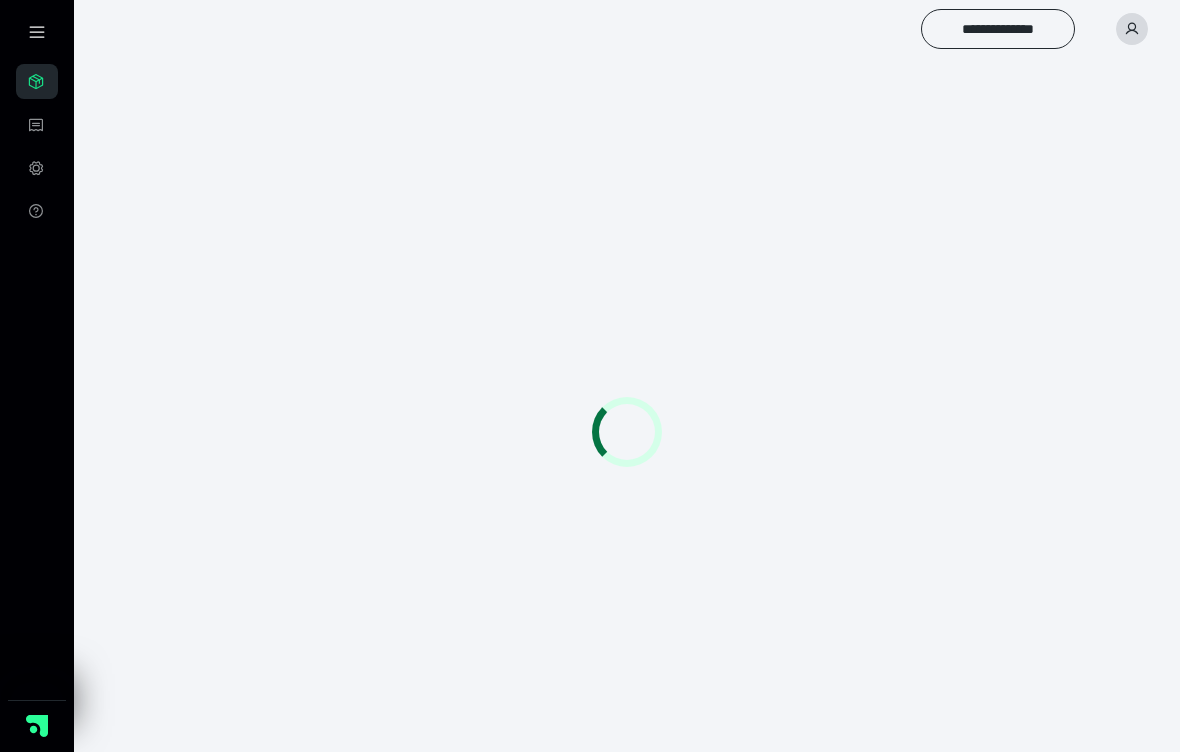 scroll, scrollTop: 0, scrollLeft: 0, axis: both 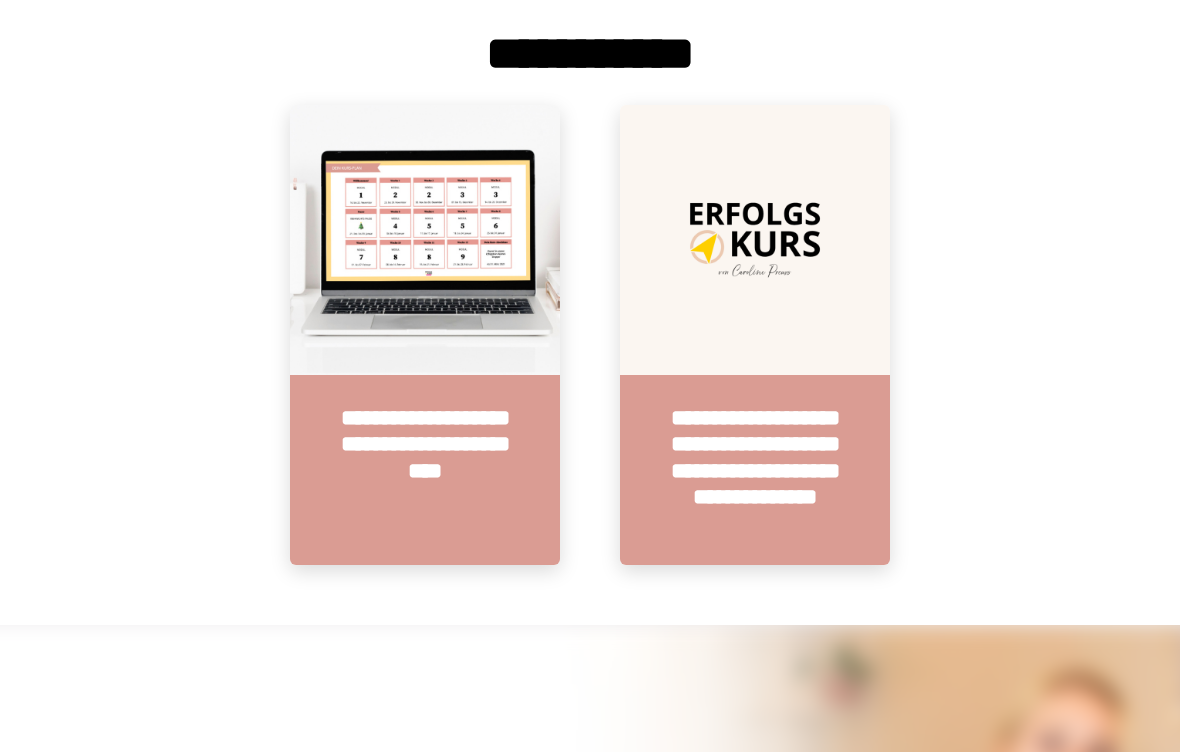 click at bounding box center (755, 240) 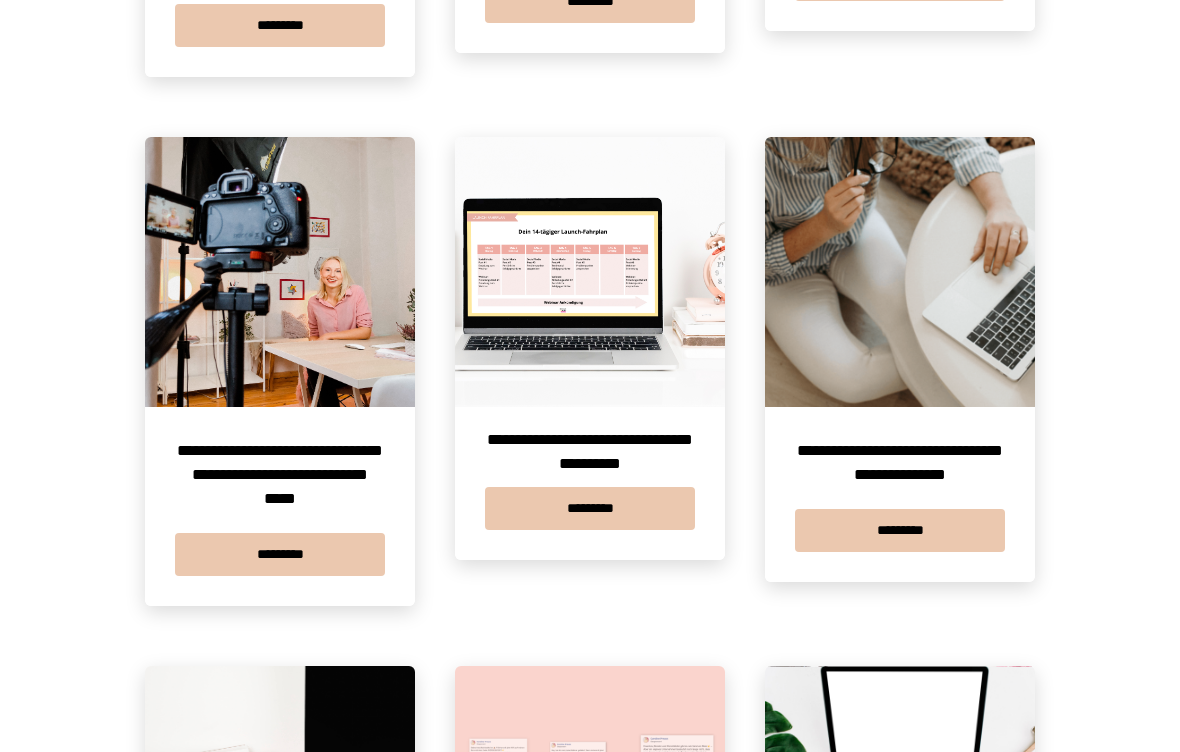 scroll, scrollTop: 1440, scrollLeft: 0, axis: vertical 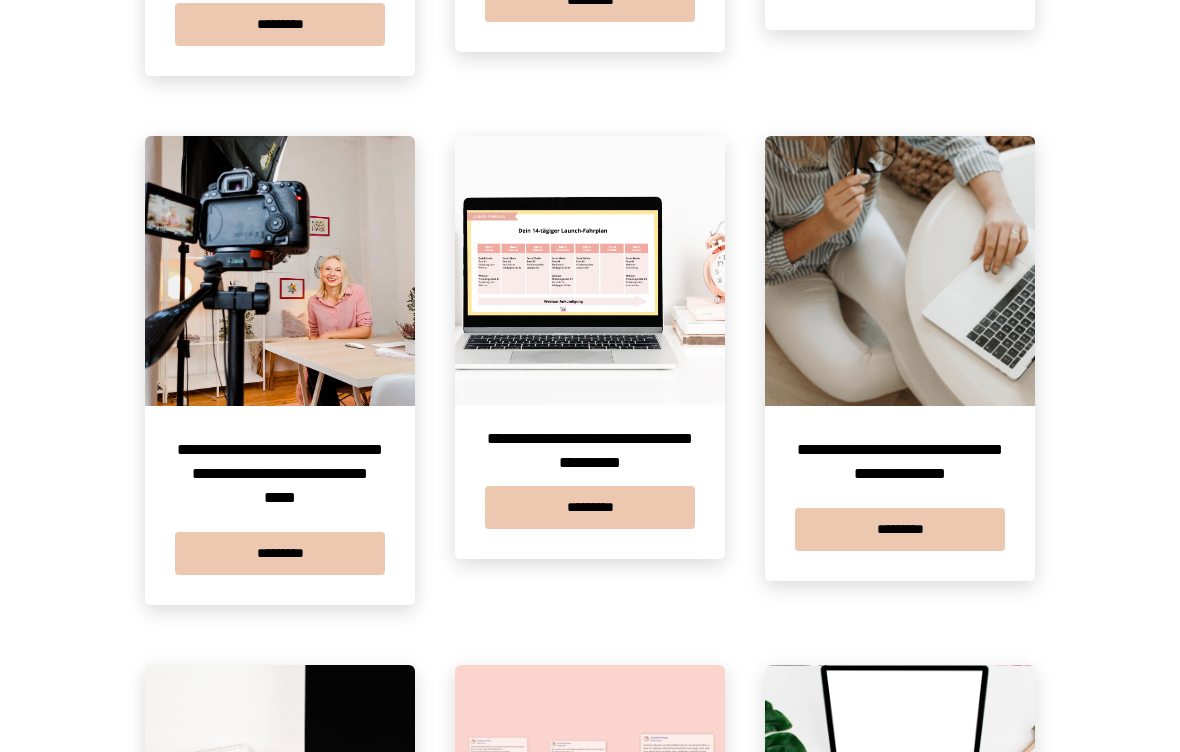 click at bounding box center [280, 272] 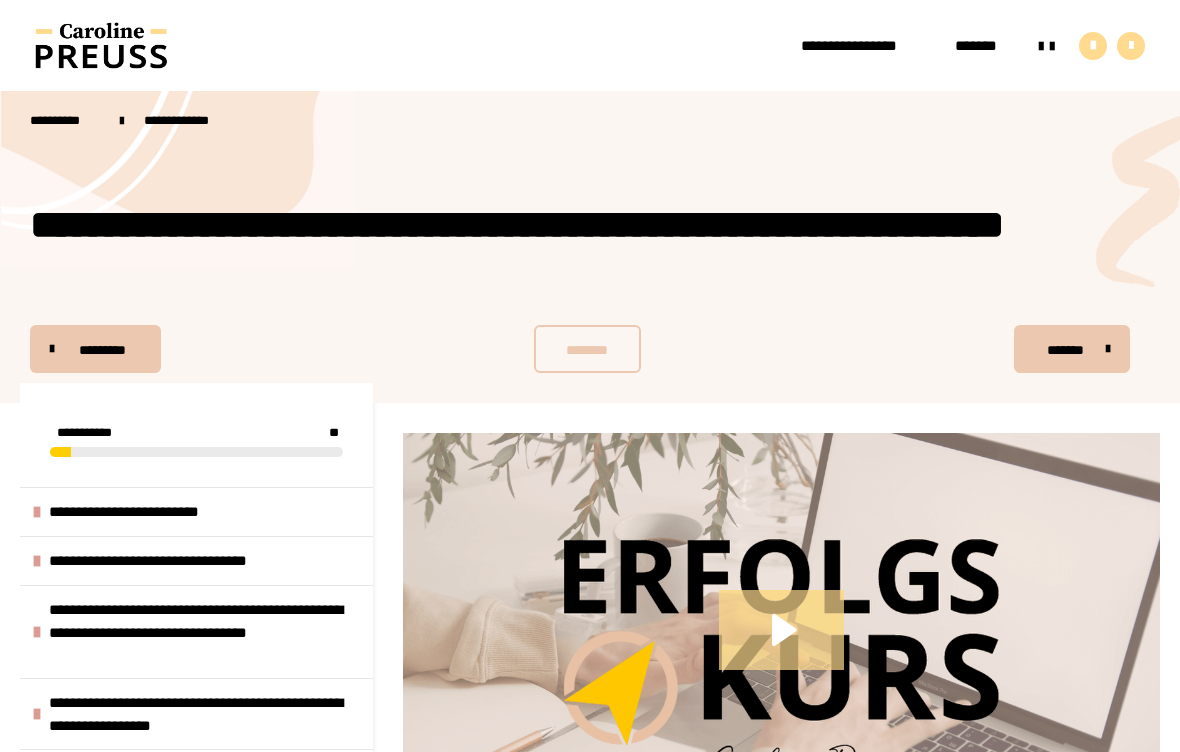 click on "**********" at bounding box center [171, 561] 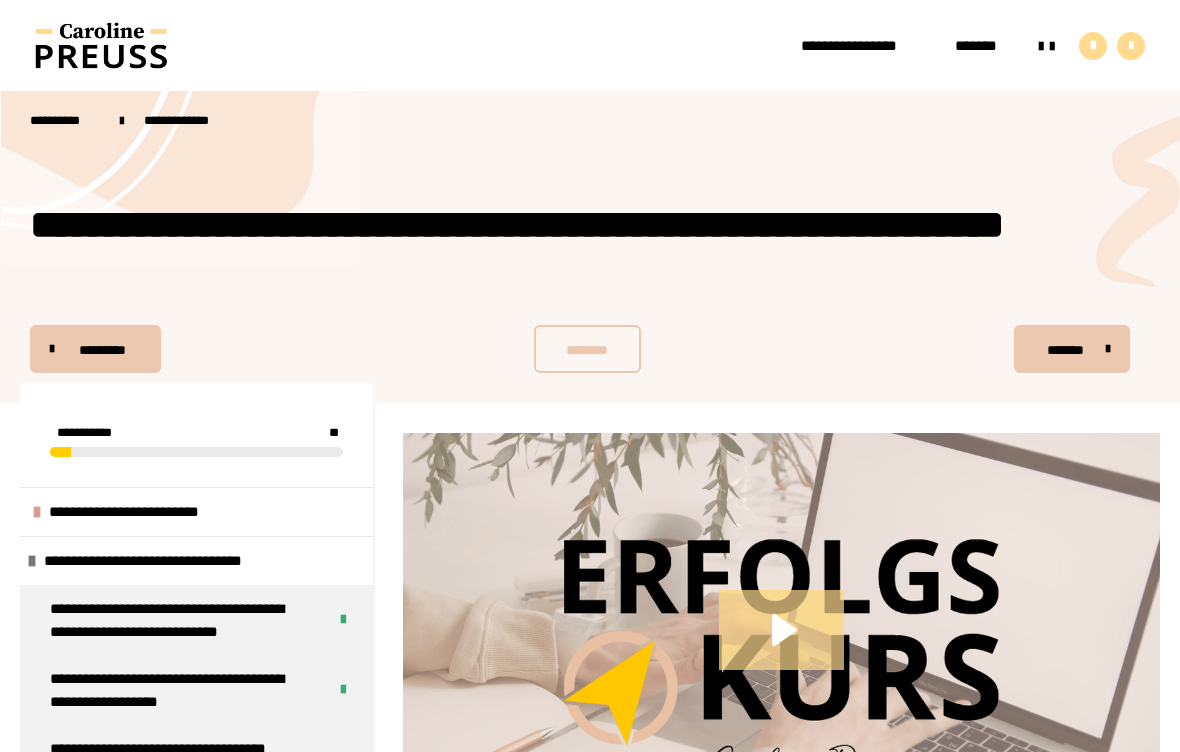 click on "**********" at bounding box center [180, 620] 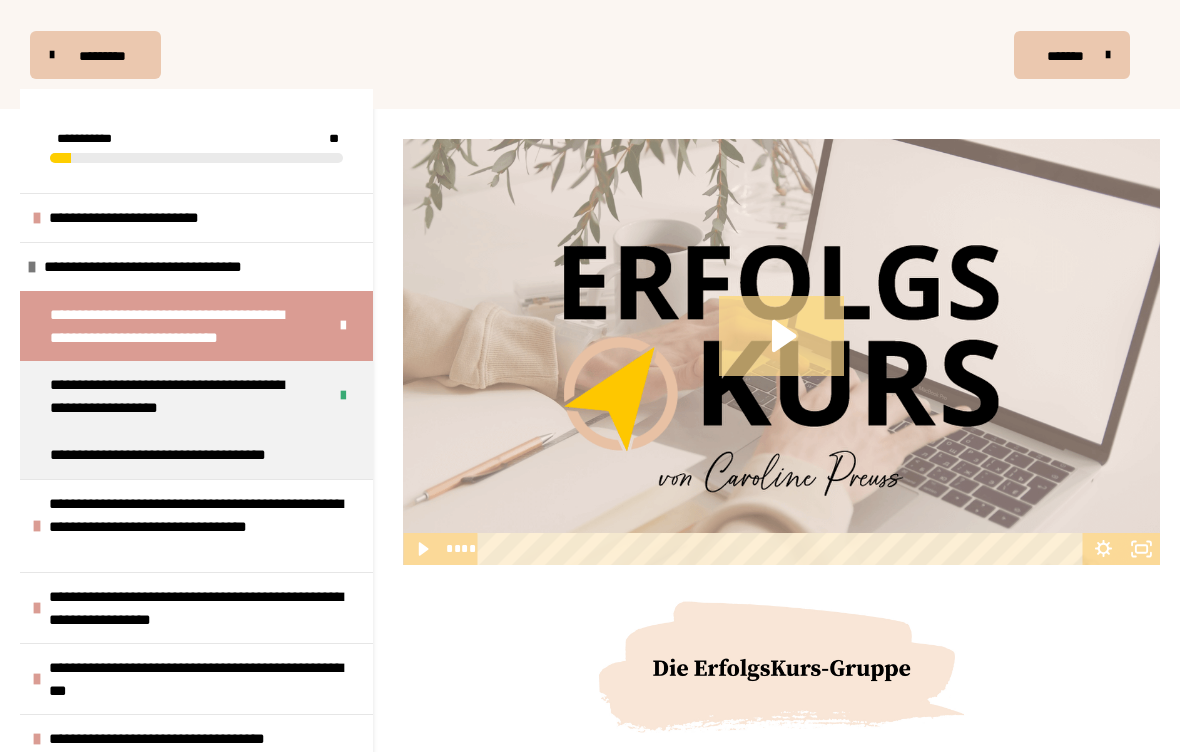 click 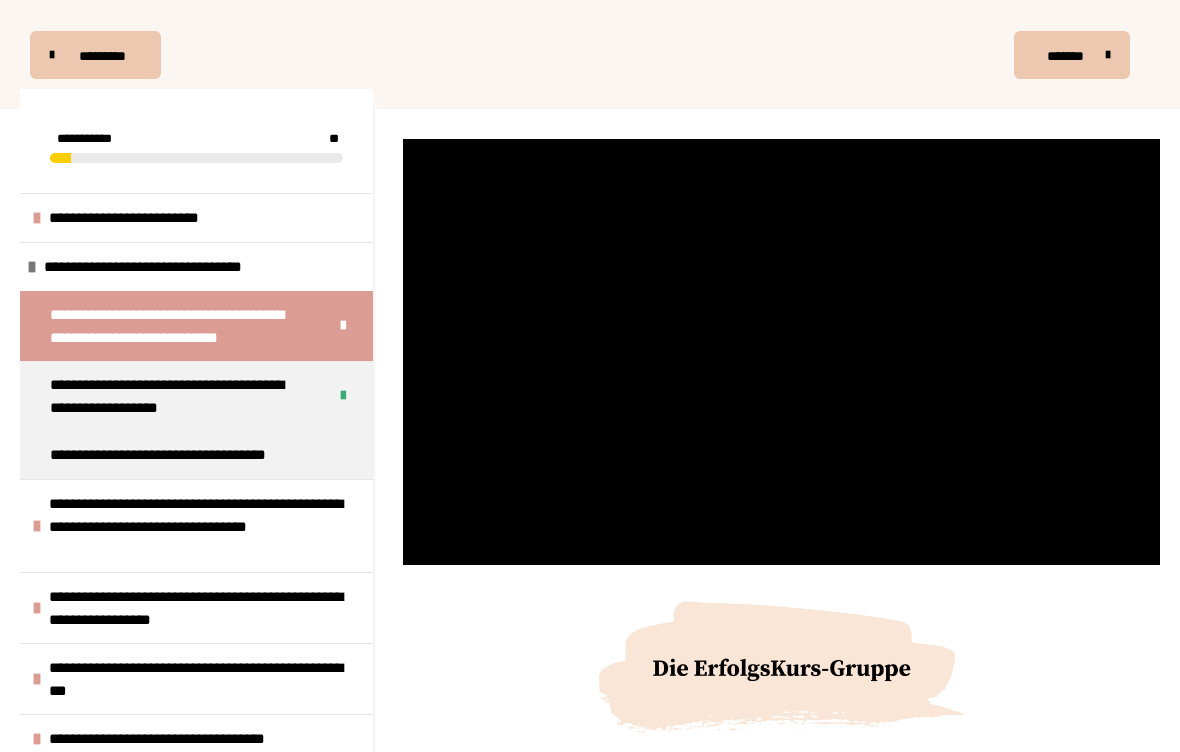 click at bounding box center (781, 352) 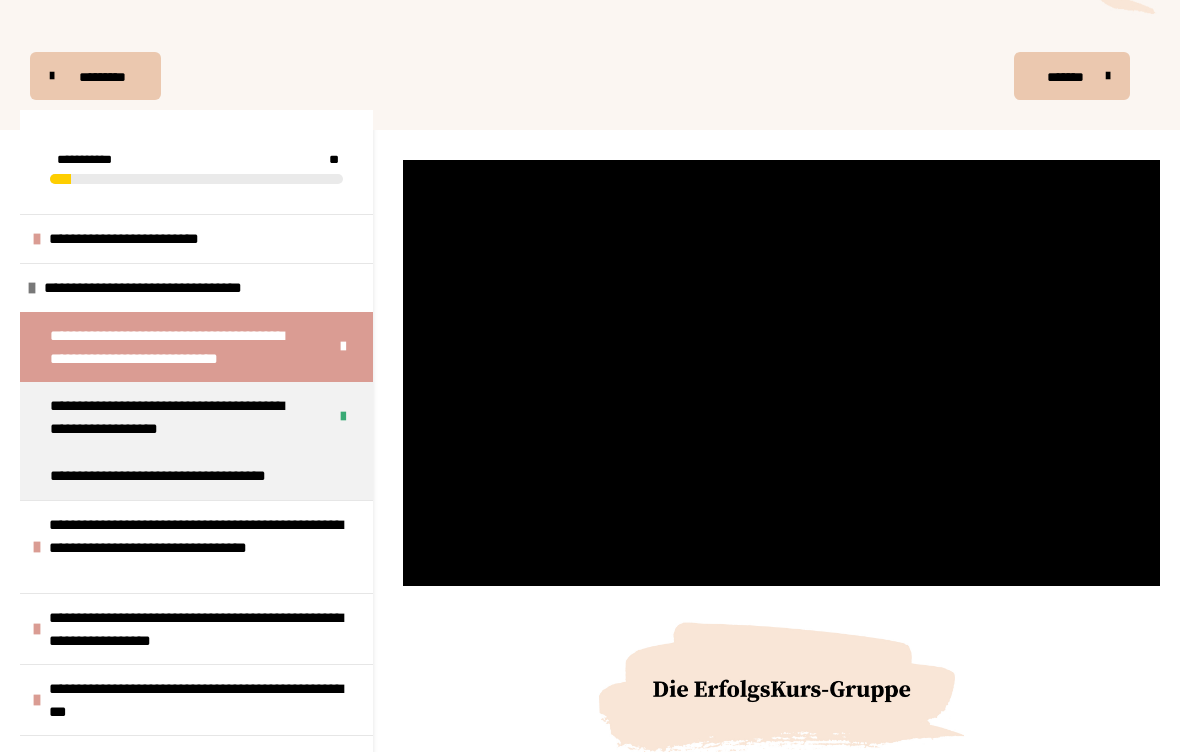 scroll, scrollTop: 257, scrollLeft: 0, axis: vertical 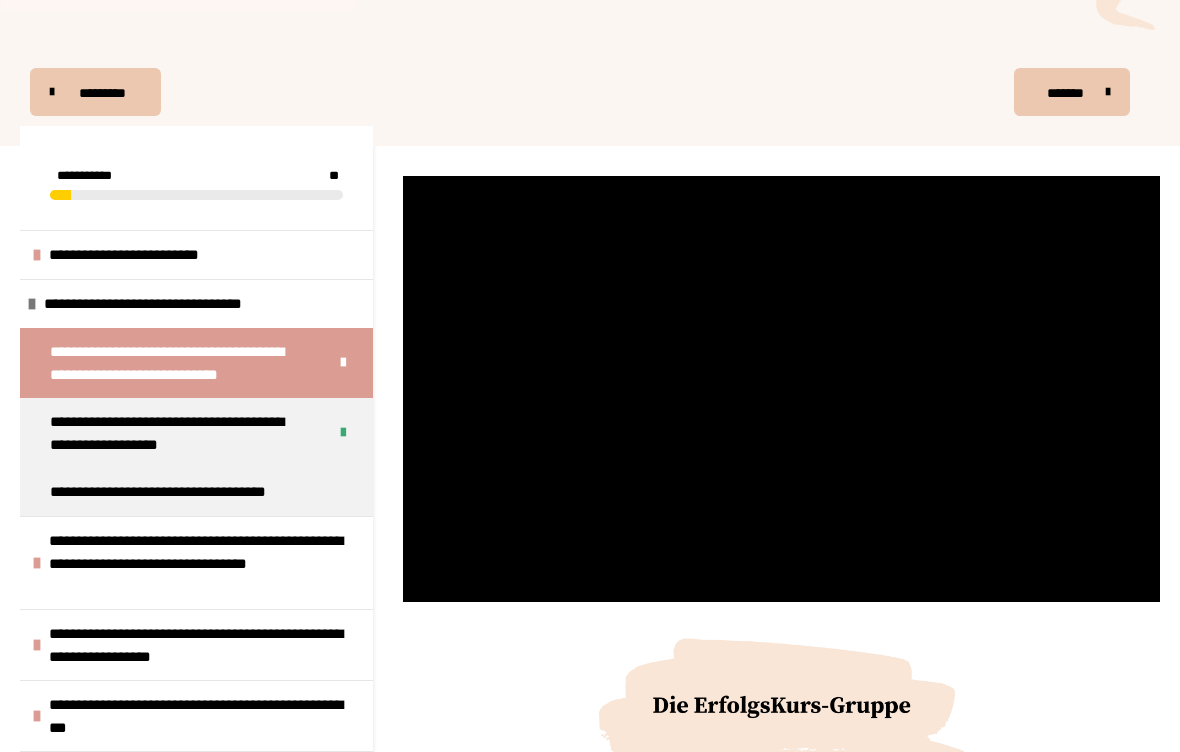 click at bounding box center (781, 389) 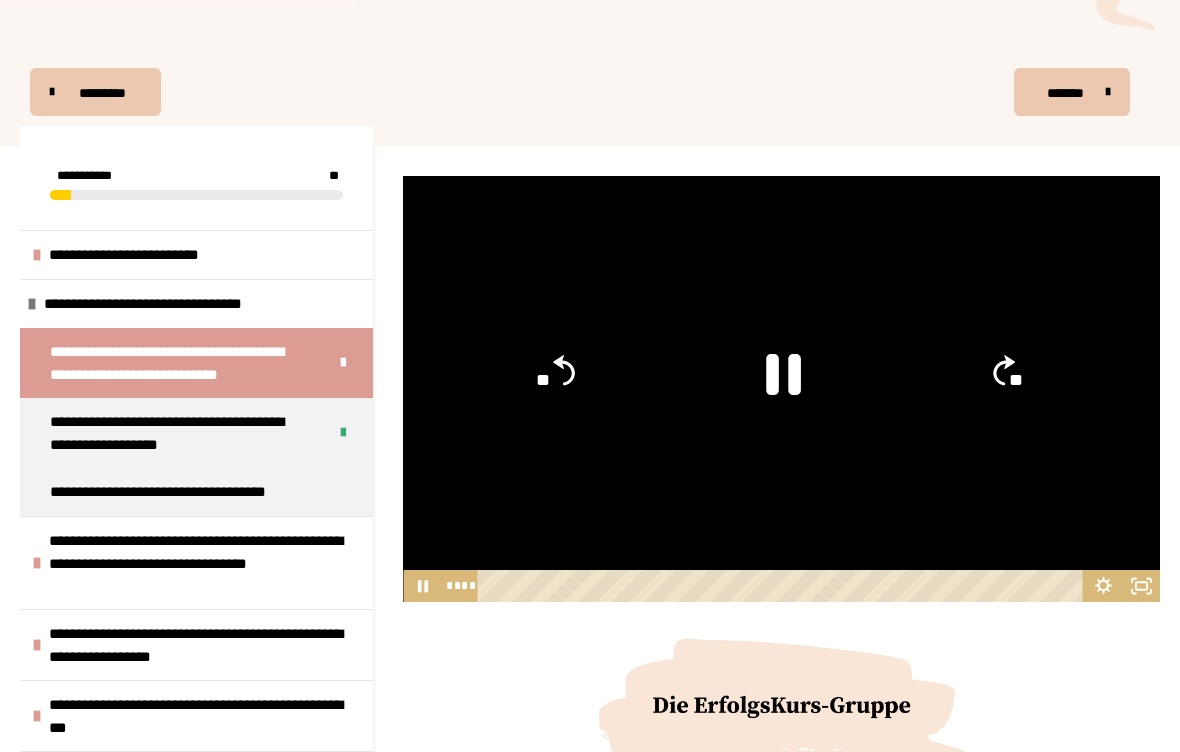 click 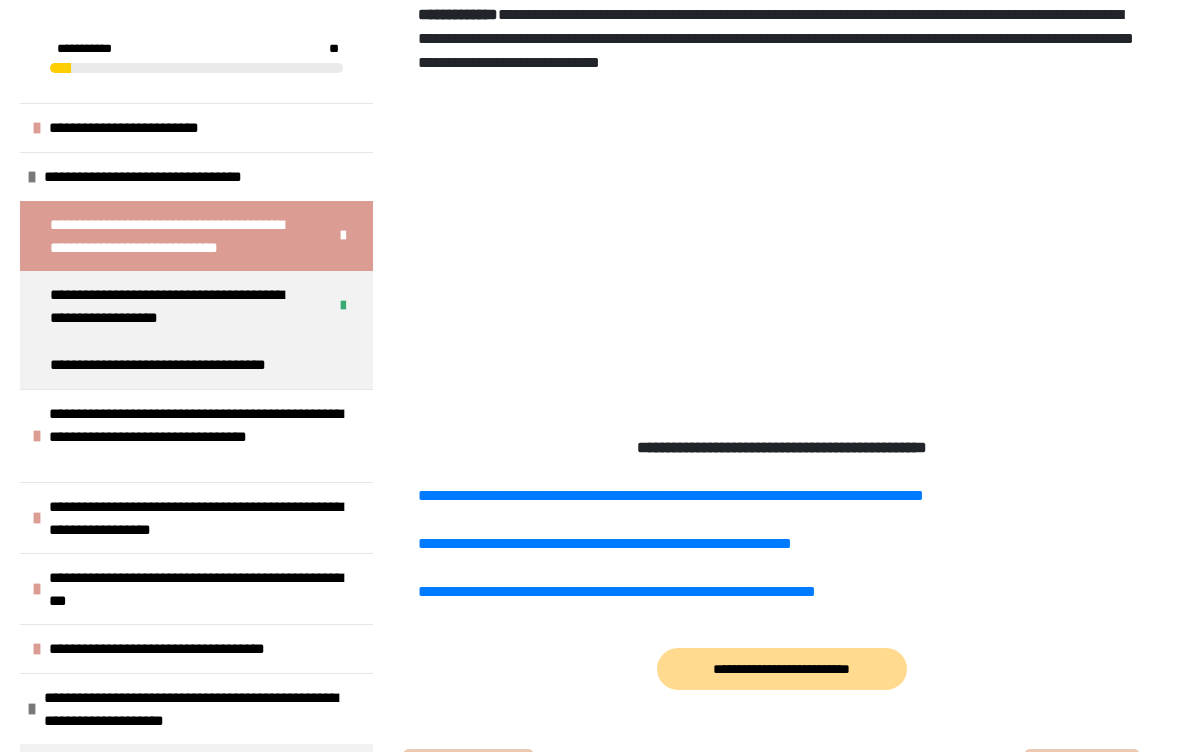 scroll, scrollTop: 1227, scrollLeft: 0, axis: vertical 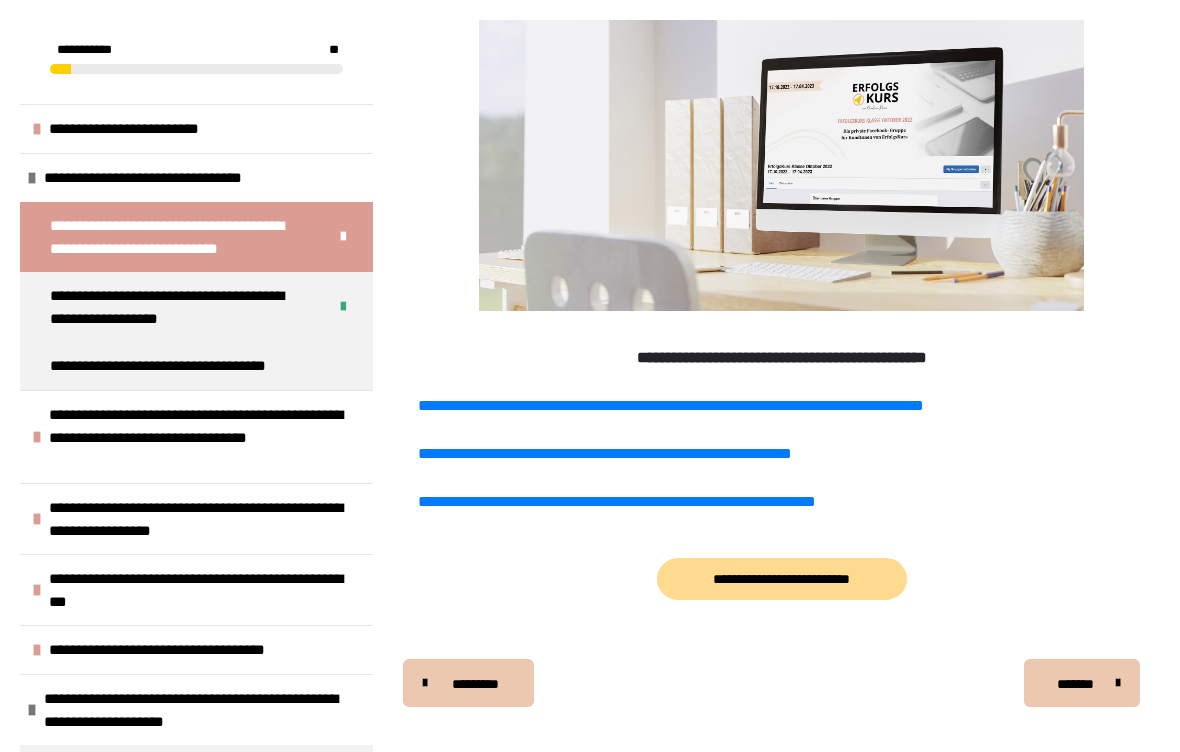 click on "**********" at bounding box center (201, 710) 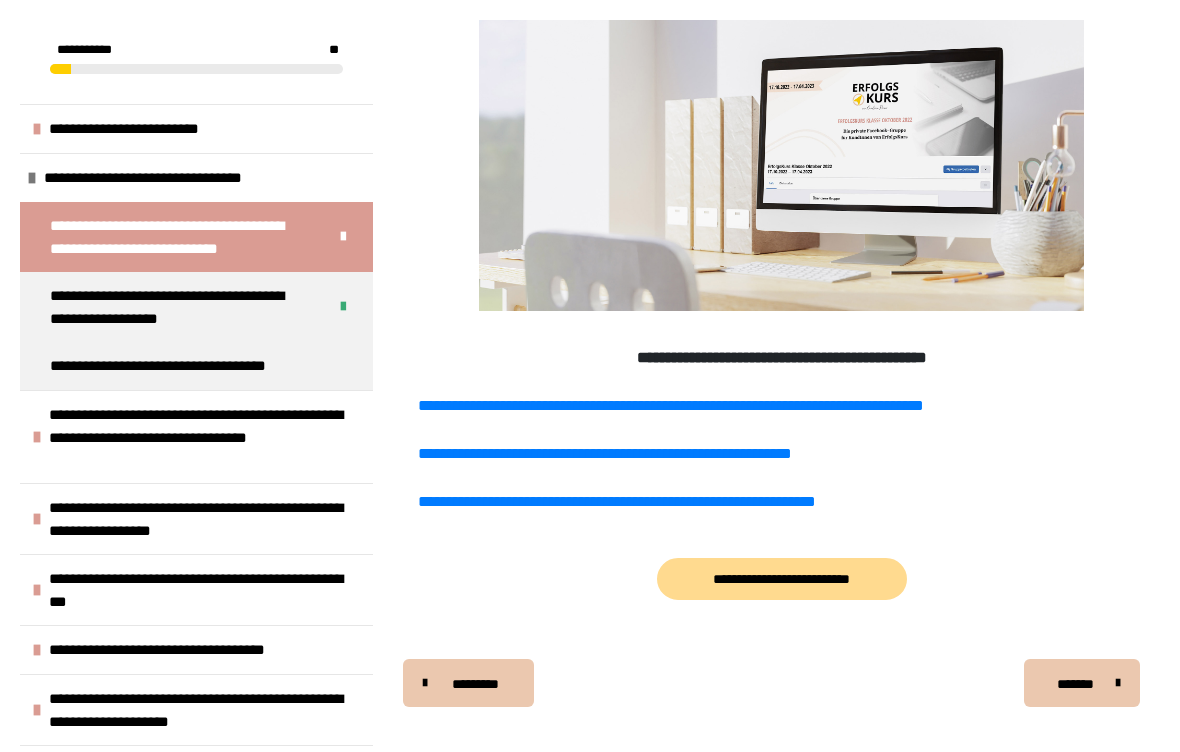 click on "**********" at bounding box center [206, 710] 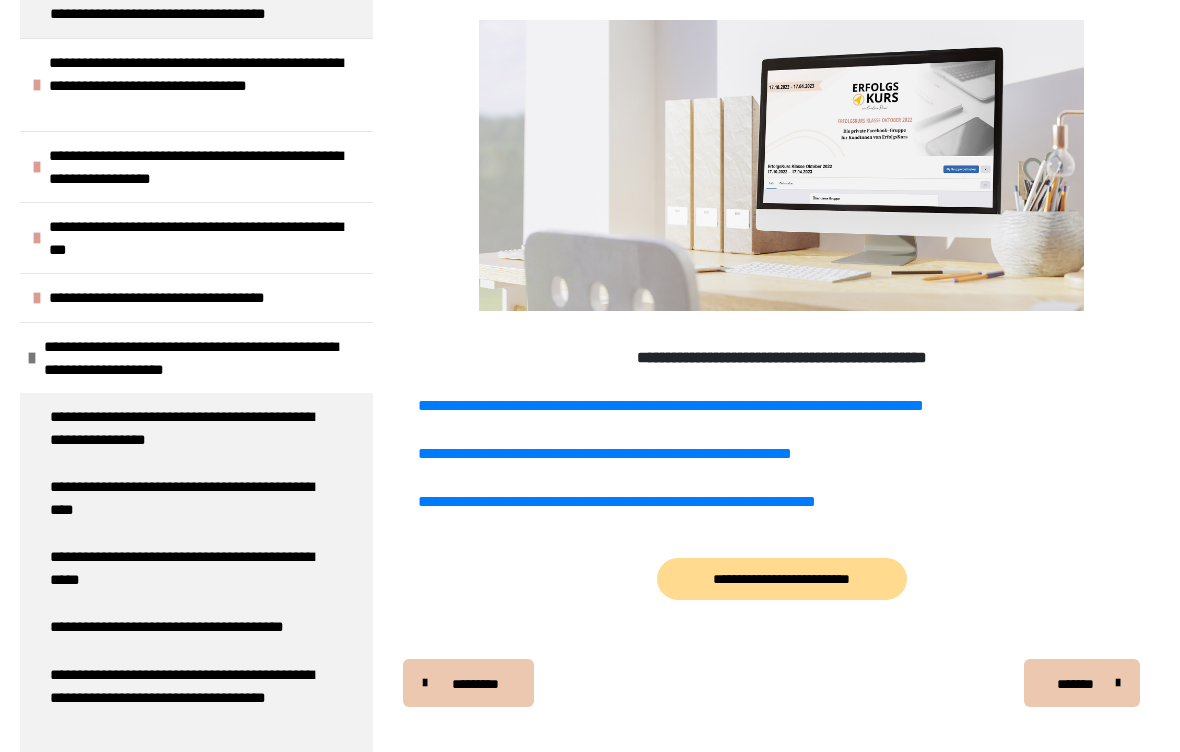scroll, scrollTop: 360, scrollLeft: 0, axis: vertical 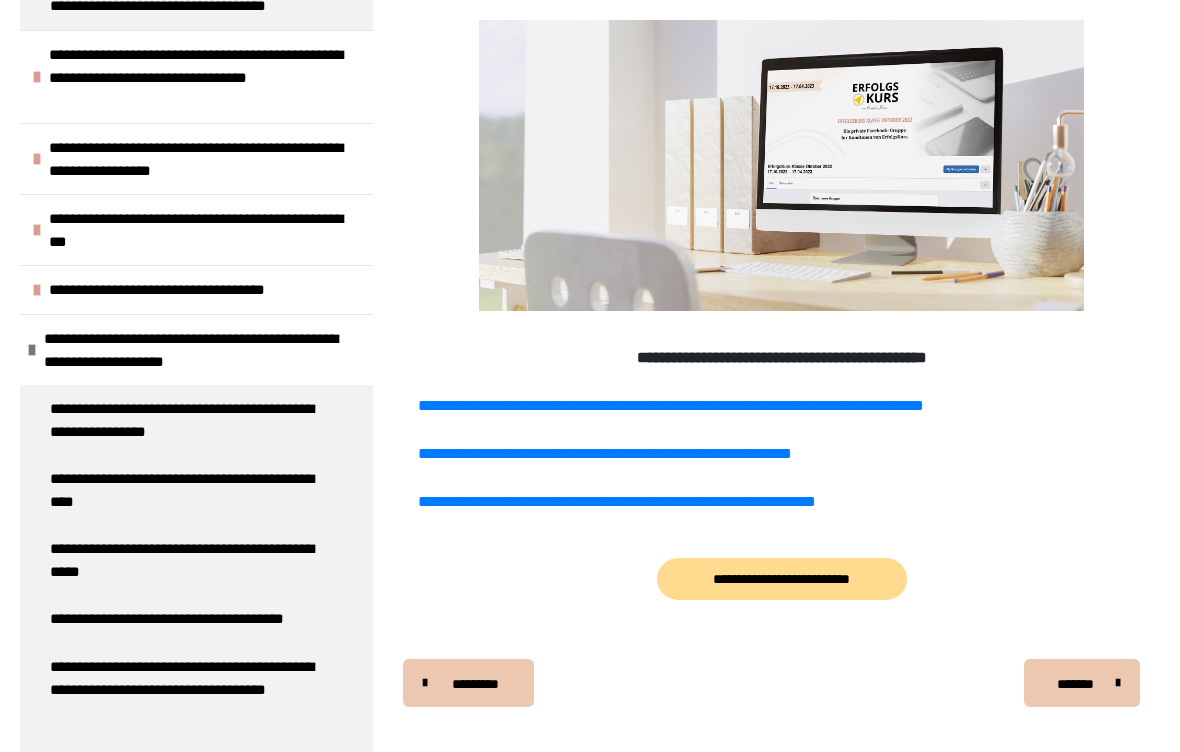 click on "**********" at bounding box center [188, 420] 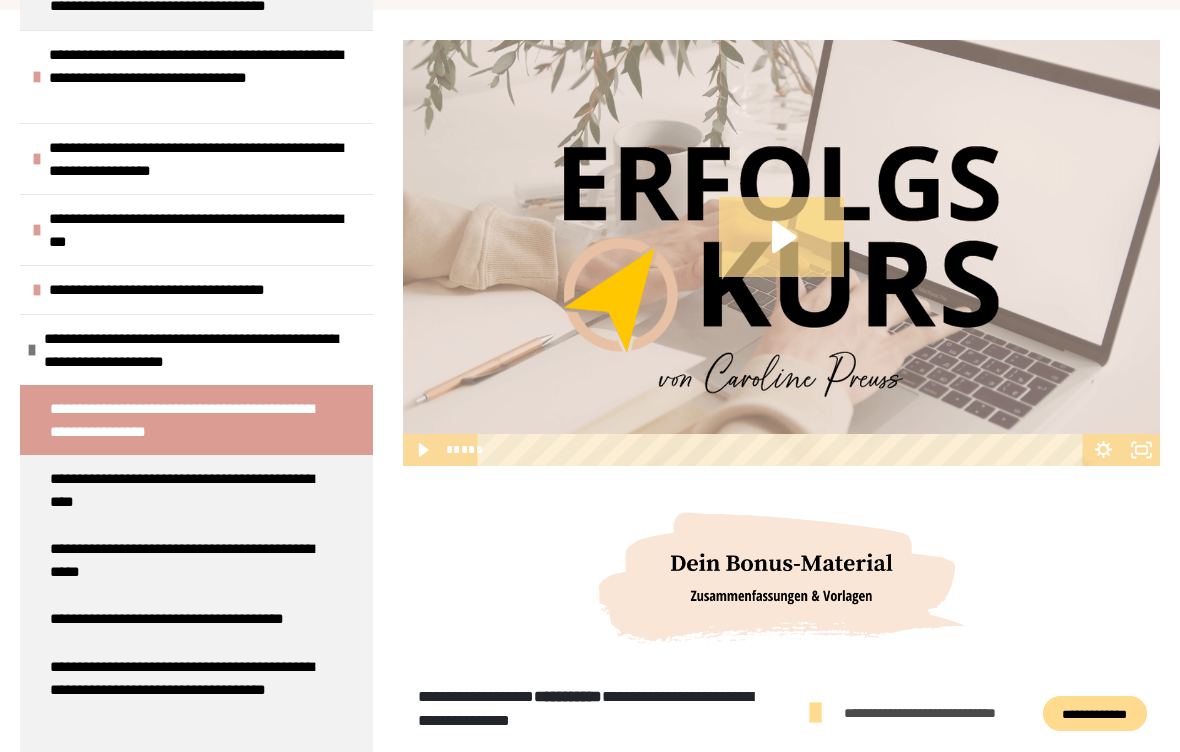 click 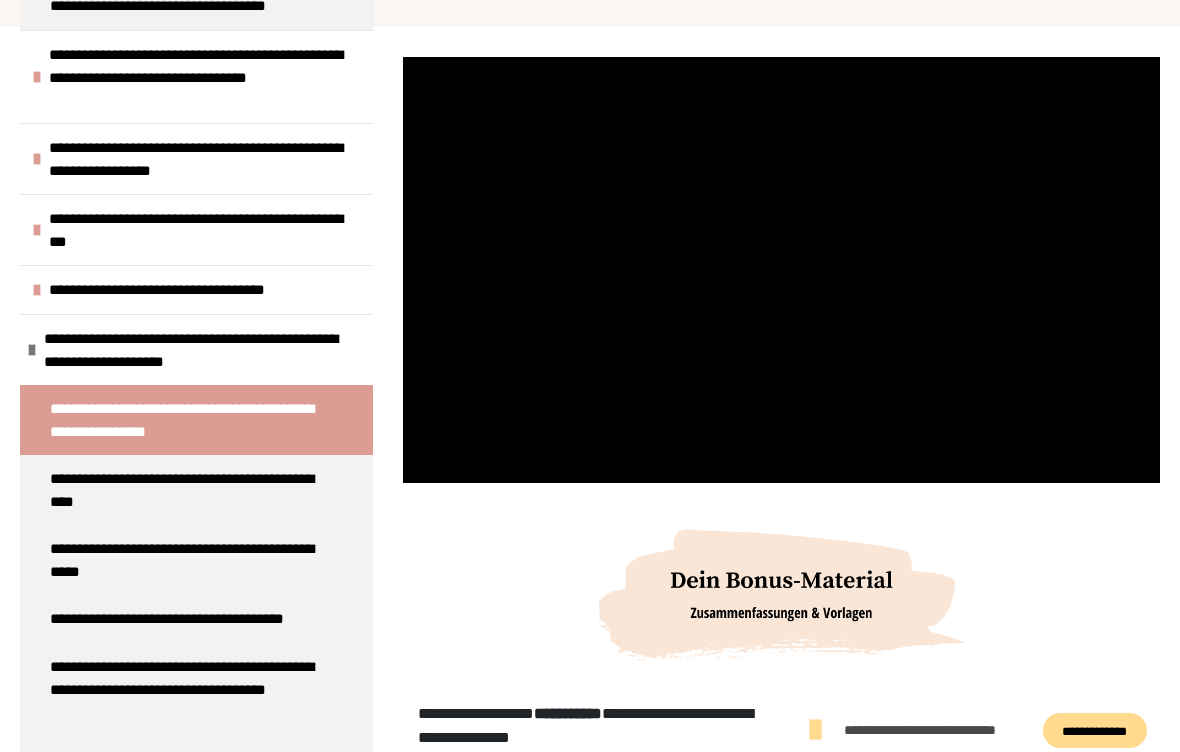 scroll, scrollTop: 320, scrollLeft: 0, axis: vertical 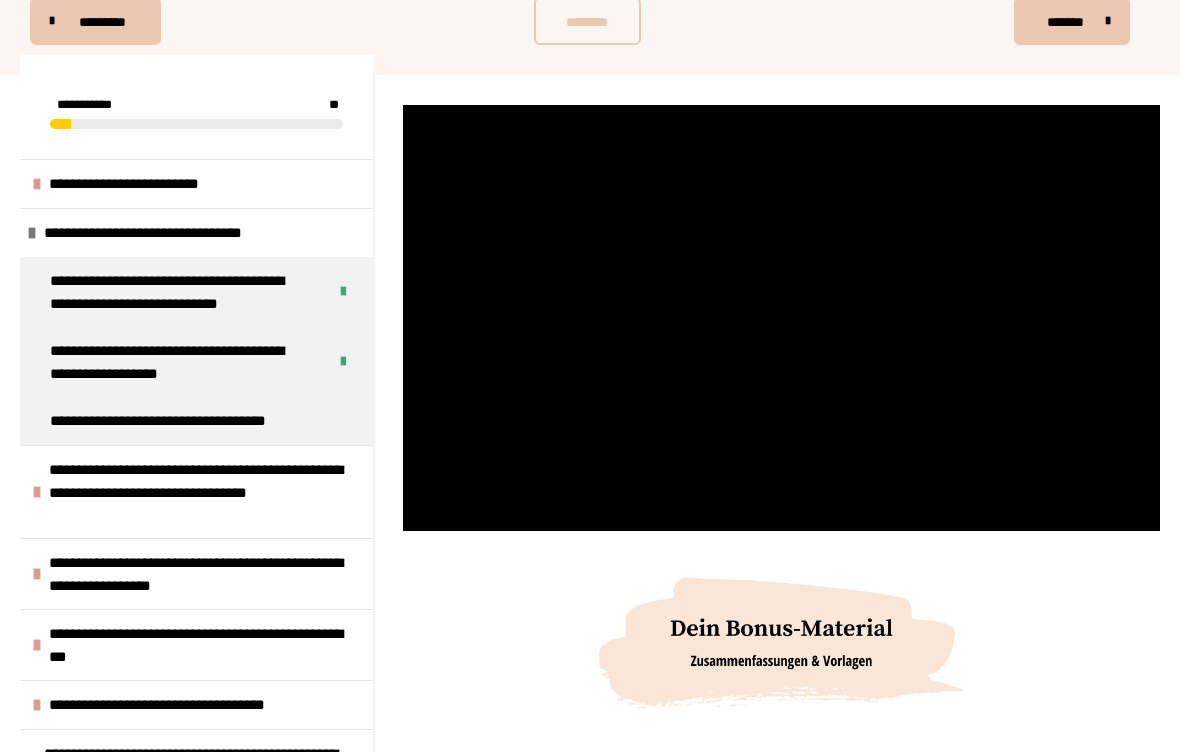 click at bounding box center (781, 318) 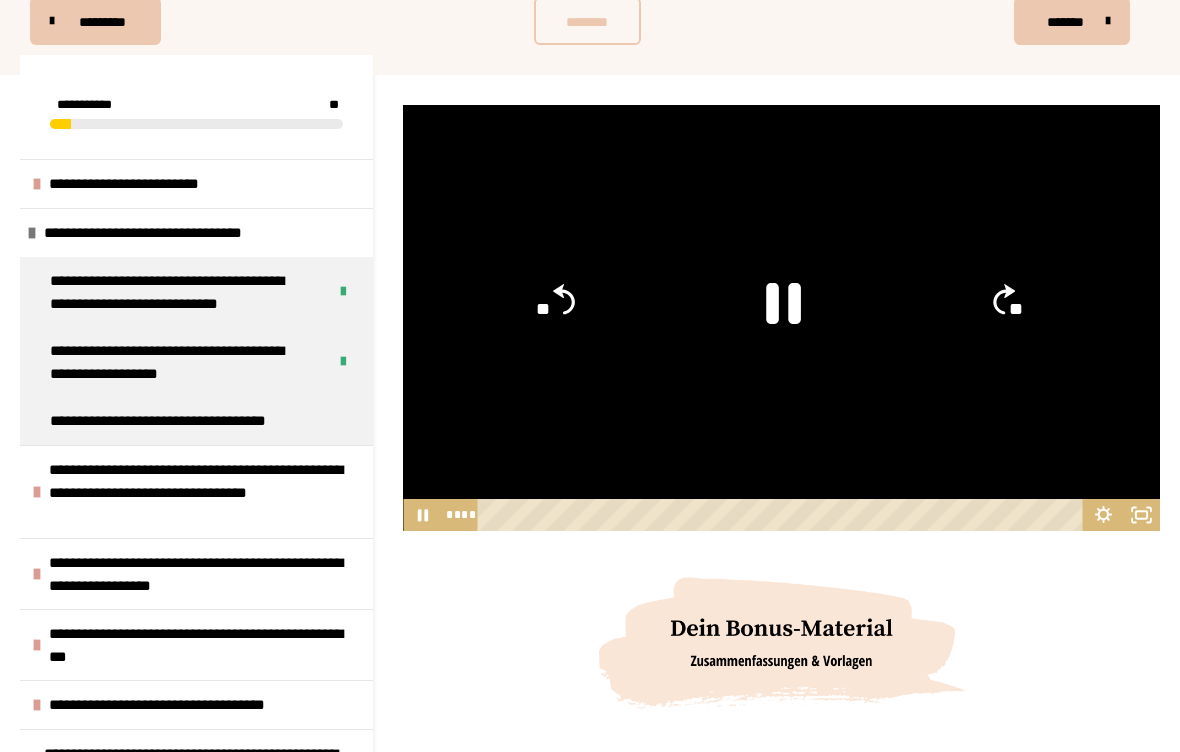 click 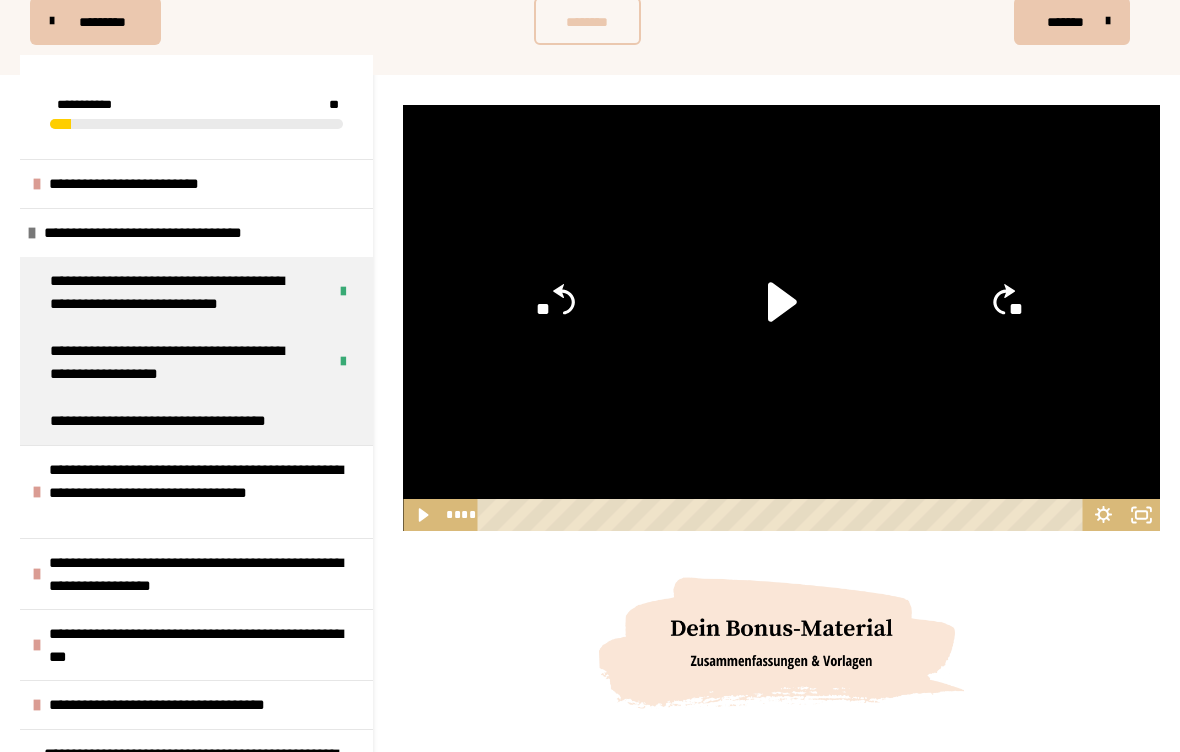 click 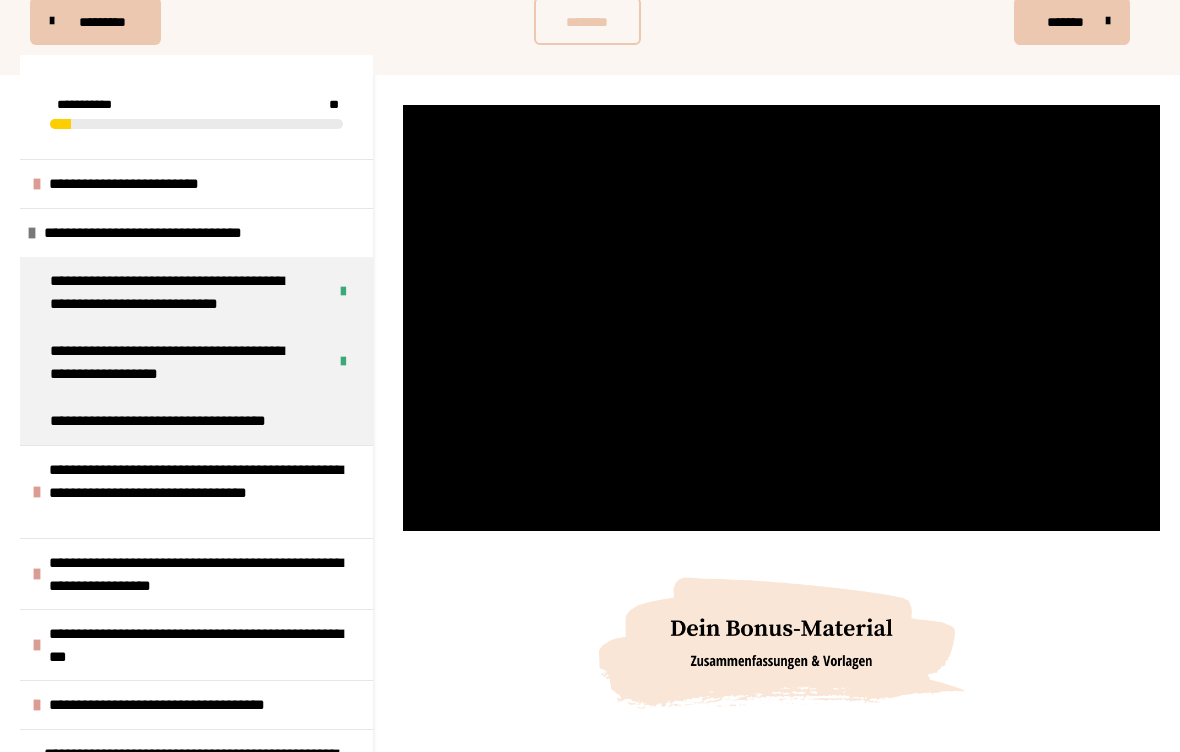 click at bounding box center [781, 318] 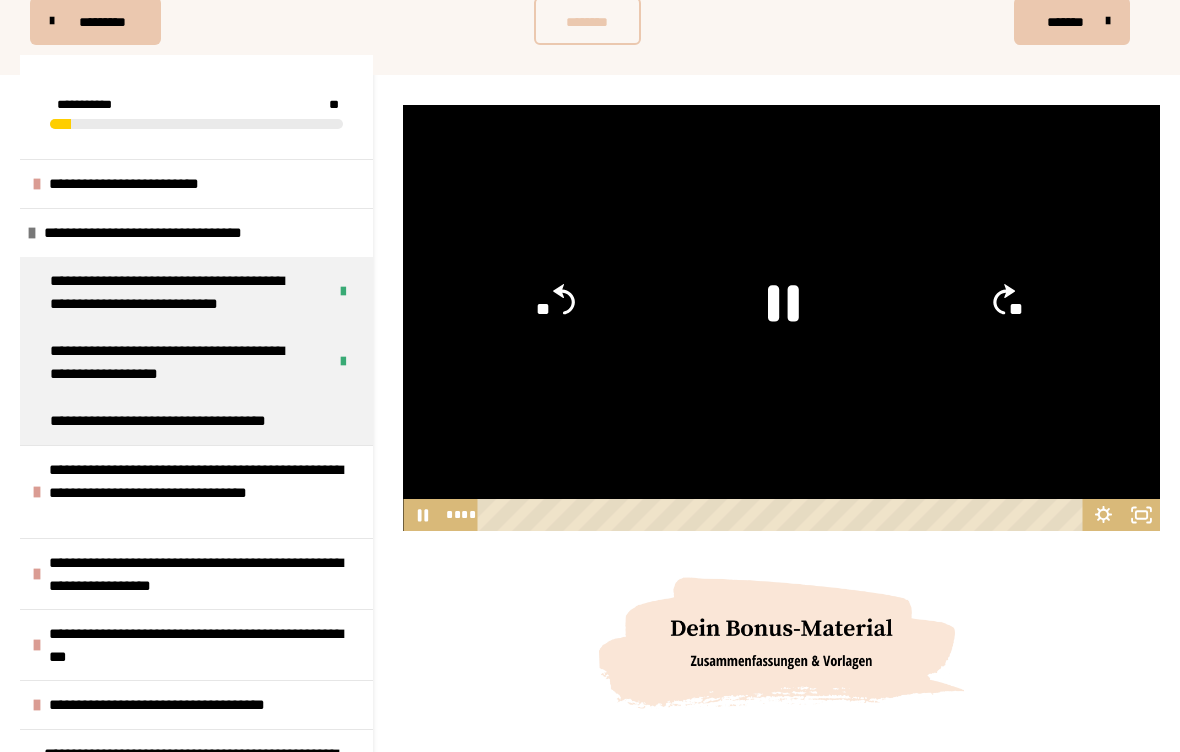 click 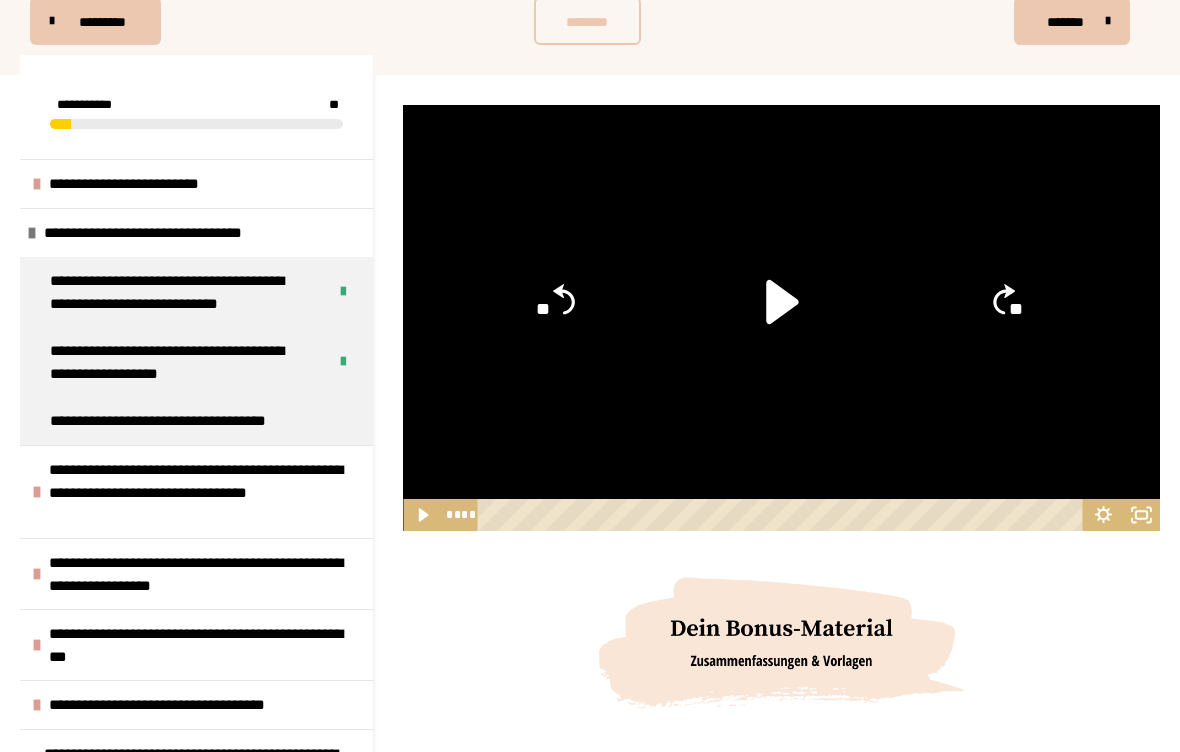 click 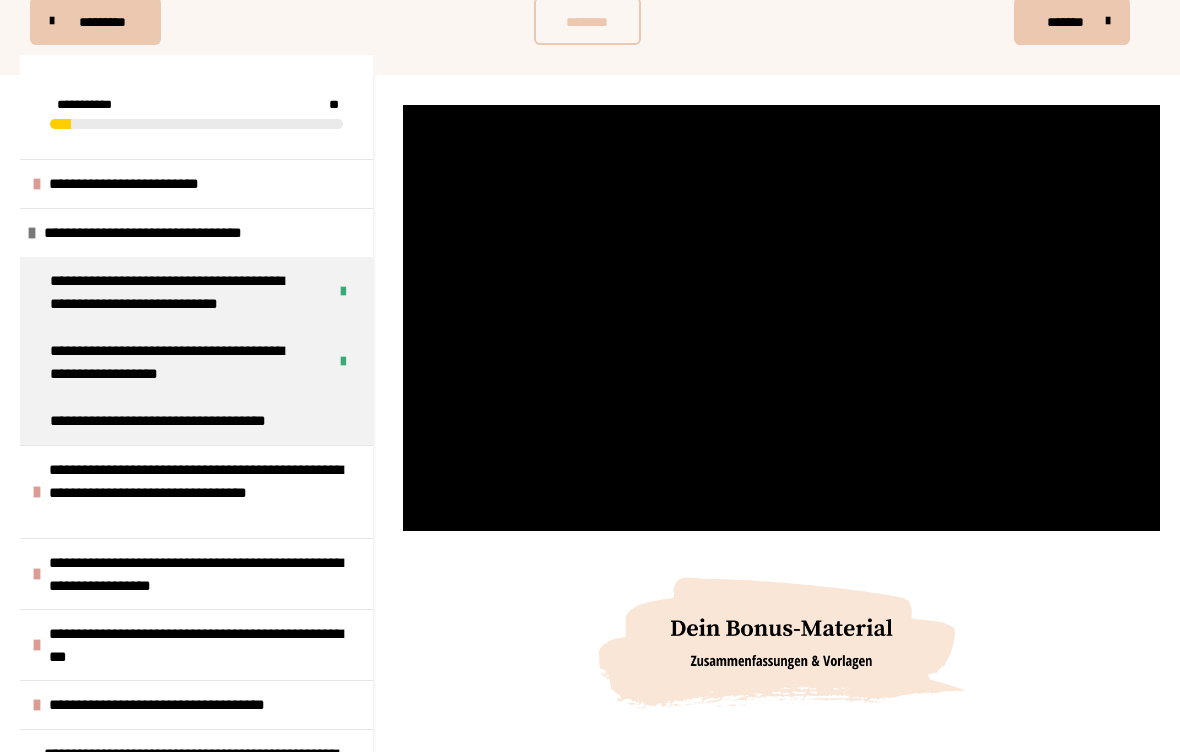 click at bounding box center [781, 318] 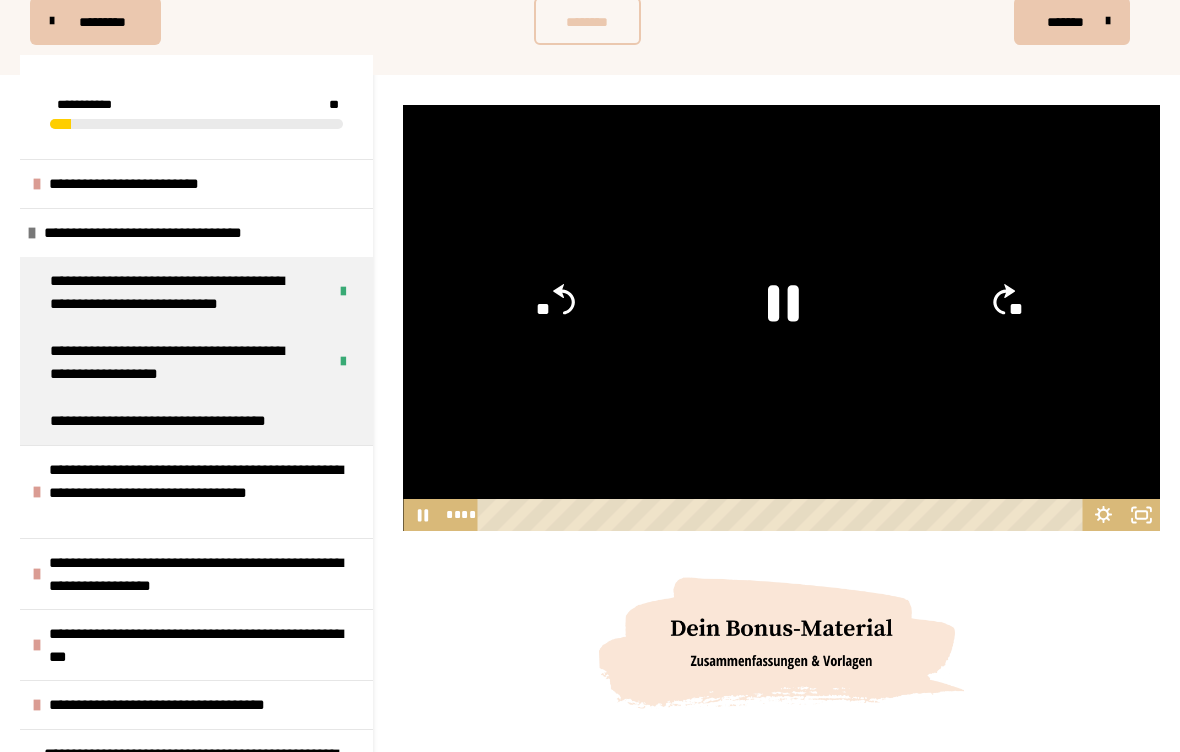 click 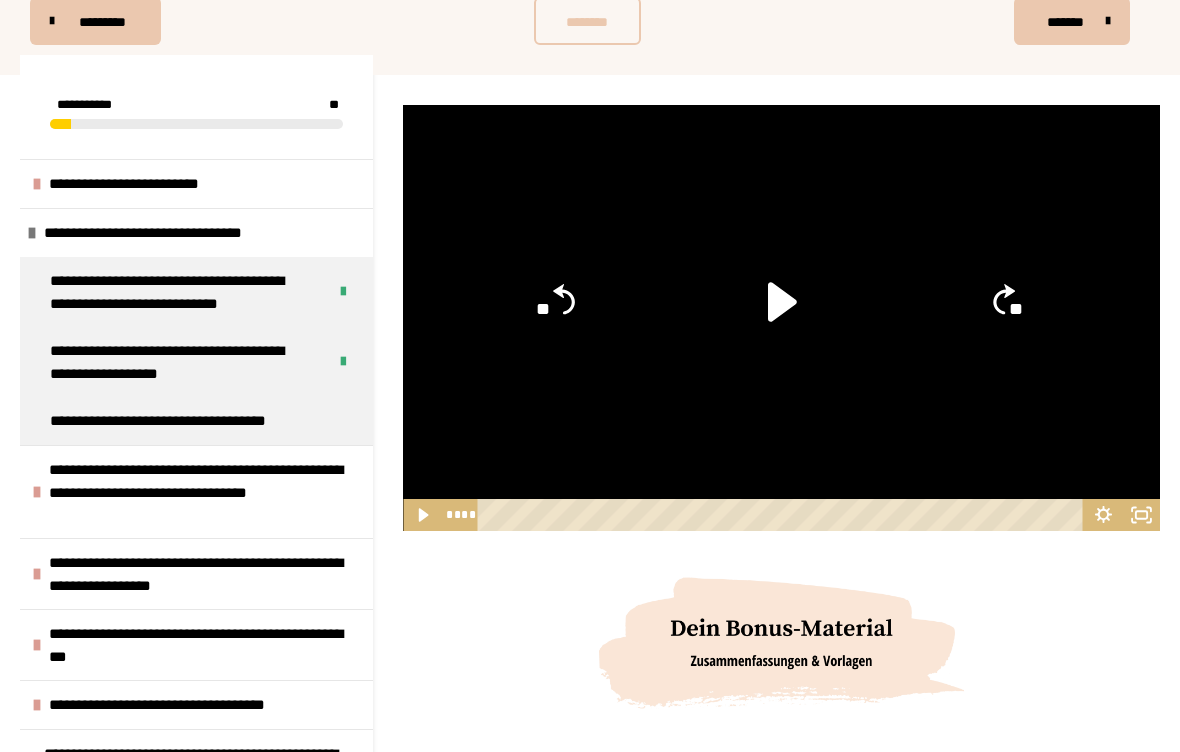 click 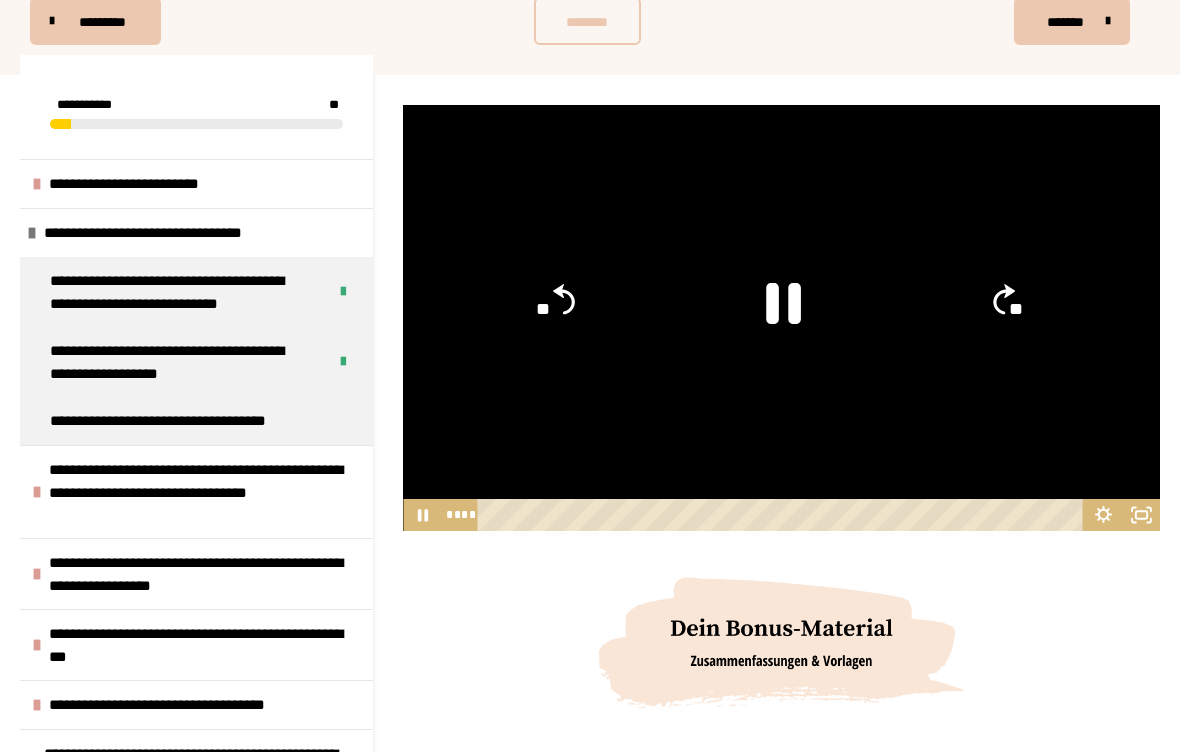 click 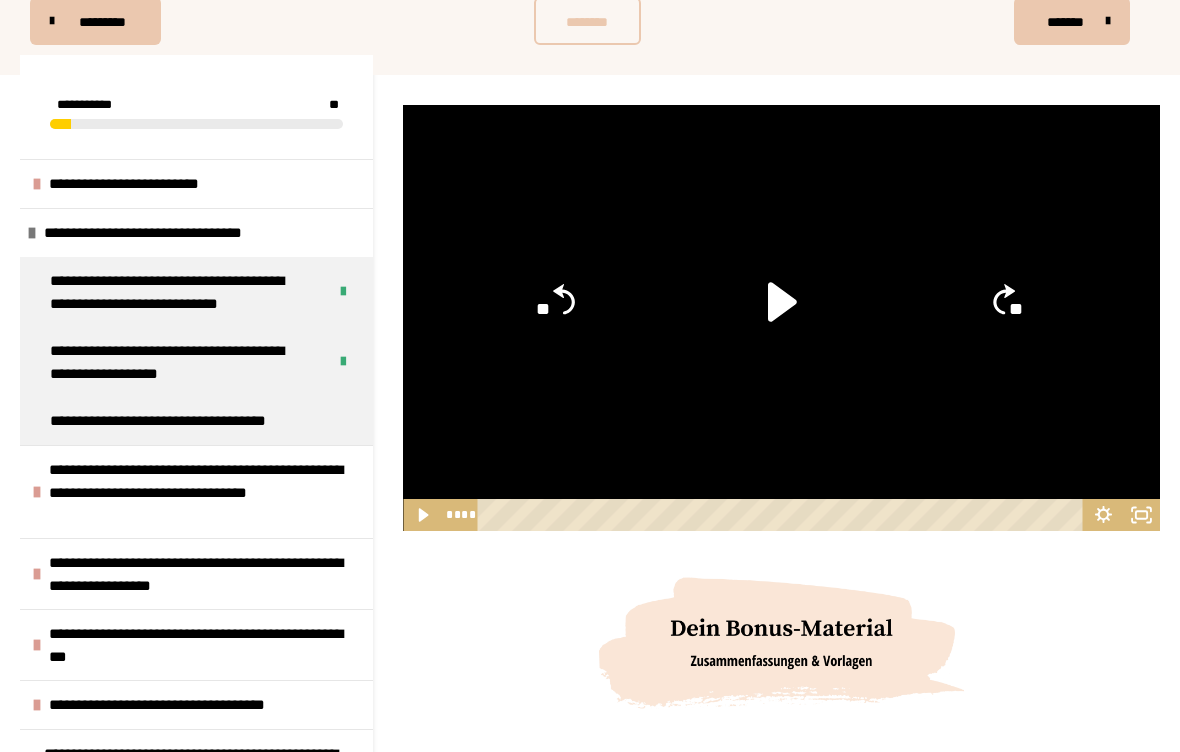 click 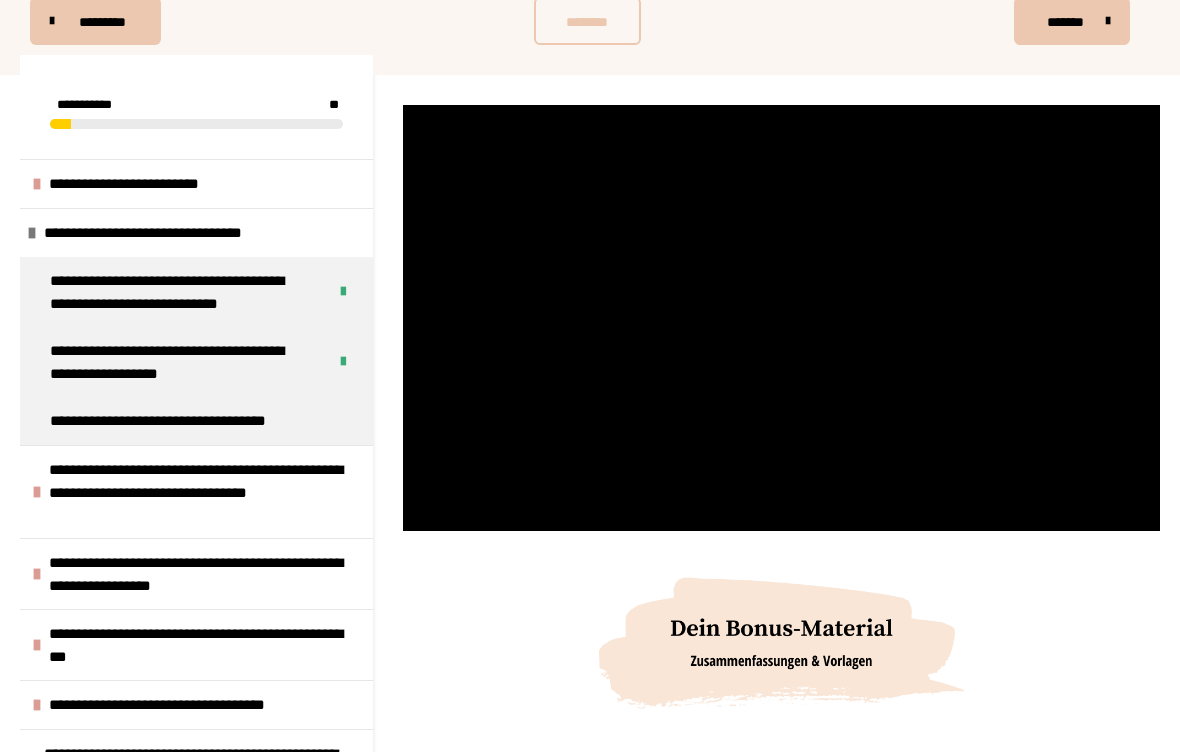 click at bounding box center (781, 318) 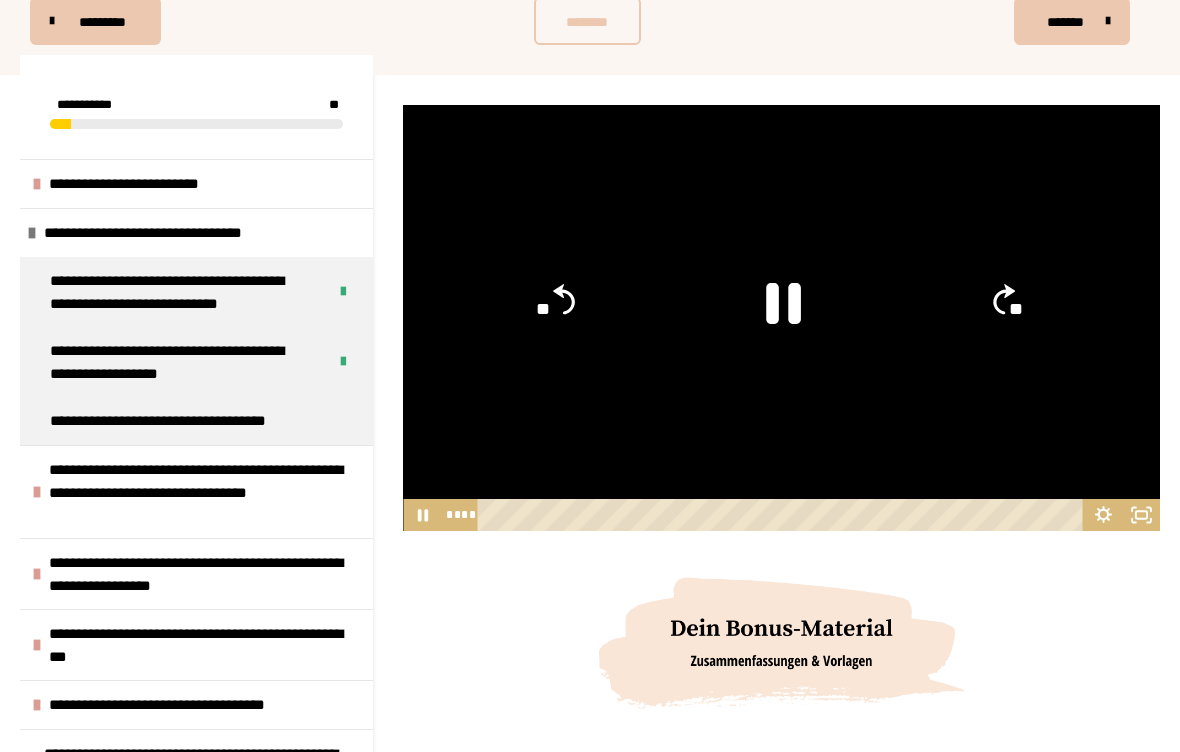 click 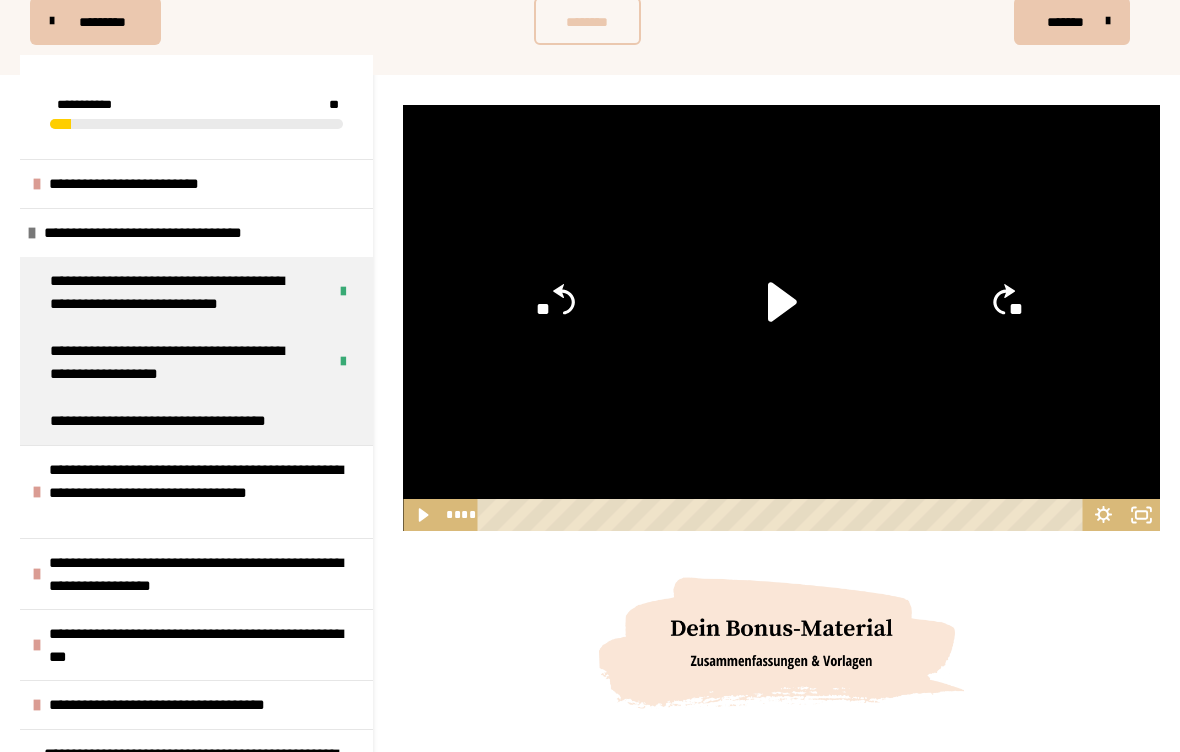 click 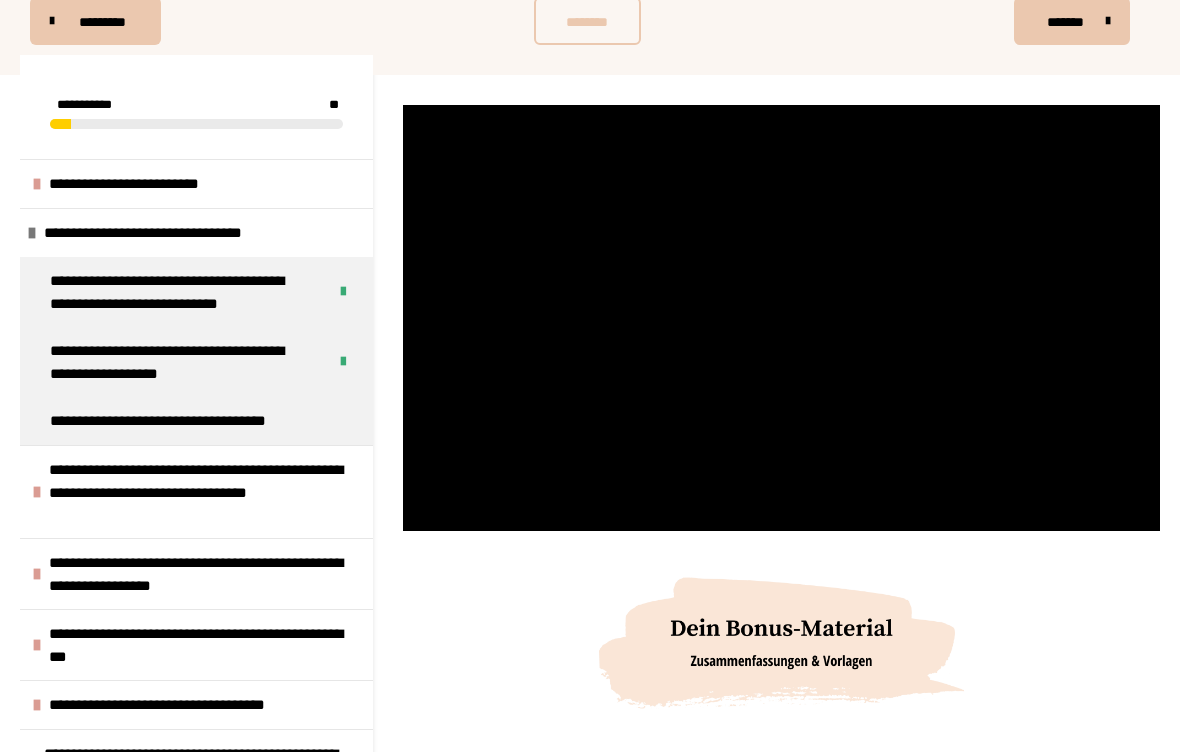click at bounding box center (781, 318) 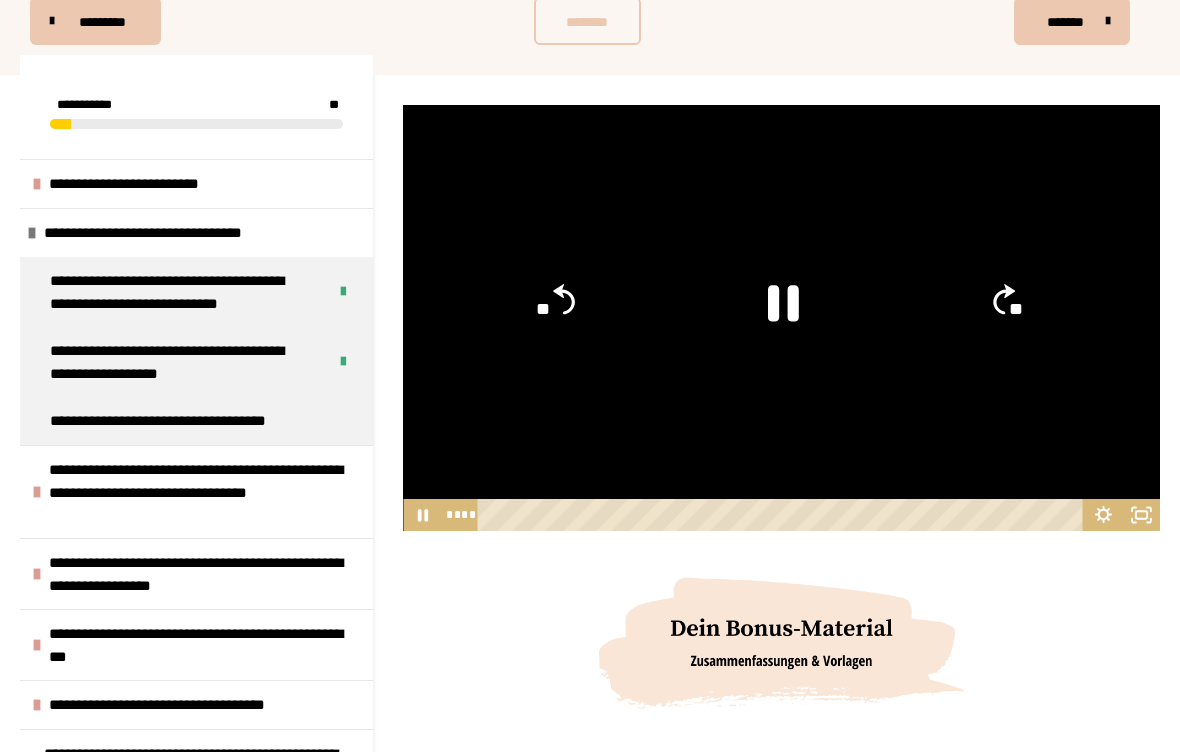 click 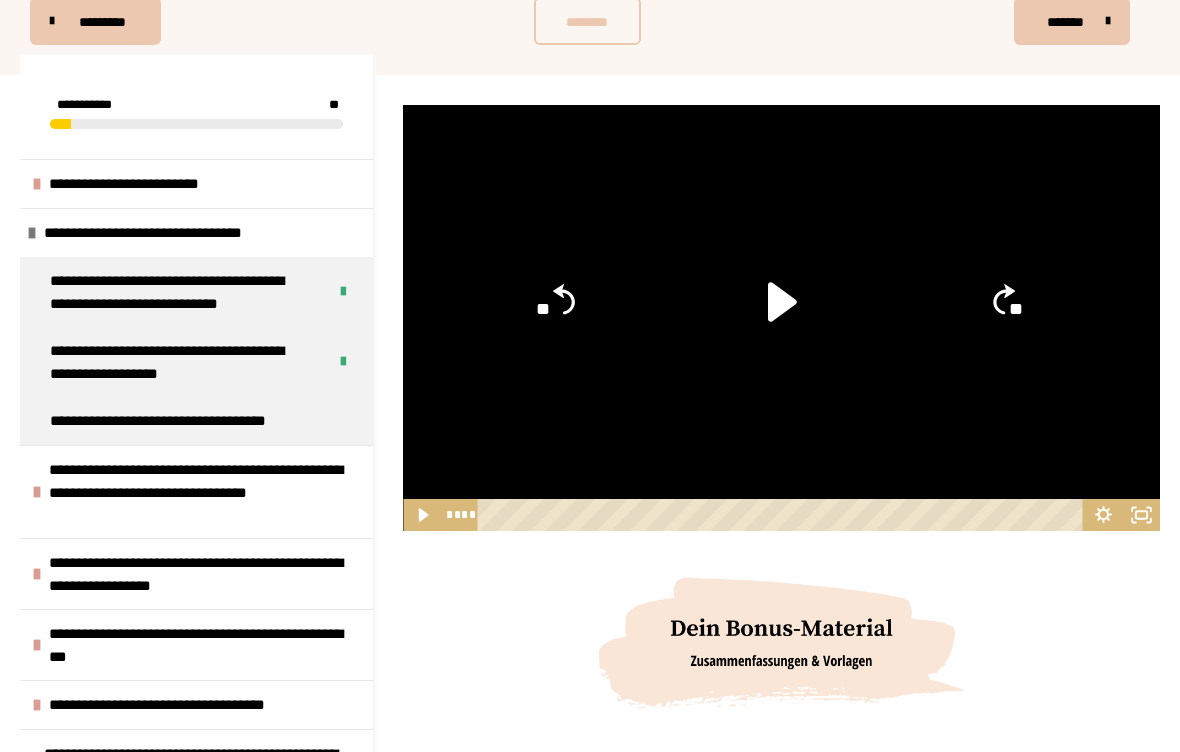 click 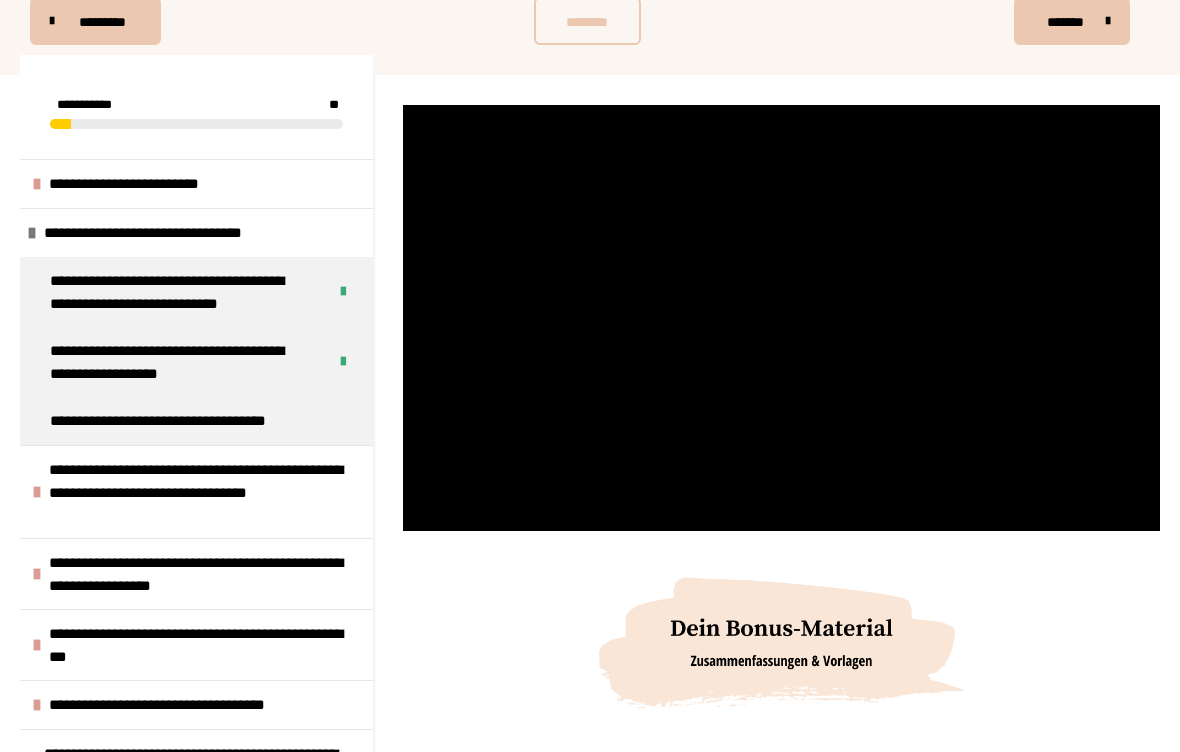click at bounding box center (781, 318) 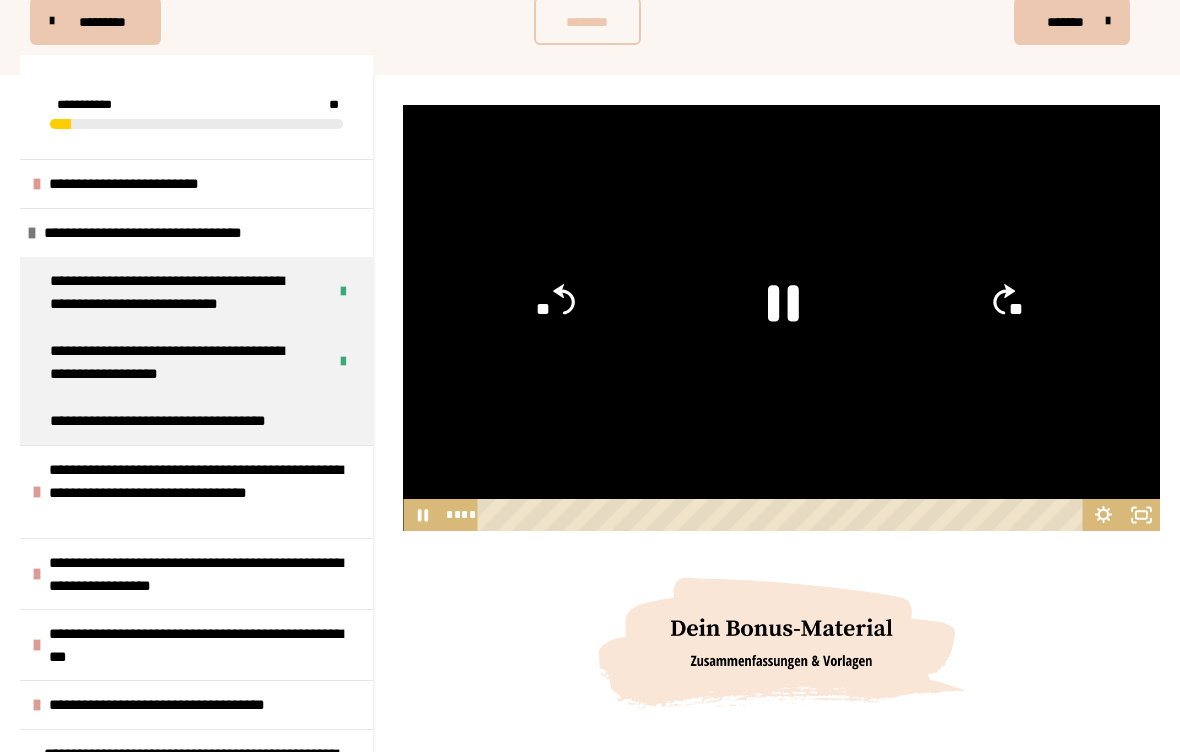 click 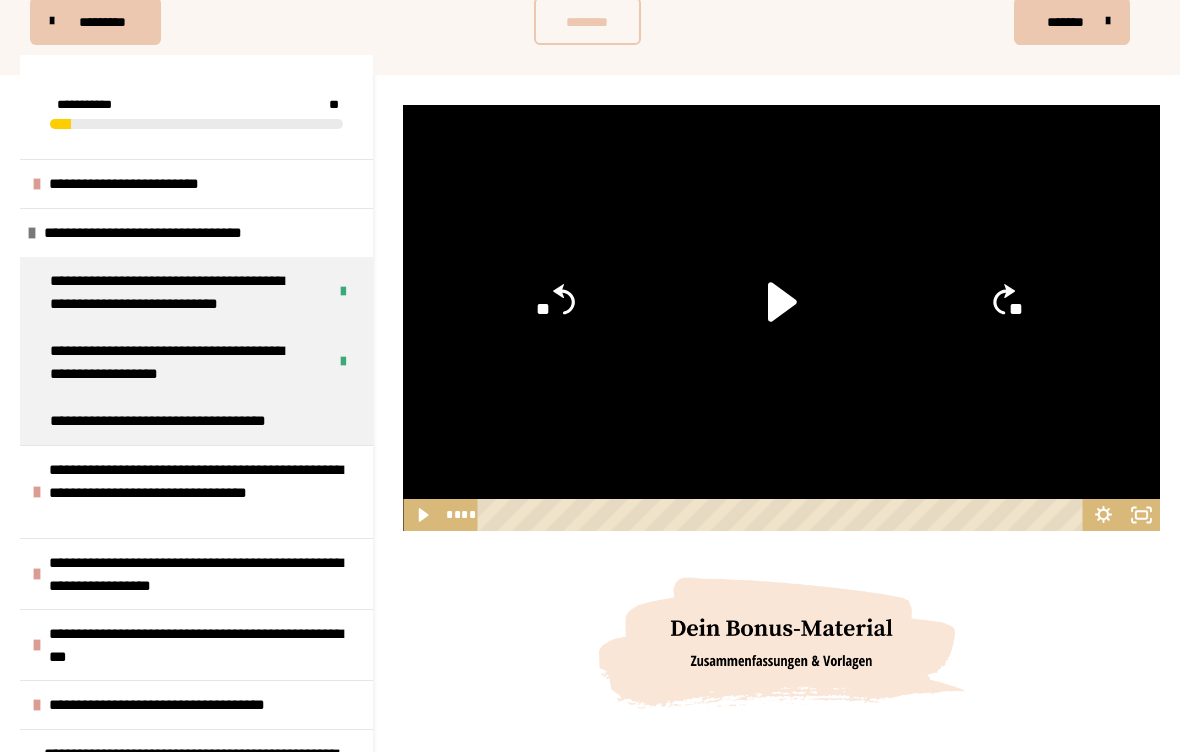 click 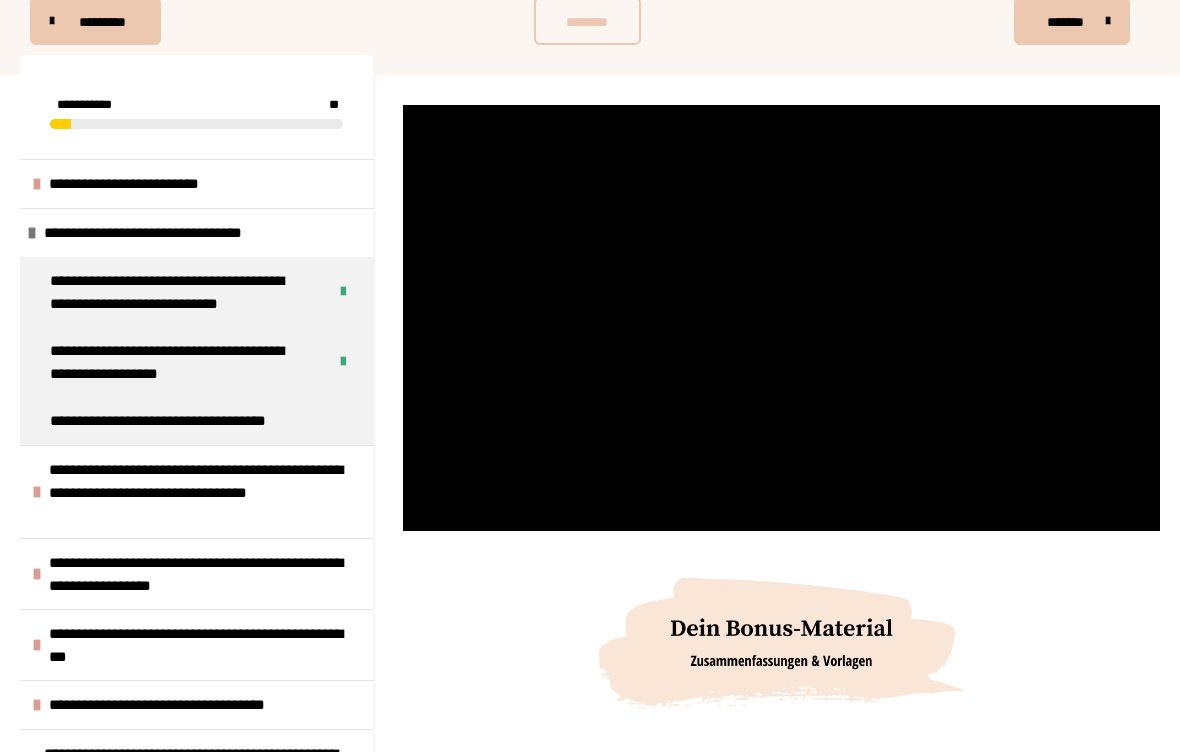 click at bounding box center [781, 318] 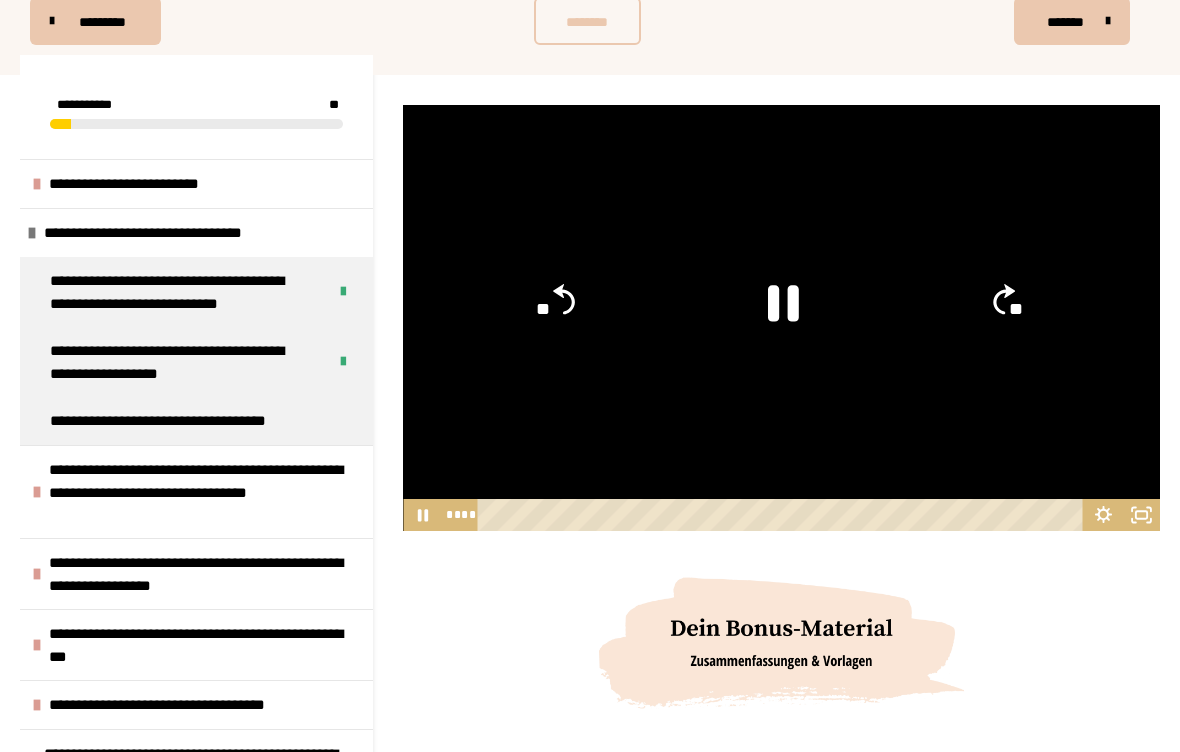 click 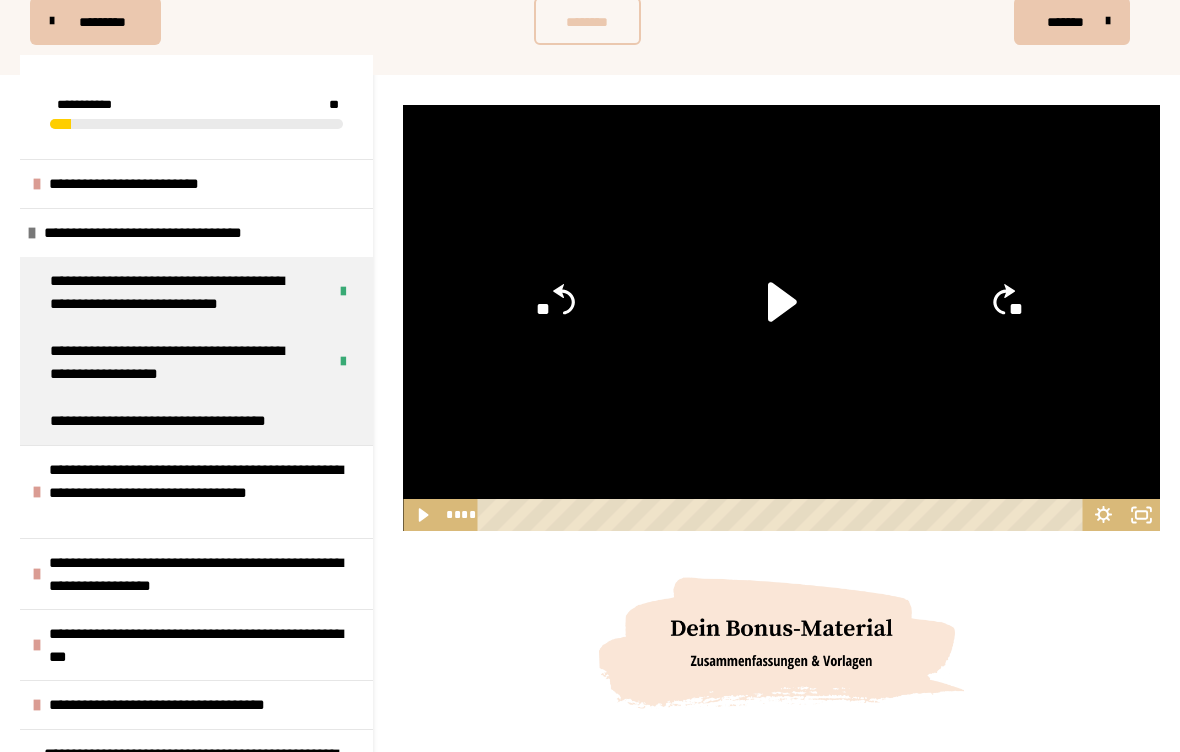 click 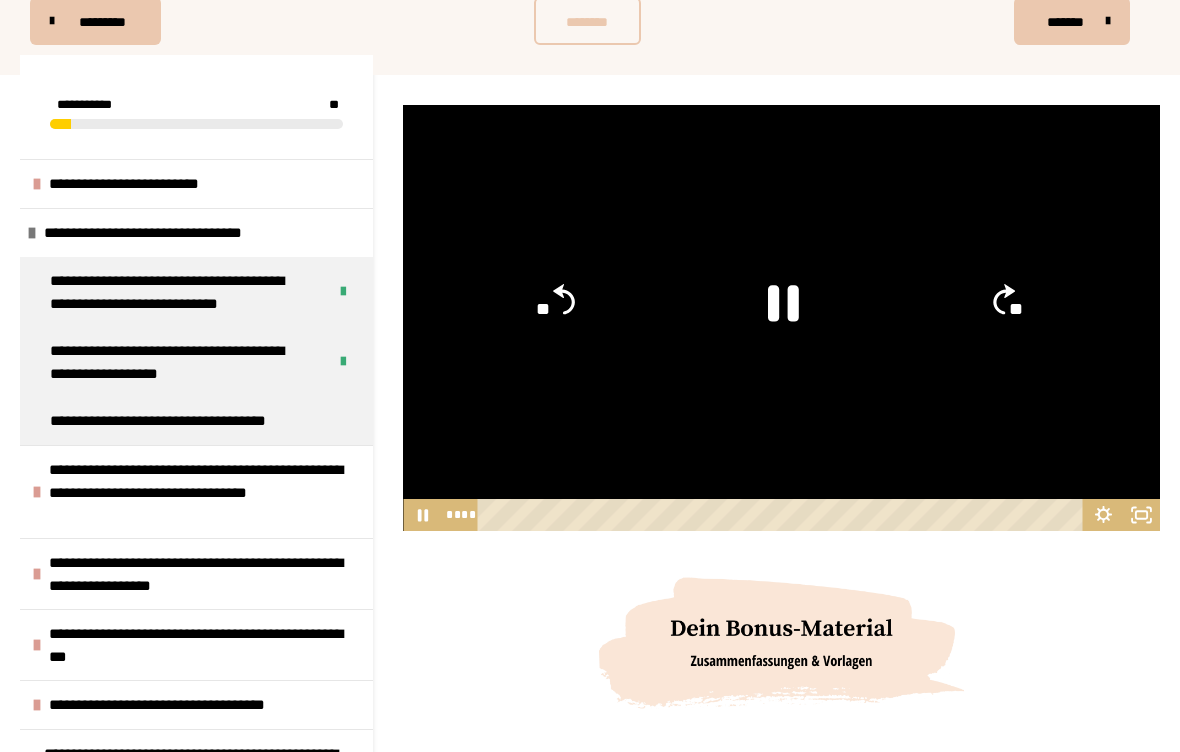 click on "**" 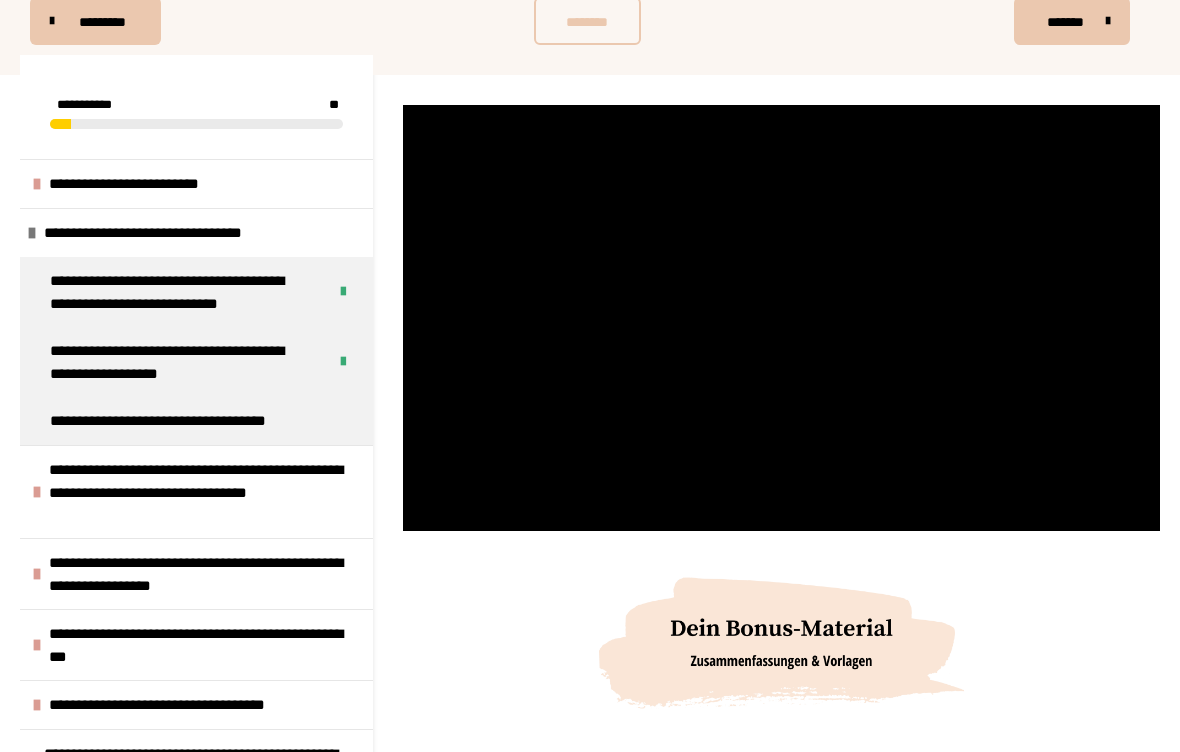 click at bounding box center (781, 318) 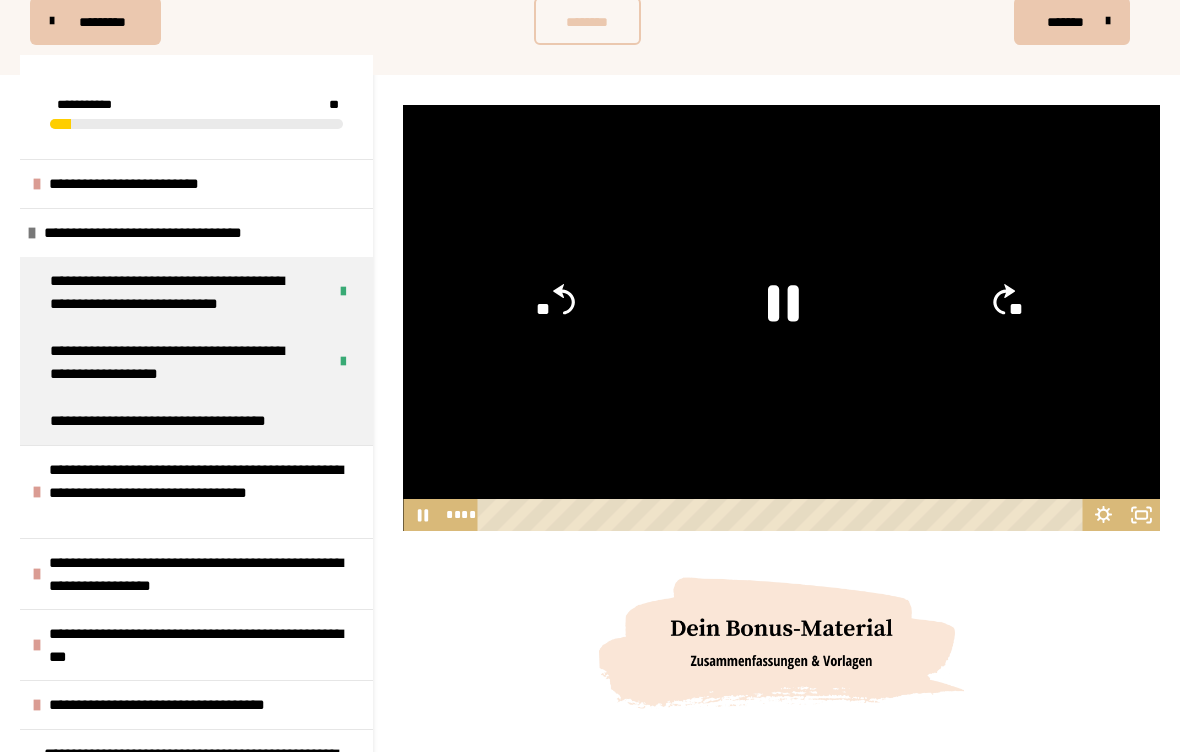 click 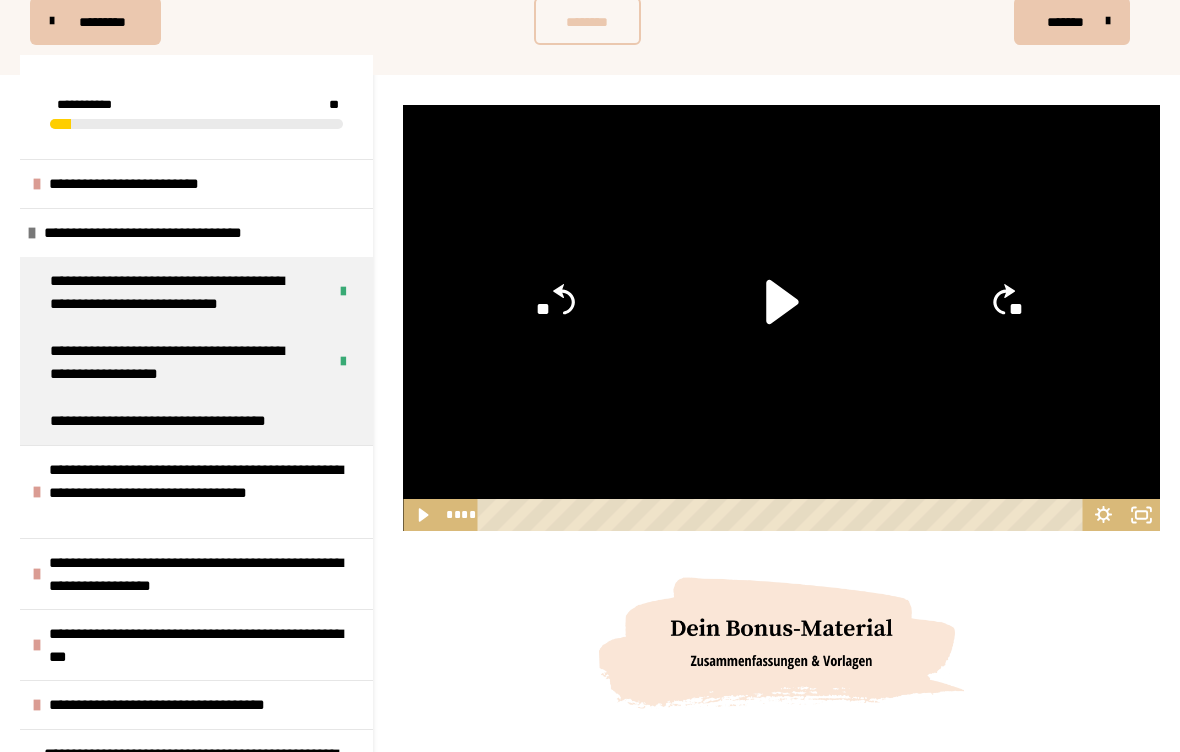 click 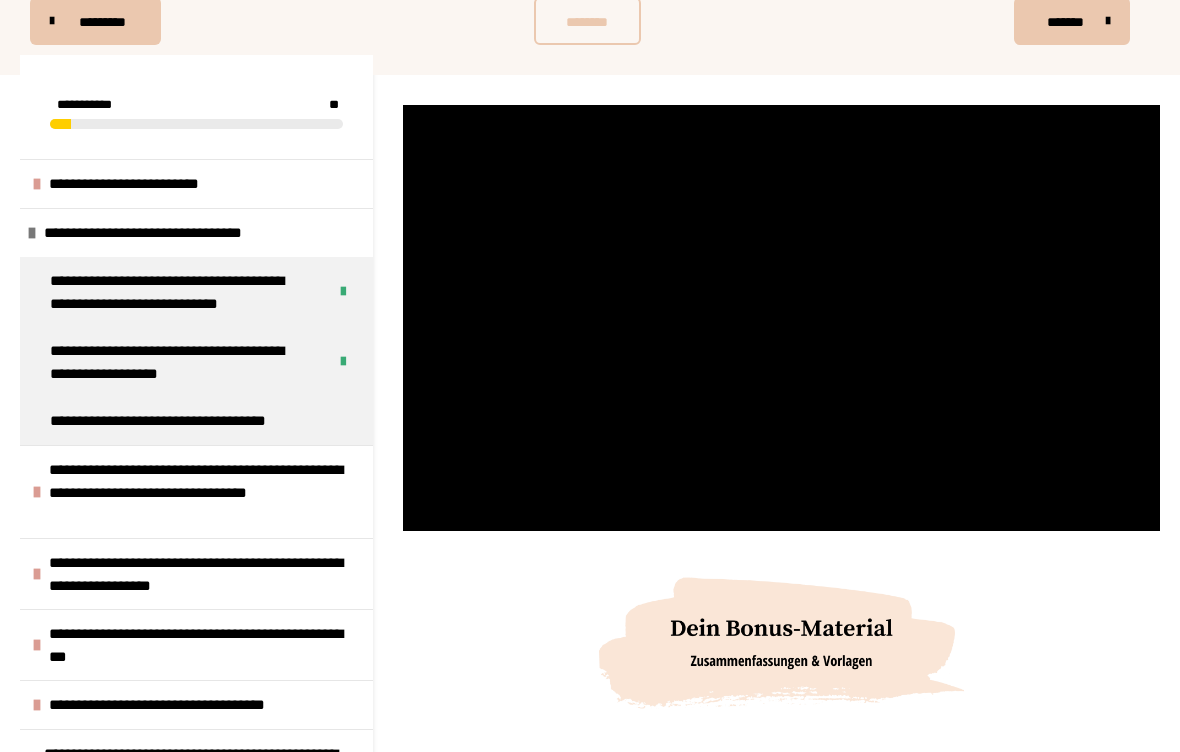 click at bounding box center [781, 318] 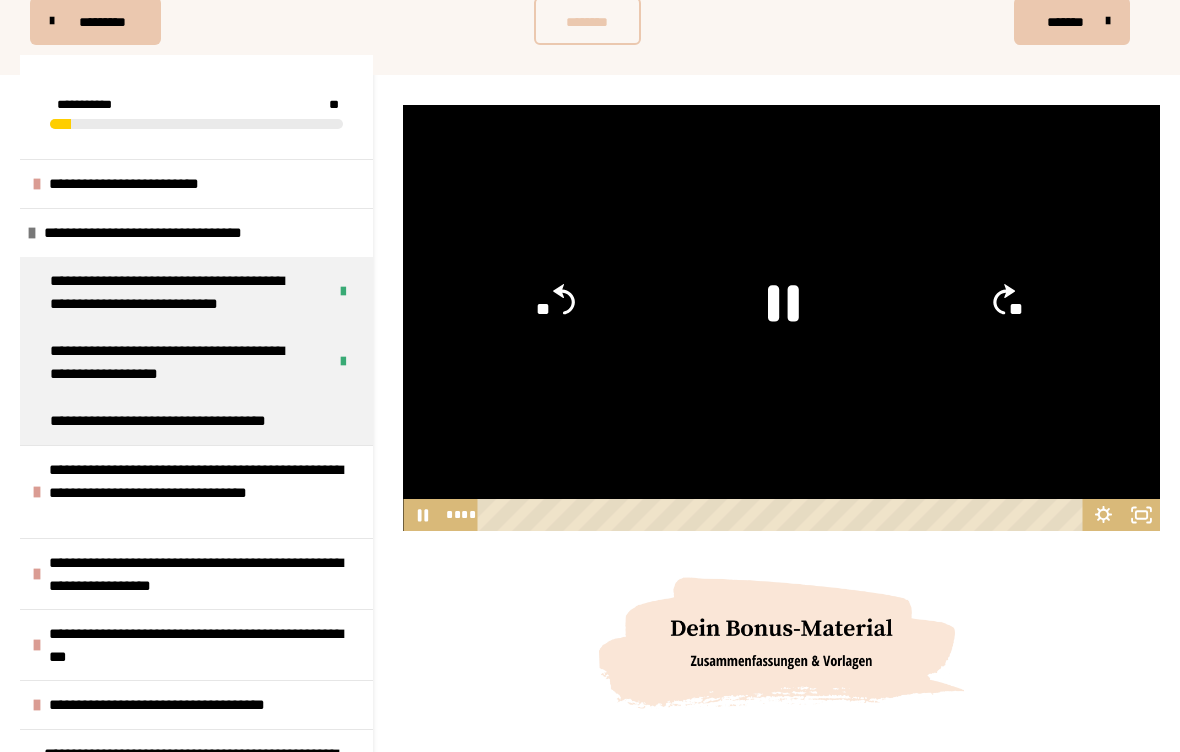 click 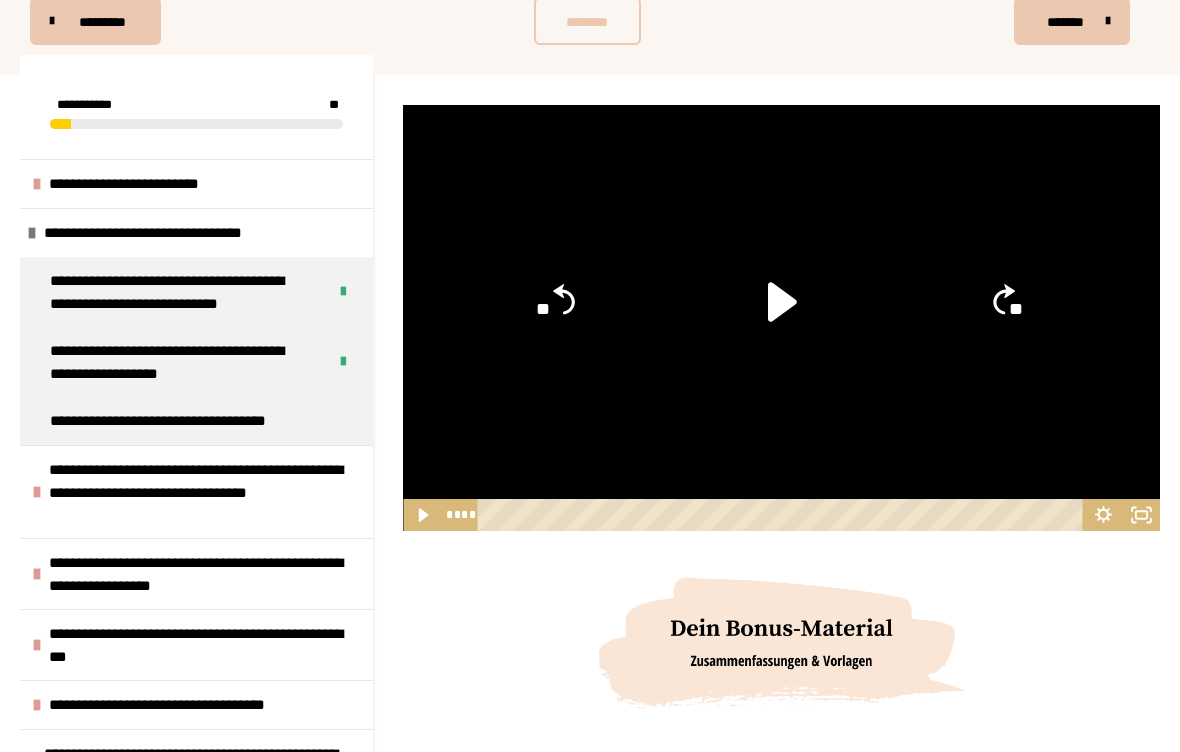 click 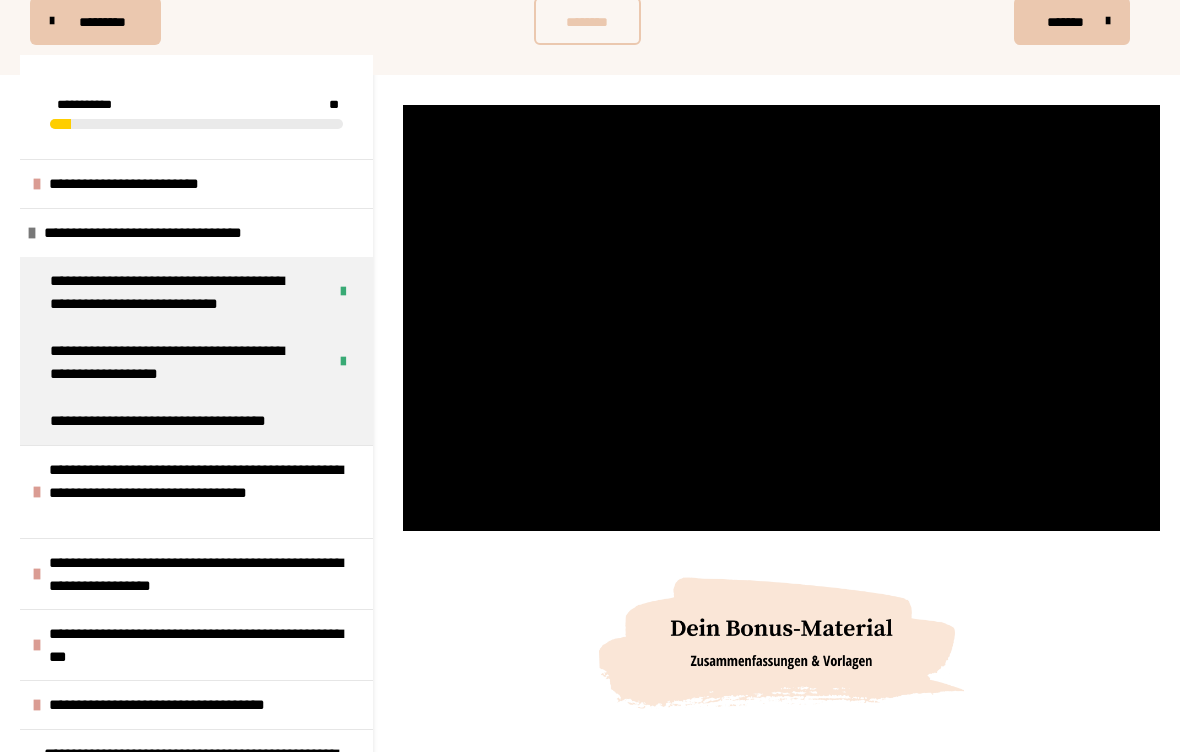 click at bounding box center (781, 318) 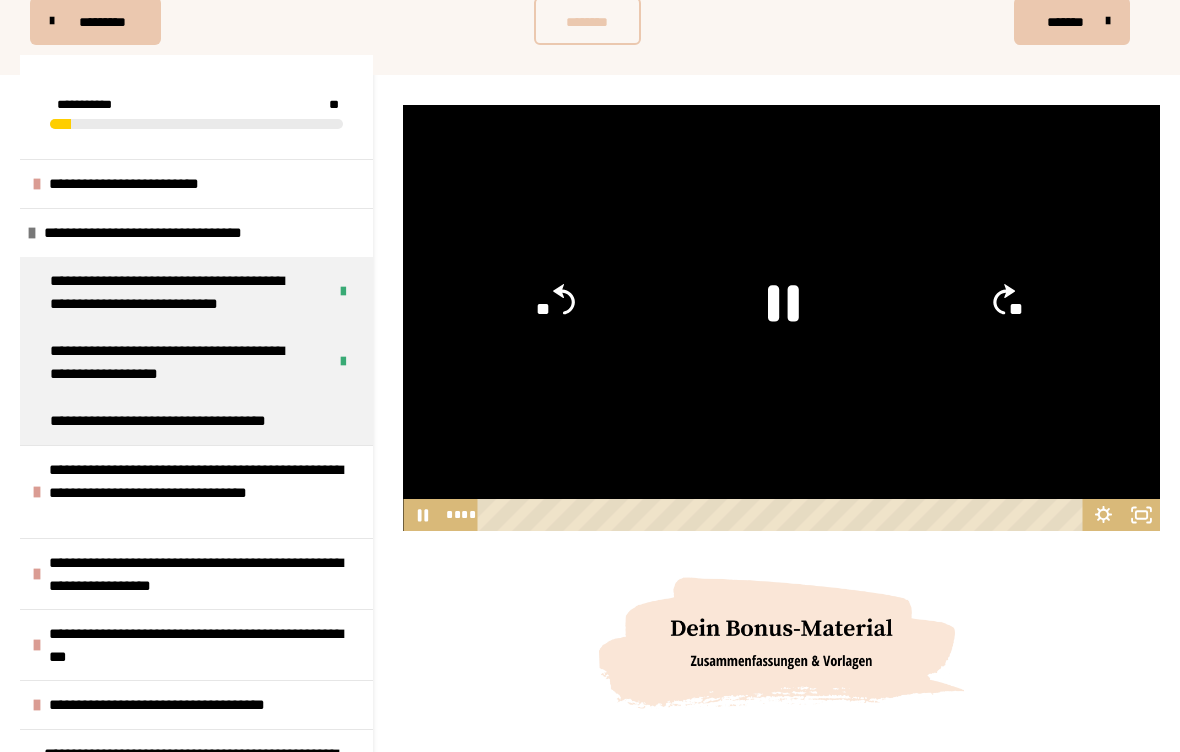 click 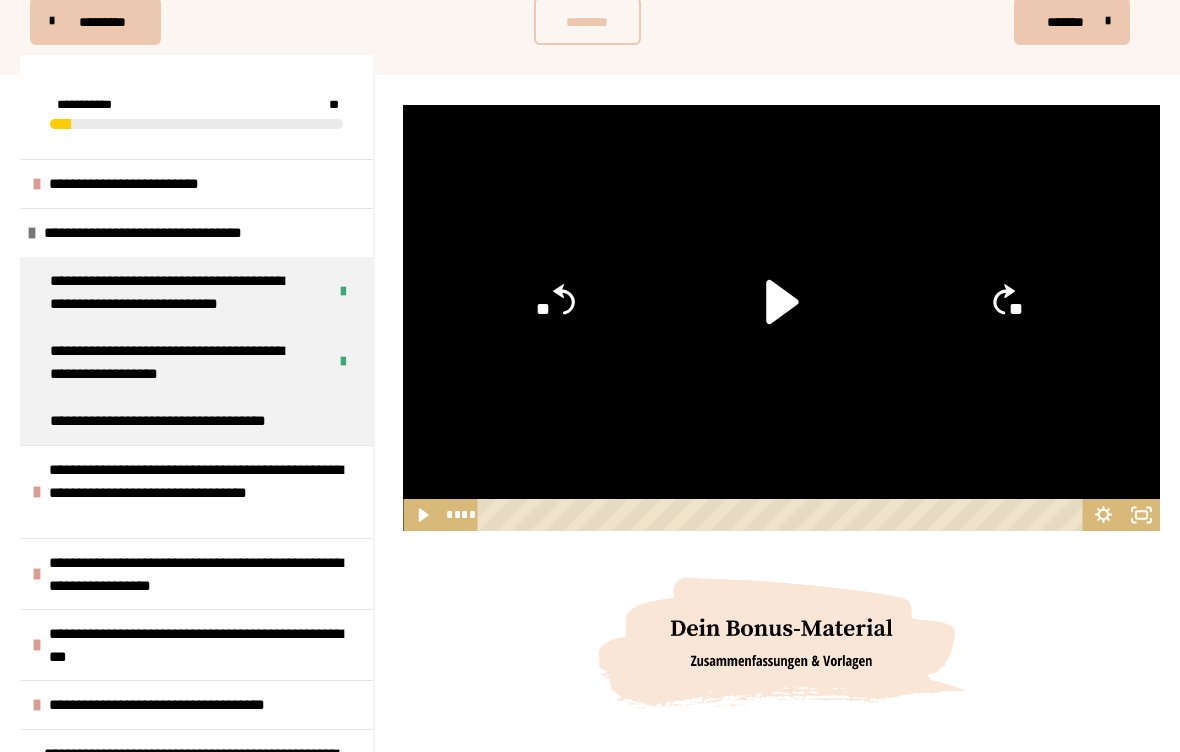 click 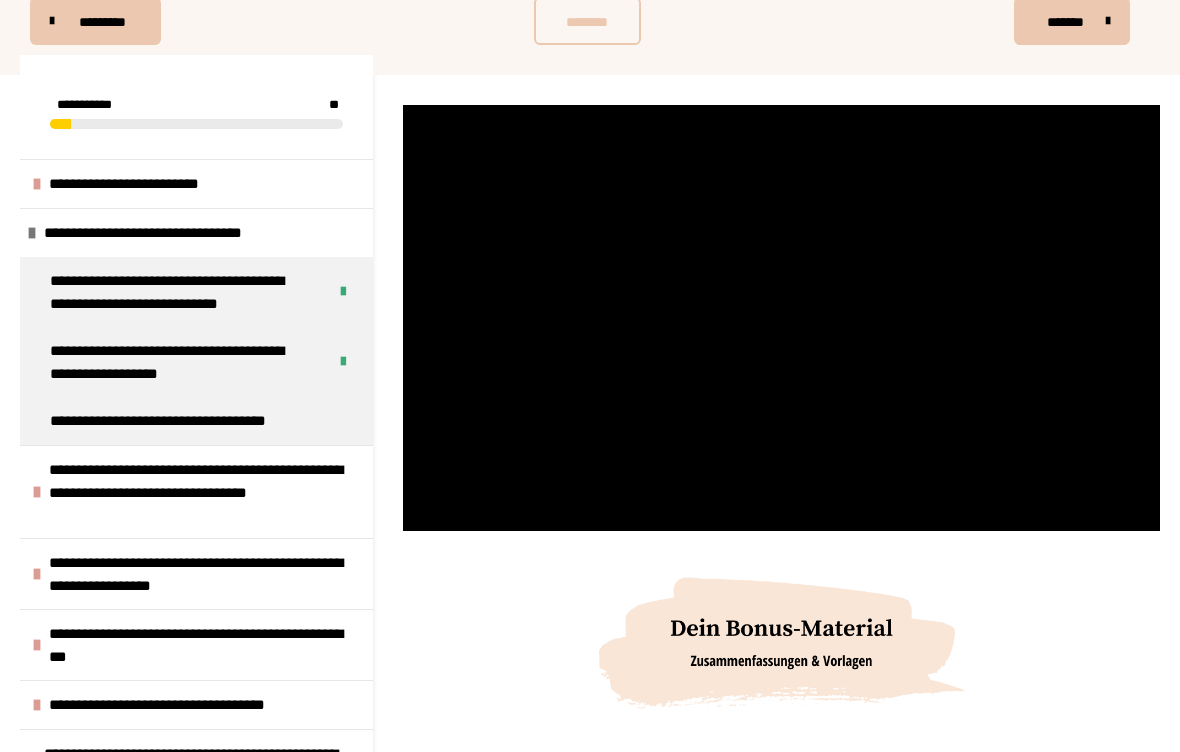 click at bounding box center [781, 318] 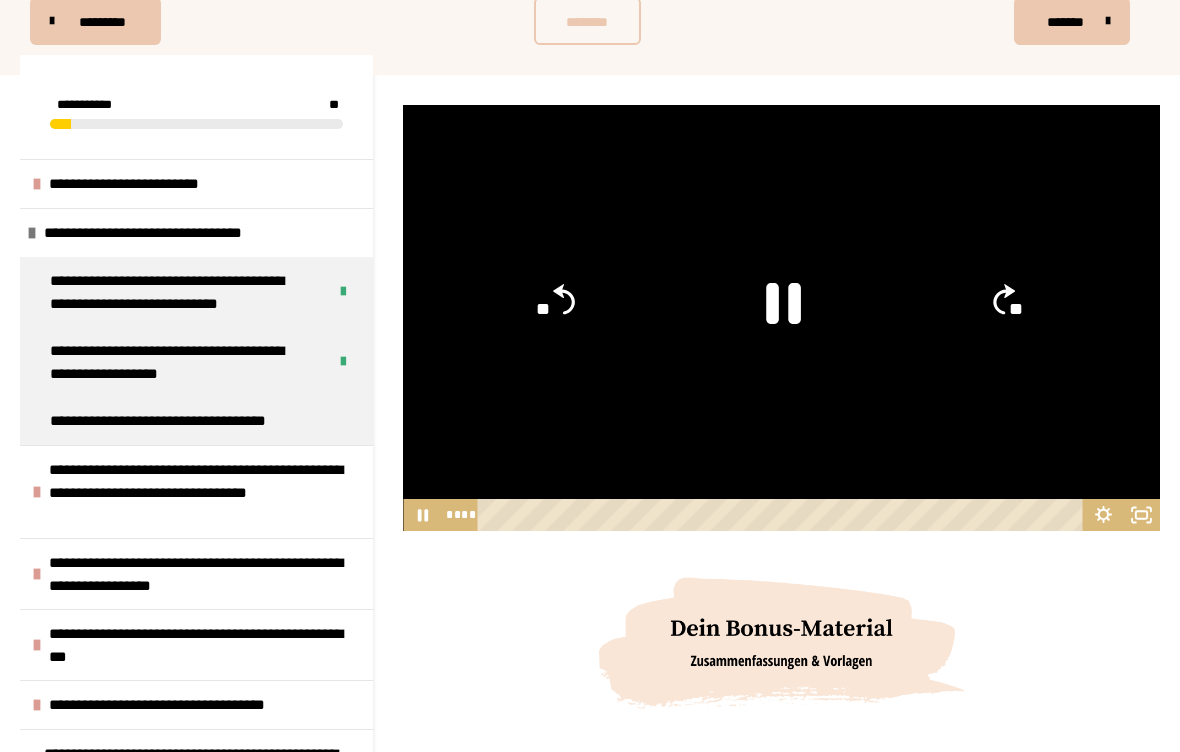 click 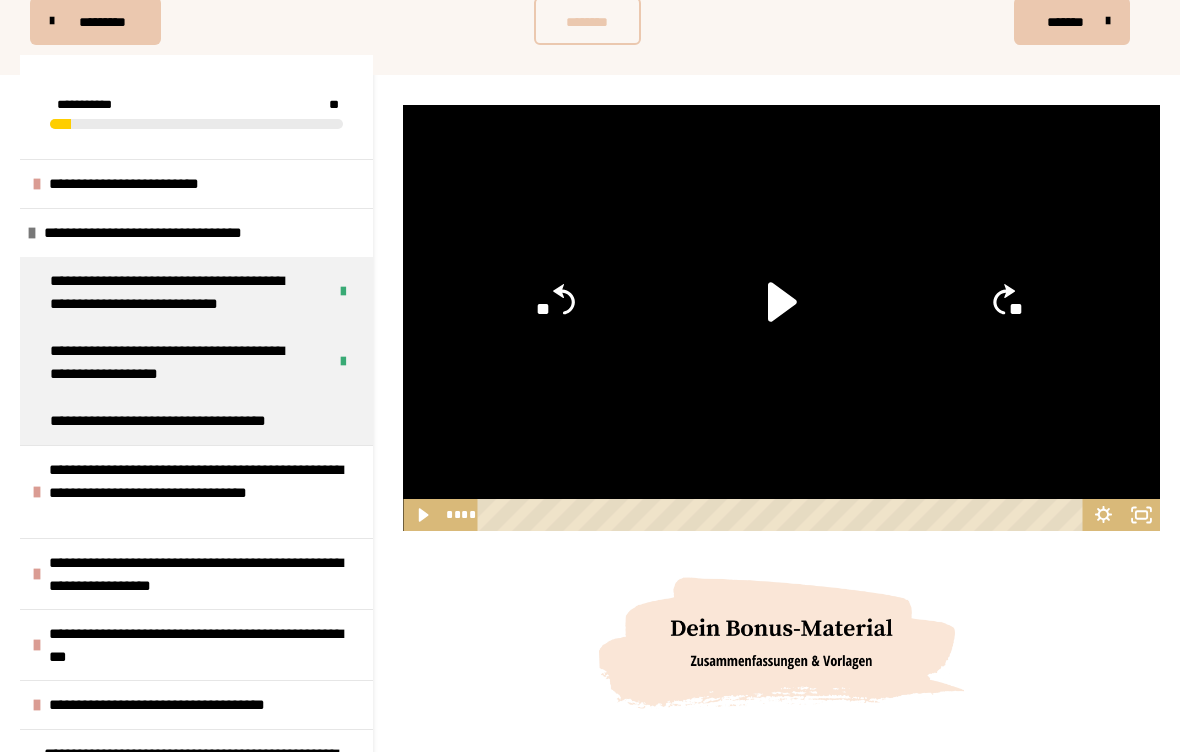 click 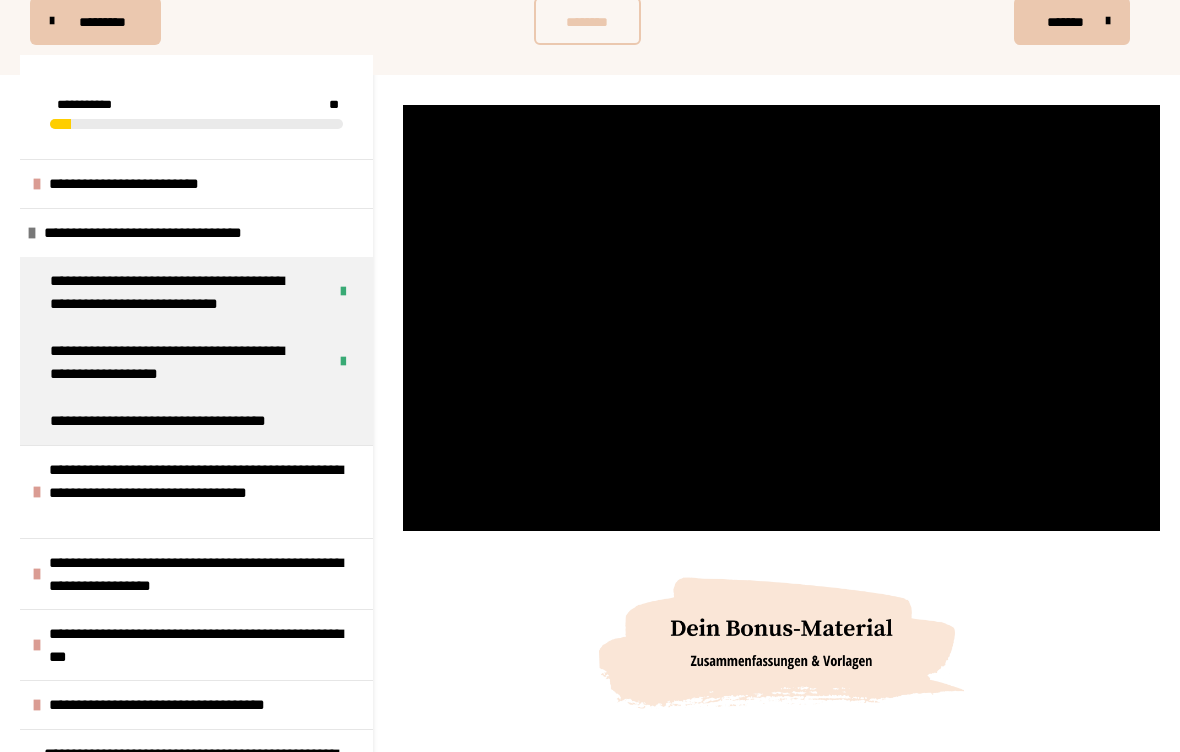 click at bounding box center [781, 318] 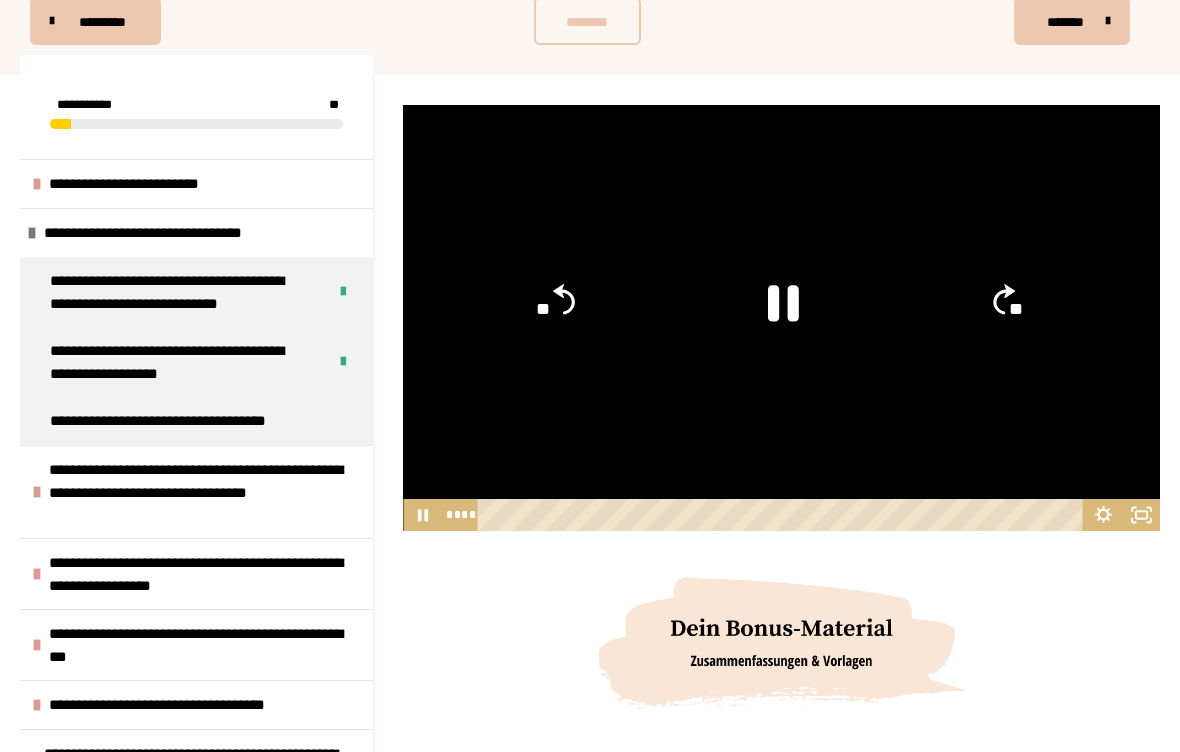 click 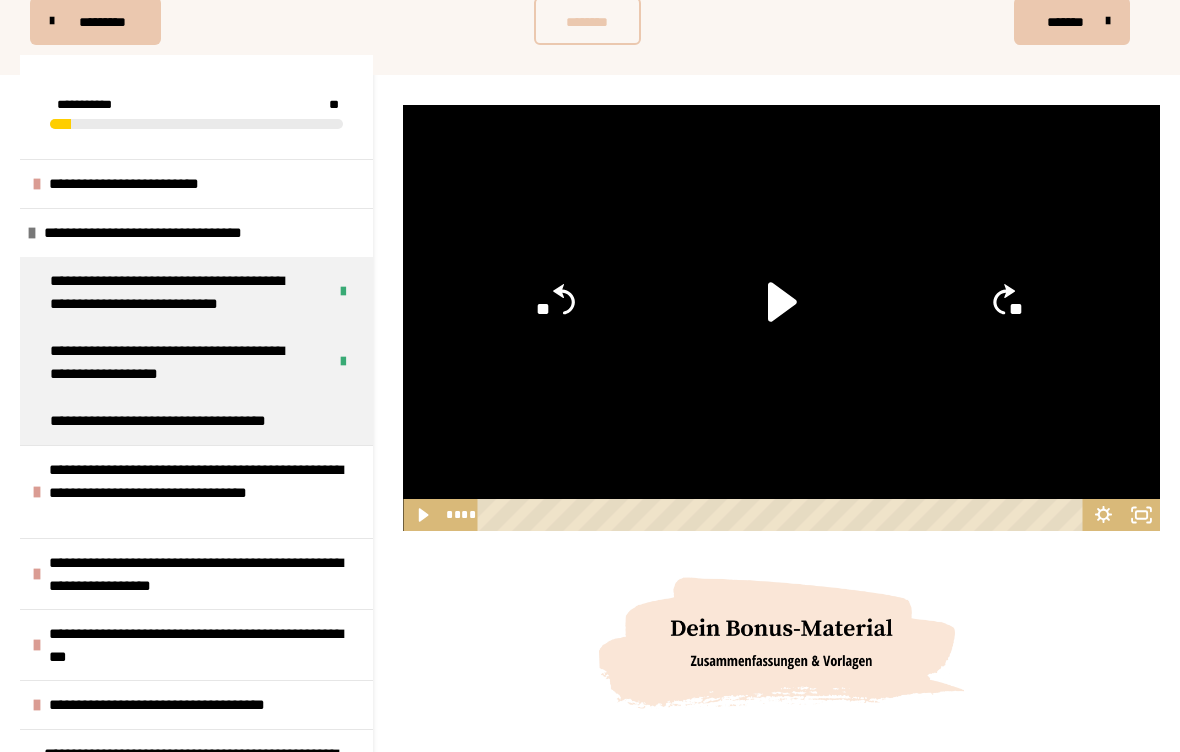 click 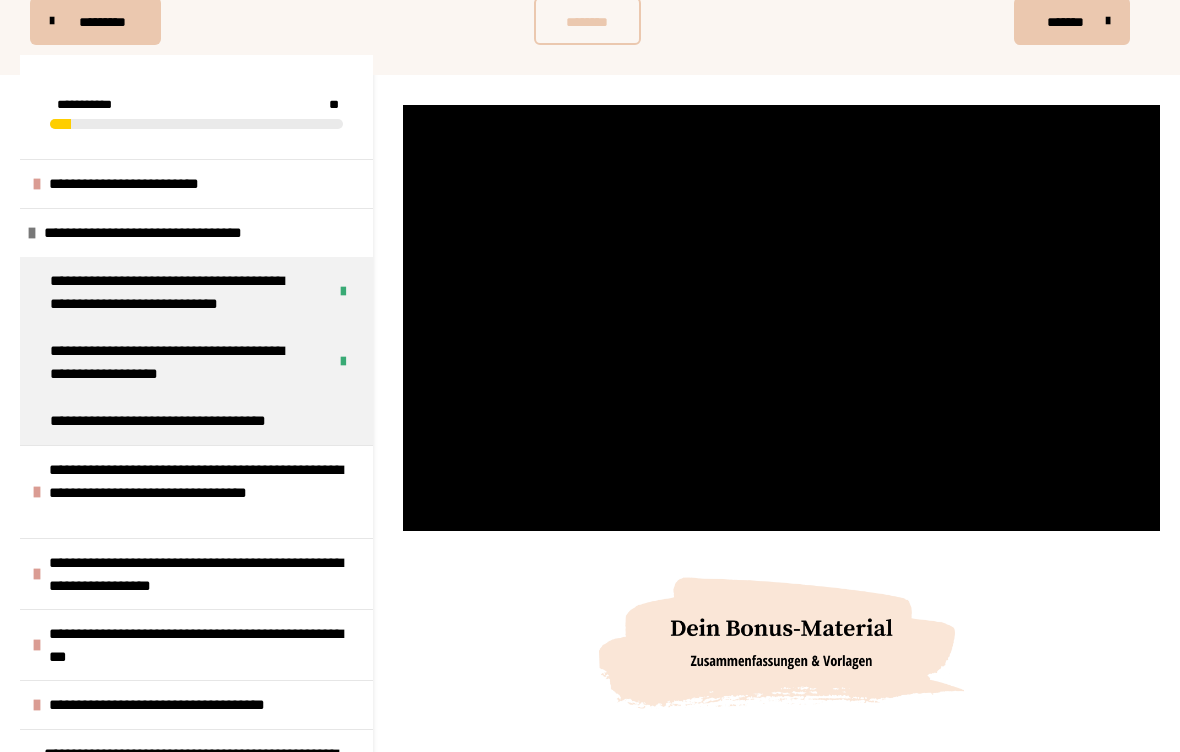 click at bounding box center [781, 318] 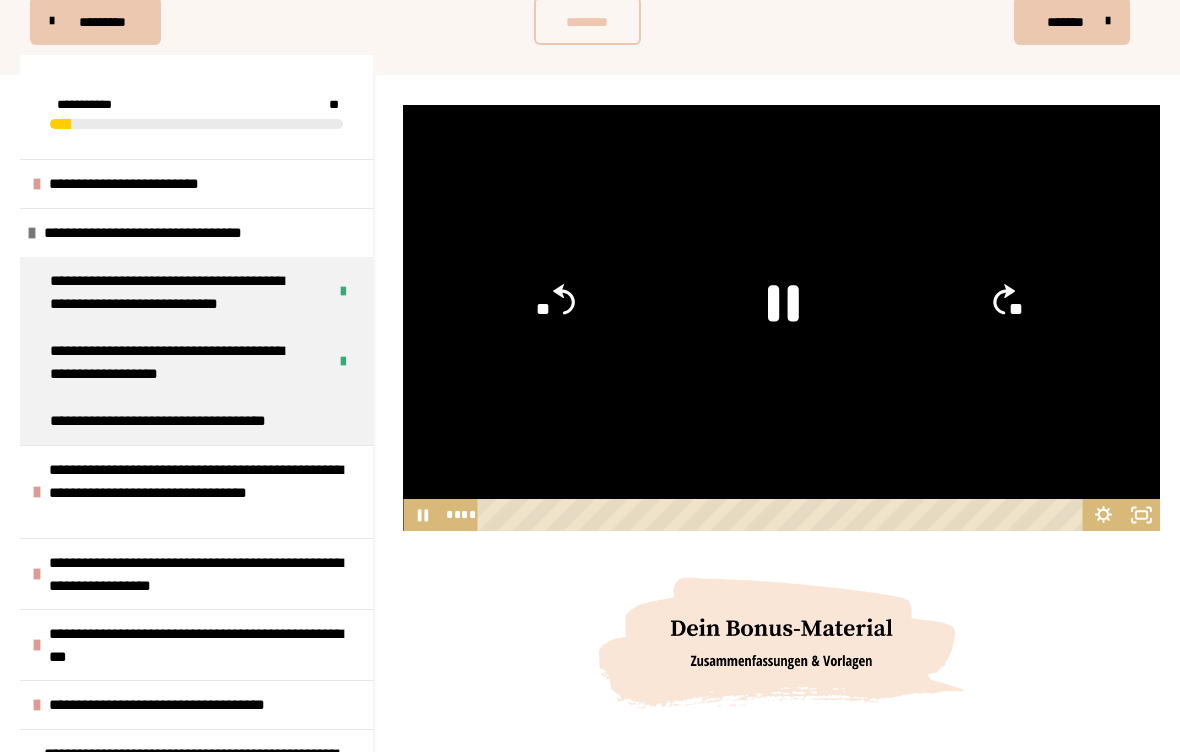 click 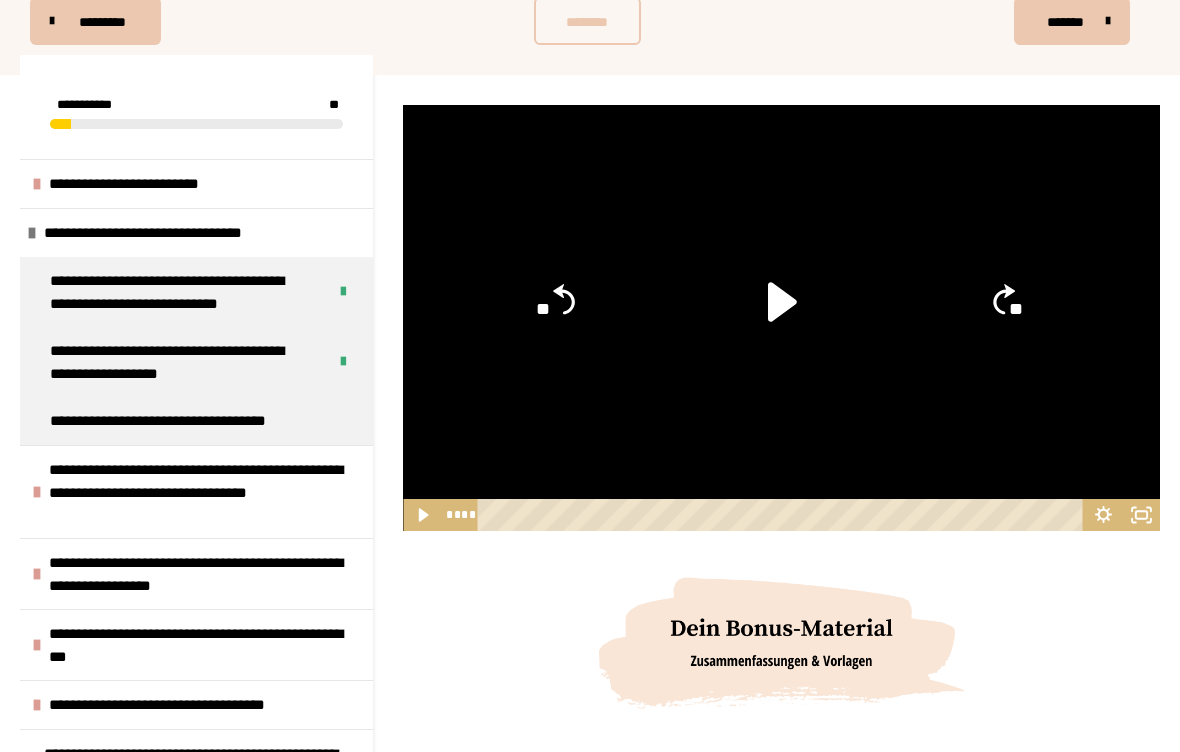 click 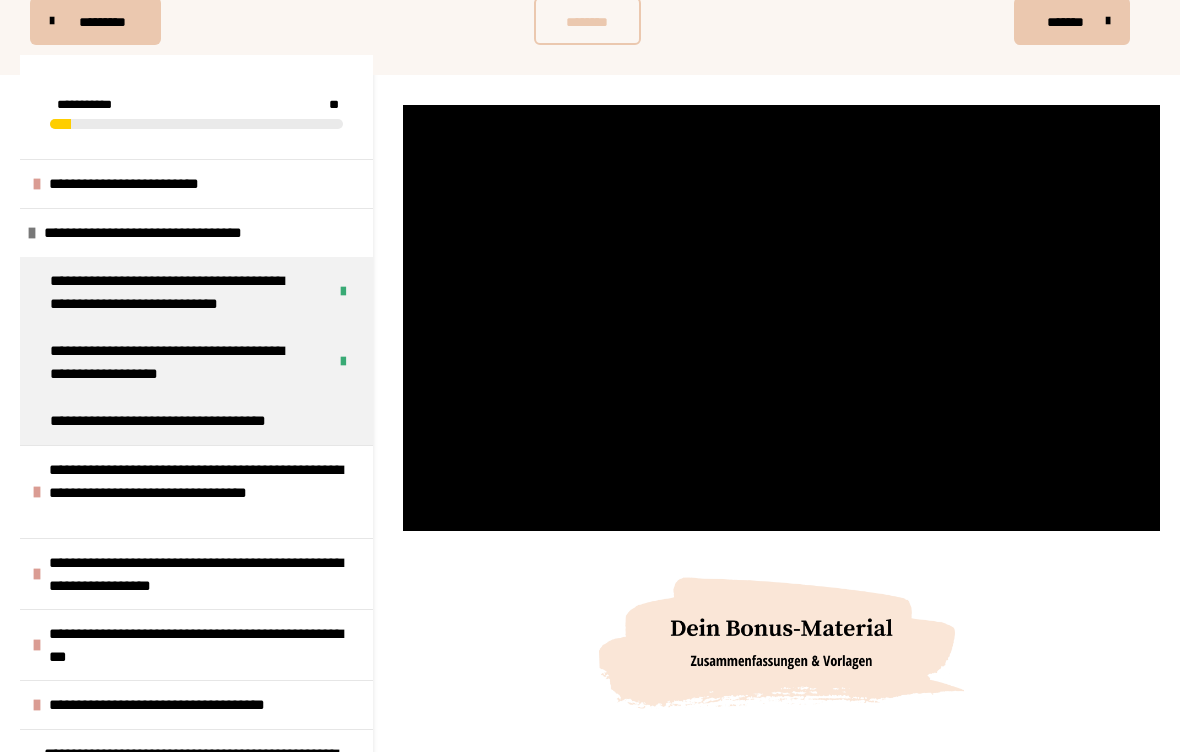 click at bounding box center [781, 318] 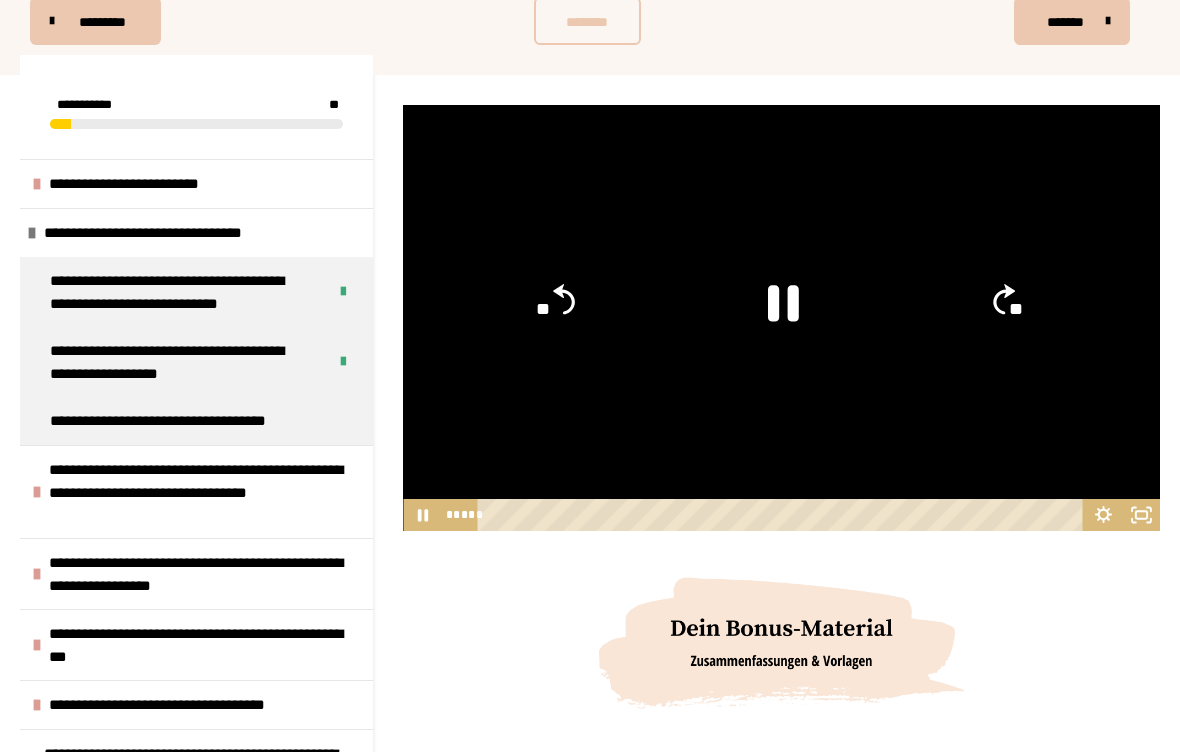 click 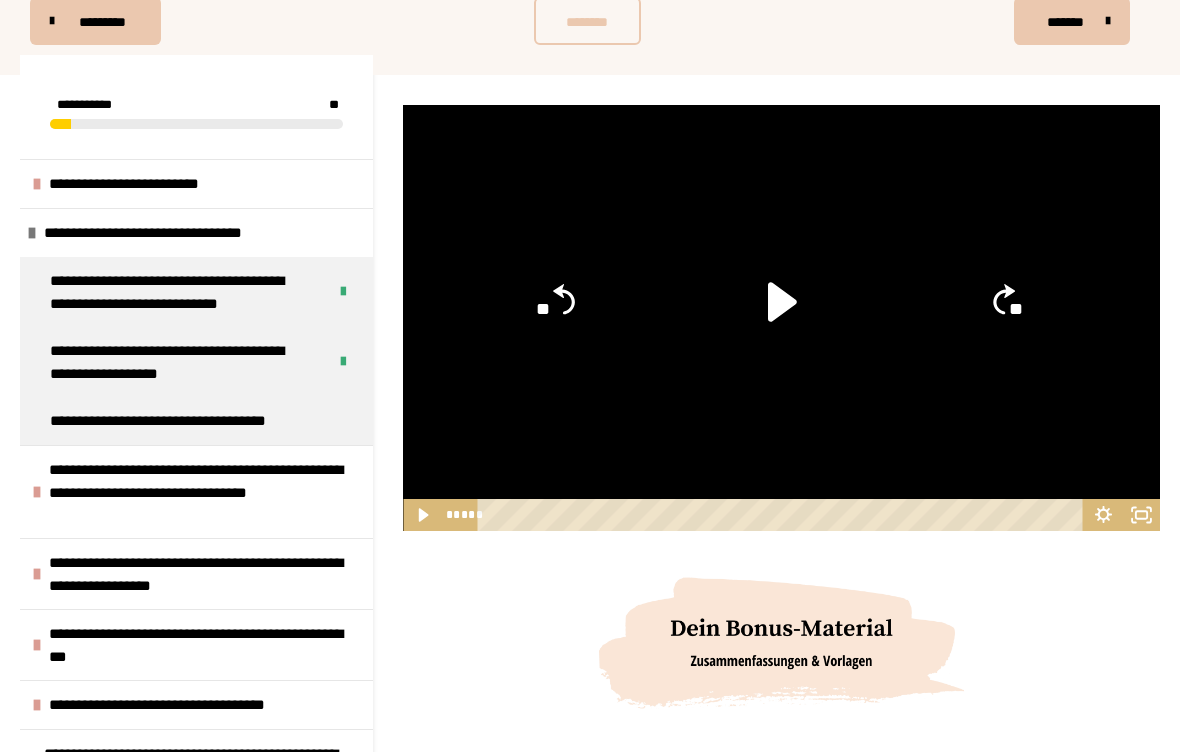 click 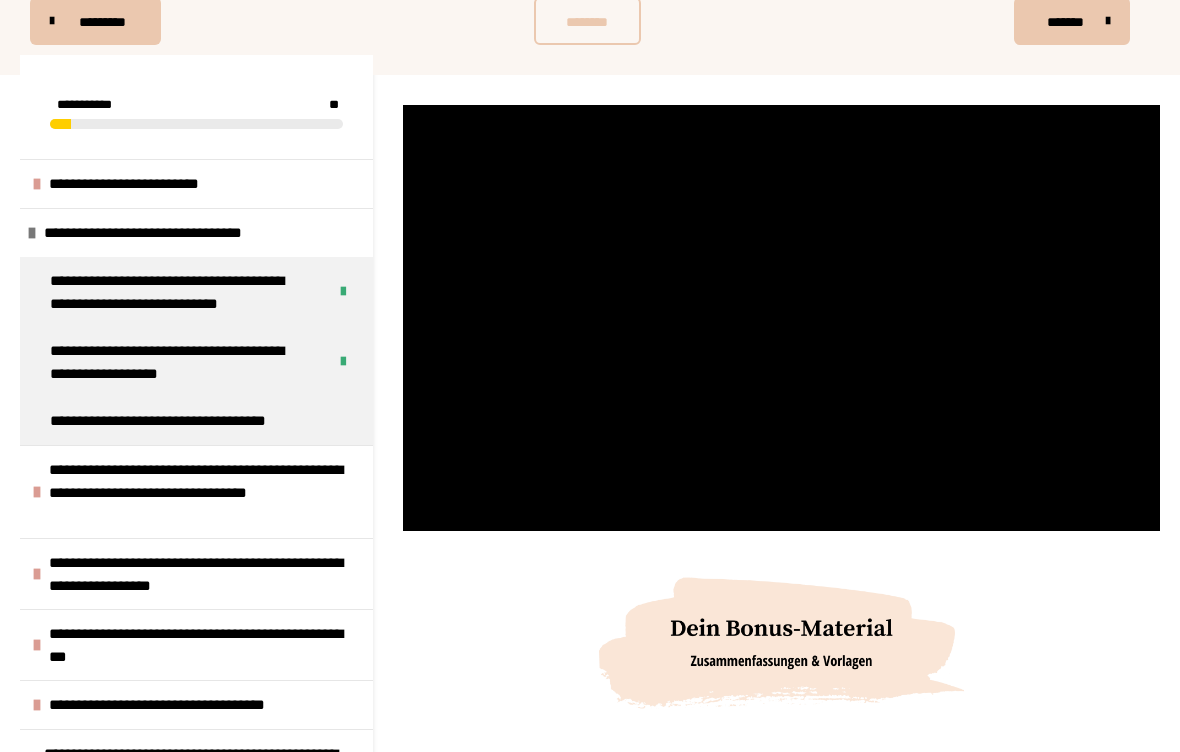 click at bounding box center [781, 318] 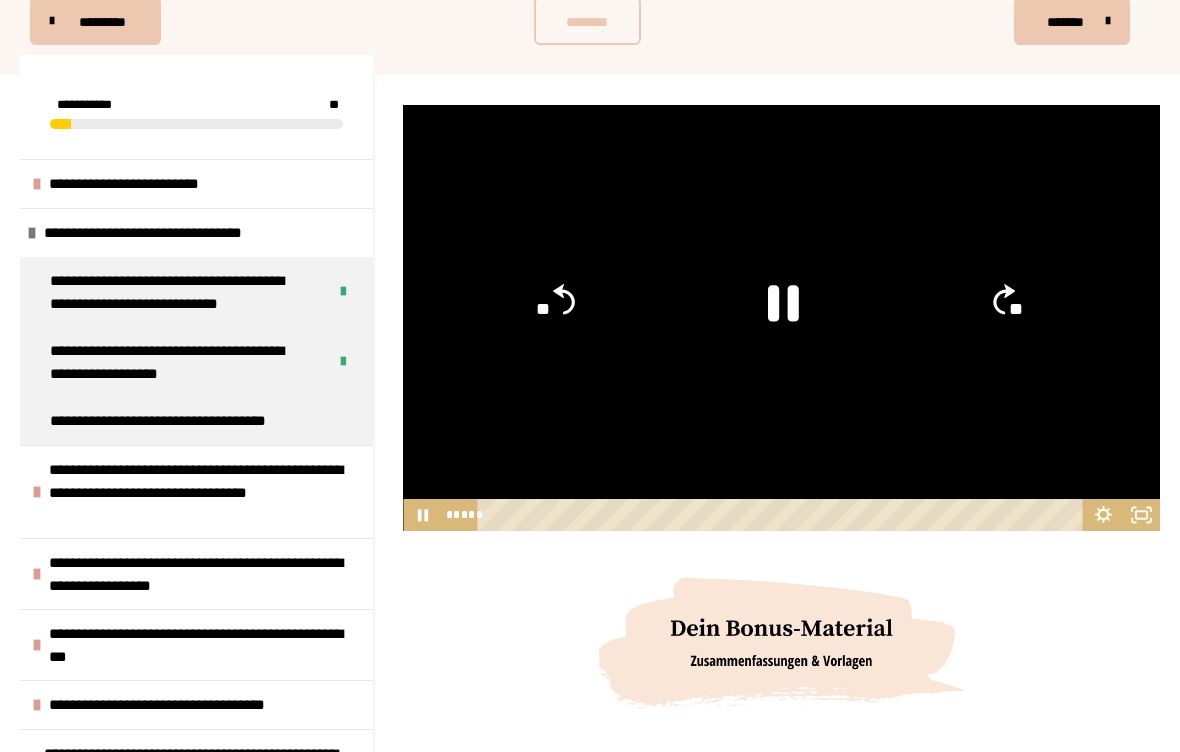 click 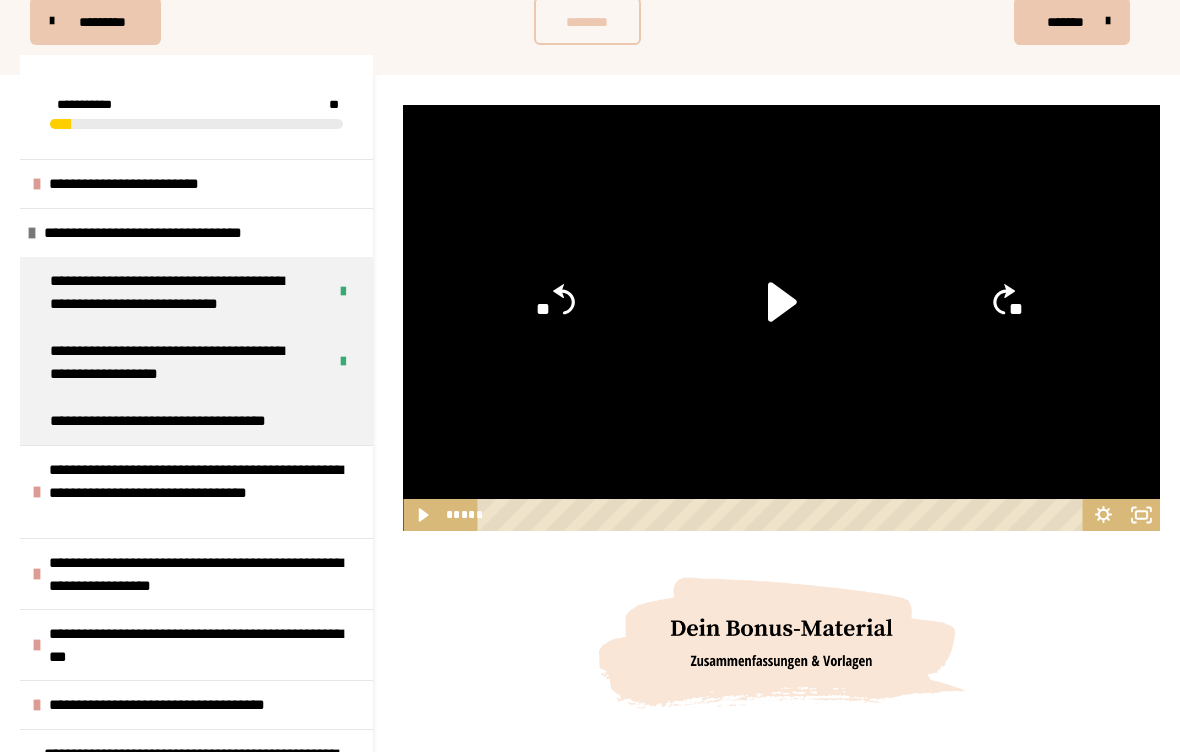 click 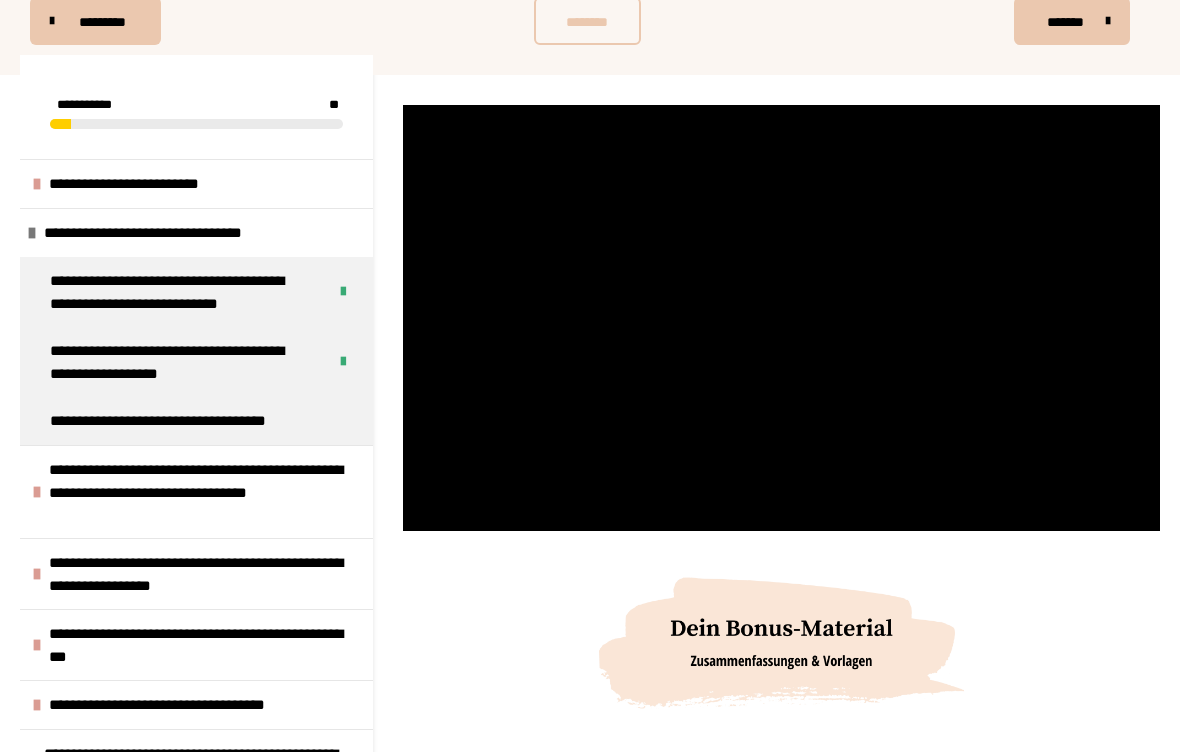 click at bounding box center (781, 318) 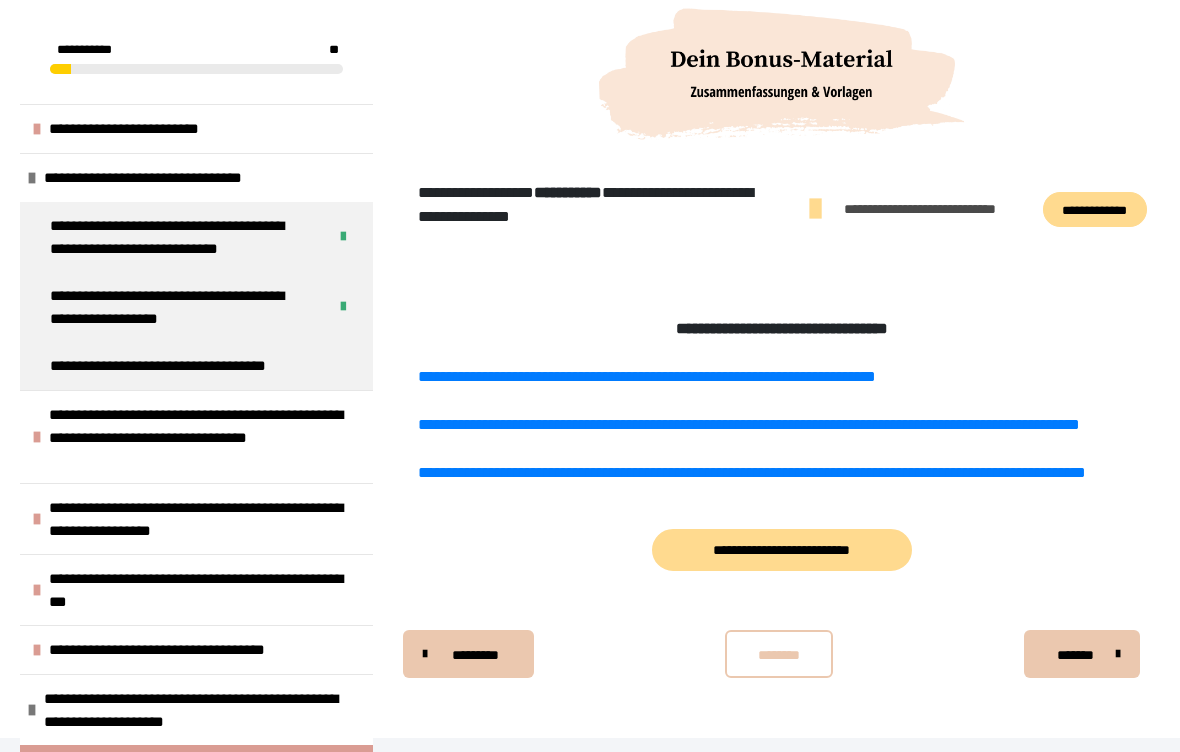 scroll, scrollTop: 912, scrollLeft: 0, axis: vertical 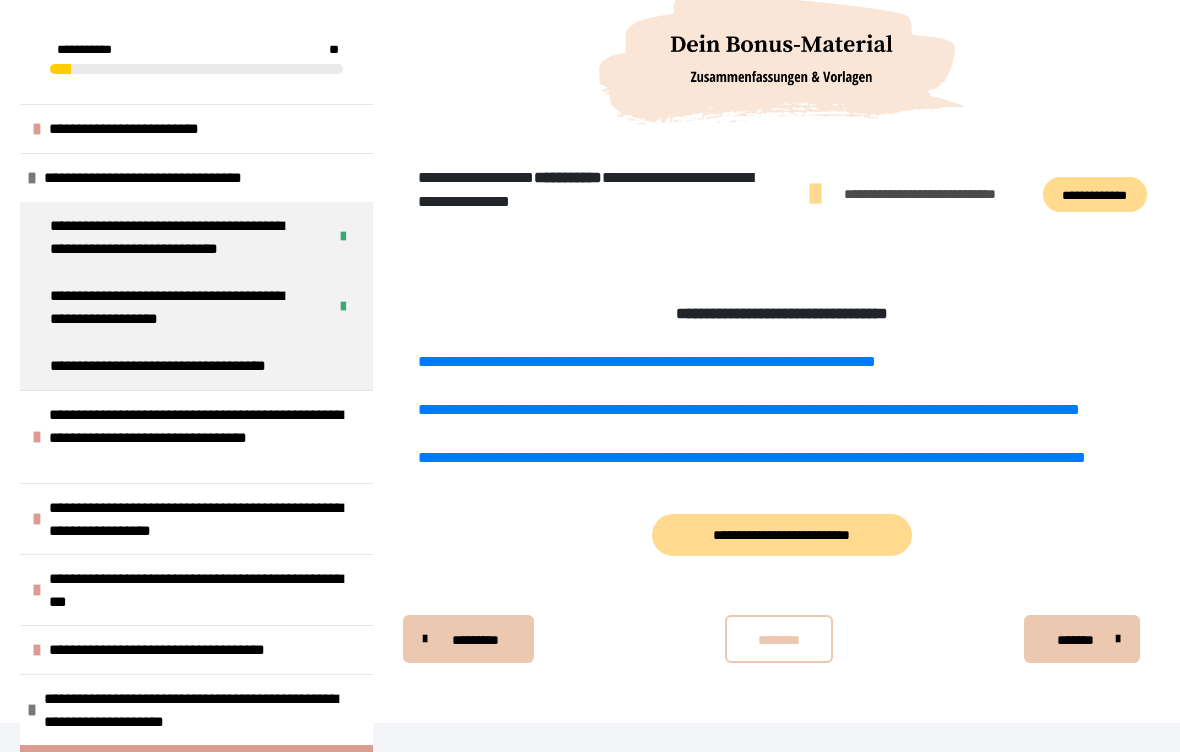 click on "*******" at bounding box center (1075, 640) 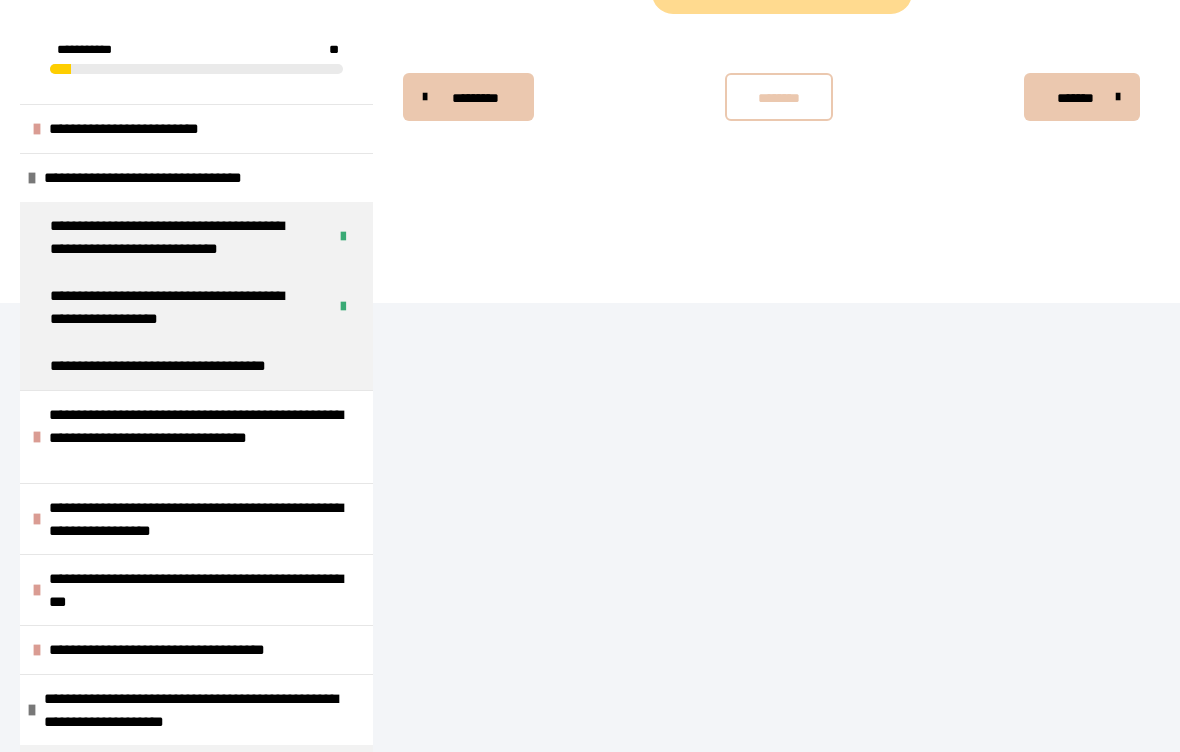 scroll, scrollTop: 406, scrollLeft: 0, axis: vertical 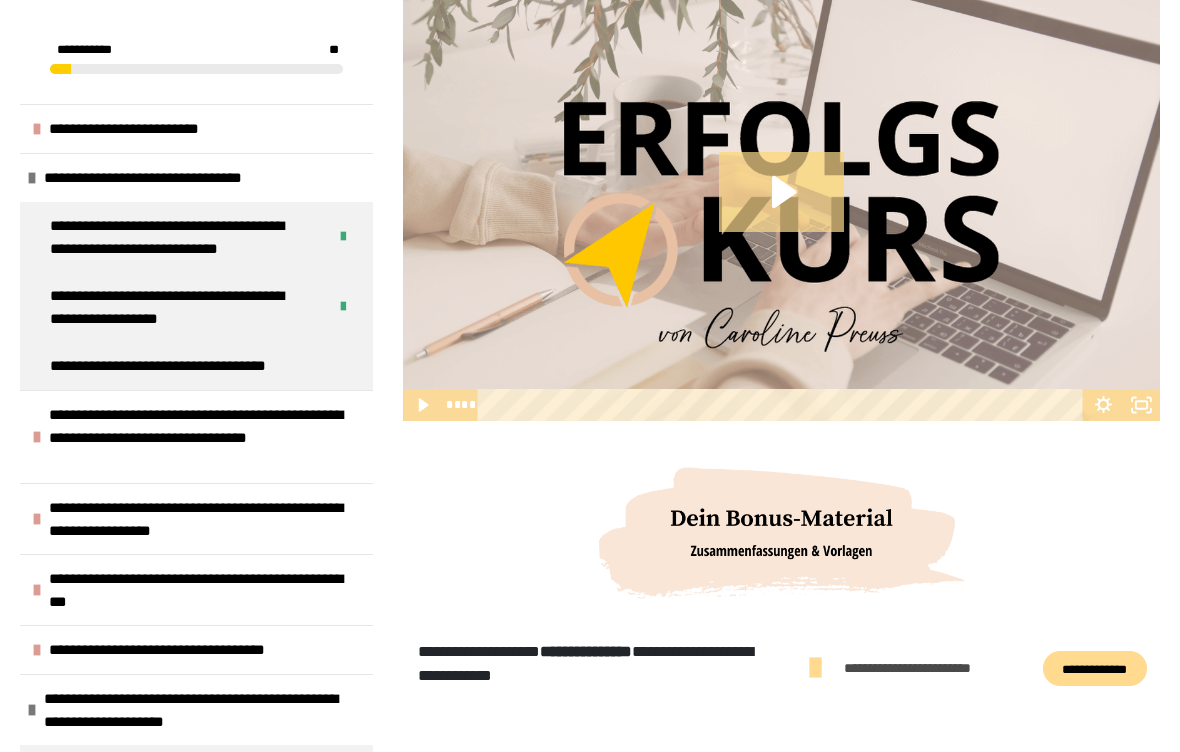 click 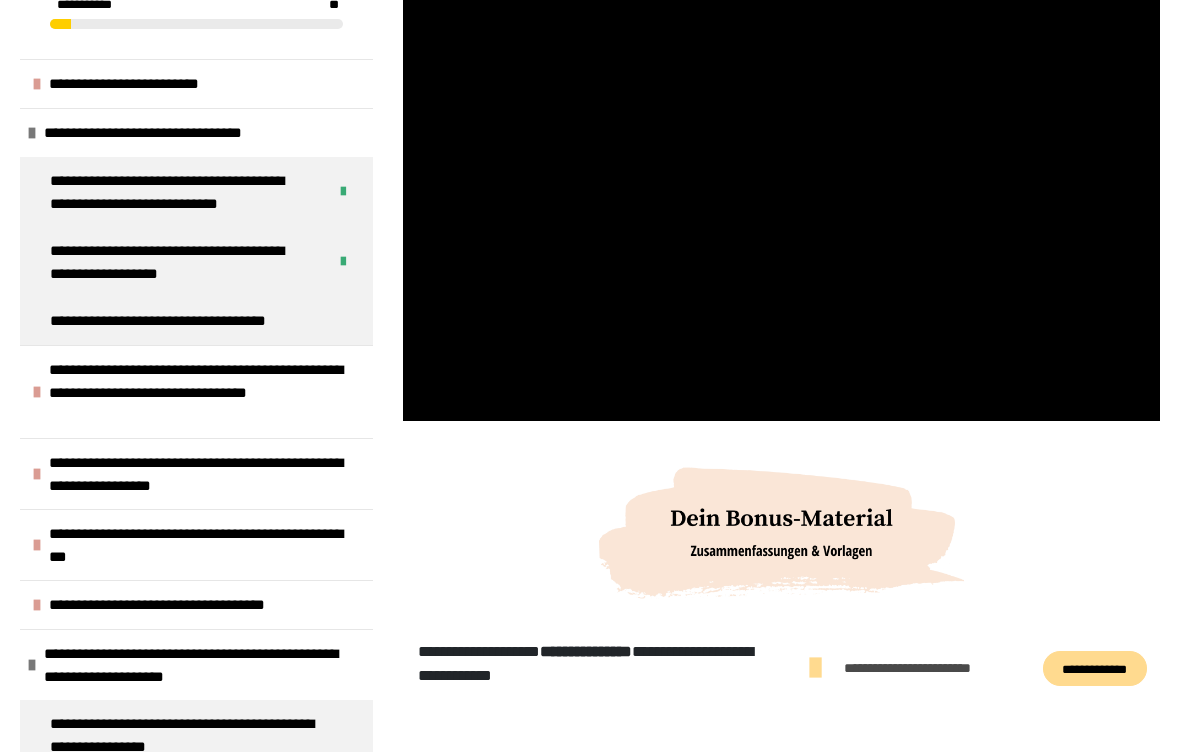 scroll, scrollTop: 46, scrollLeft: 0, axis: vertical 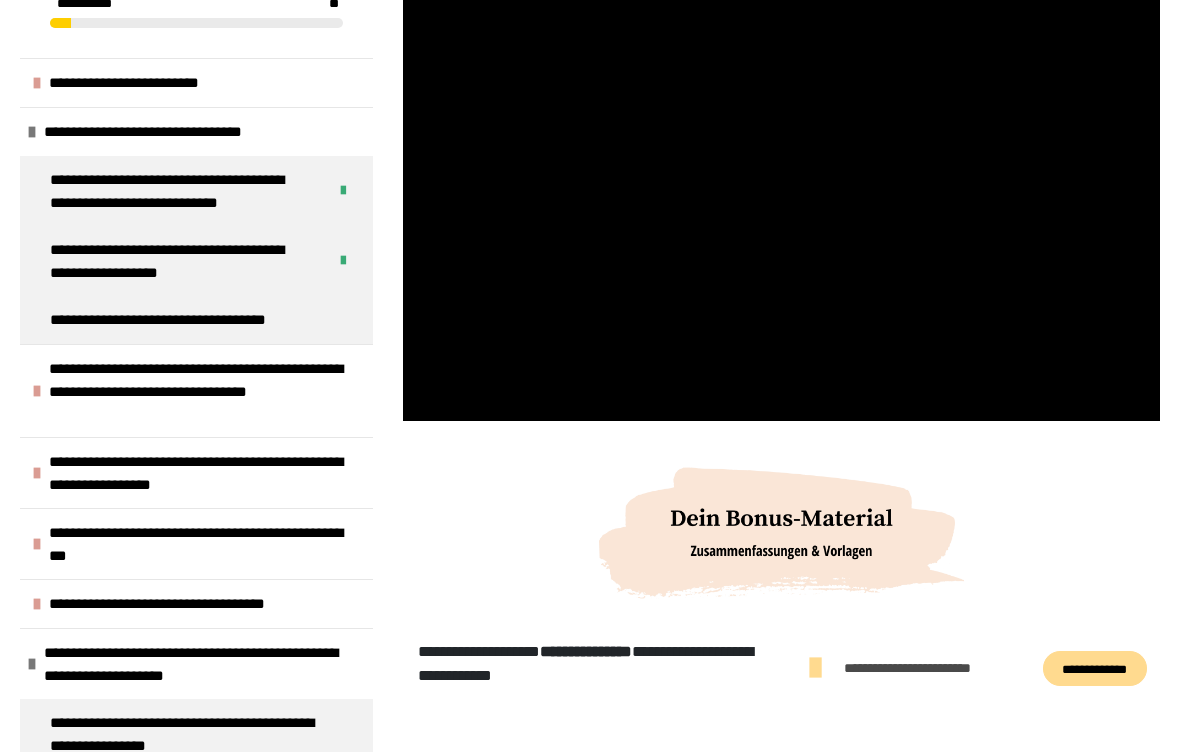 click at bounding box center [781, 208] 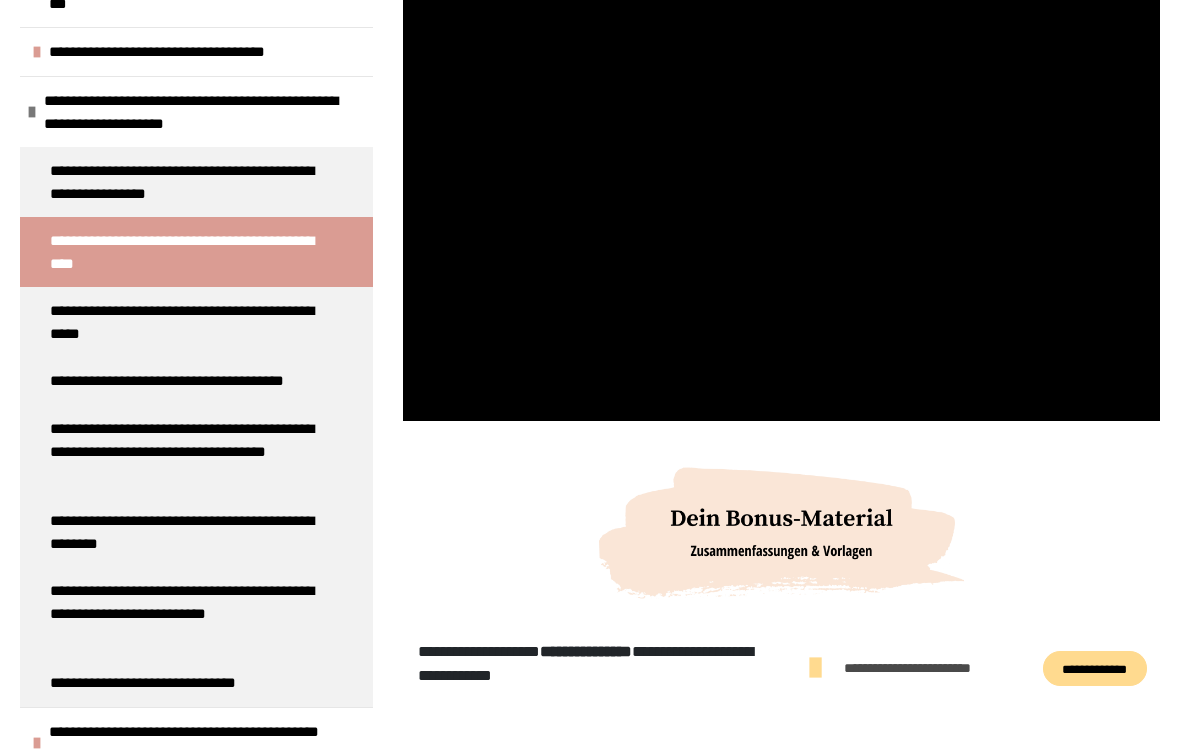scroll, scrollTop: 599, scrollLeft: 0, axis: vertical 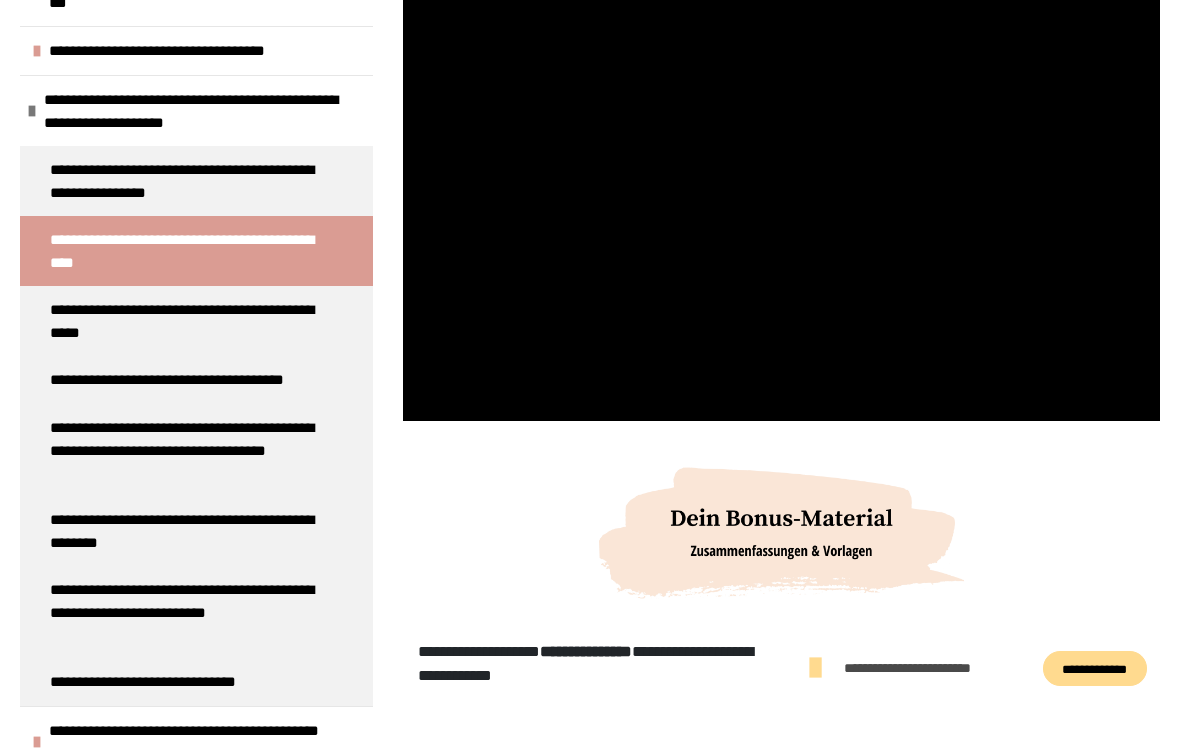 click on "**********" at bounding box center (188, 251) 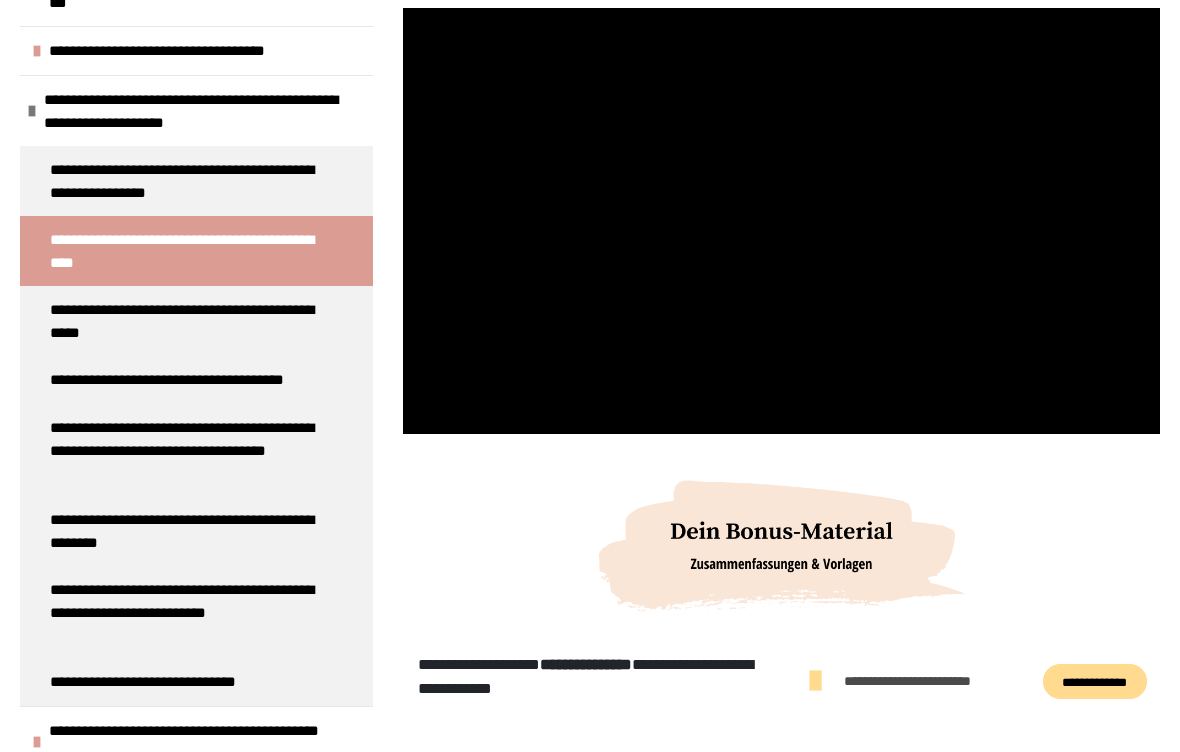 click at bounding box center (781, 221) 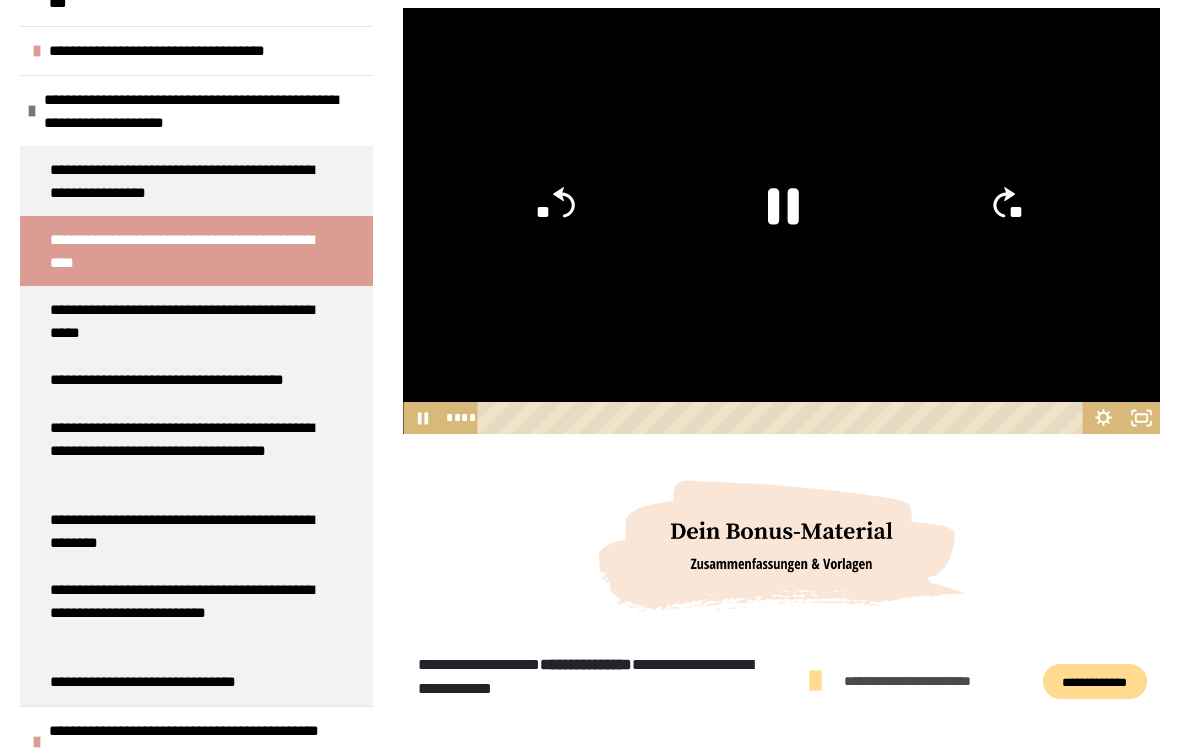 click 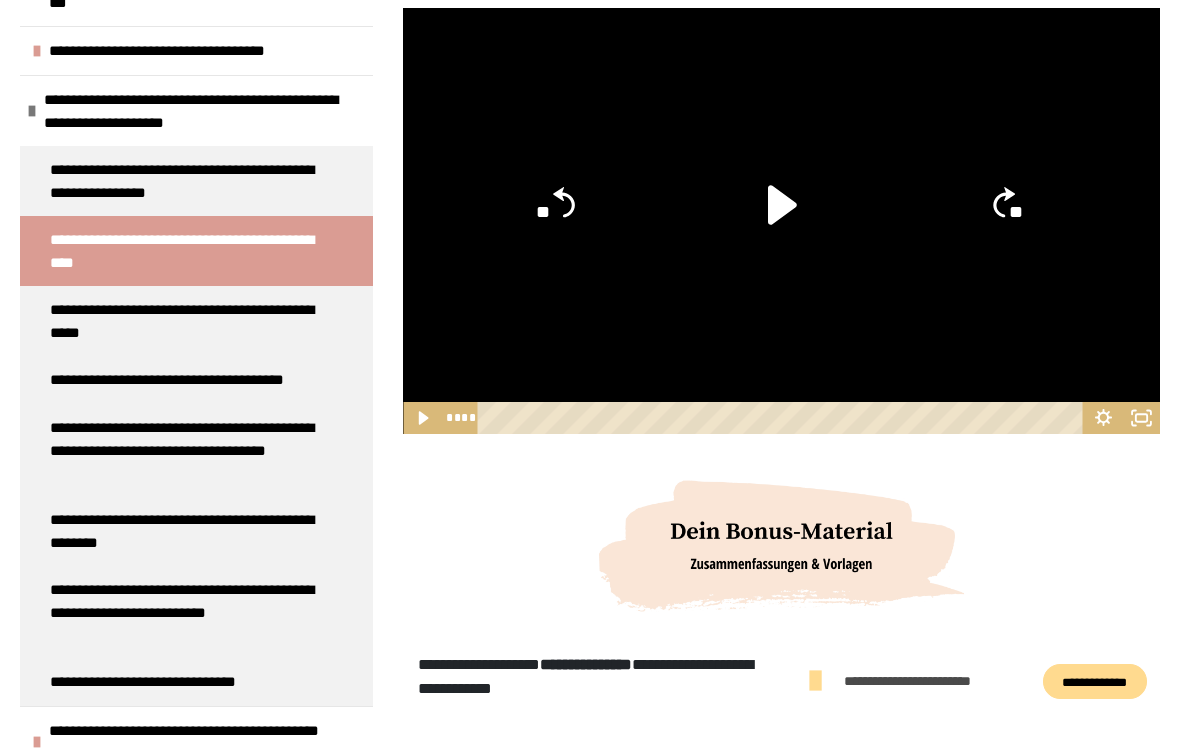 click 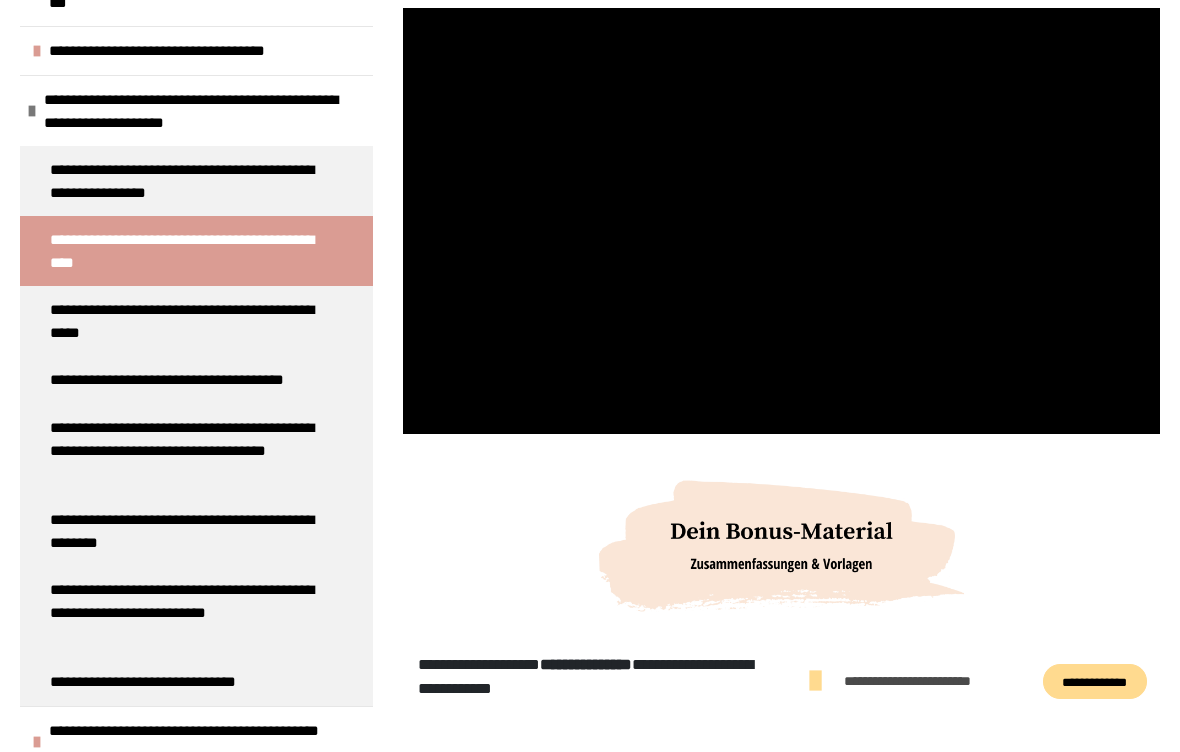 click at bounding box center [781, 221] 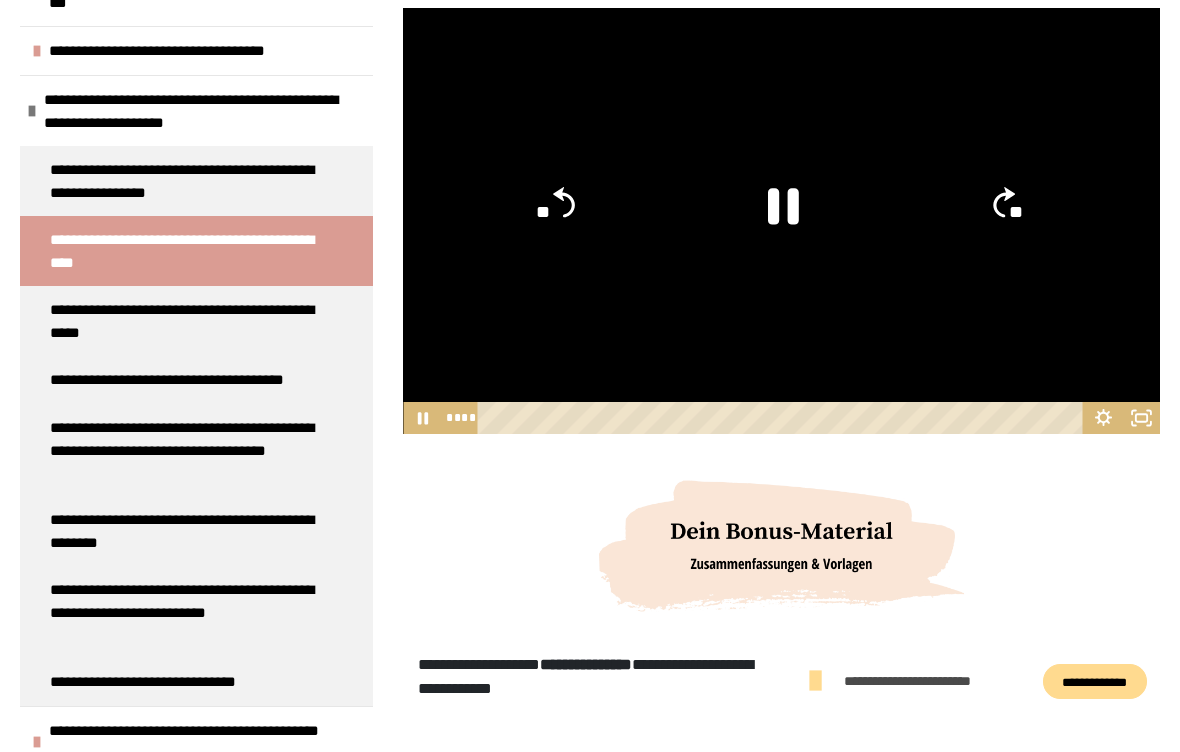 click 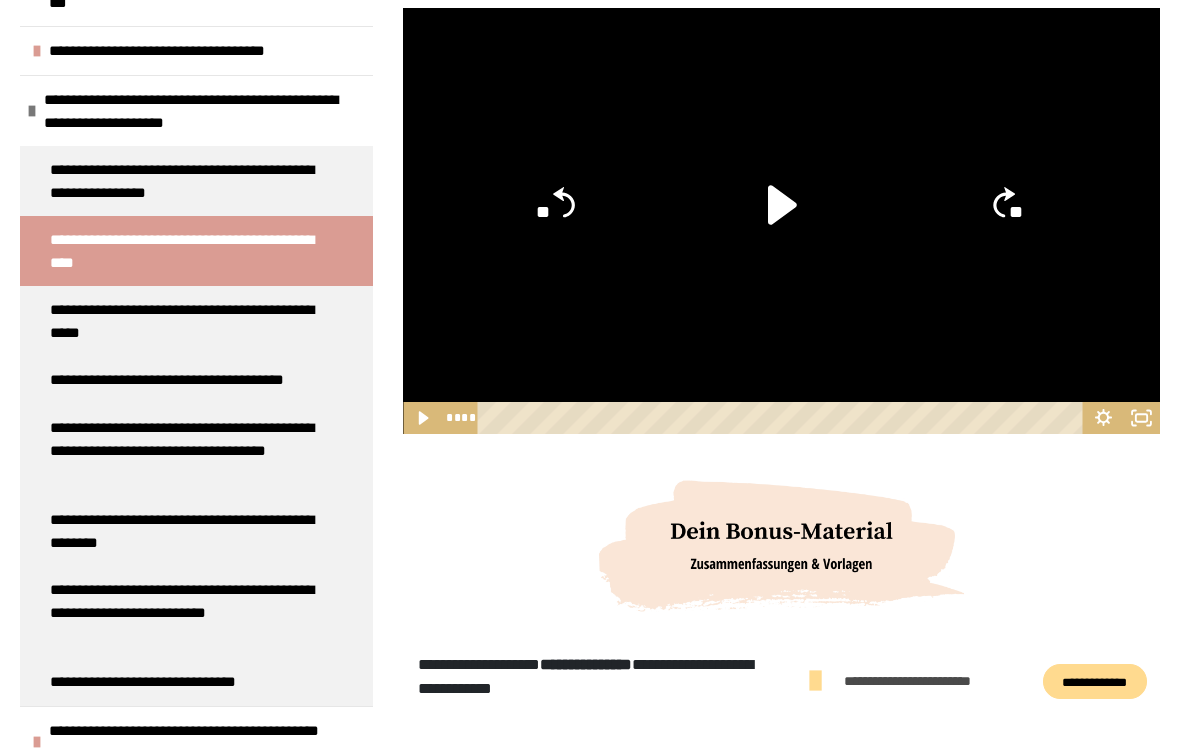 click 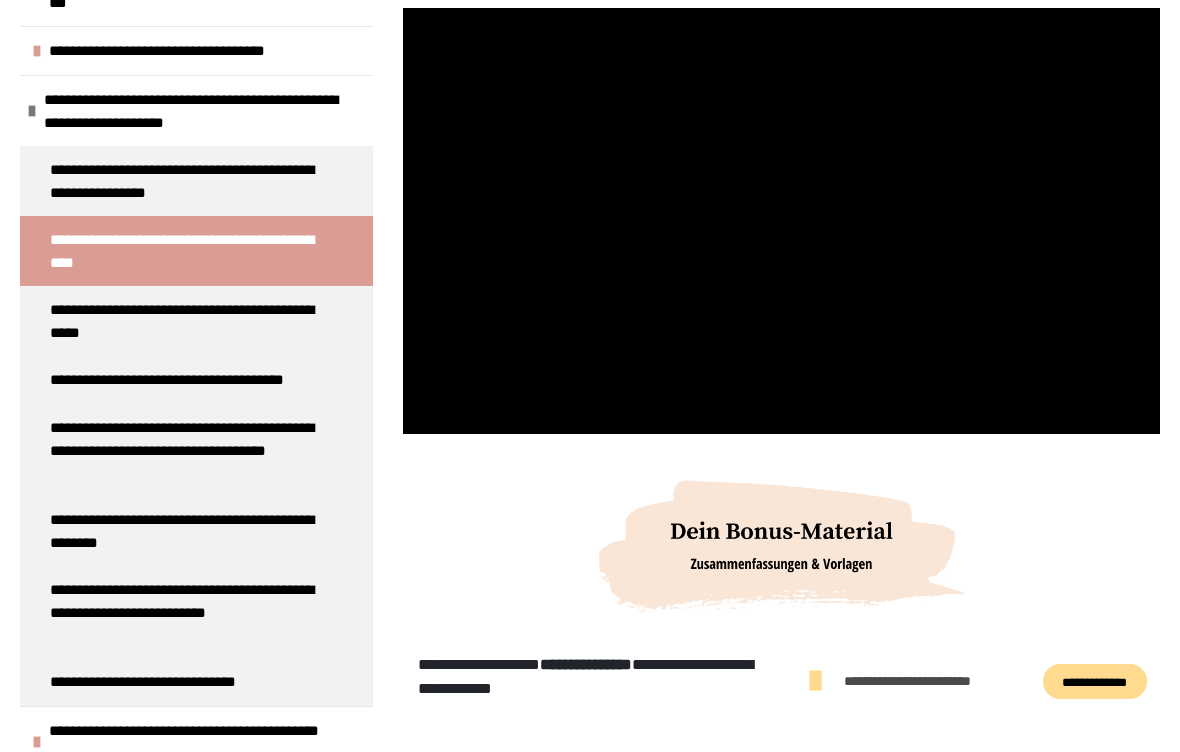 click at bounding box center (781, 221) 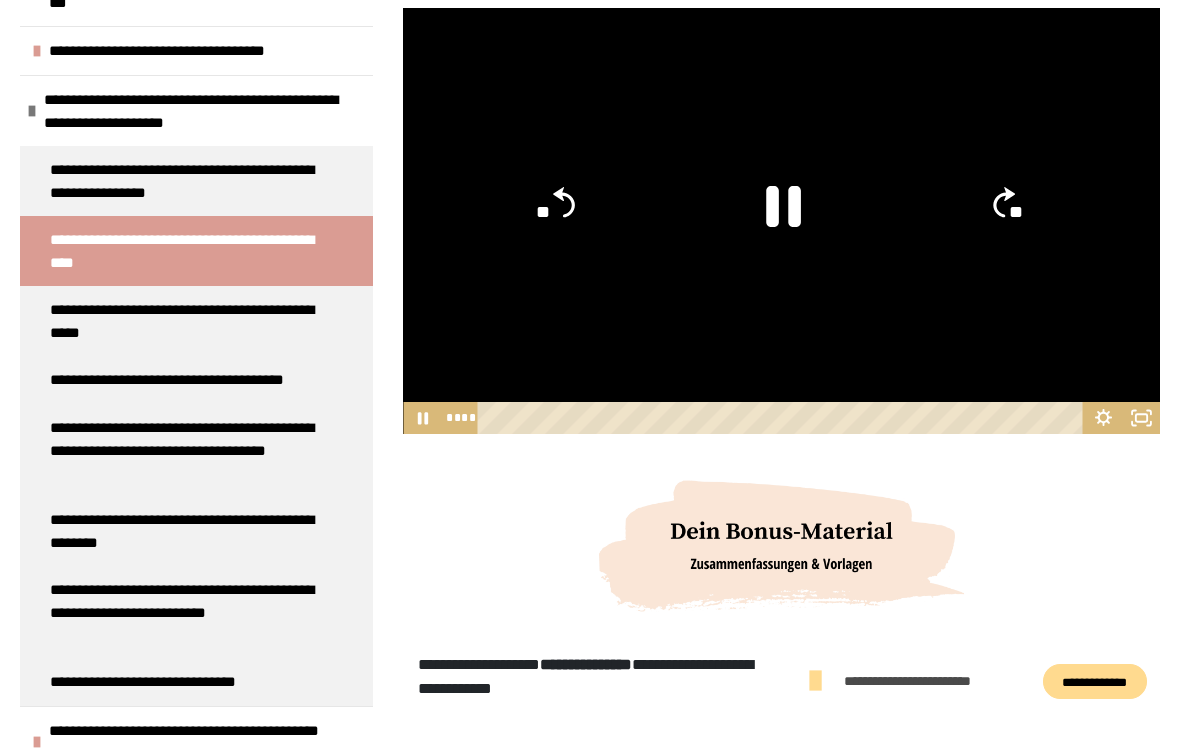 click 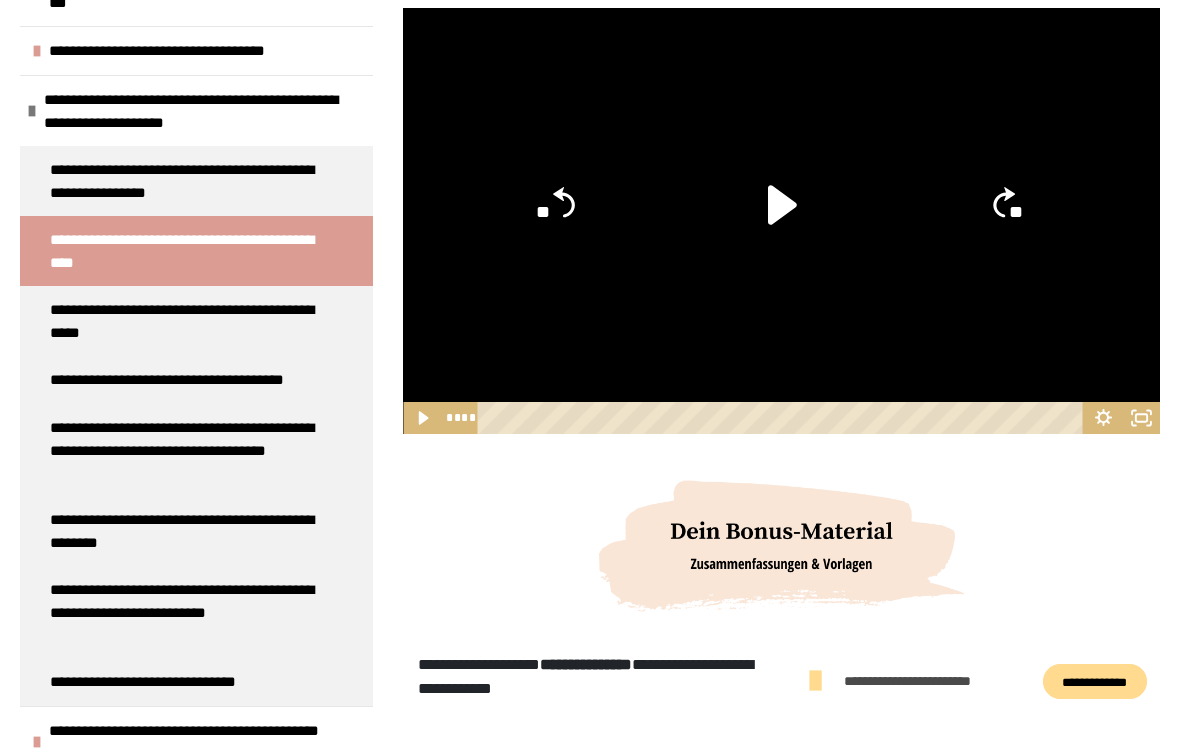 click 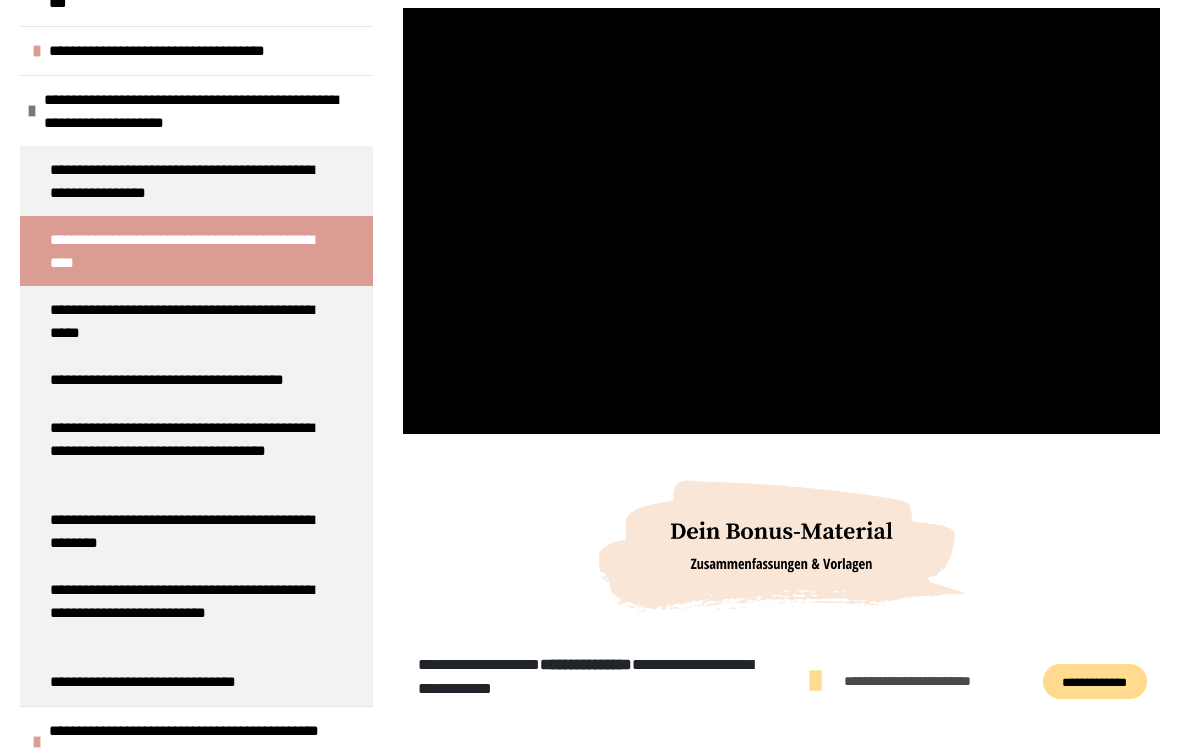 click at bounding box center (781, 221) 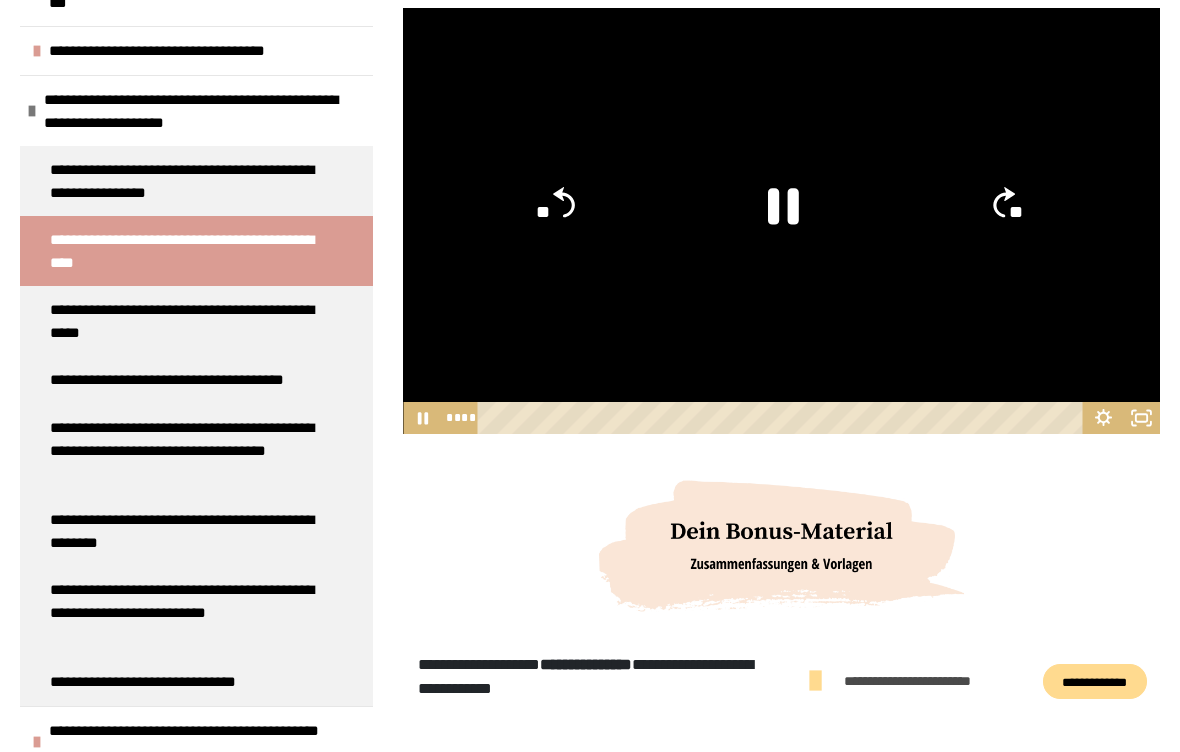 click 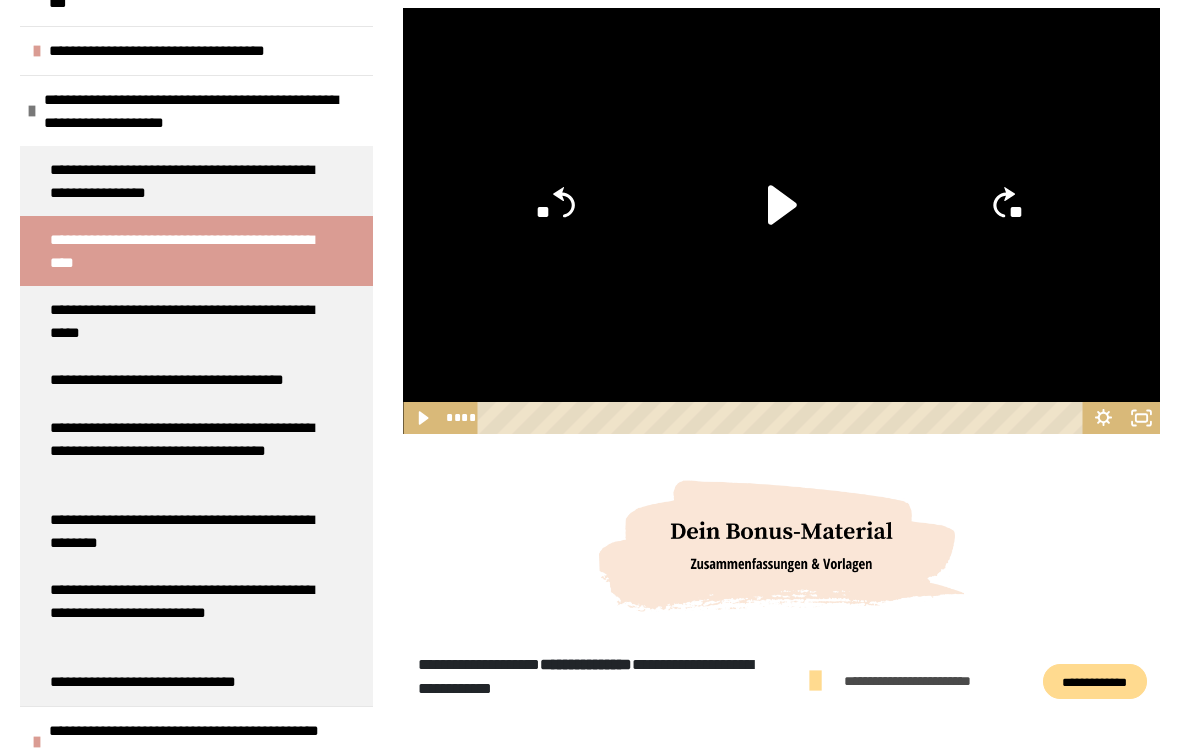 click on "**" 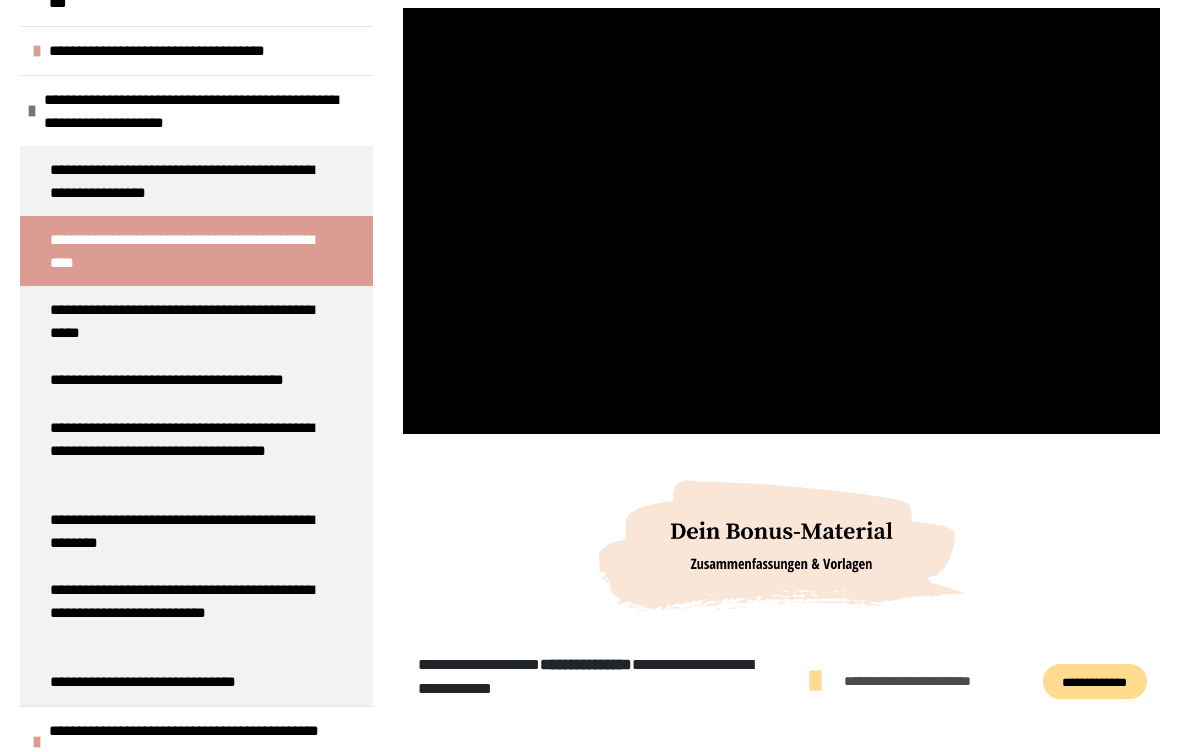 click at bounding box center (781, 221) 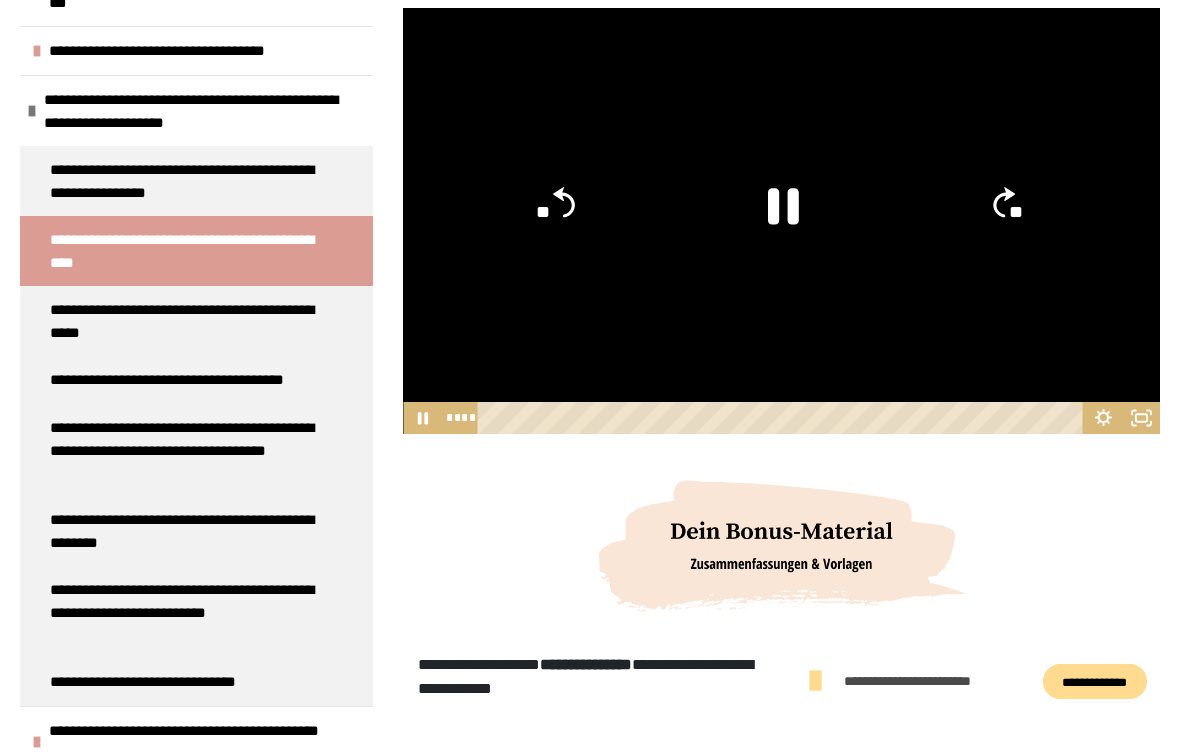 click 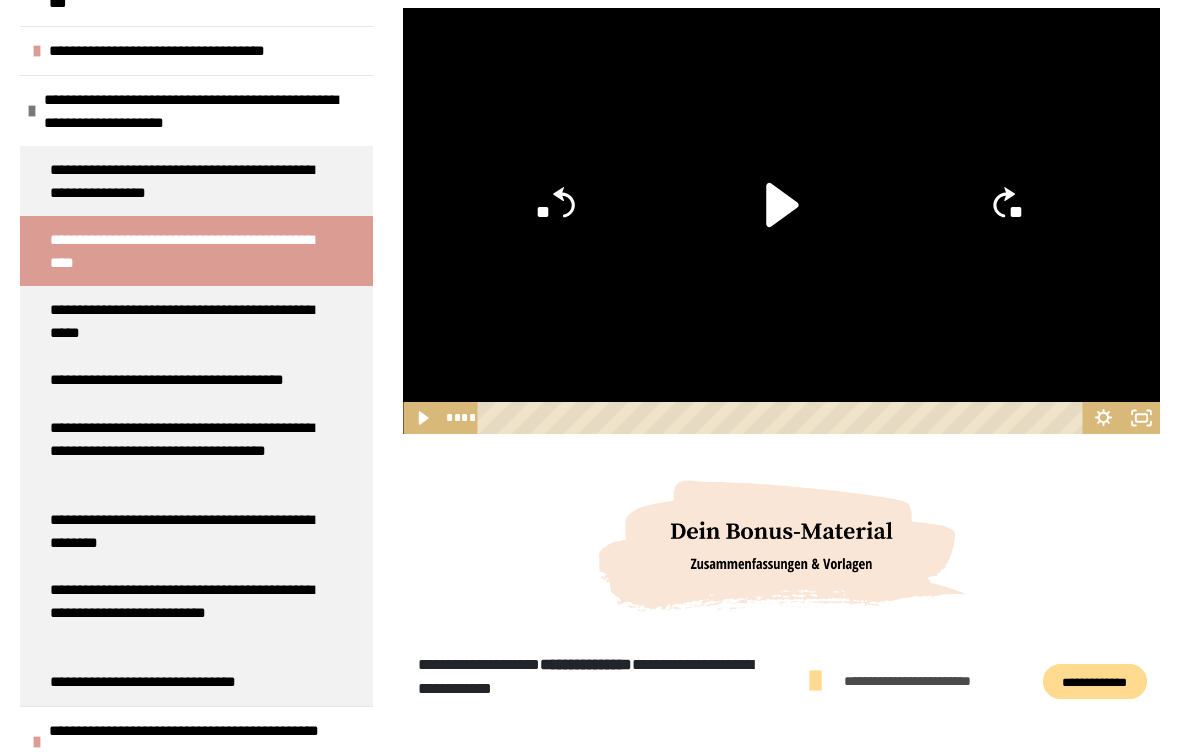 click 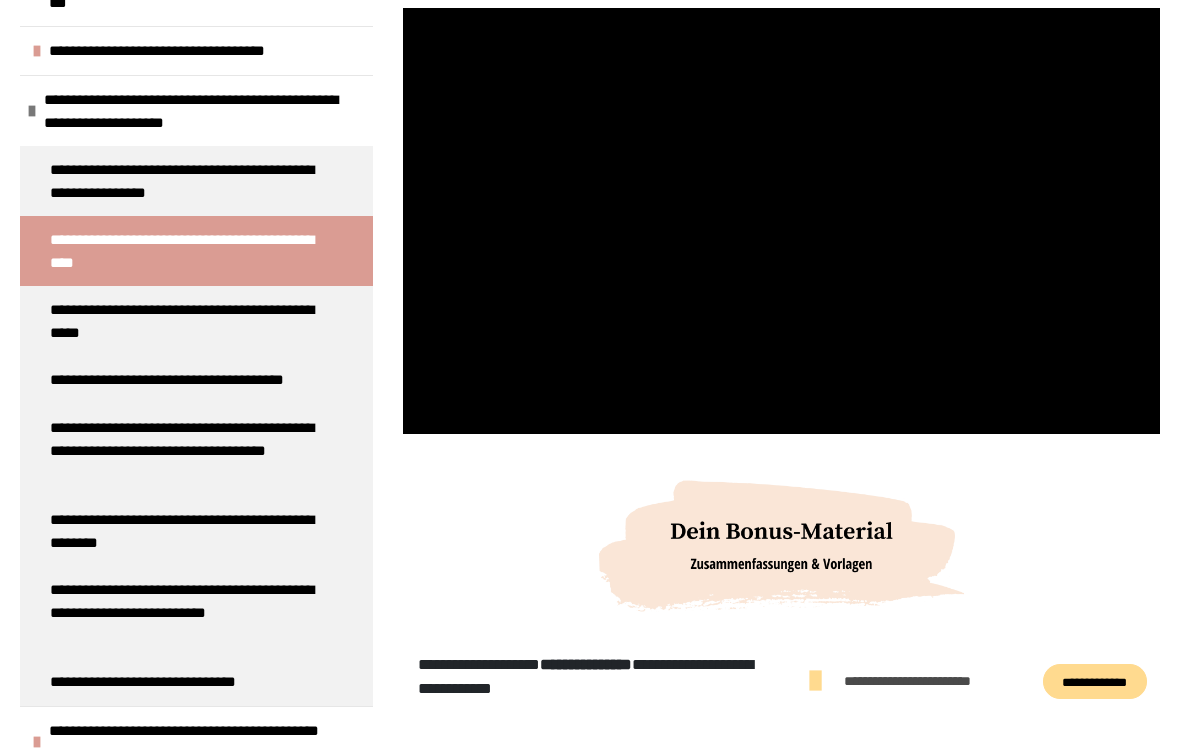 click at bounding box center (781, 221) 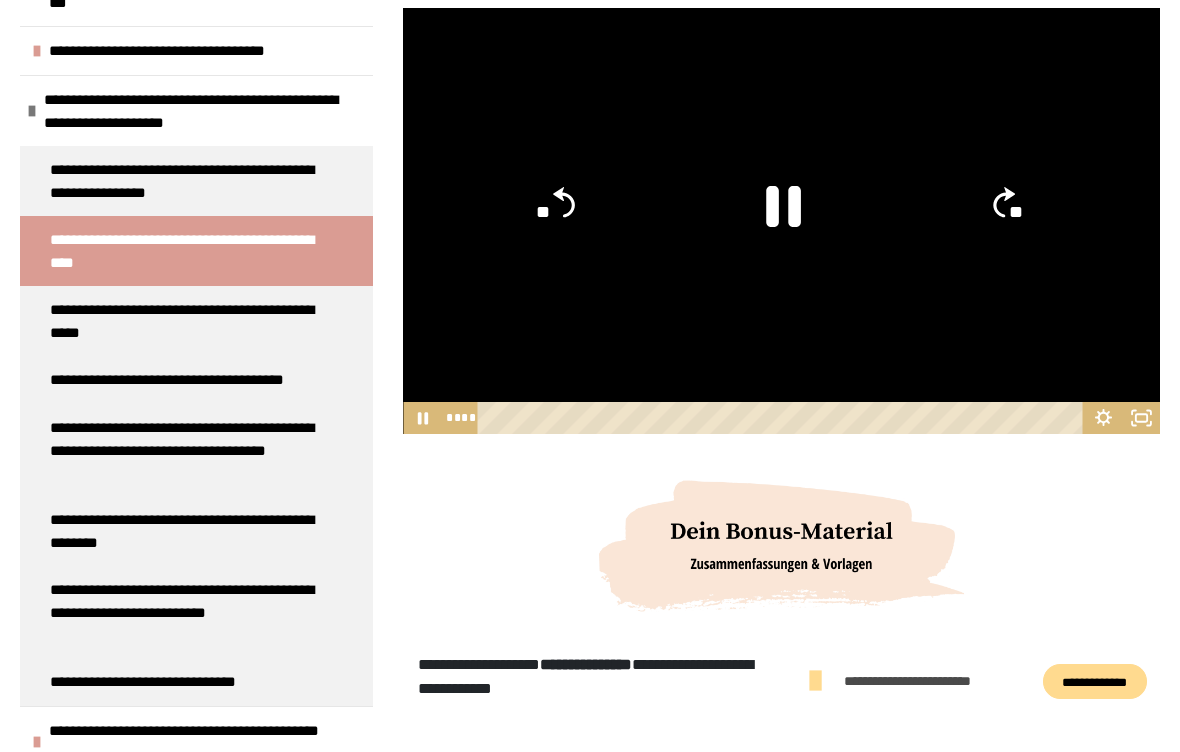 click 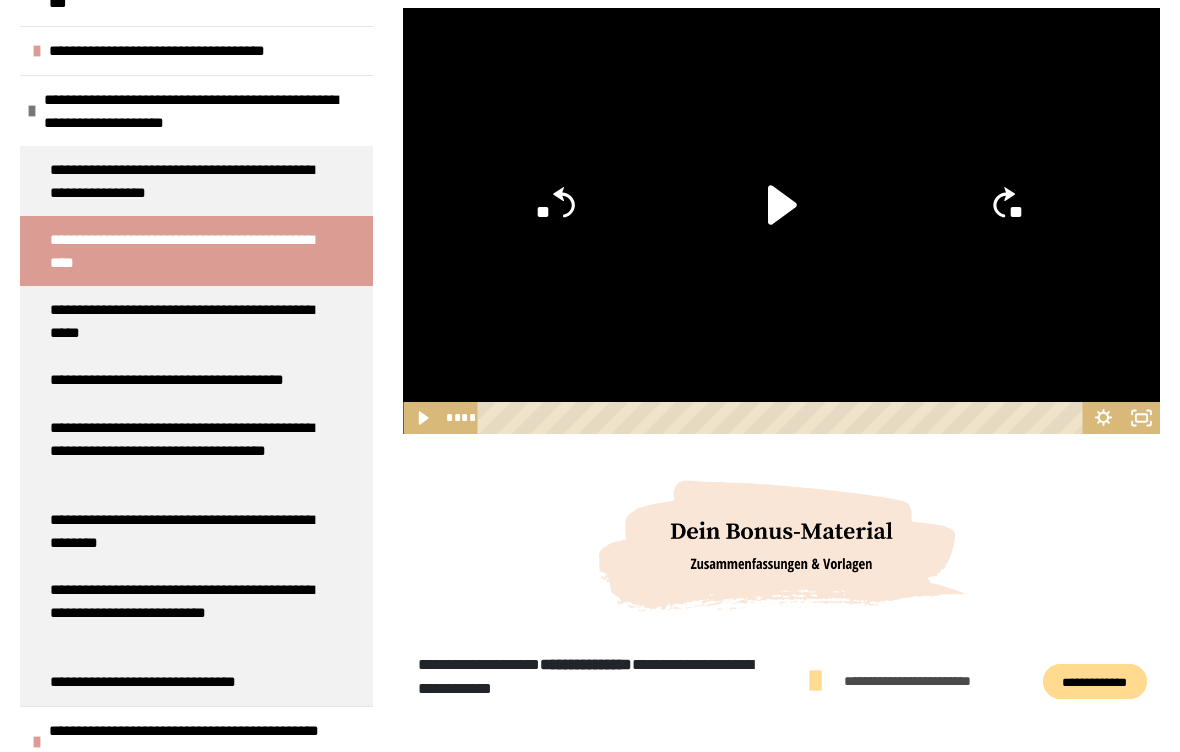 click 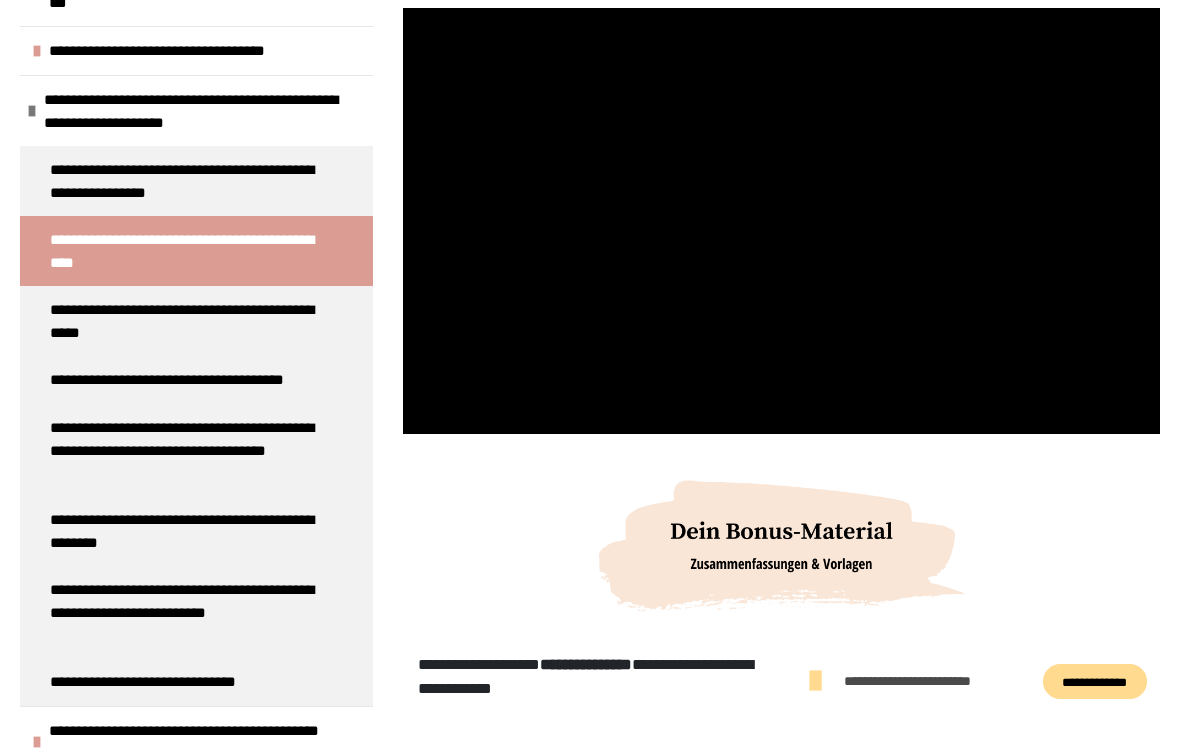 scroll, scrollTop: 394, scrollLeft: 0, axis: vertical 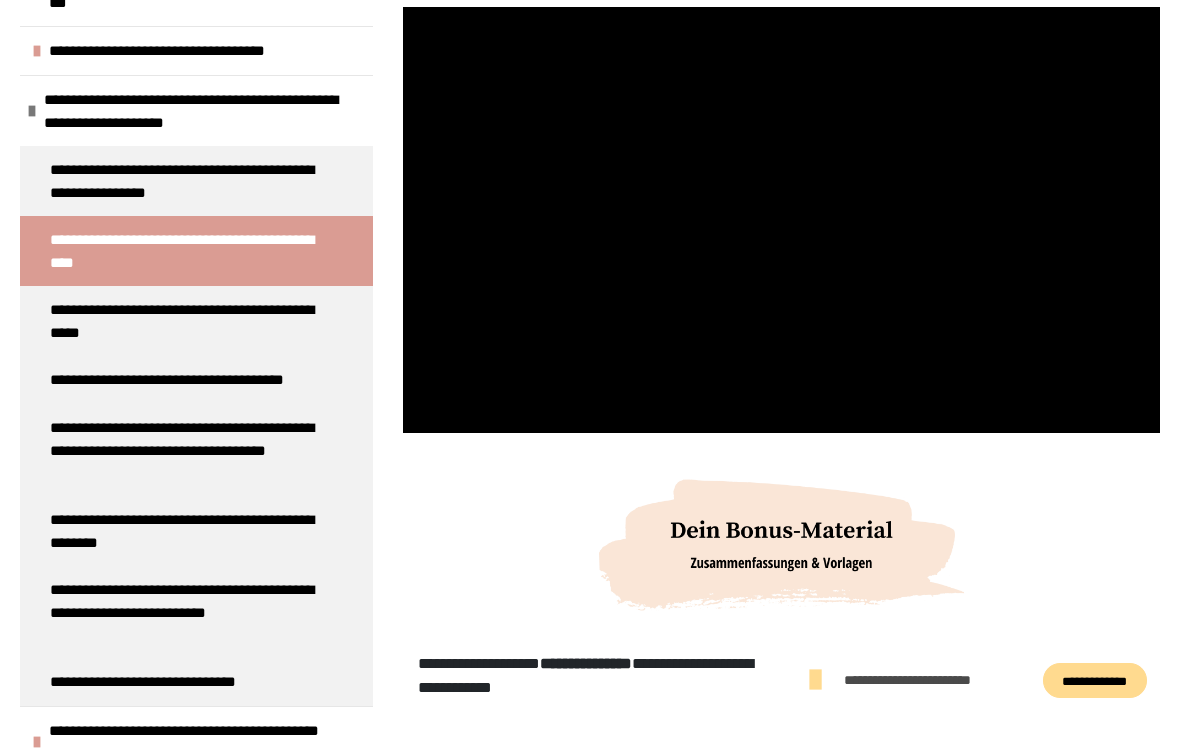 click at bounding box center (781, 220) 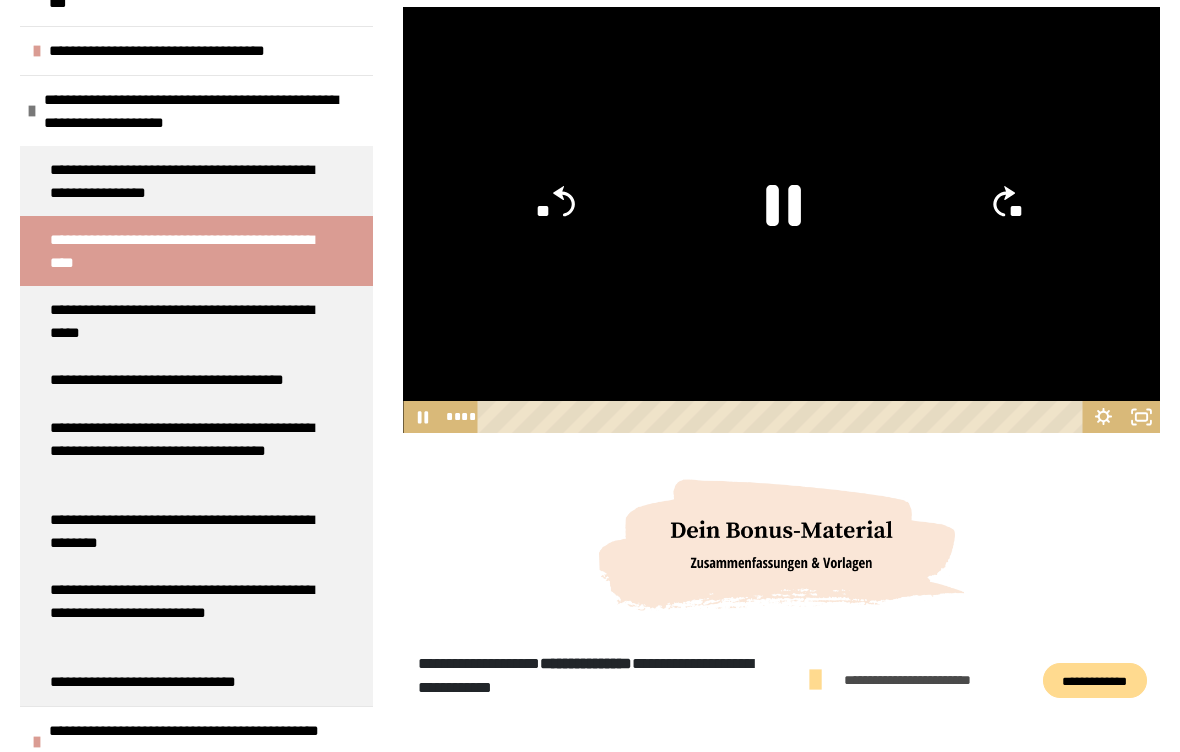 click 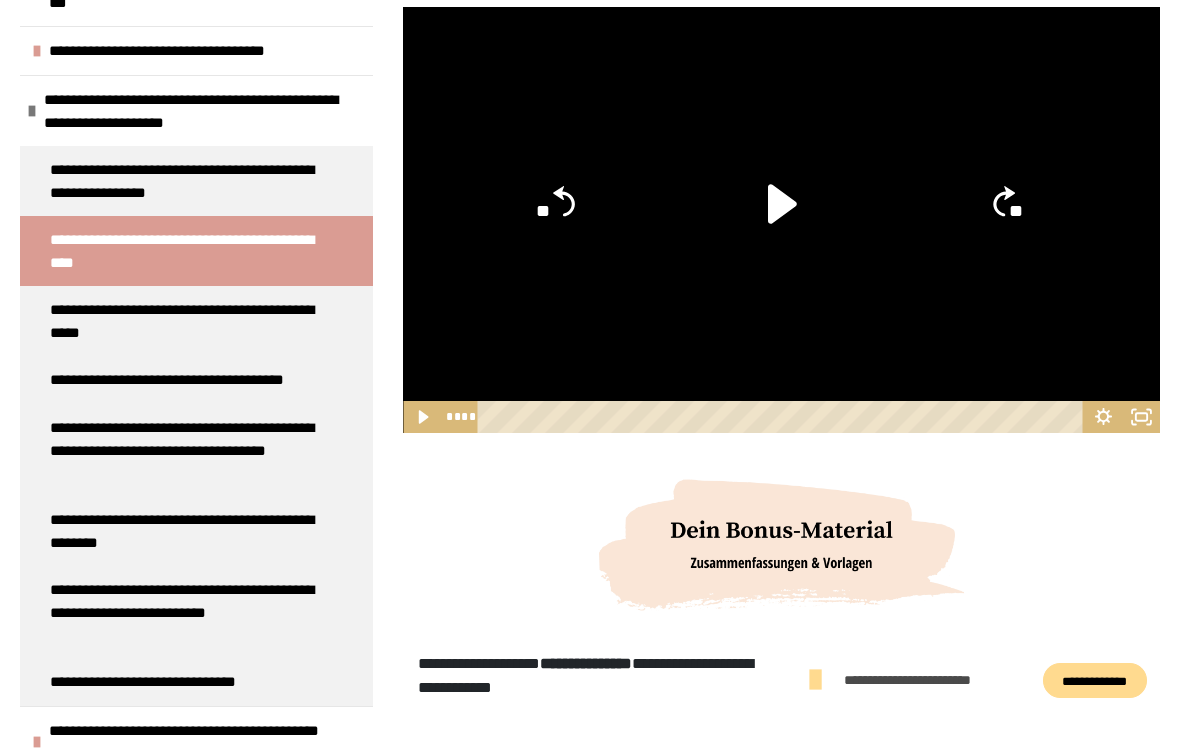click 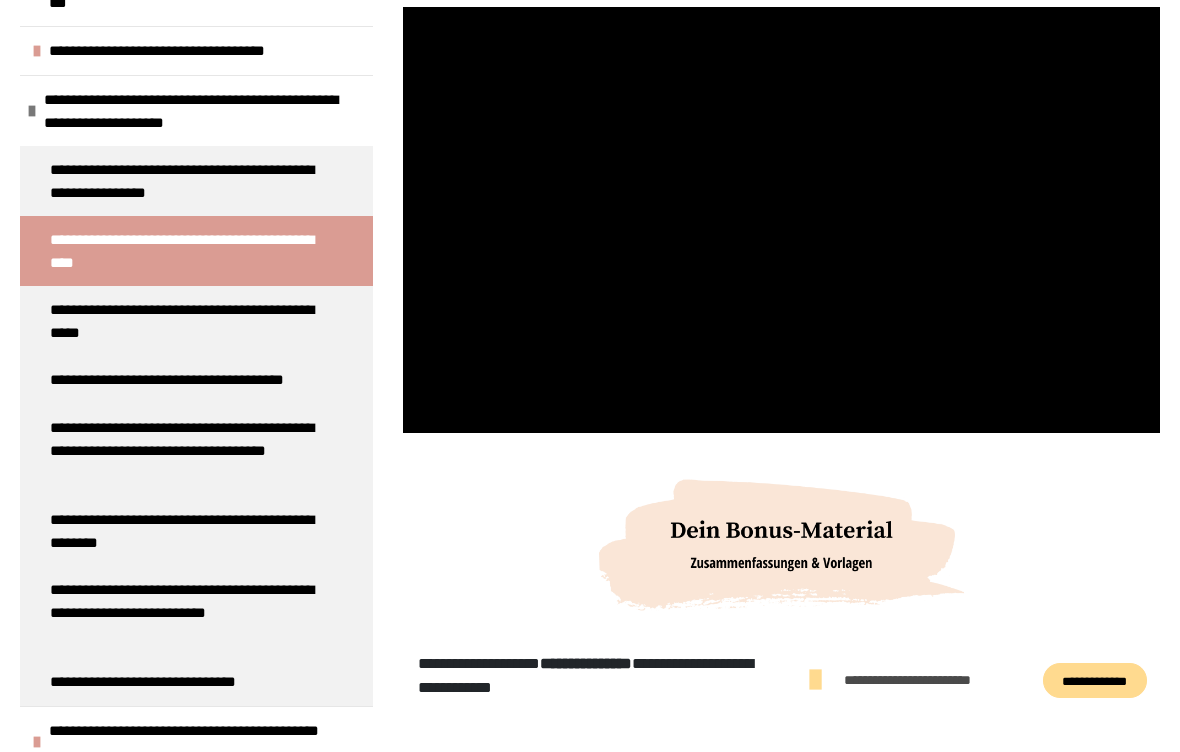 click at bounding box center (781, 220) 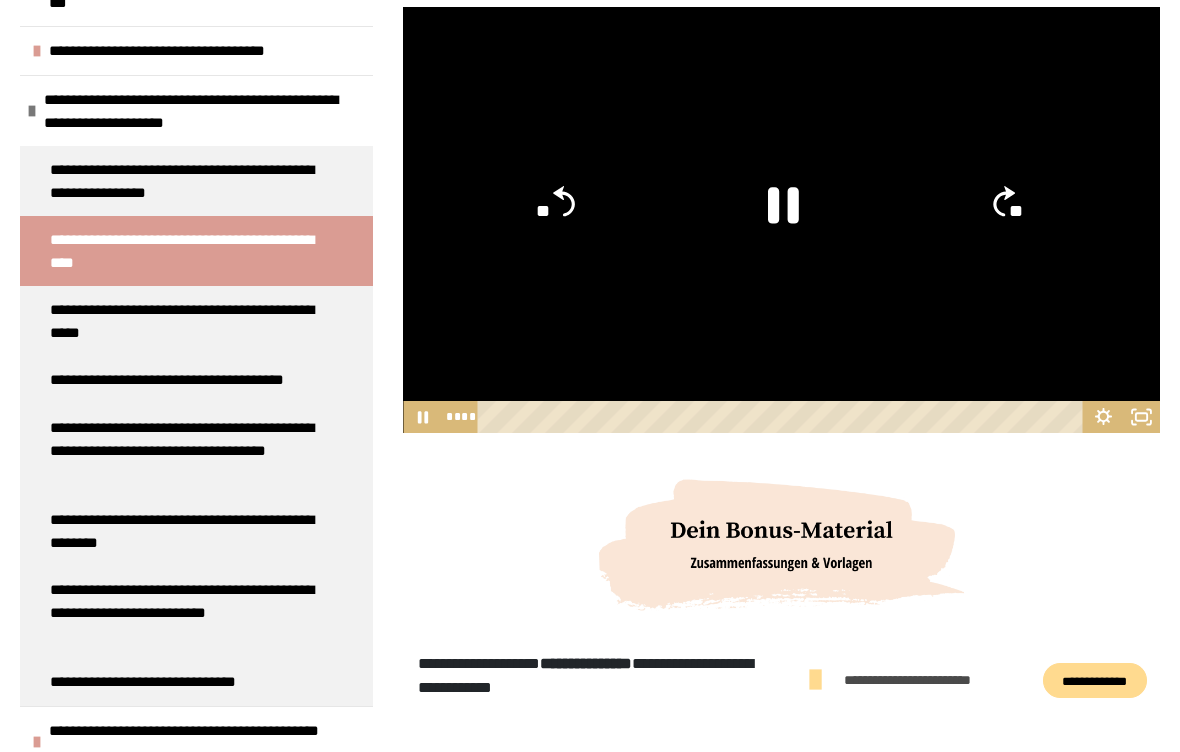click 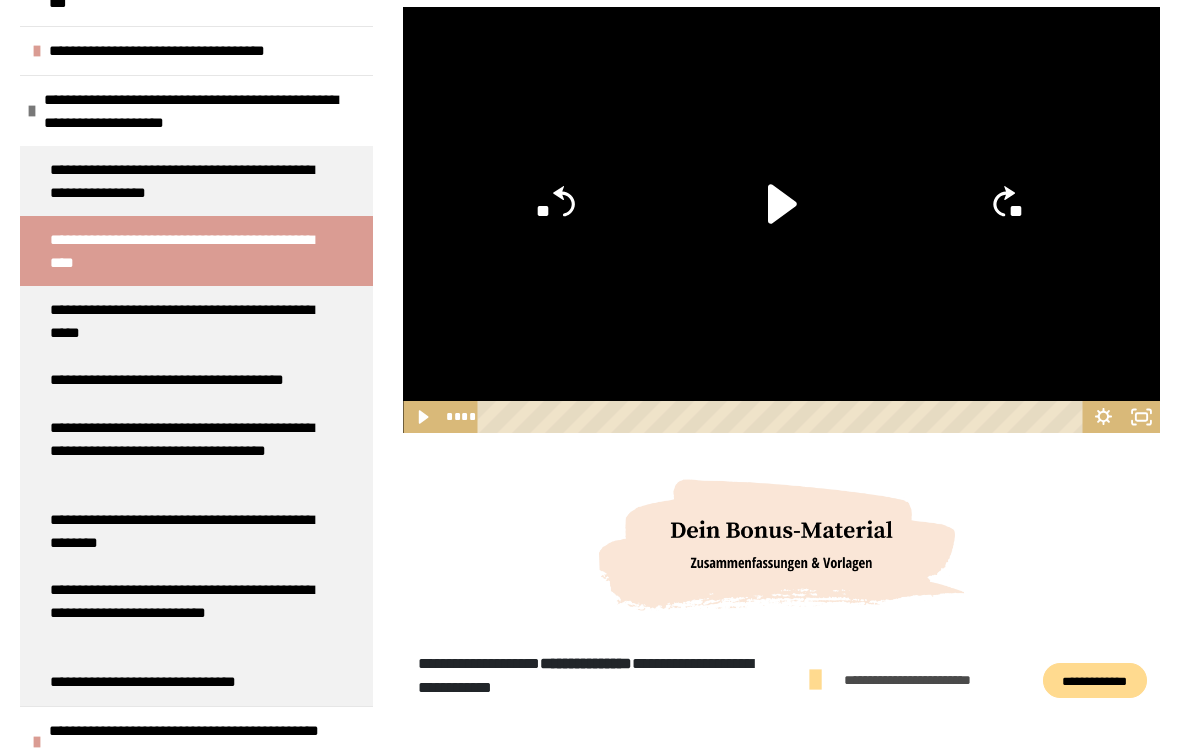 click 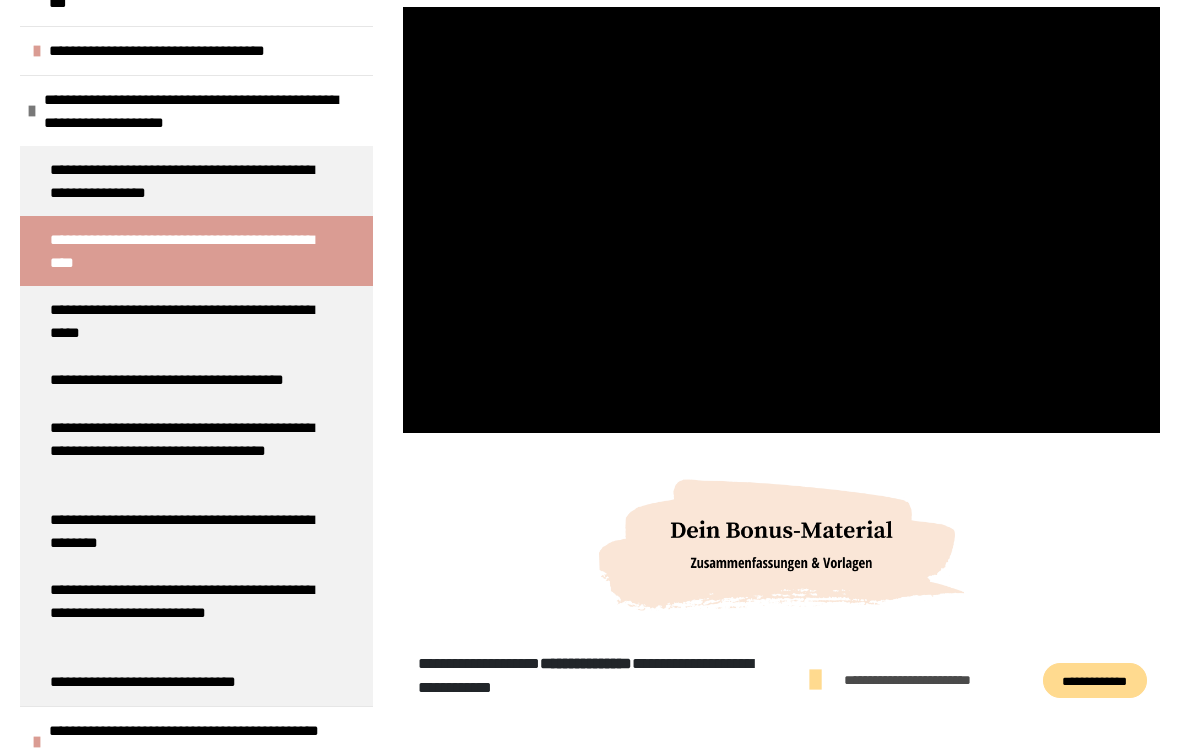 click at bounding box center [781, 220] 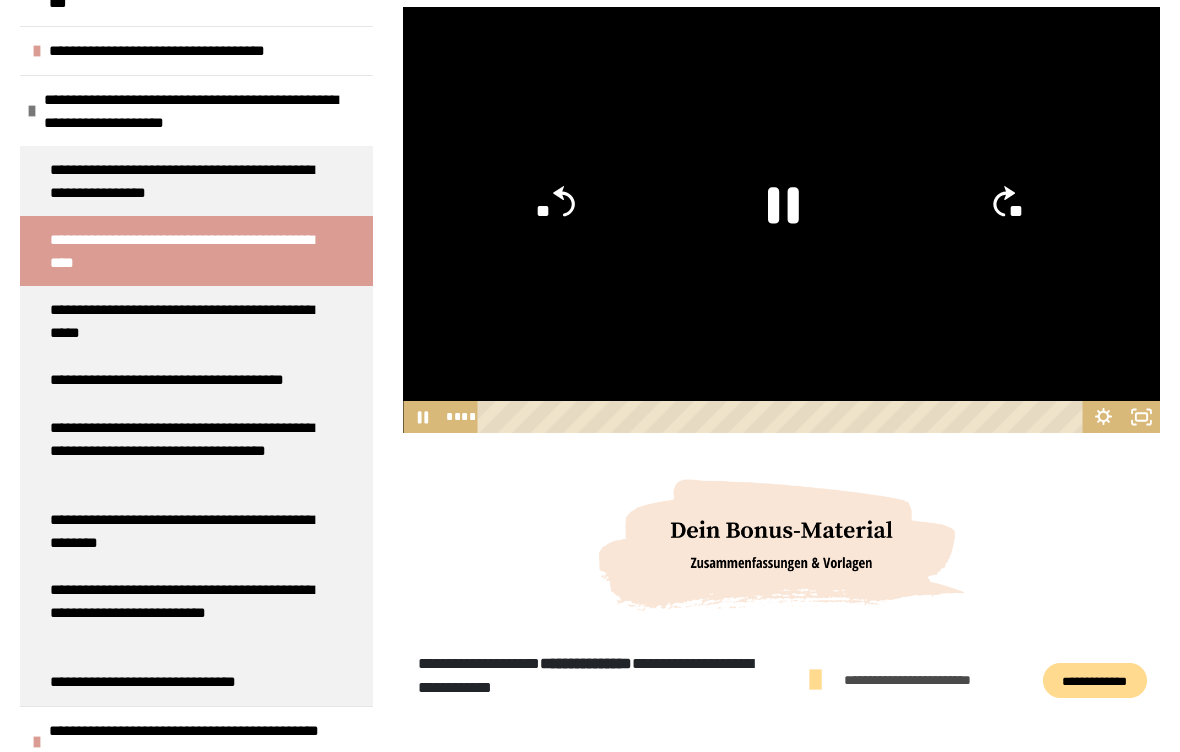 click 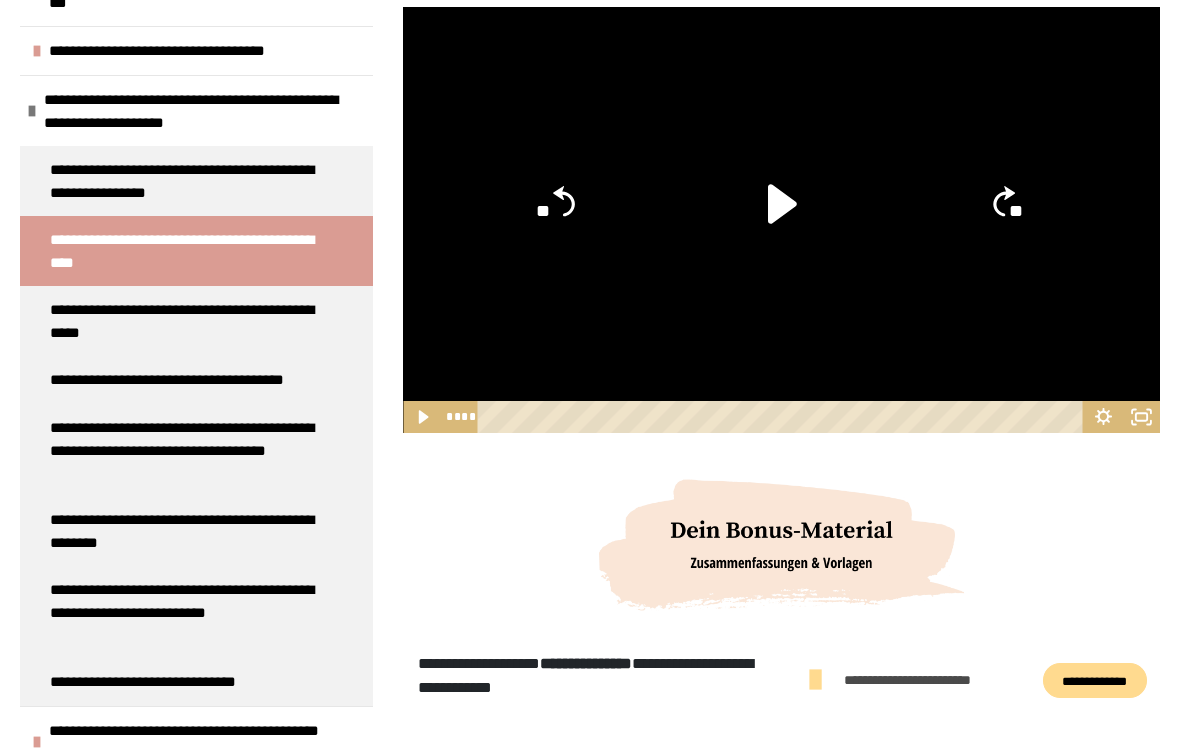 scroll, scrollTop: 419, scrollLeft: 0, axis: vertical 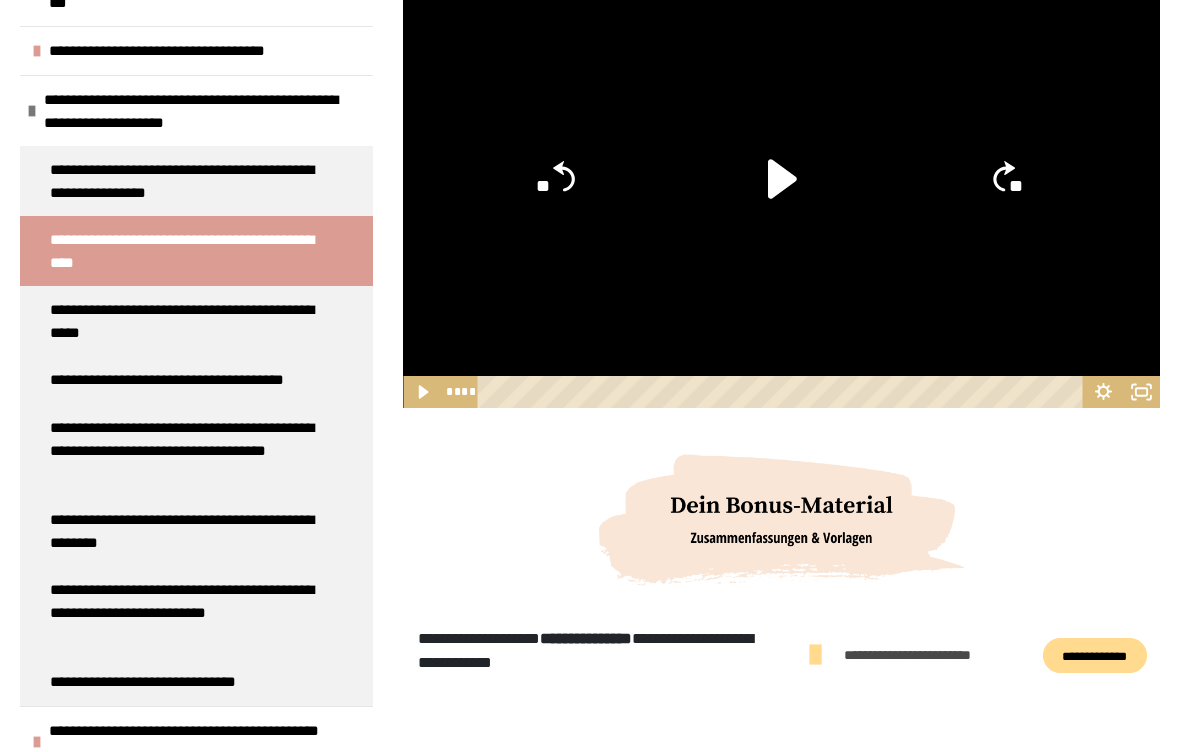 click 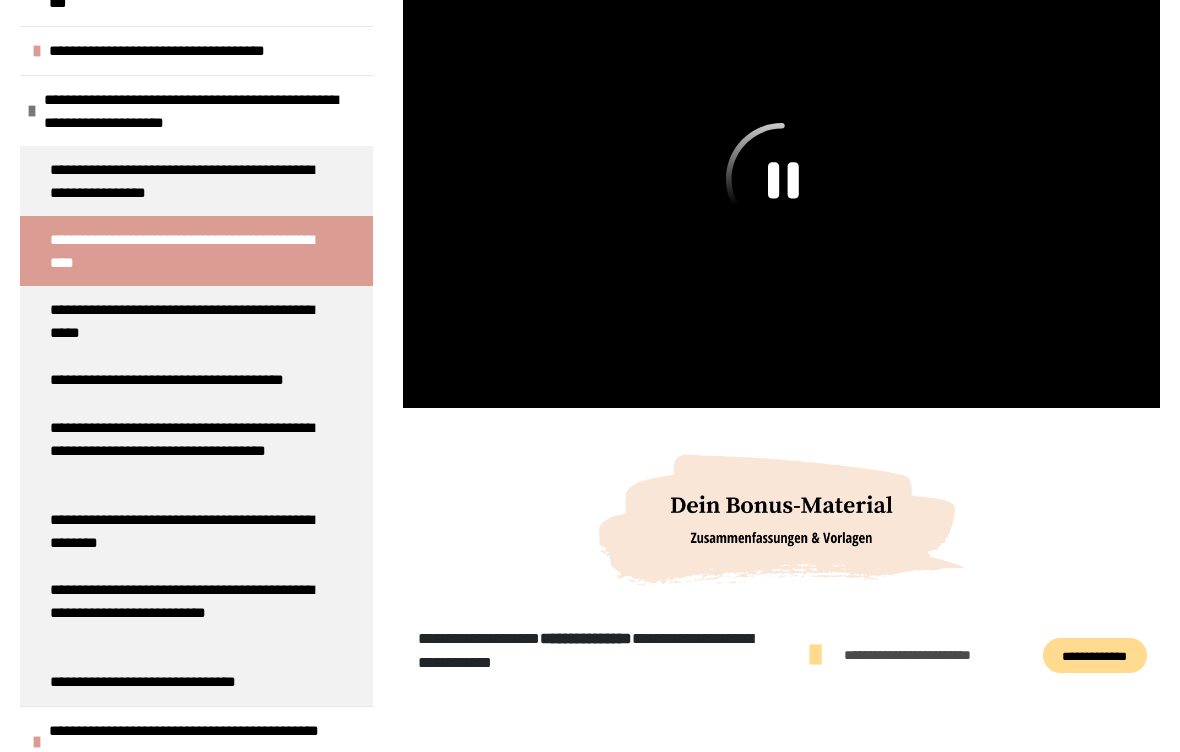 click on "**********" at bounding box center [188, 181] 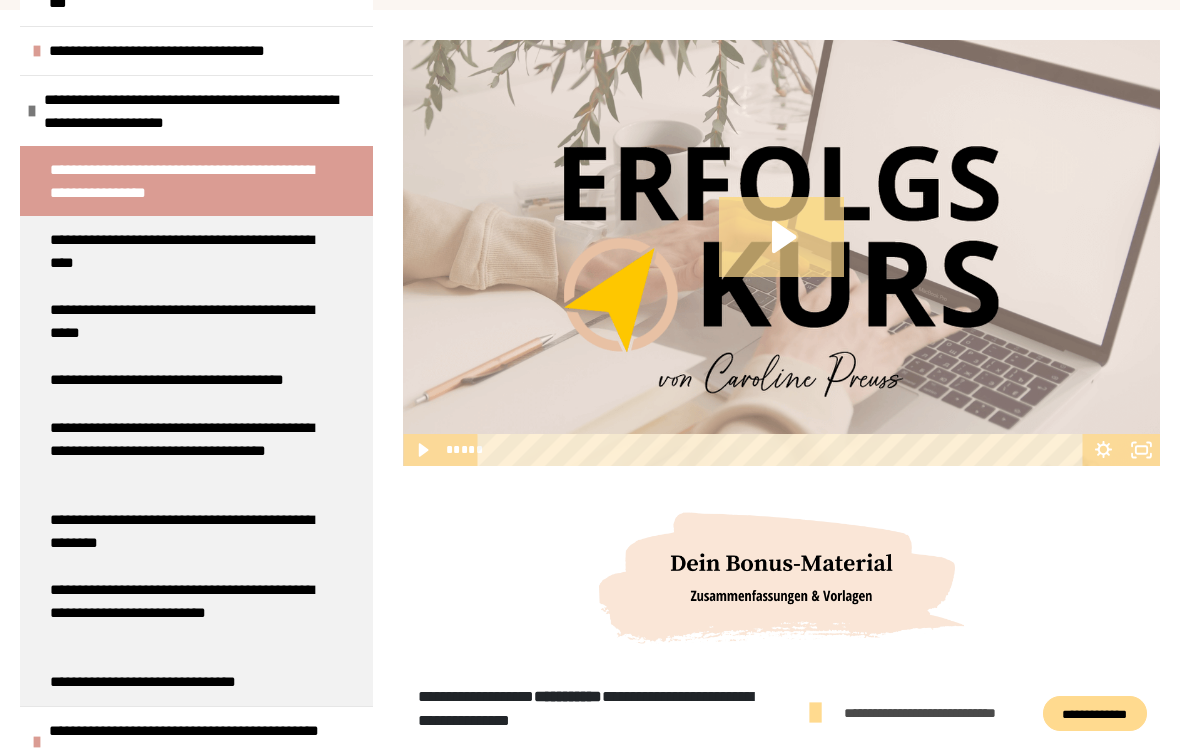 click on "**********" at bounding box center (188, 251) 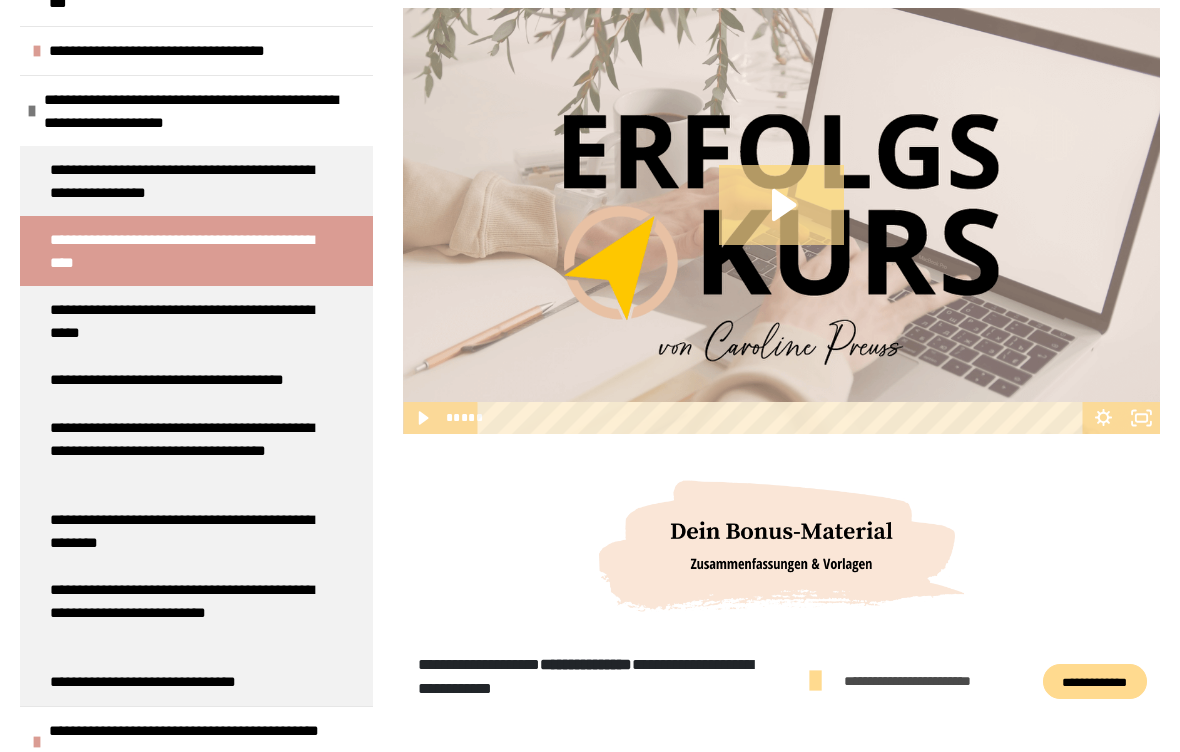 click 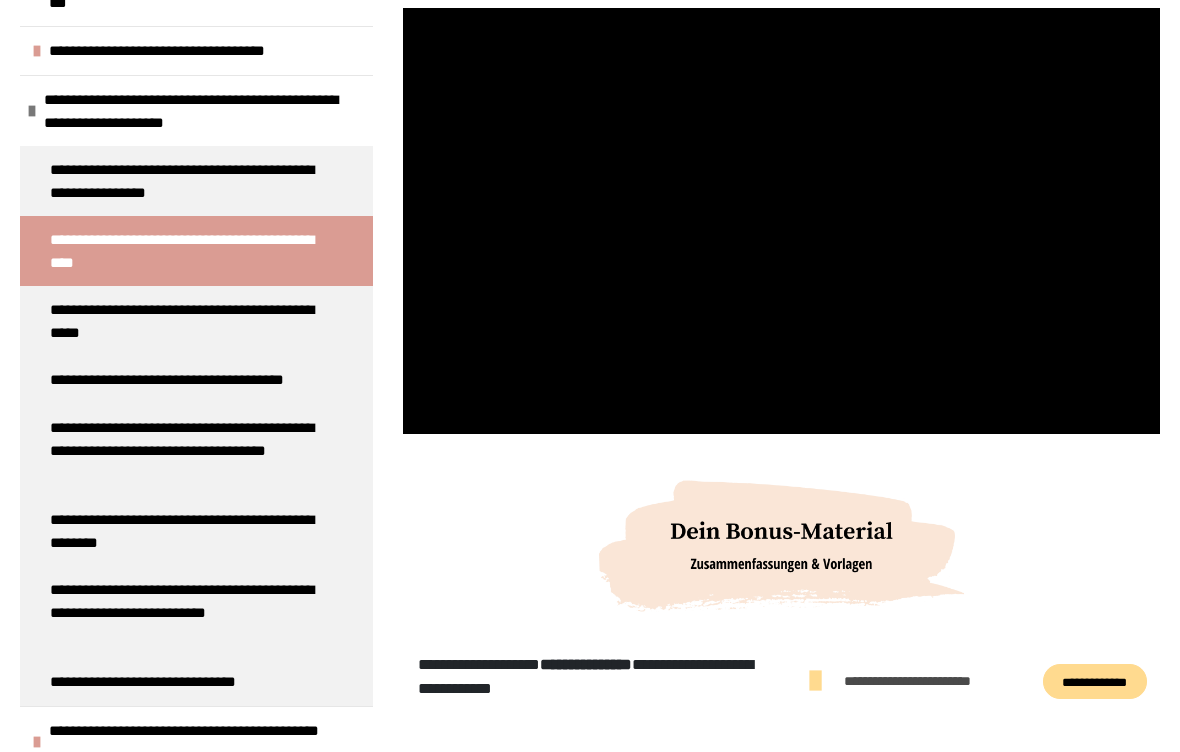 click at bounding box center (781, 221) 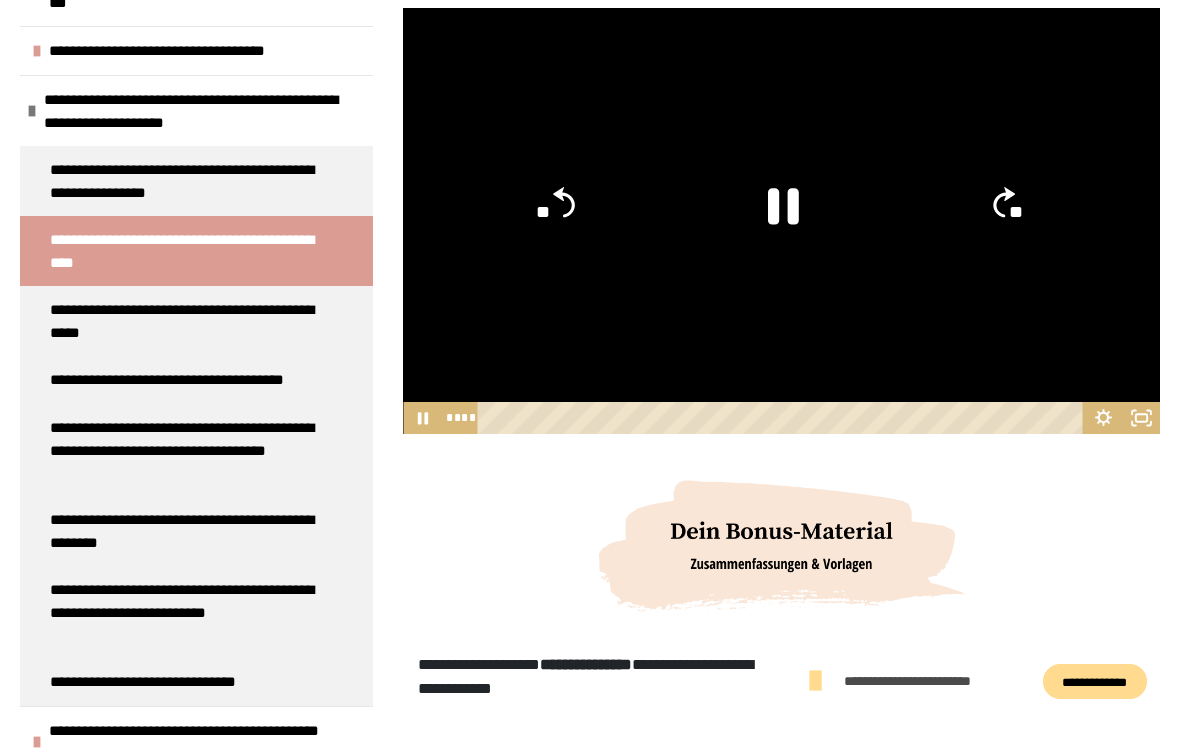 click on "**" 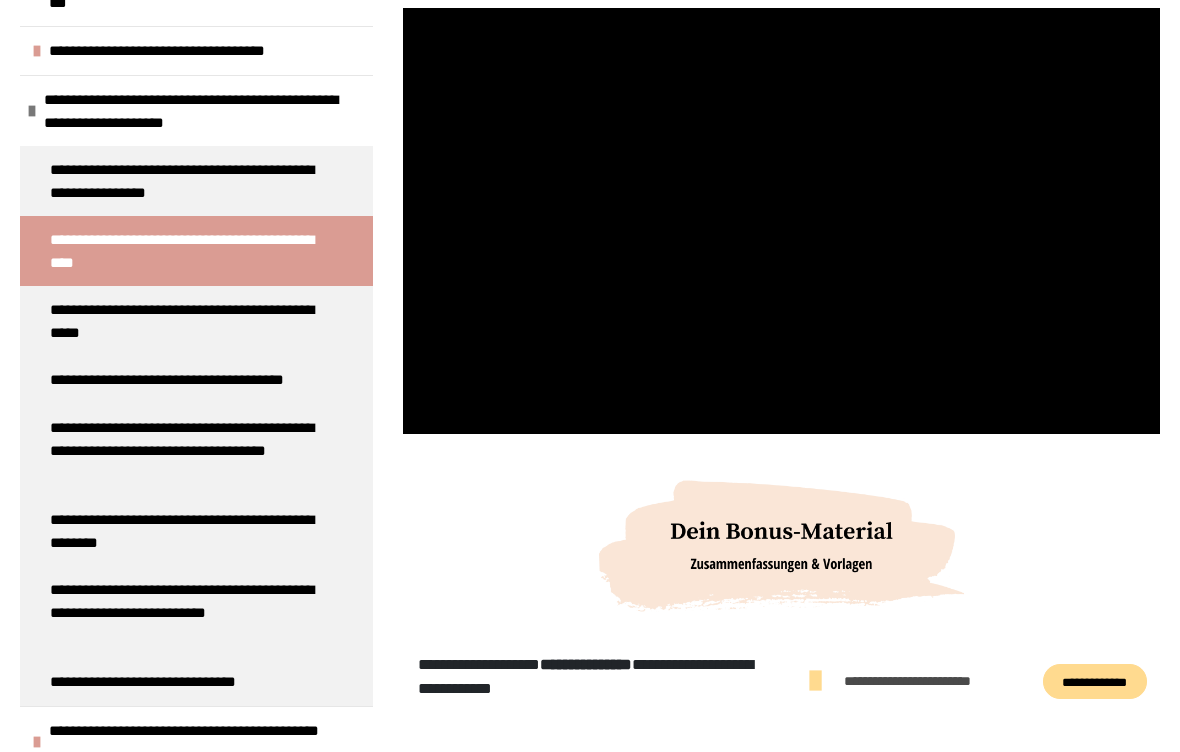 click at bounding box center (781, 221) 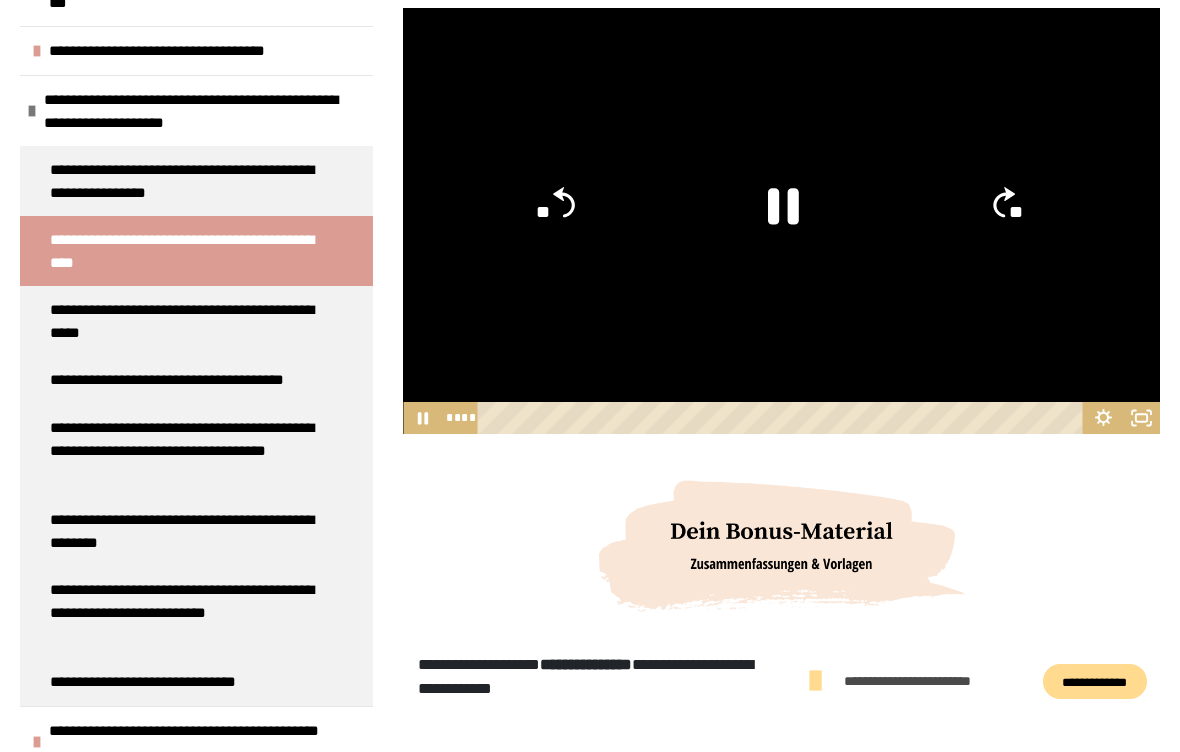 click 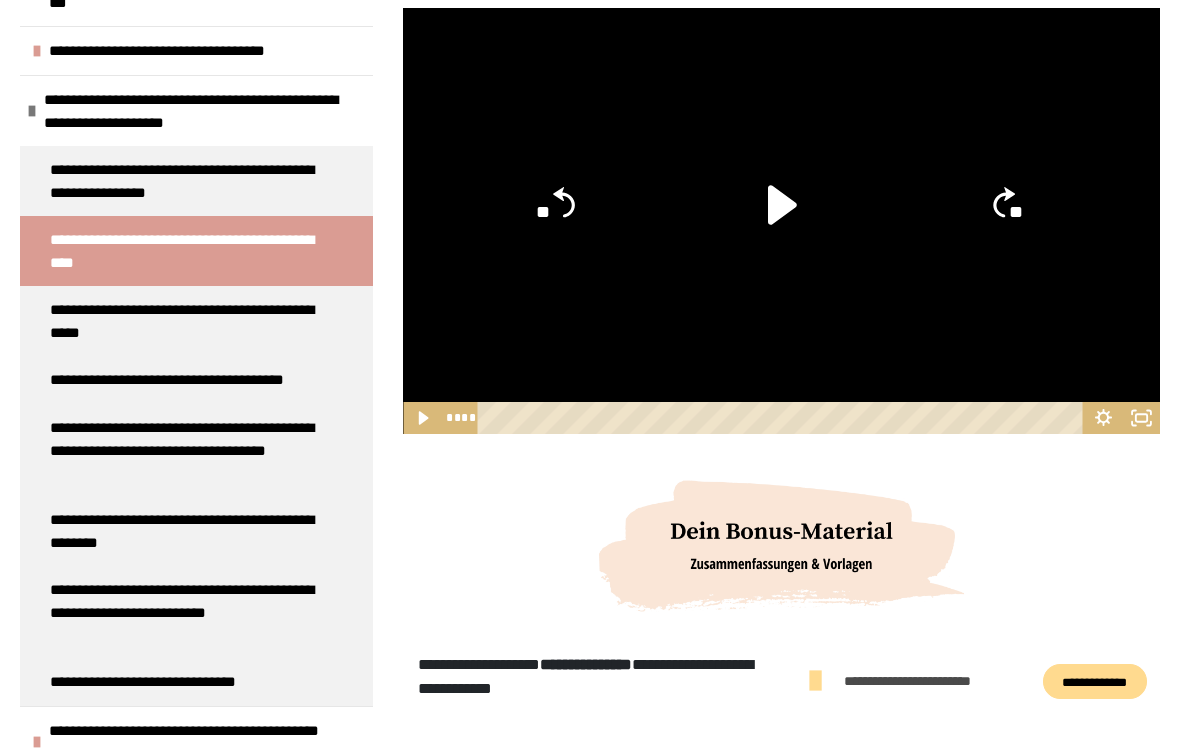 click 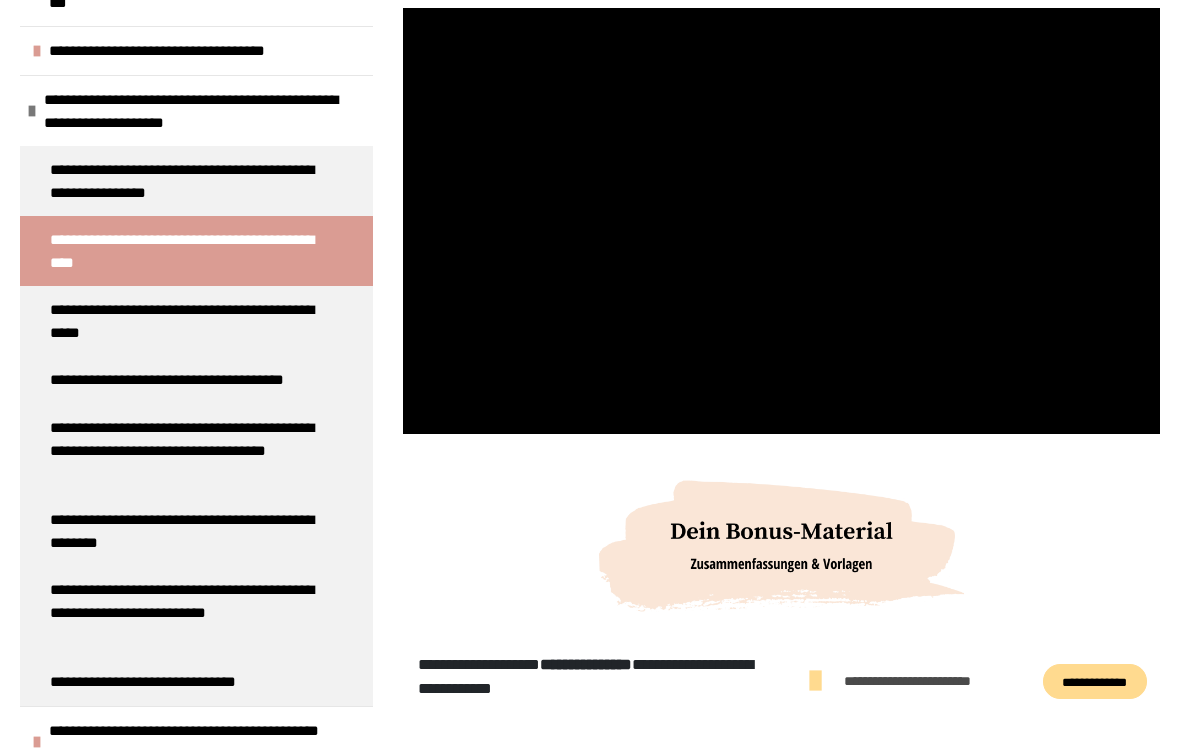 click at bounding box center [781, 221] 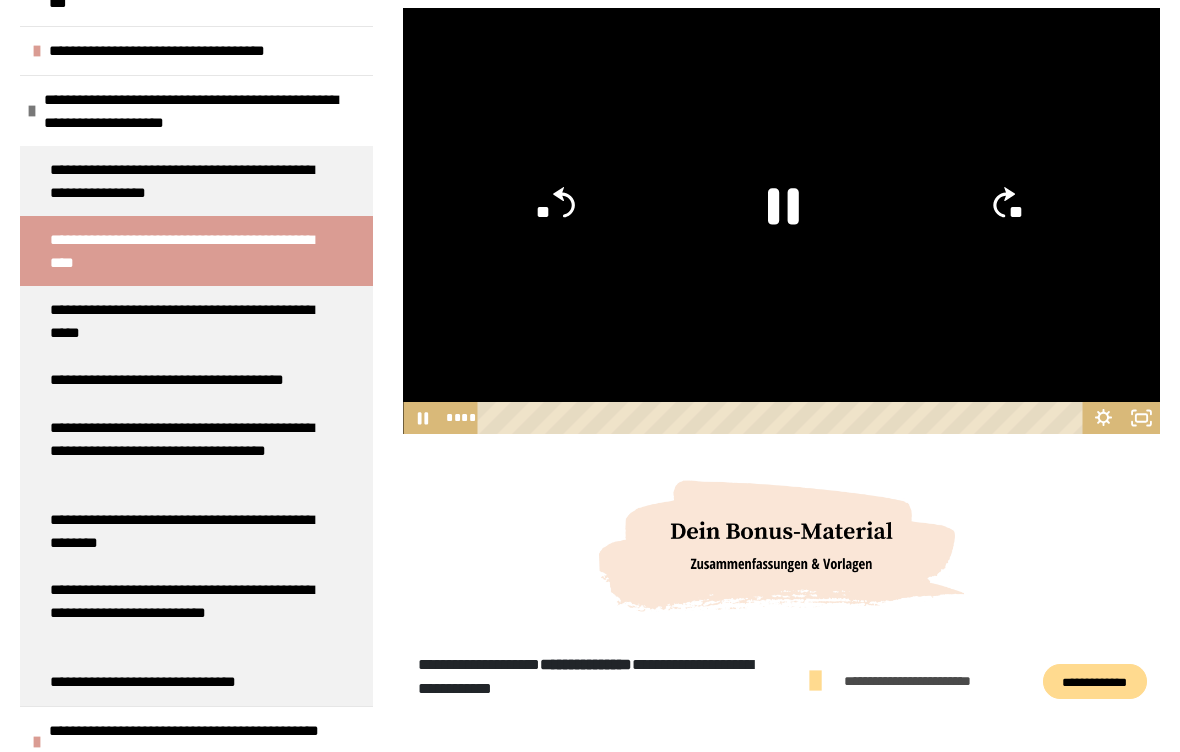 click 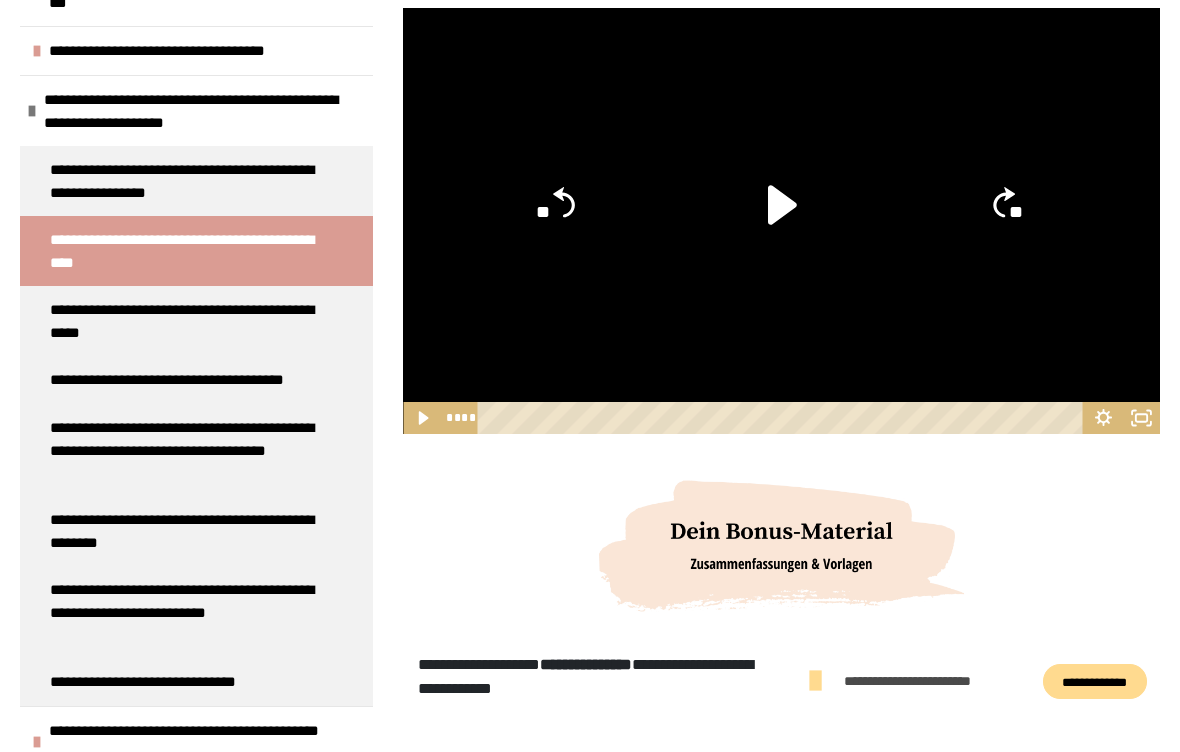 click 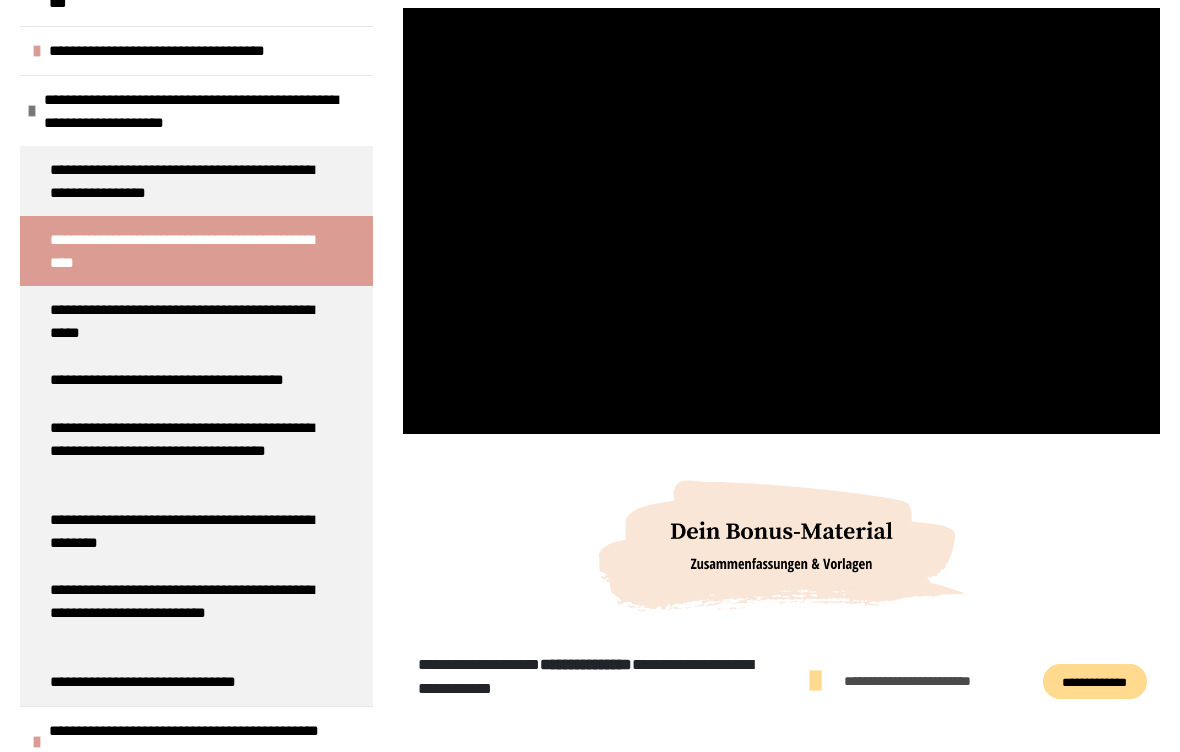 click at bounding box center [781, 221] 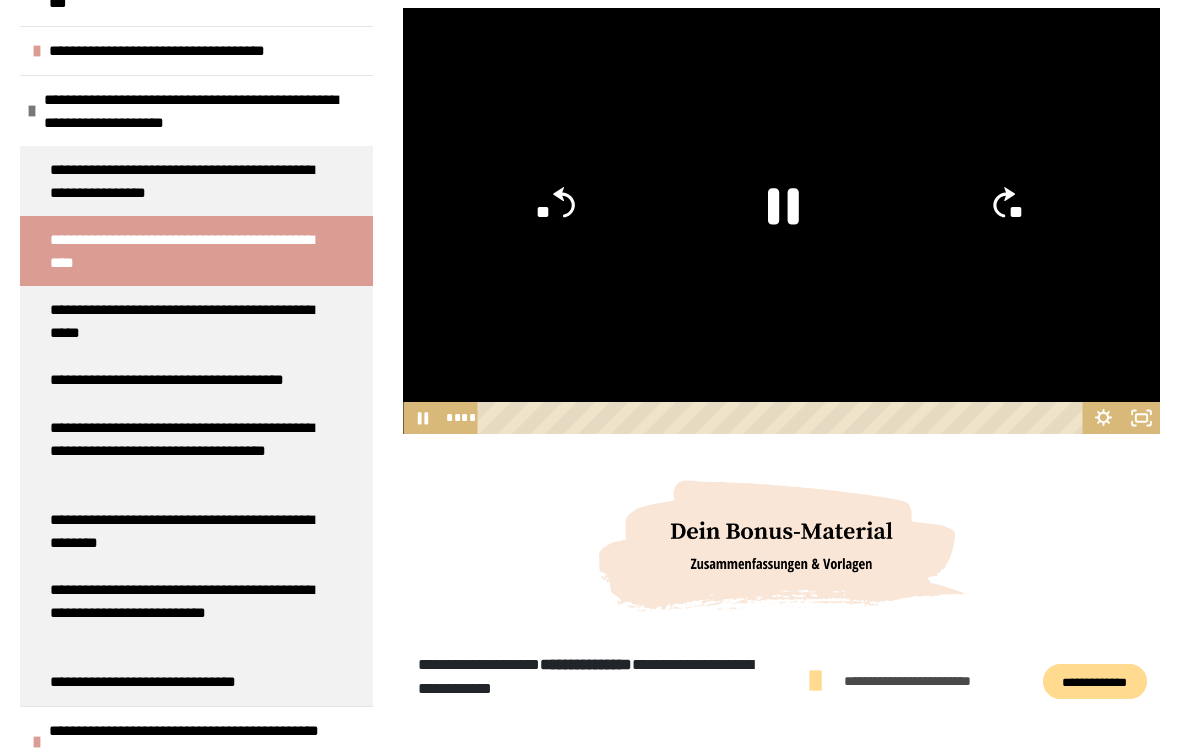 click 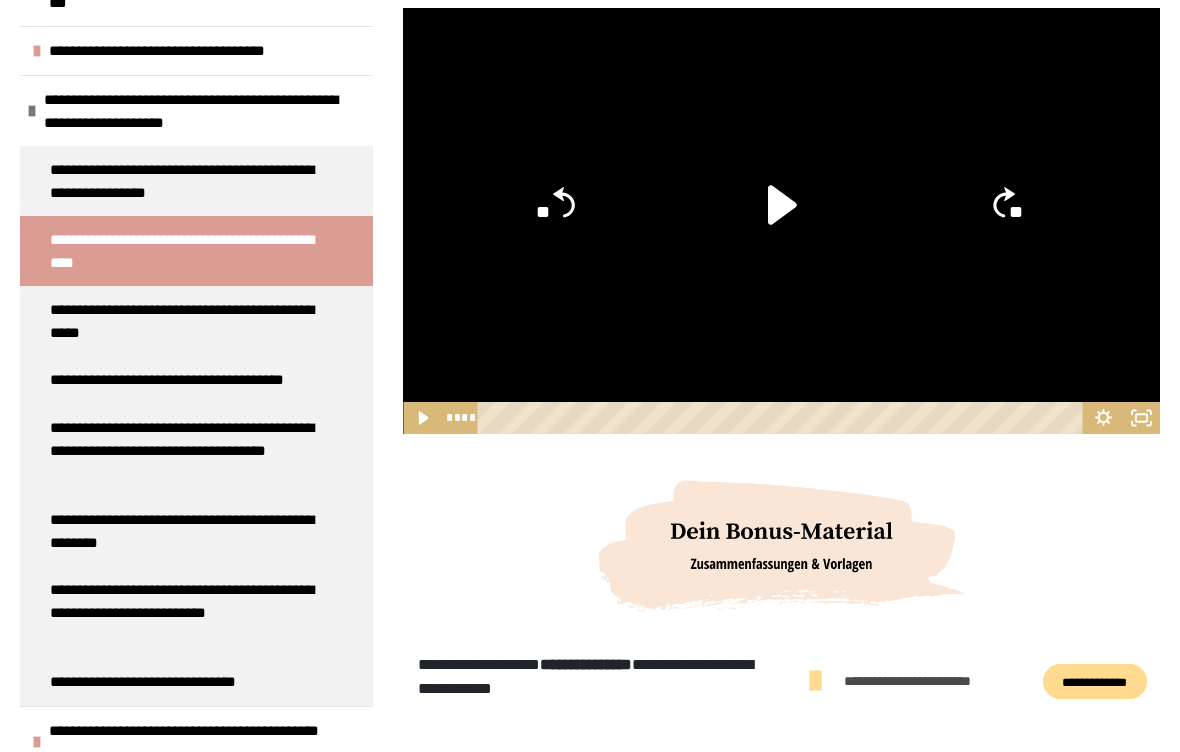 click 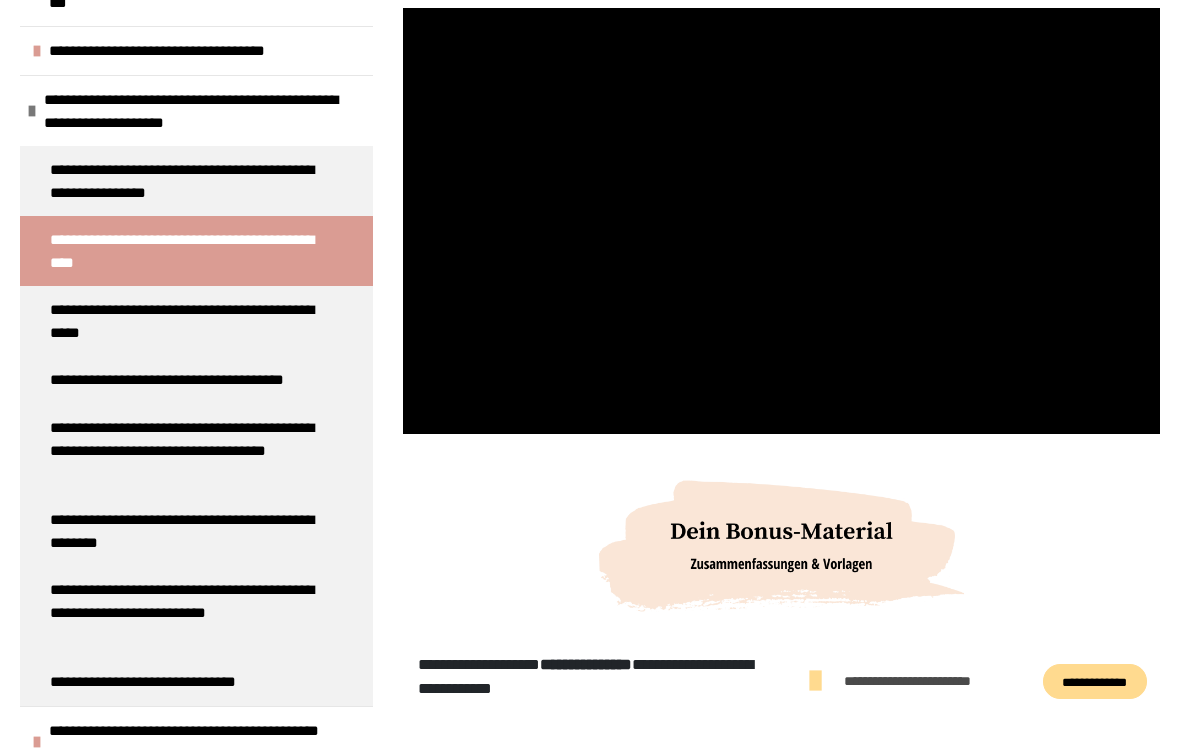 click at bounding box center (781, 221) 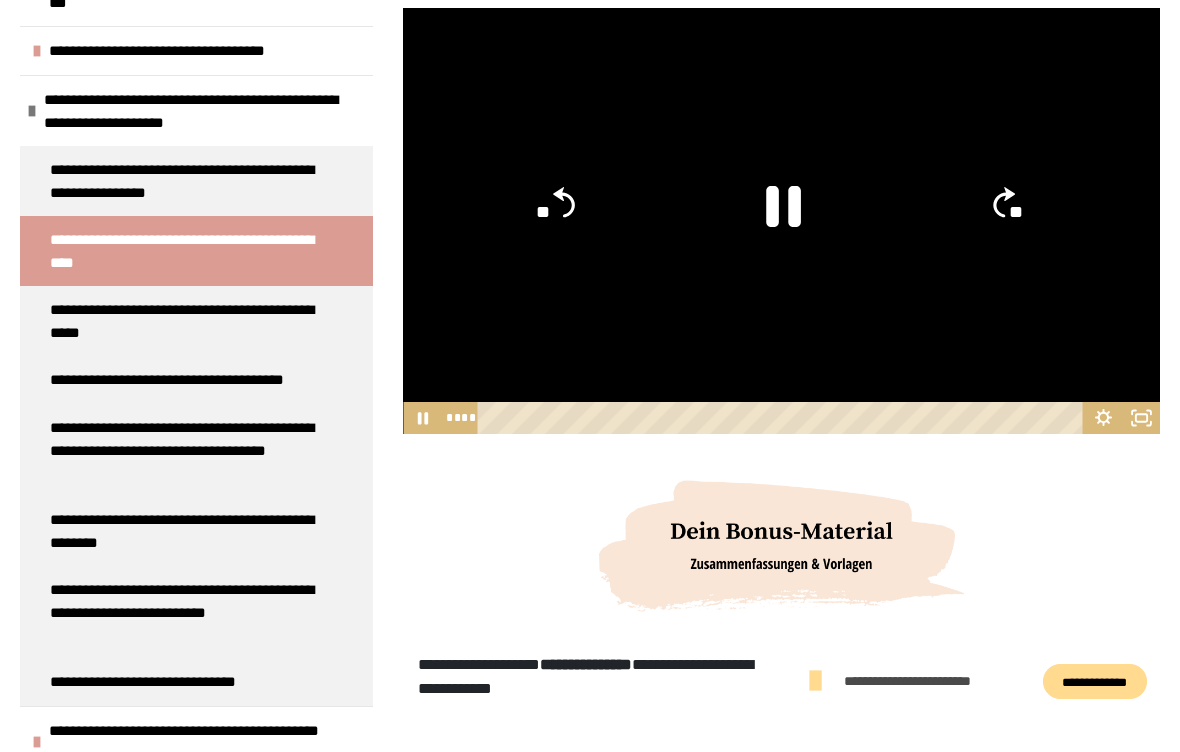 click 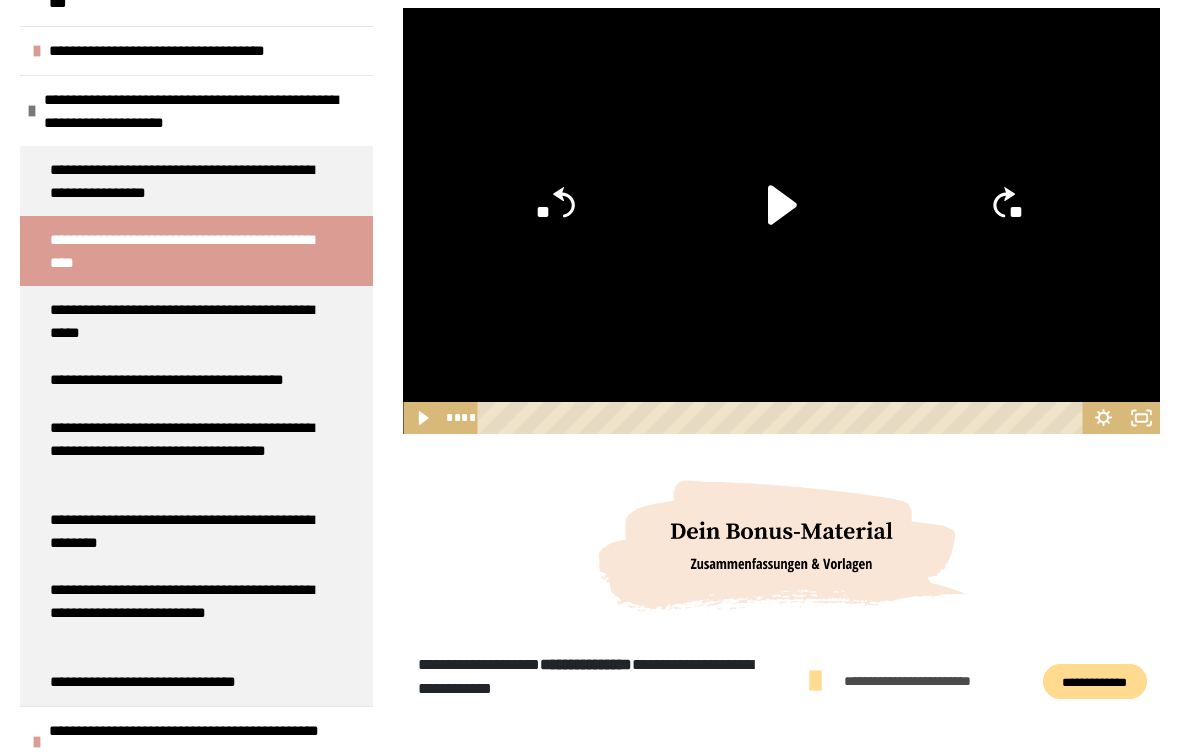 click 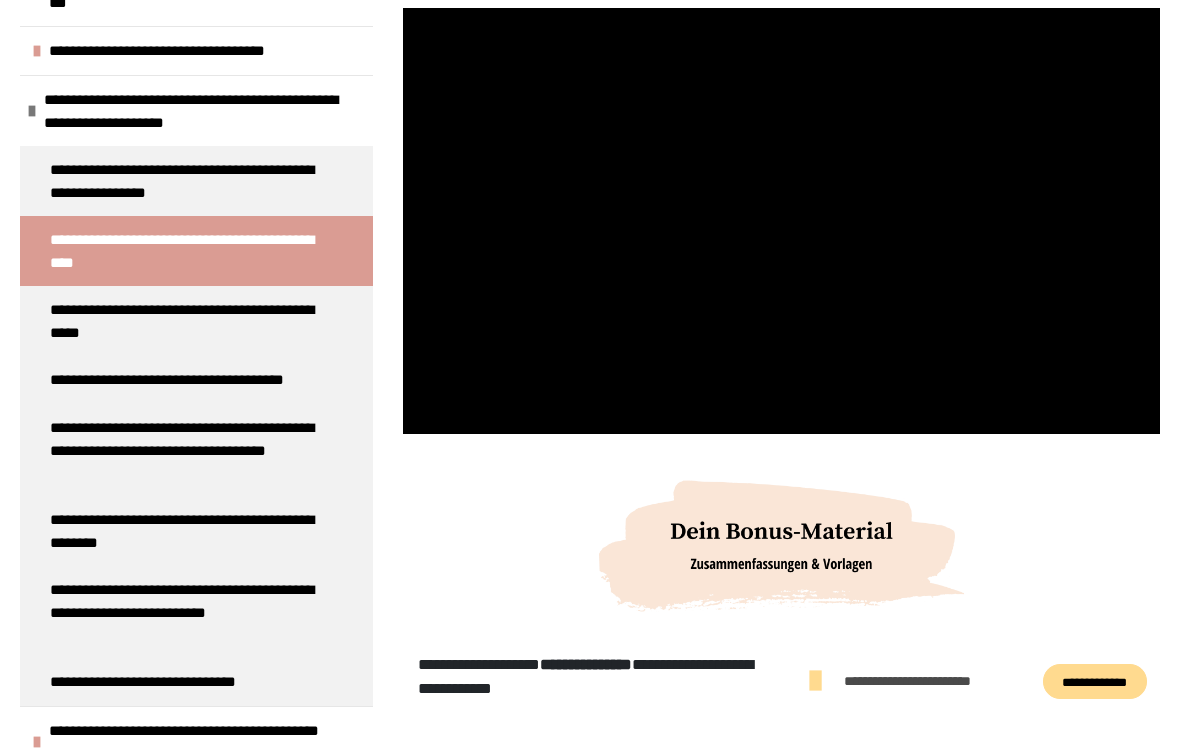 click at bounding box center [781, 221] 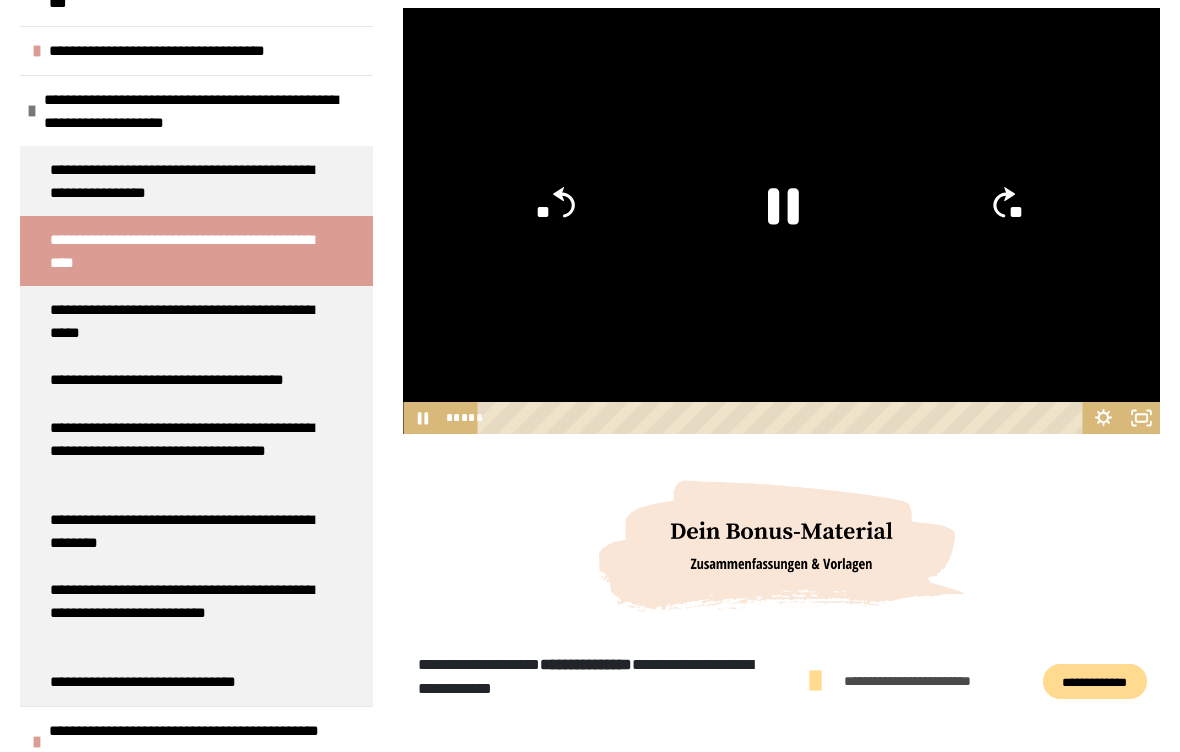 click 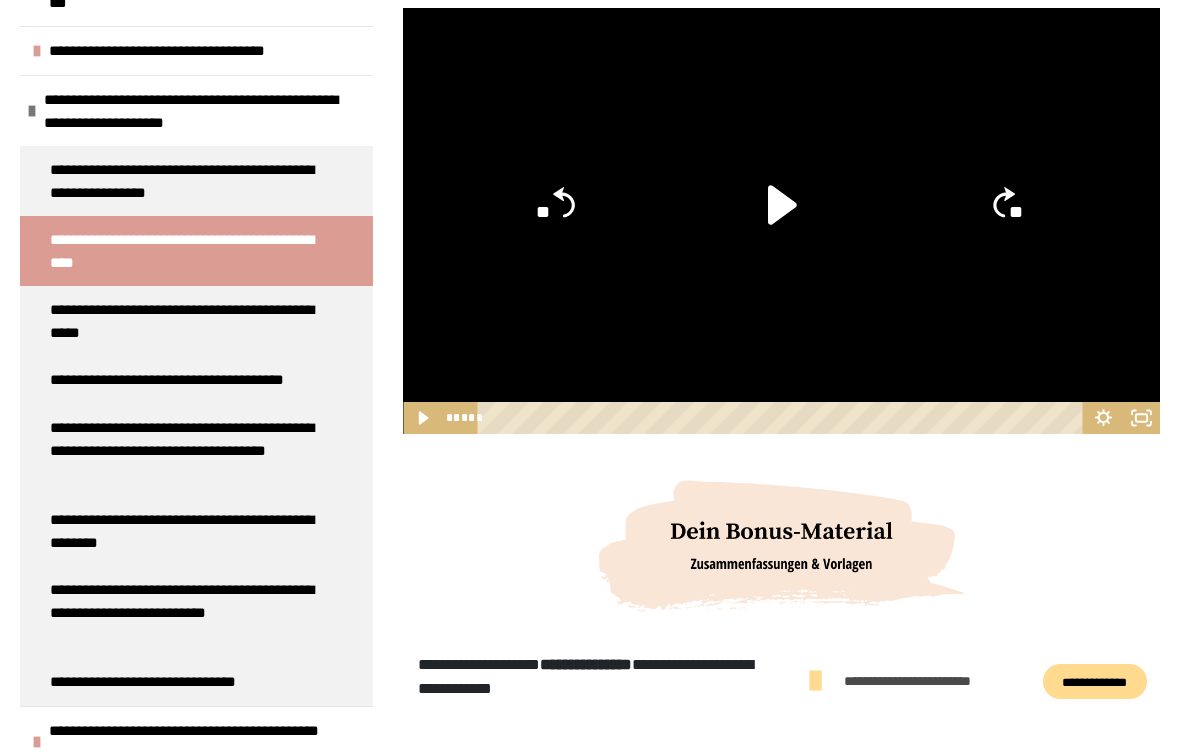 click 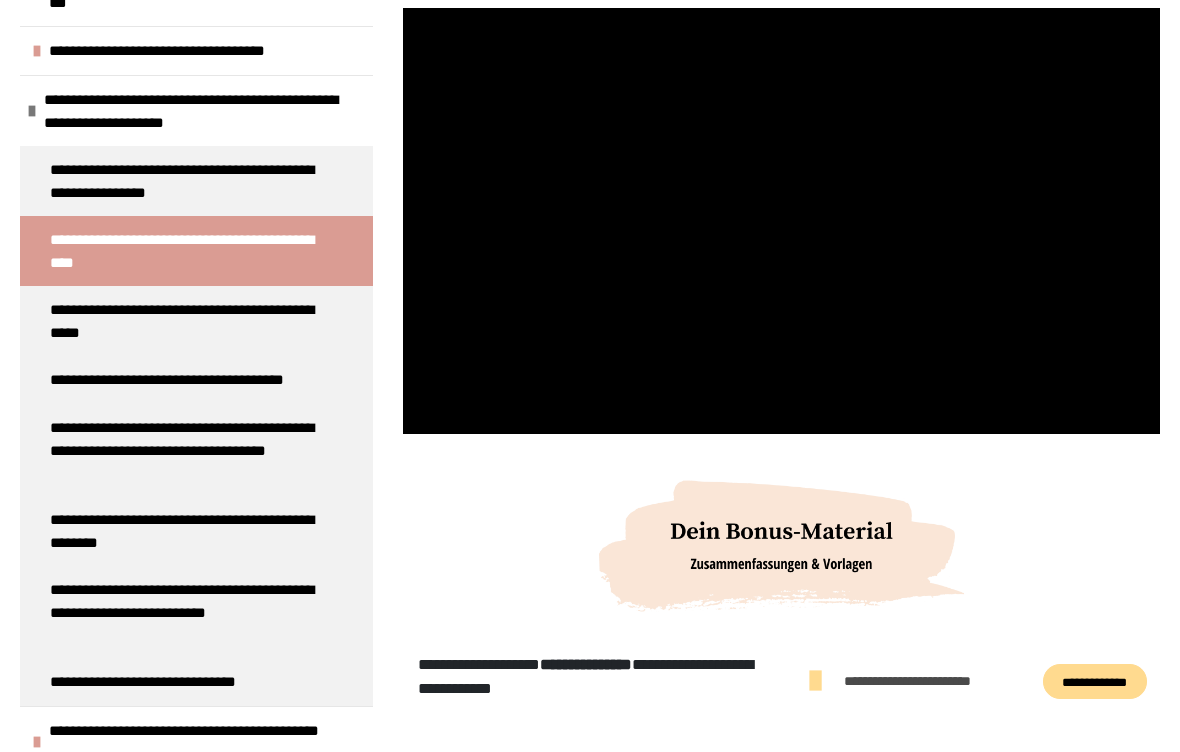 click at bounding box center (781, 221) 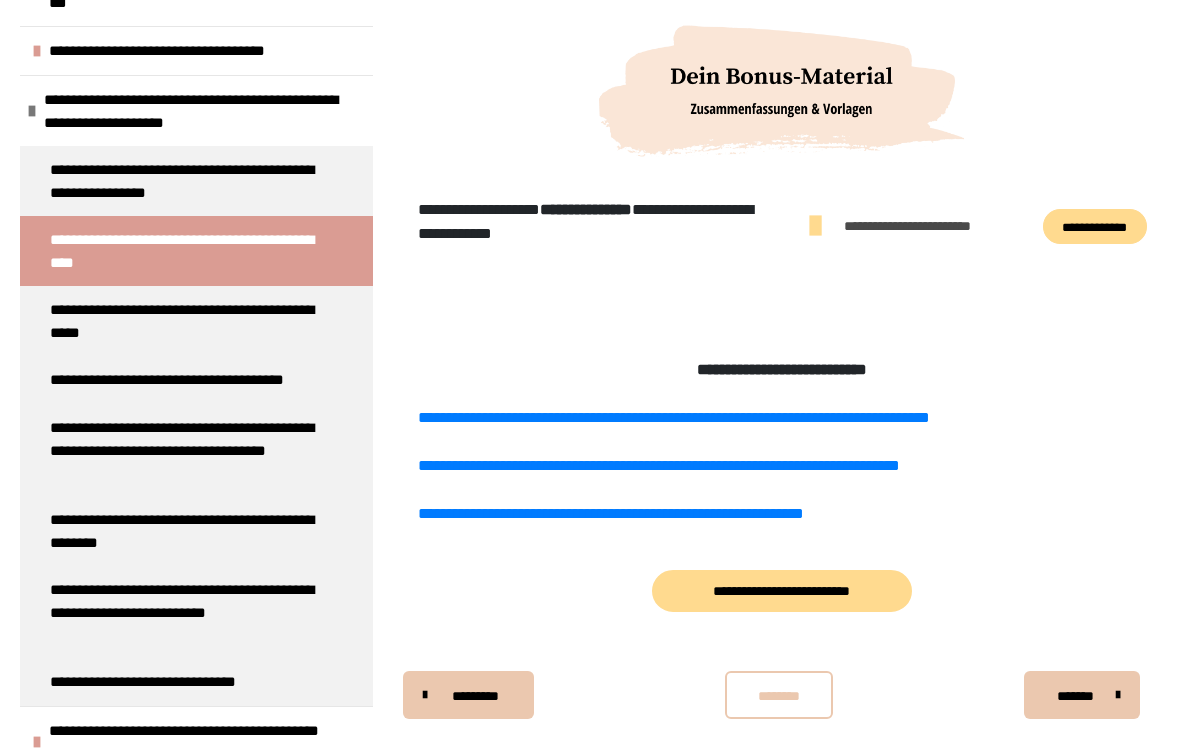 scroll, scrollTop: 854, scrollLeft: 0, axis: vertical 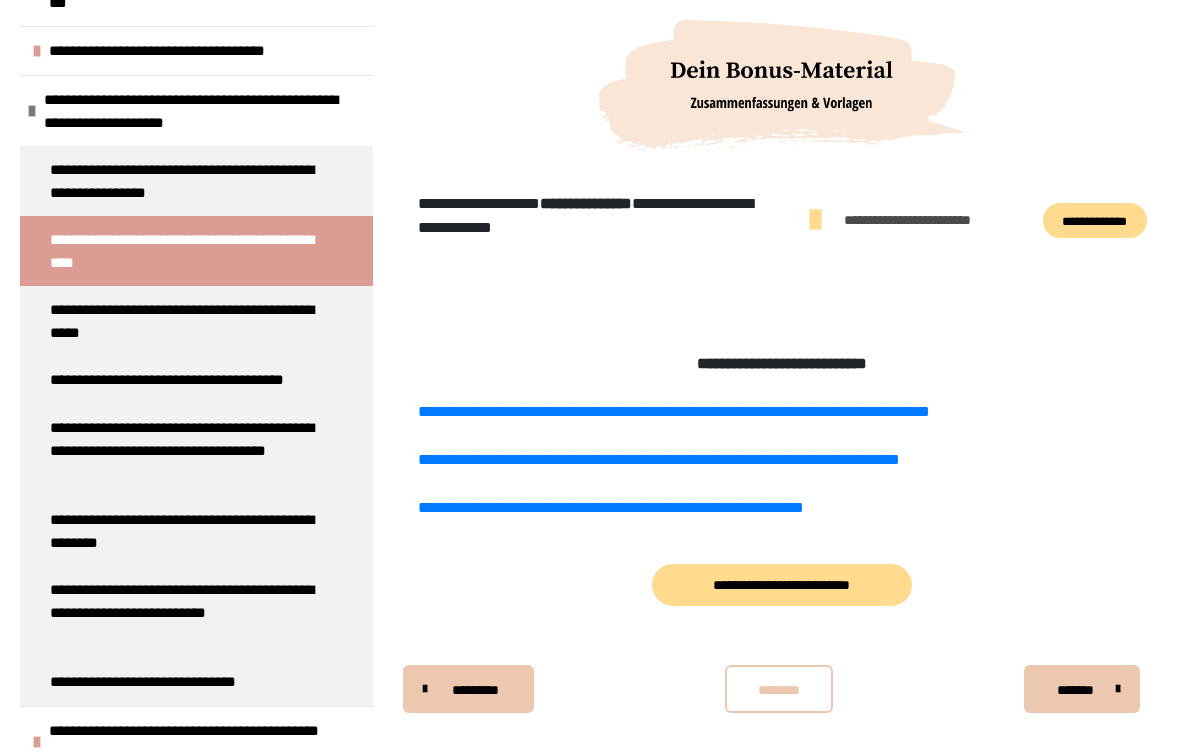 click on "*******" at bounding box center [1075, 690] 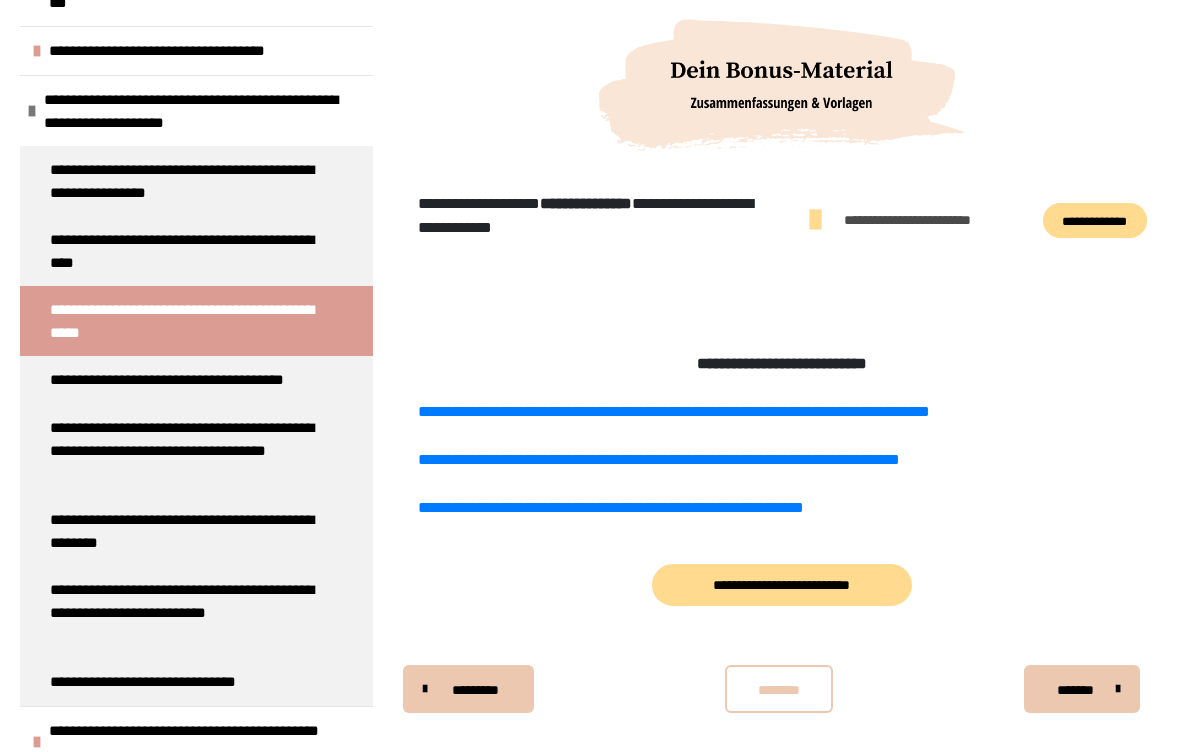 scroll, scrollTop: 406, scrollLeft: 0, axis: vertical 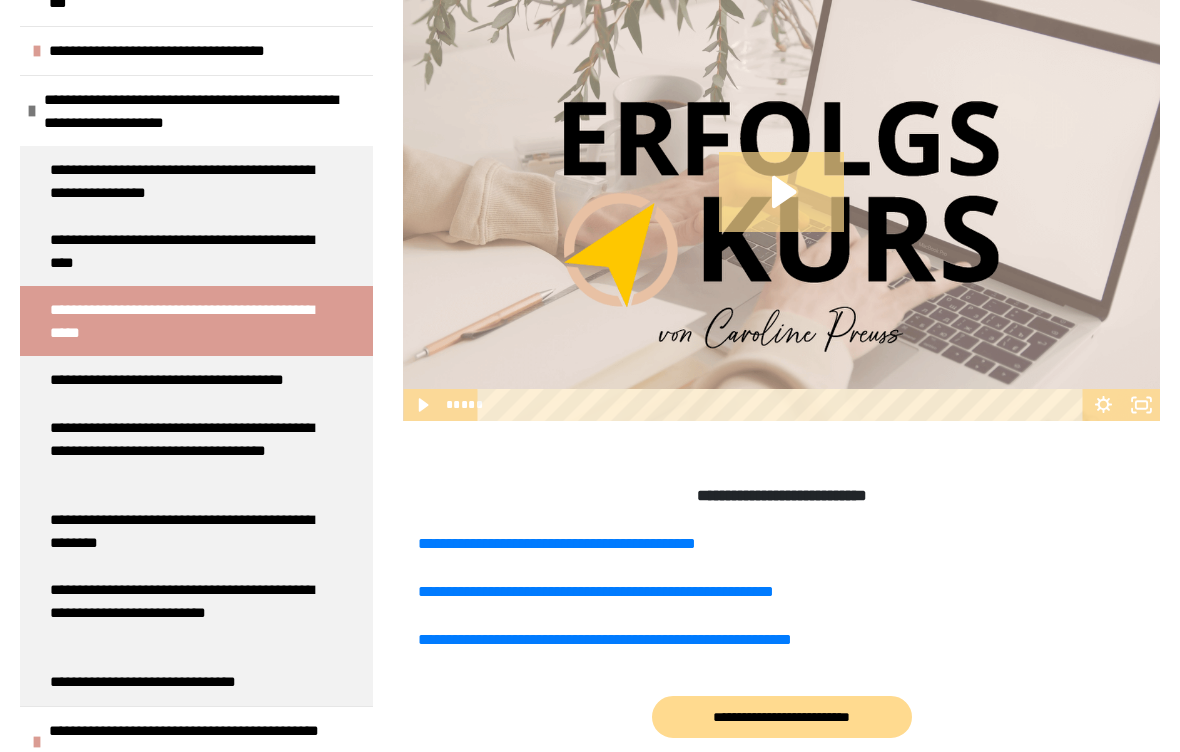 click 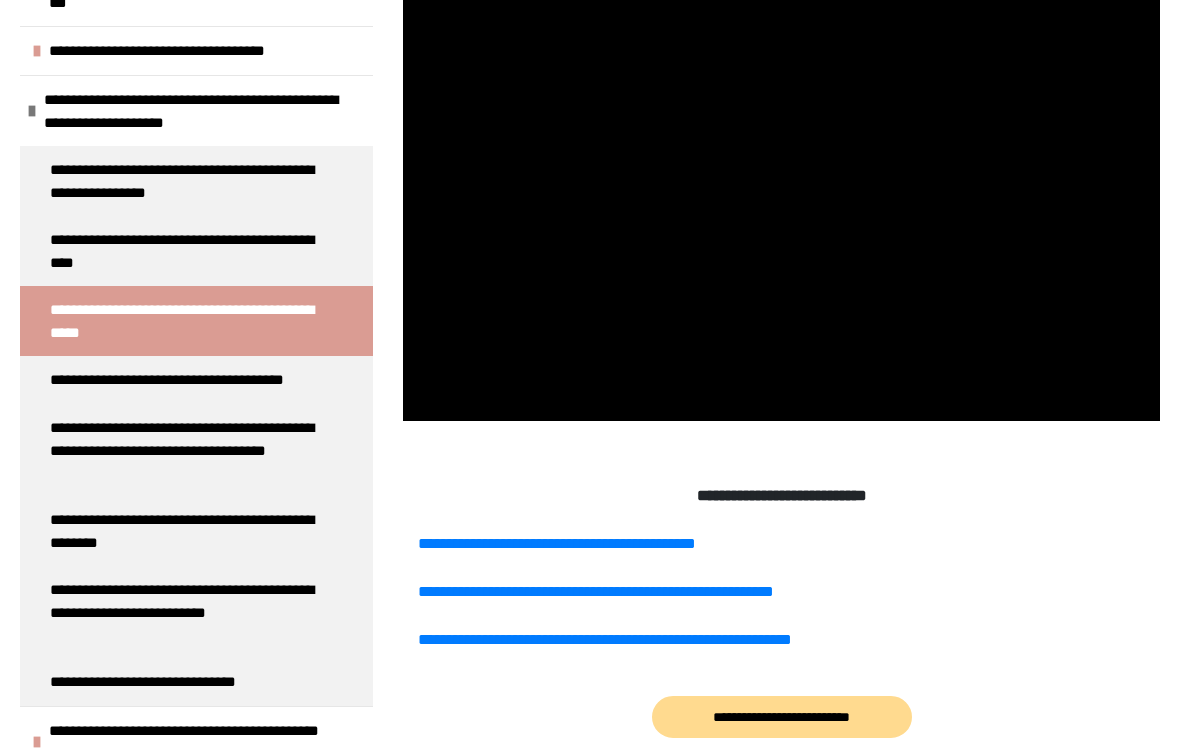 click at bounding box center (781, 208) 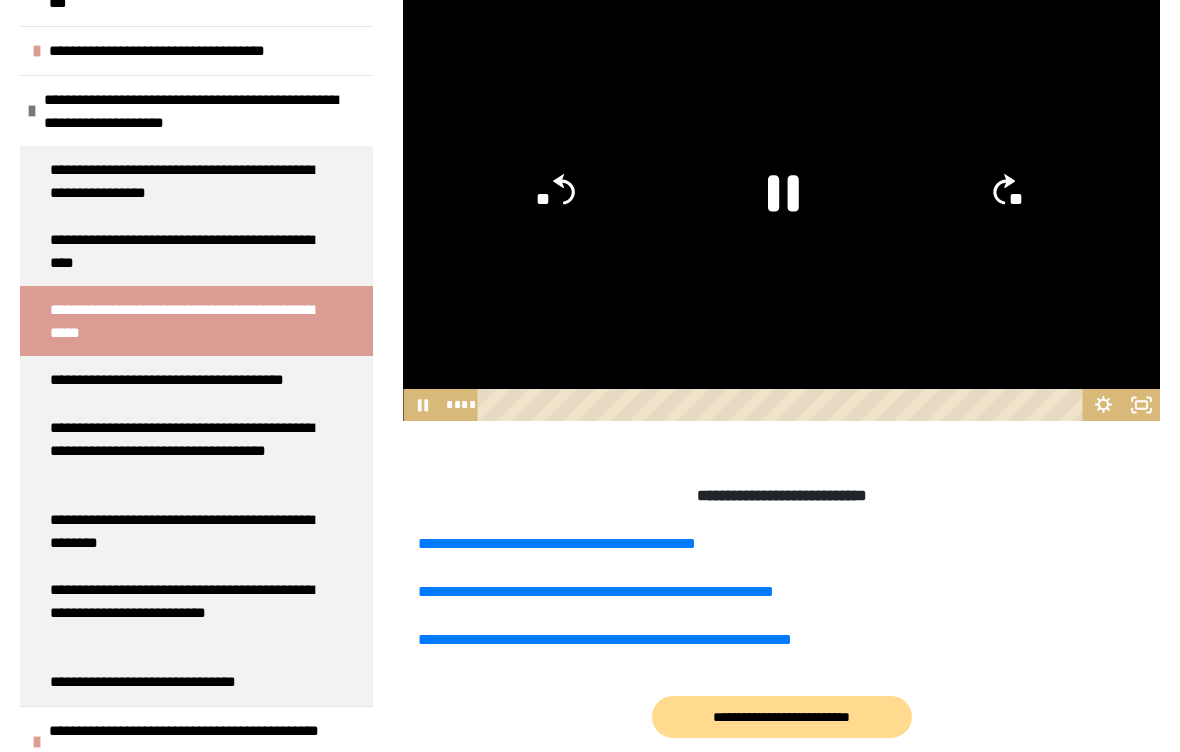 click 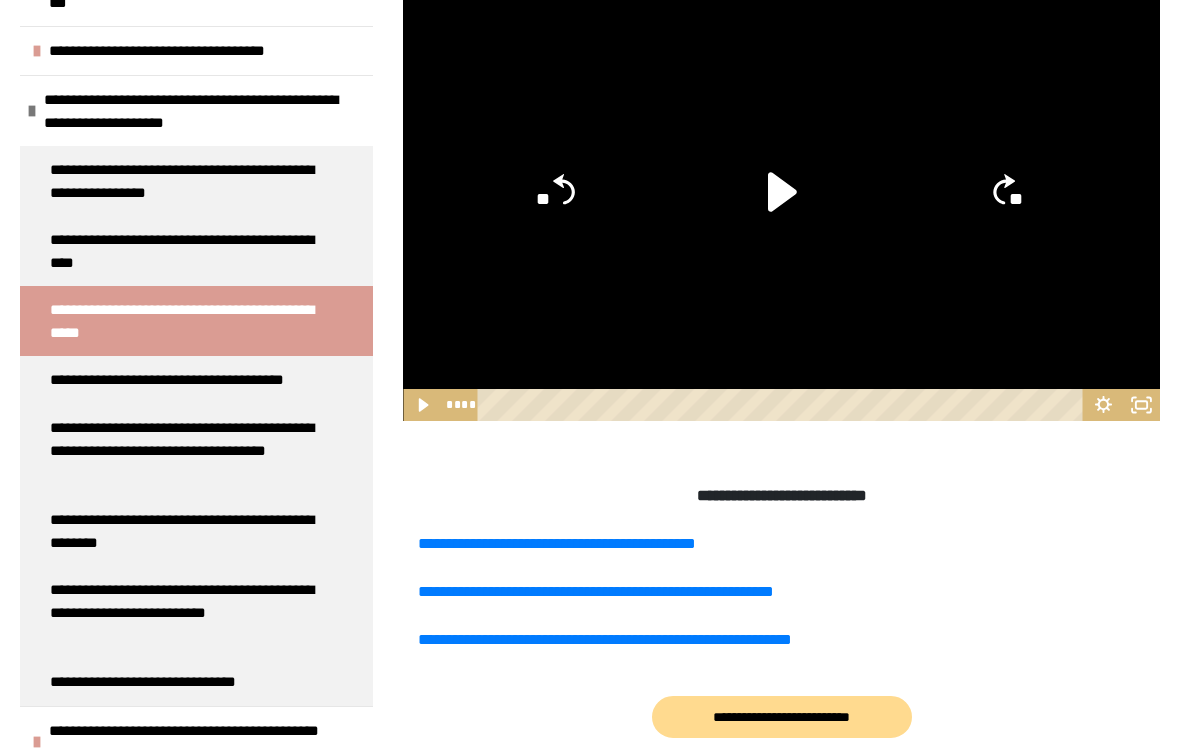 click 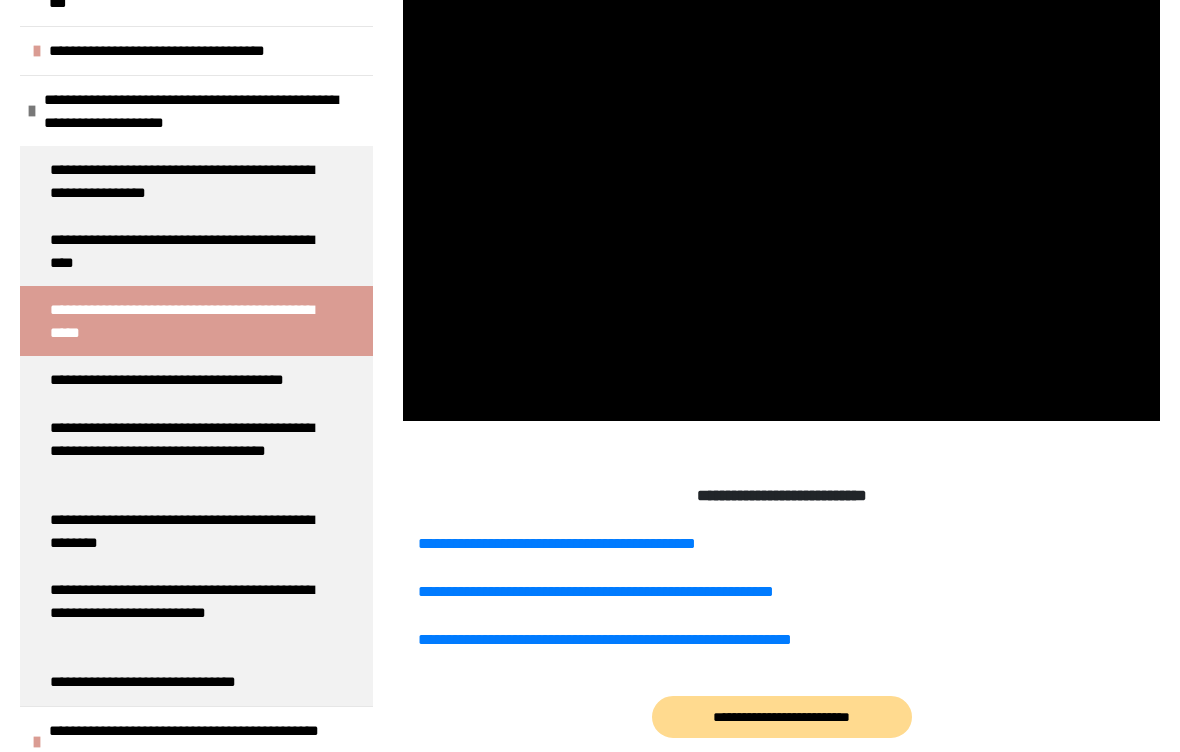 click at bounding box center [781, 208] 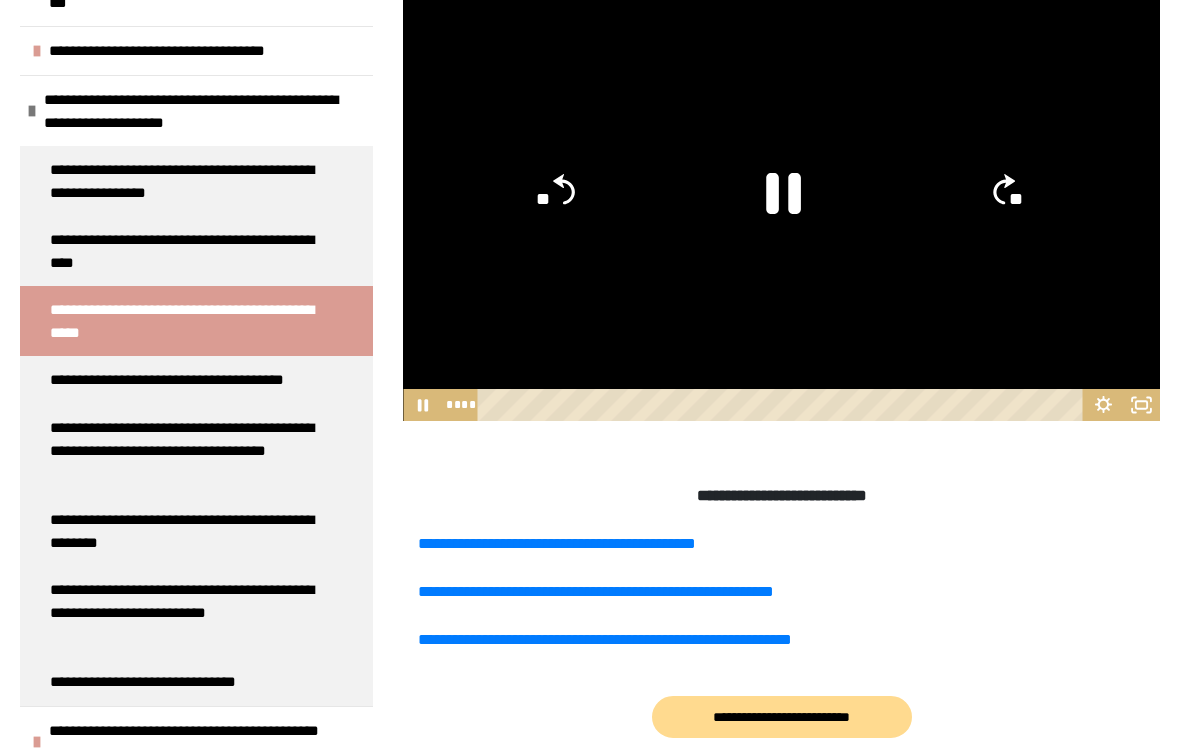 click 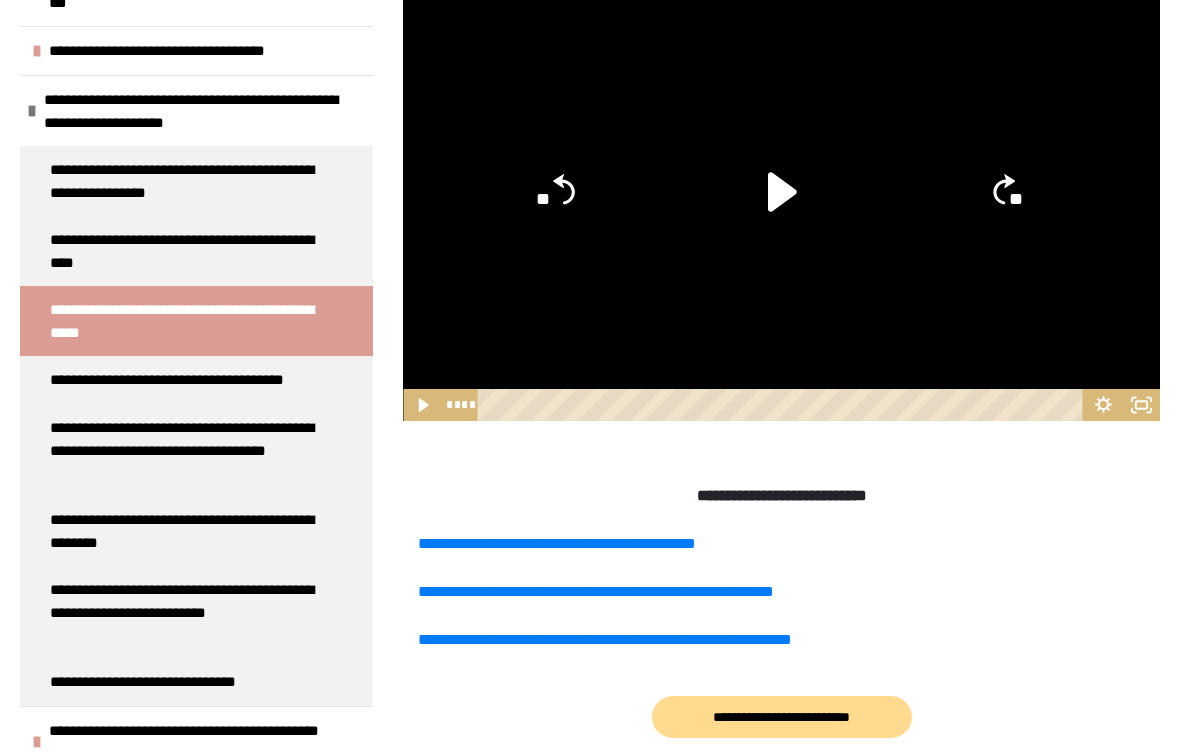 click 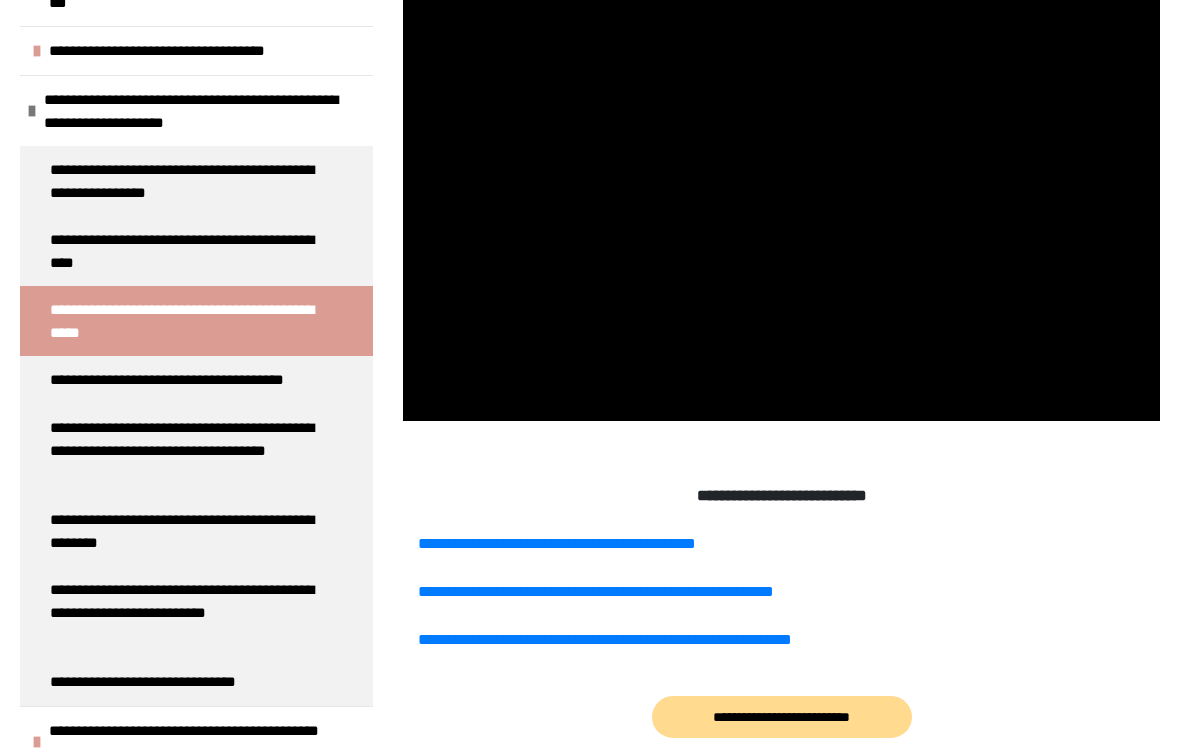 click at bounding box center [781, 208] 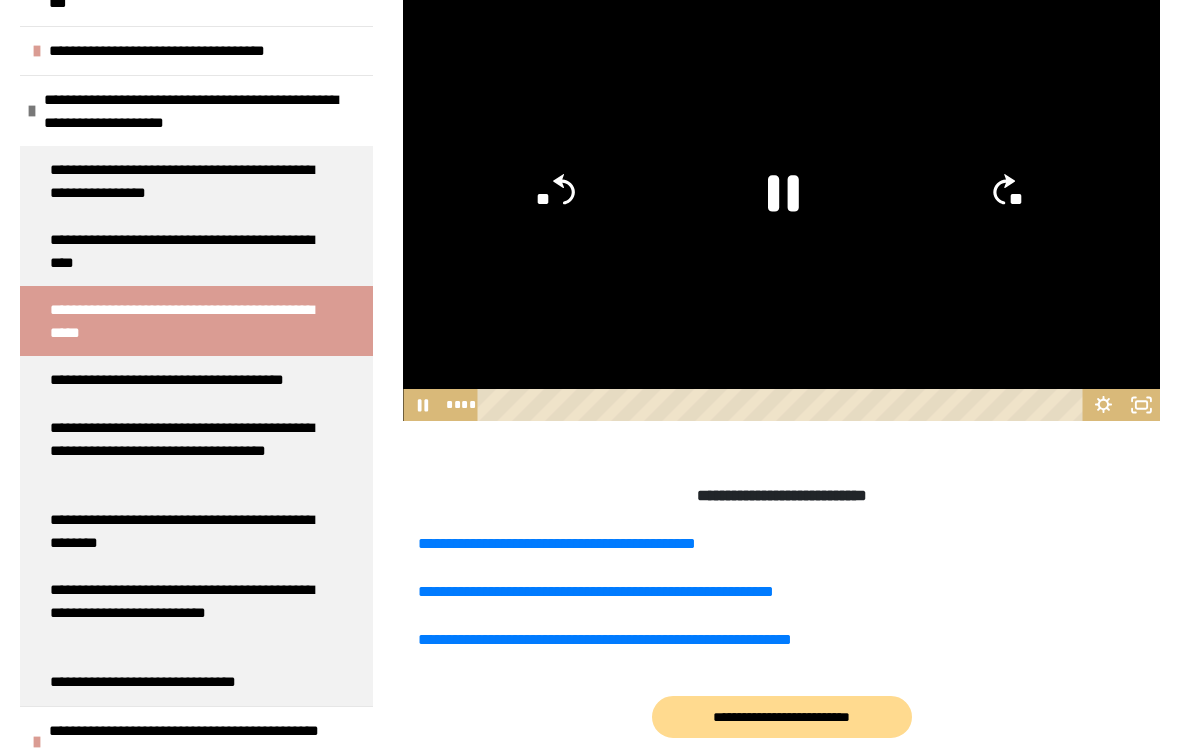 click 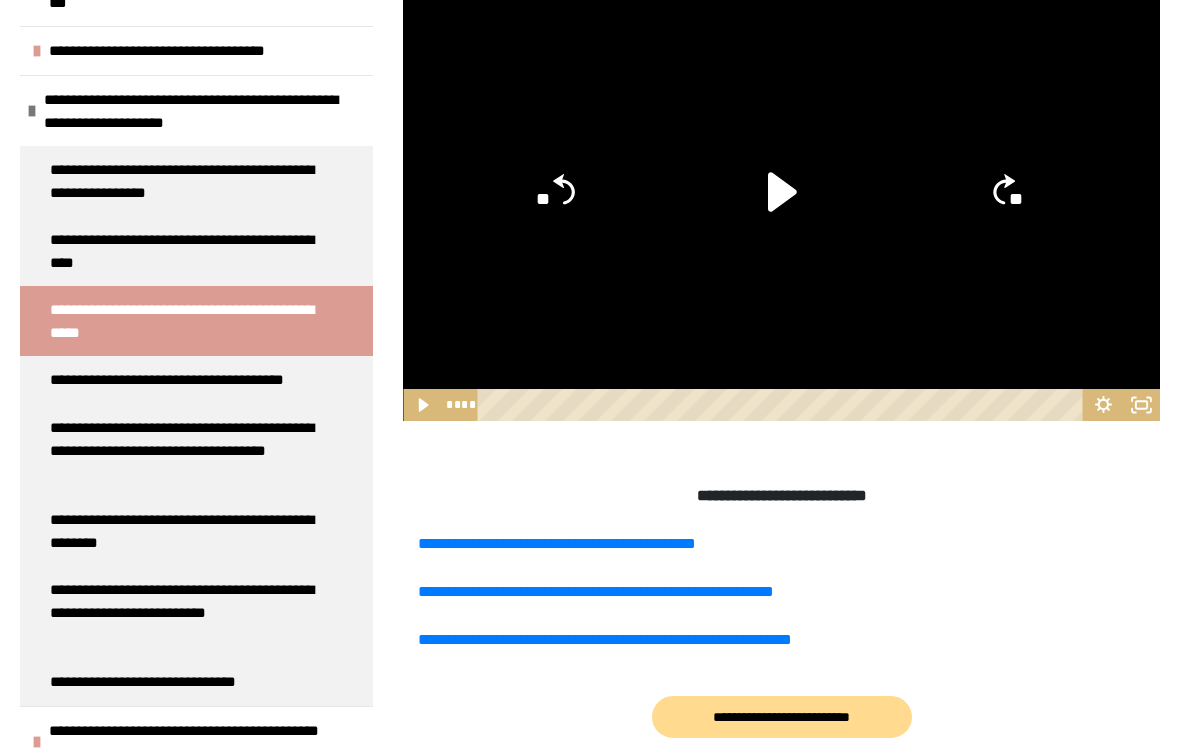 click 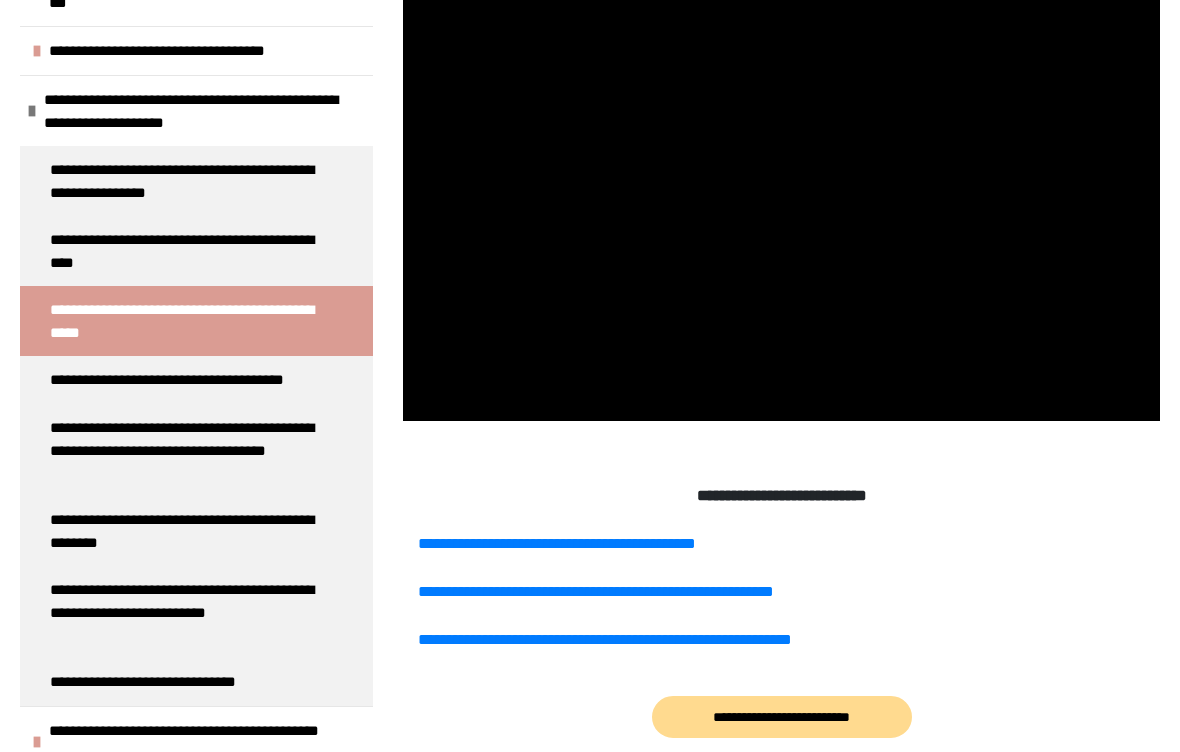 click at bounding box center (781, 208) 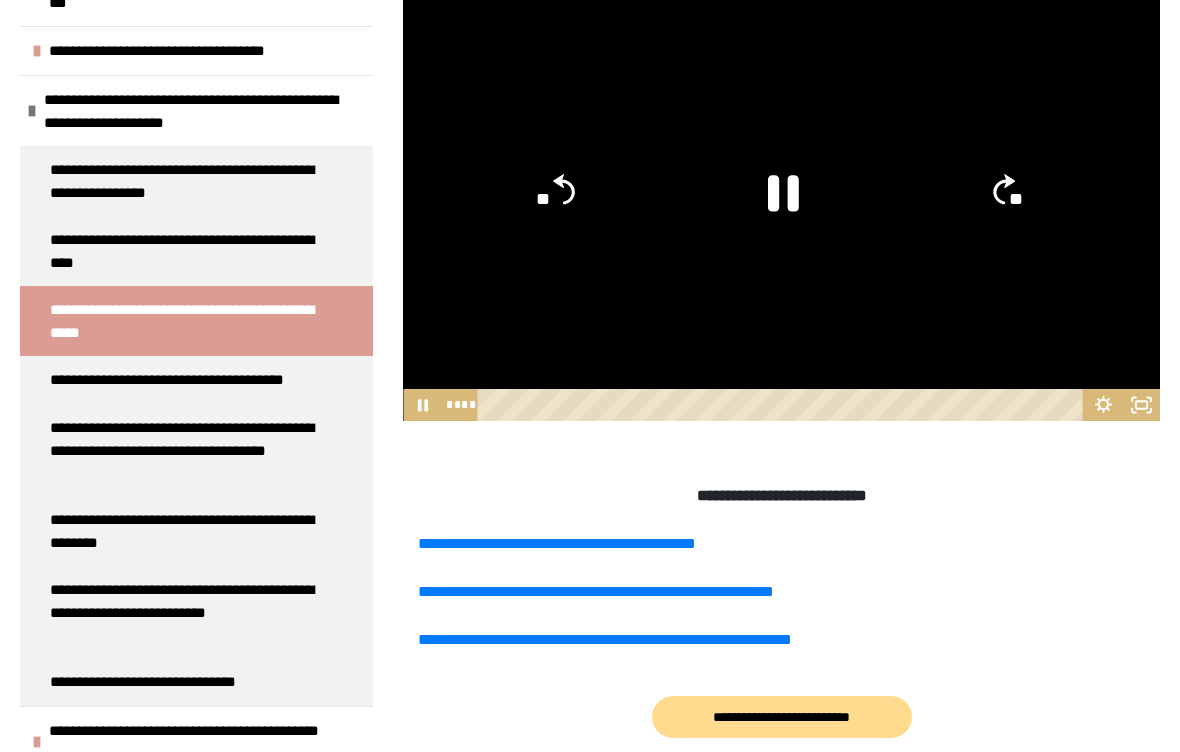 click on "**" 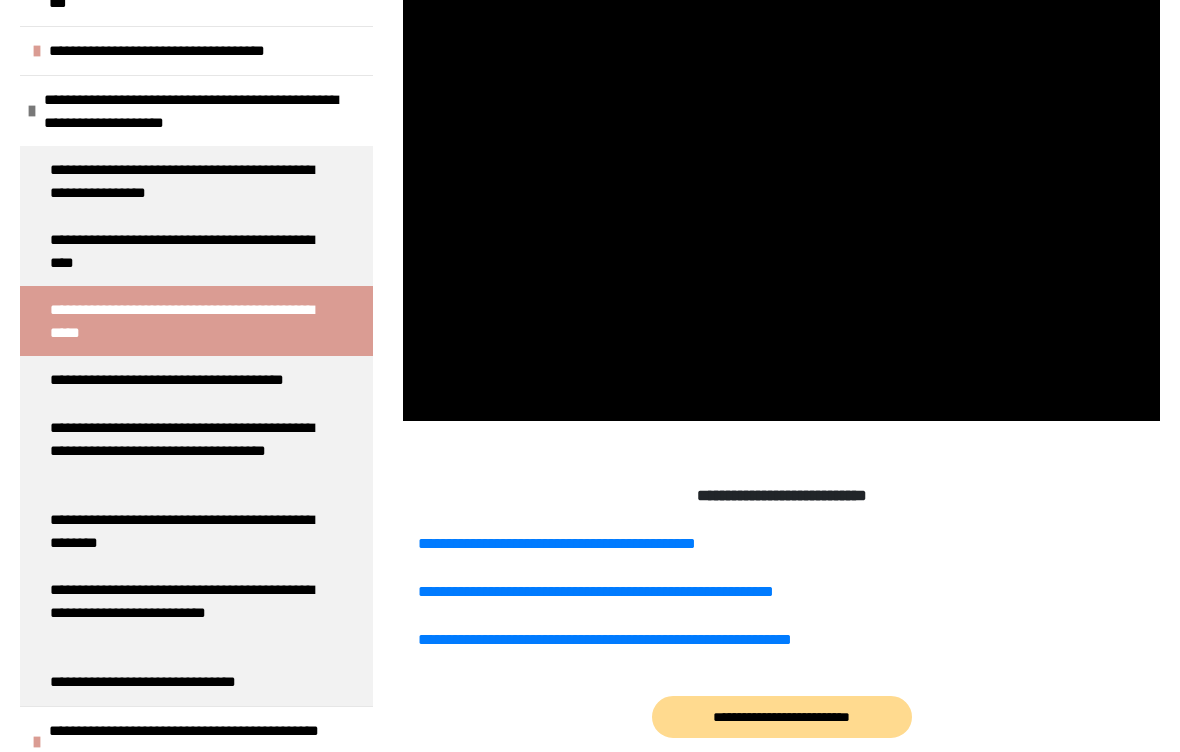 click at bounding box center [781, 208] 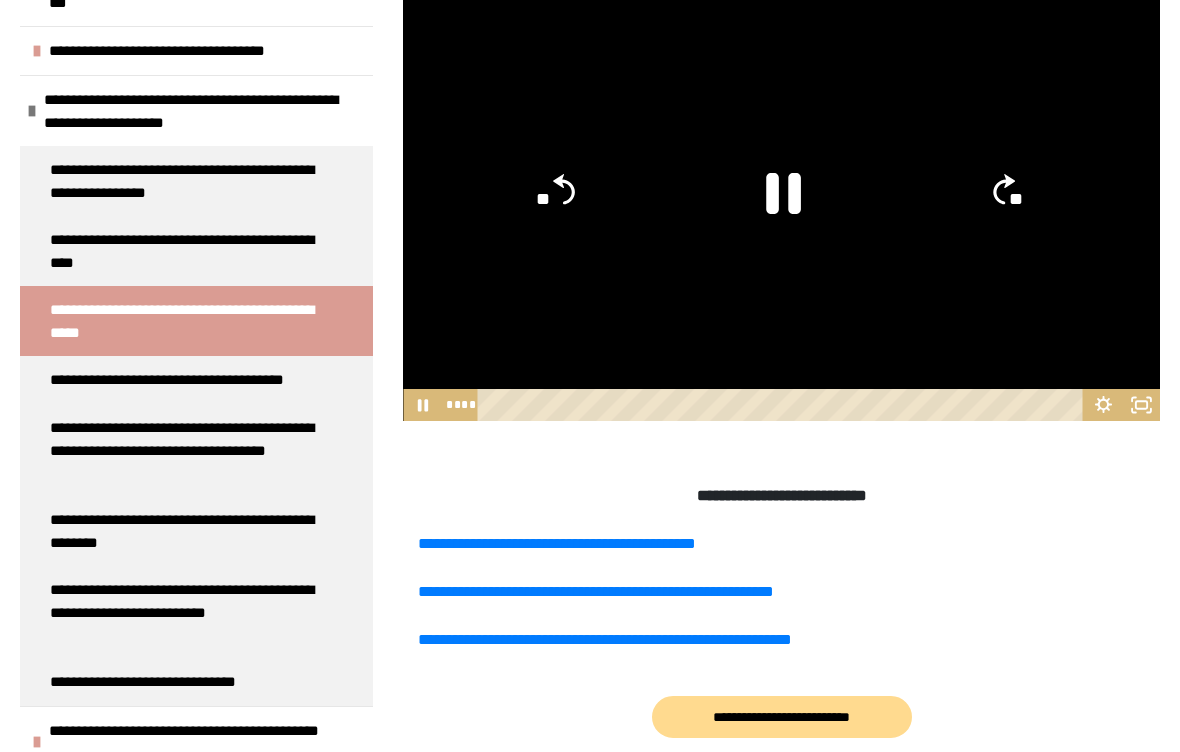 click 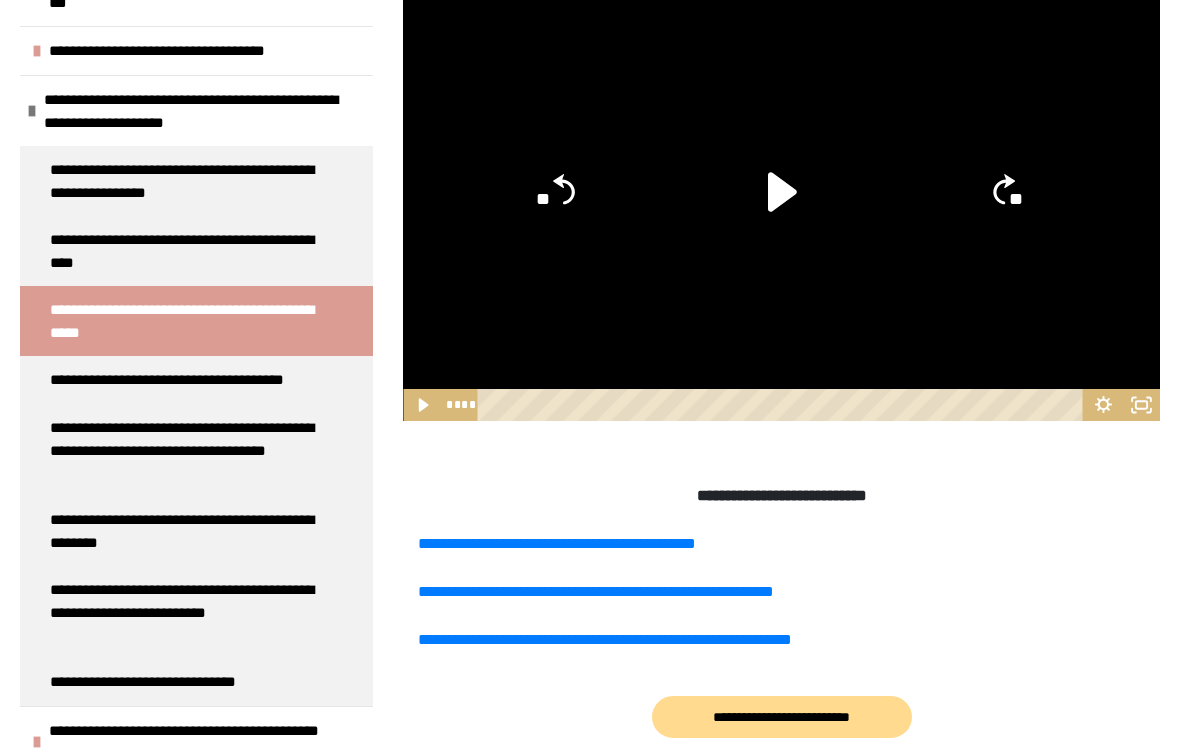 click 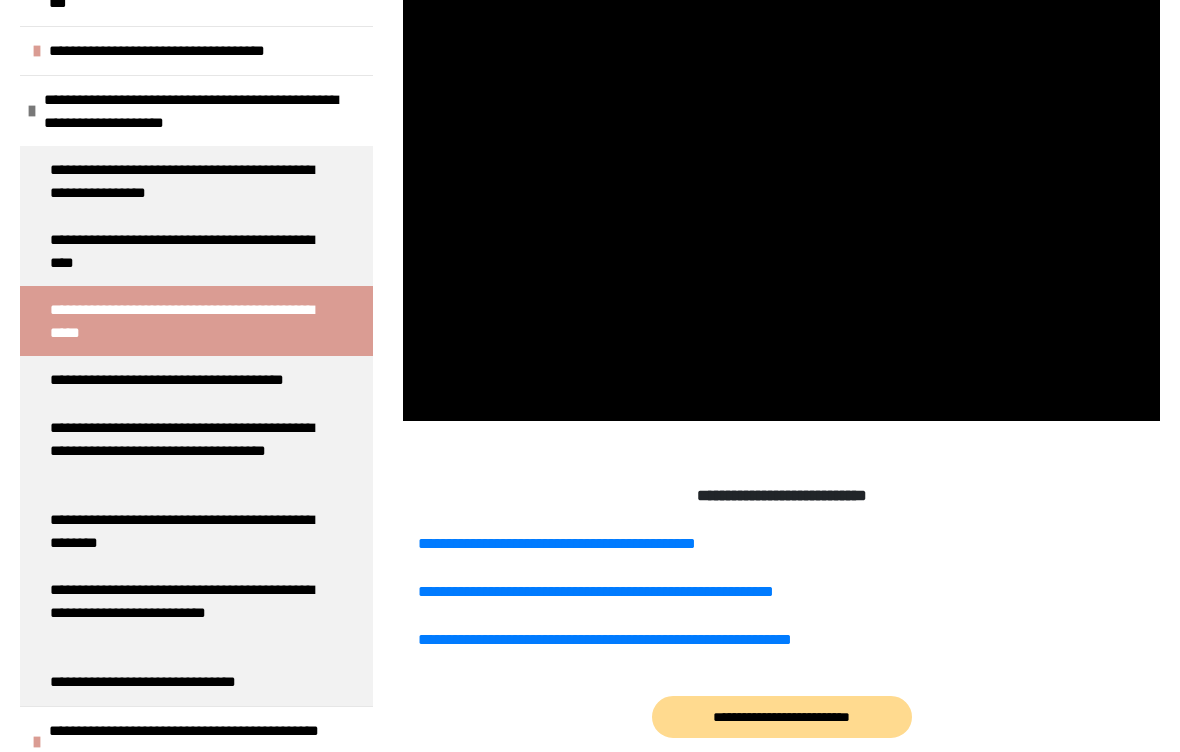 click at bounding box center [781, 208] 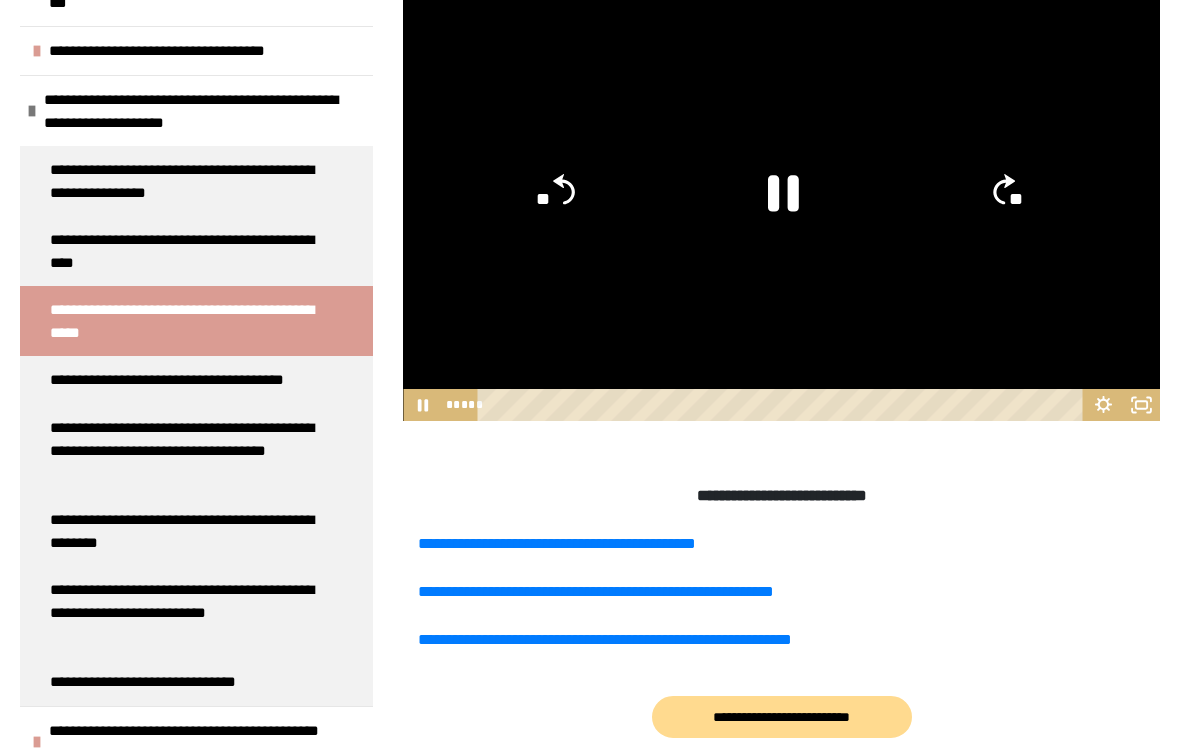 click 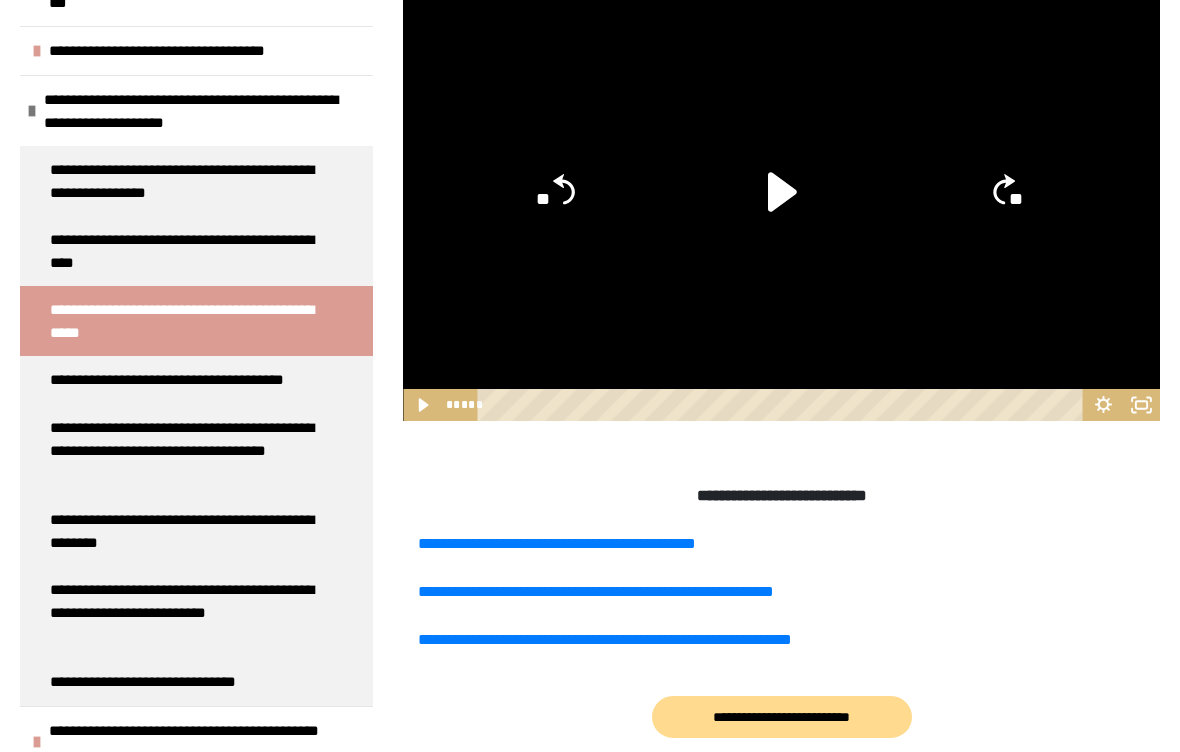 click 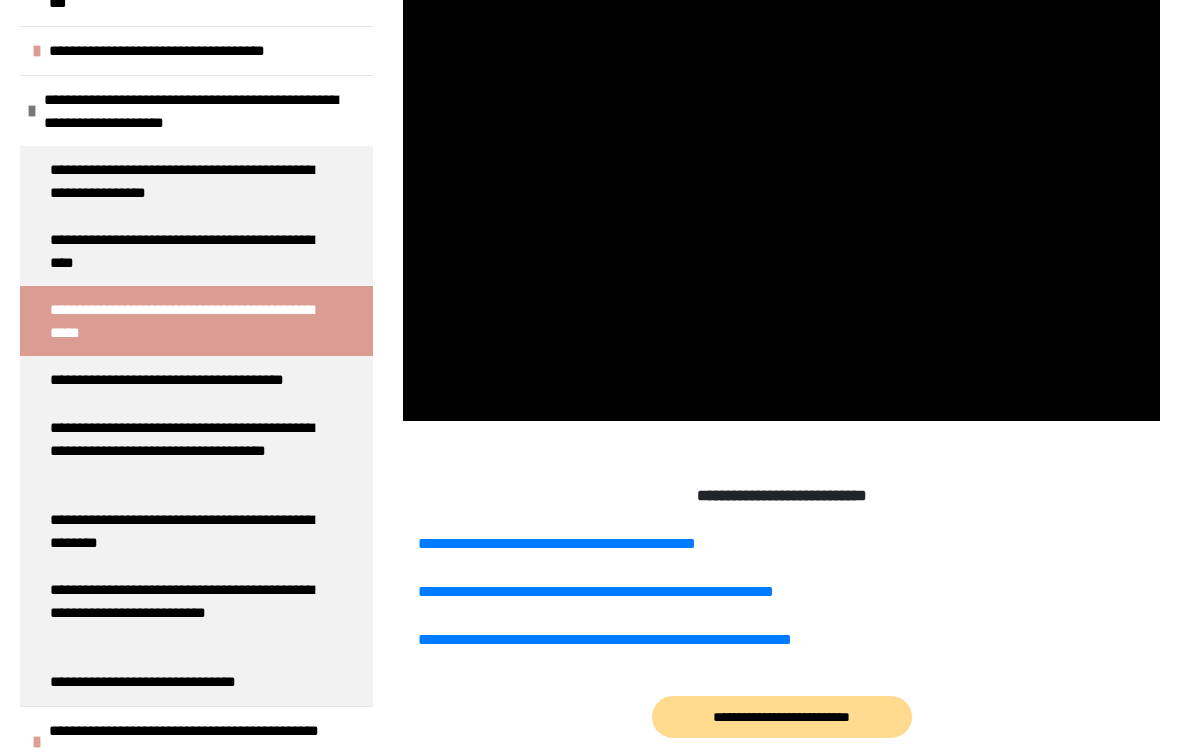 click at bounding box center (781, 208) 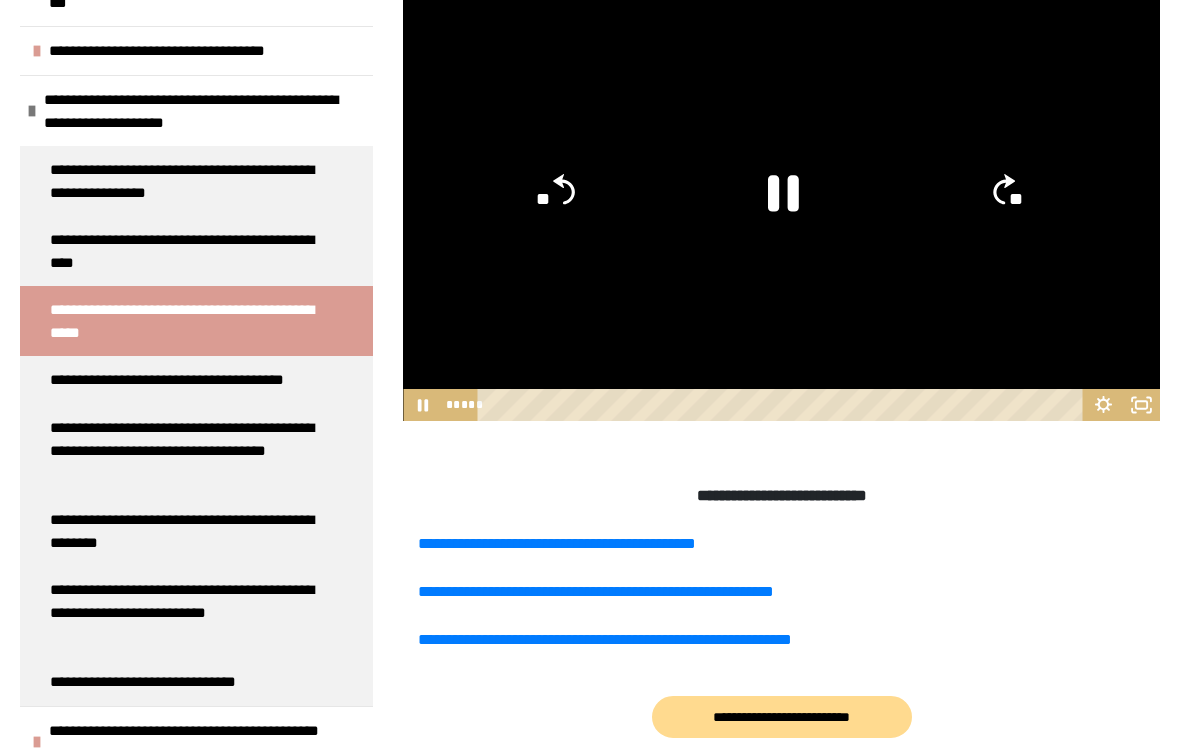 click 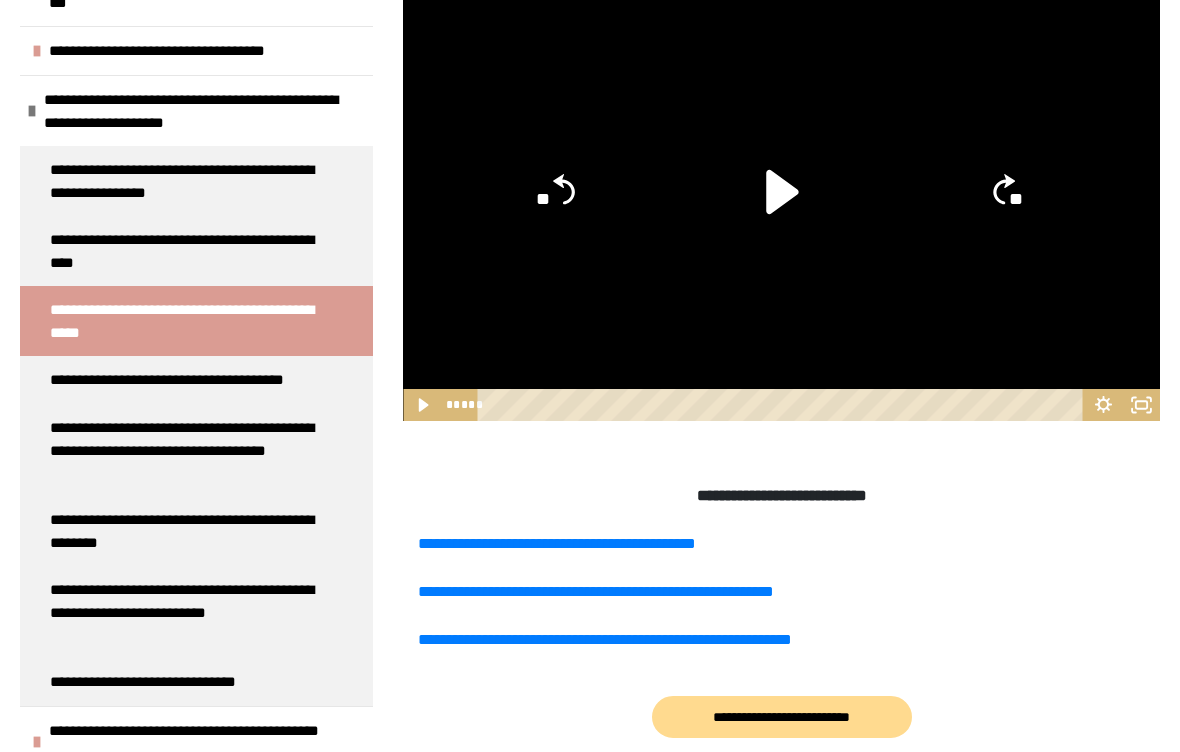 click 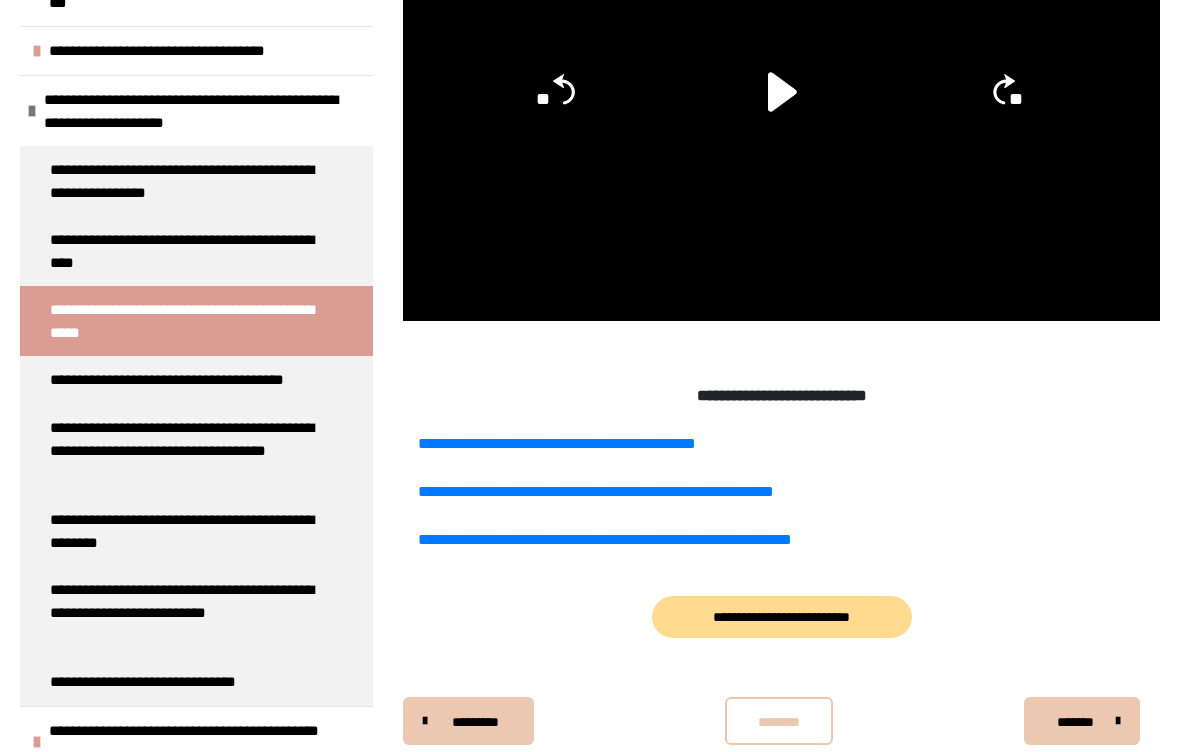 scroll, scrollTop: 538, scrollLeft: 0, axis: vertical 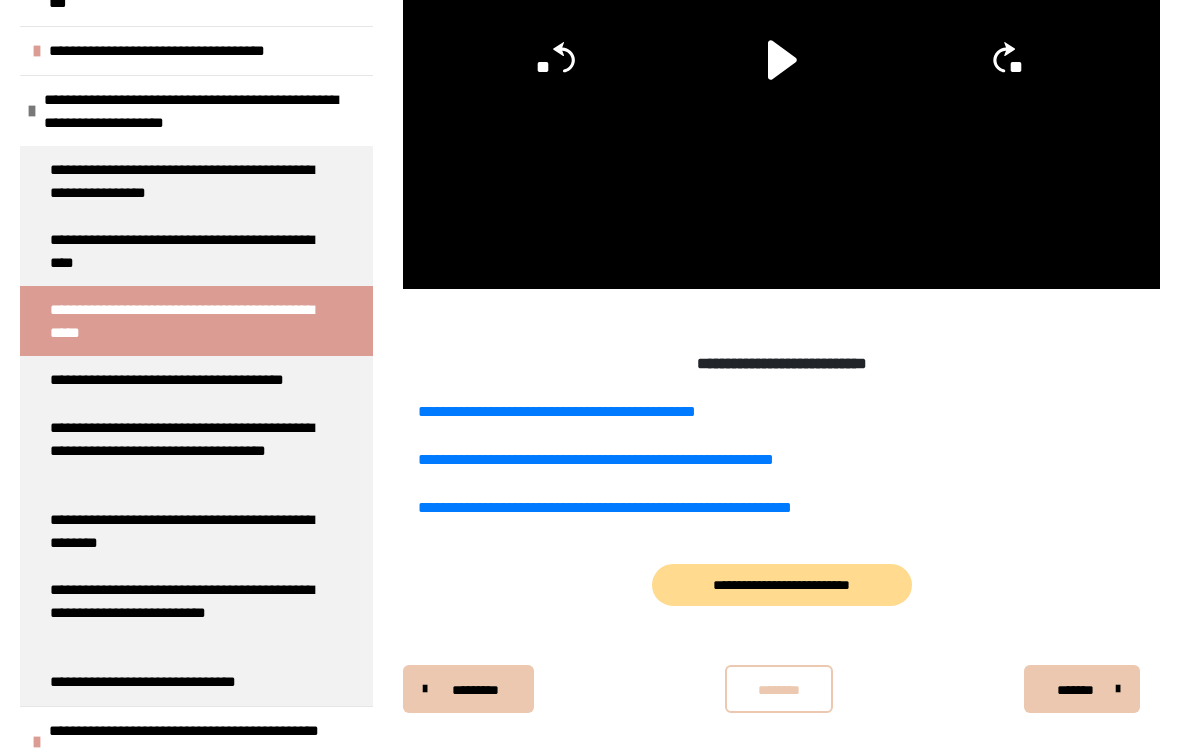 click on "*******" at bounding box center (1075, 690) 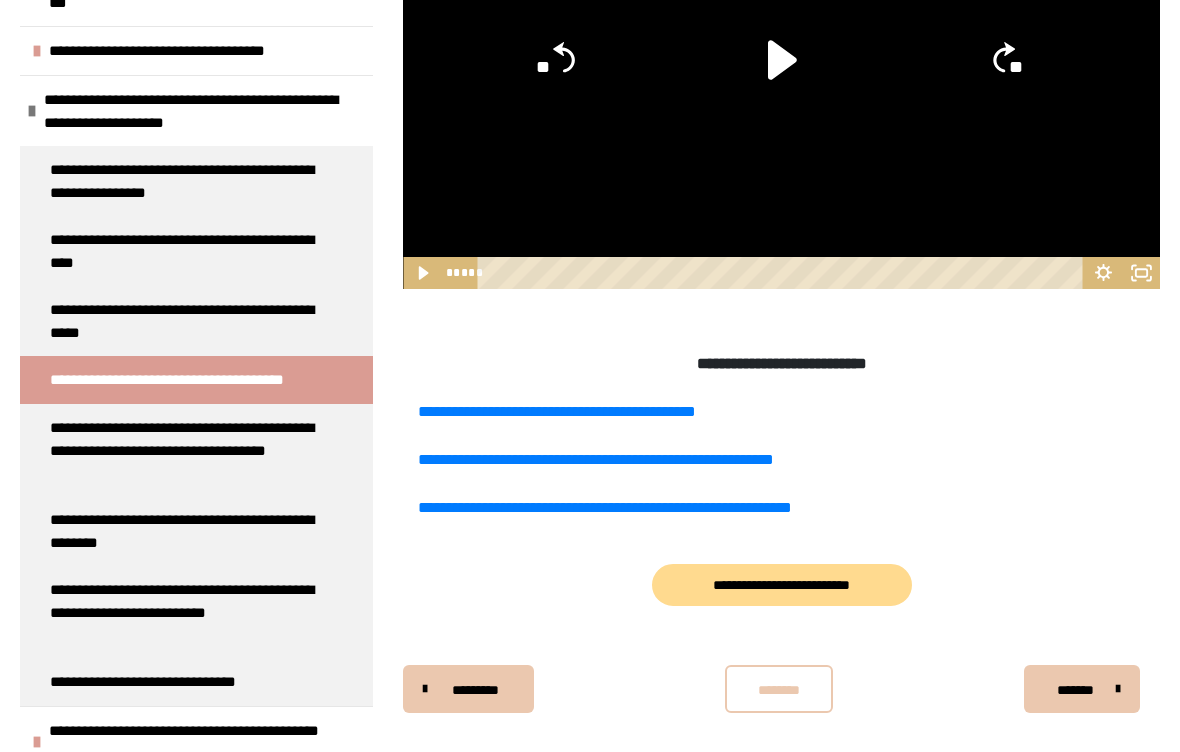 scroll, scrollTop: 406, scrollLeft: 0, axis: vertical 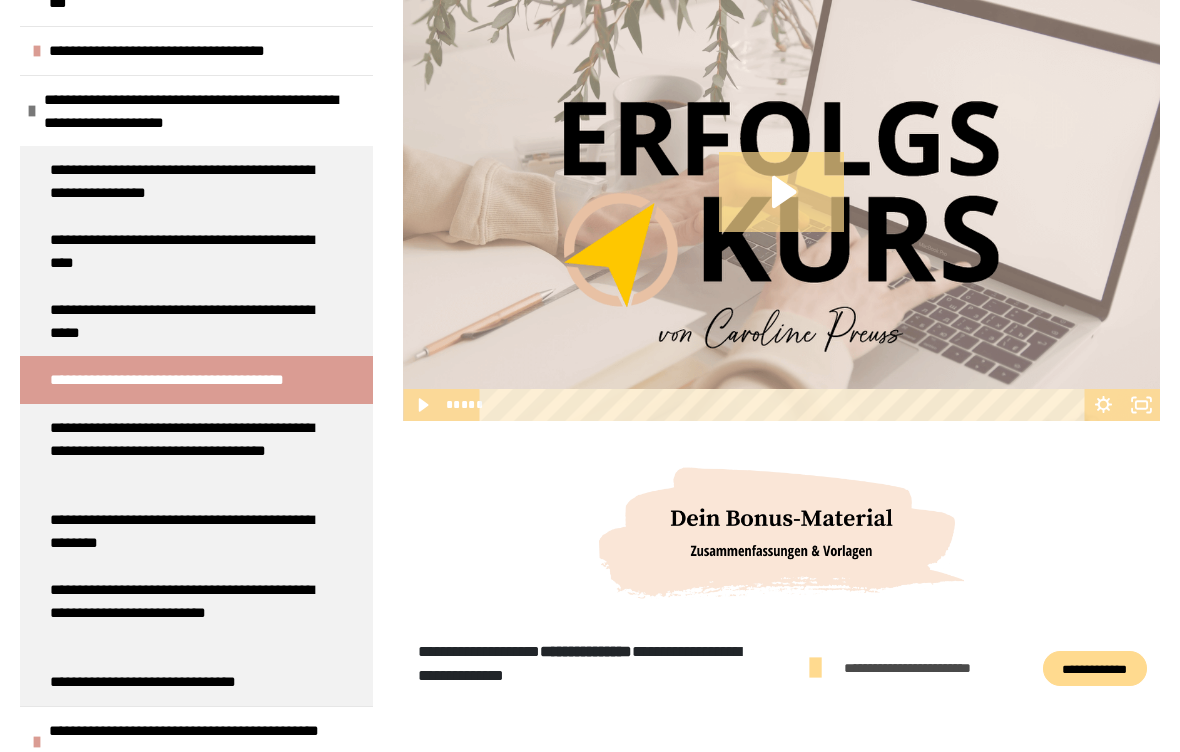 click 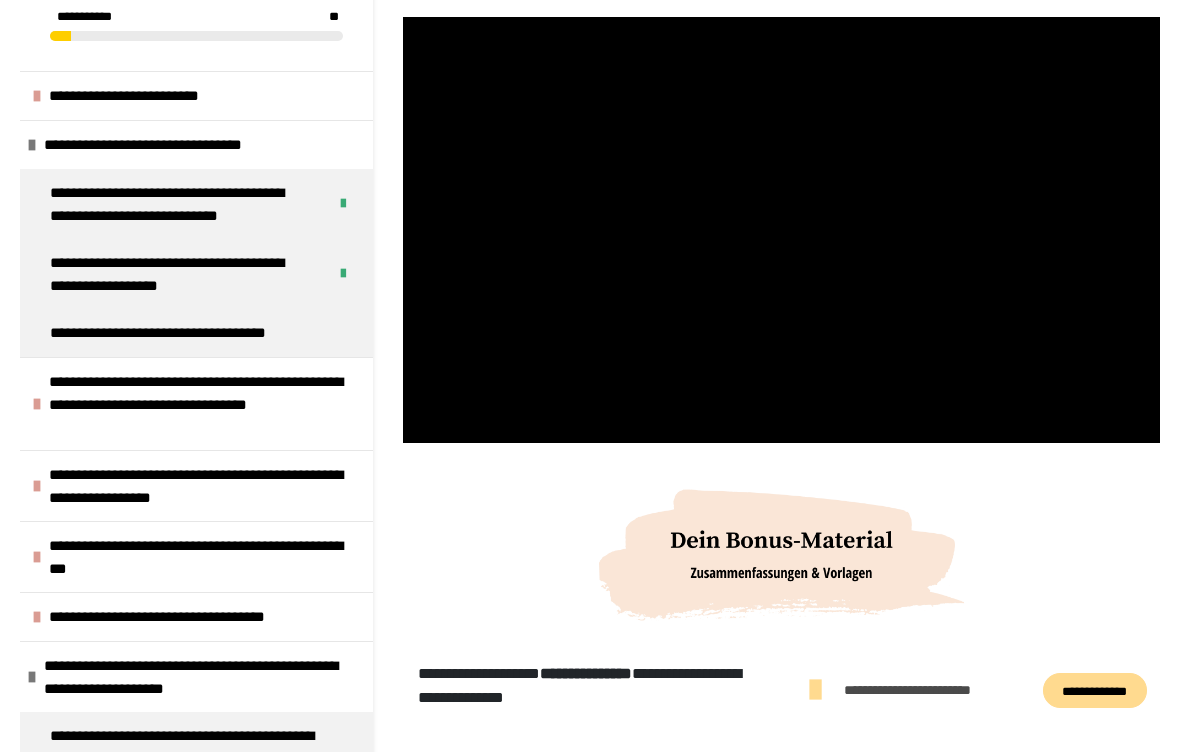 scroll, scrollTop: 364, scrollLeft: 0, axis: vertical 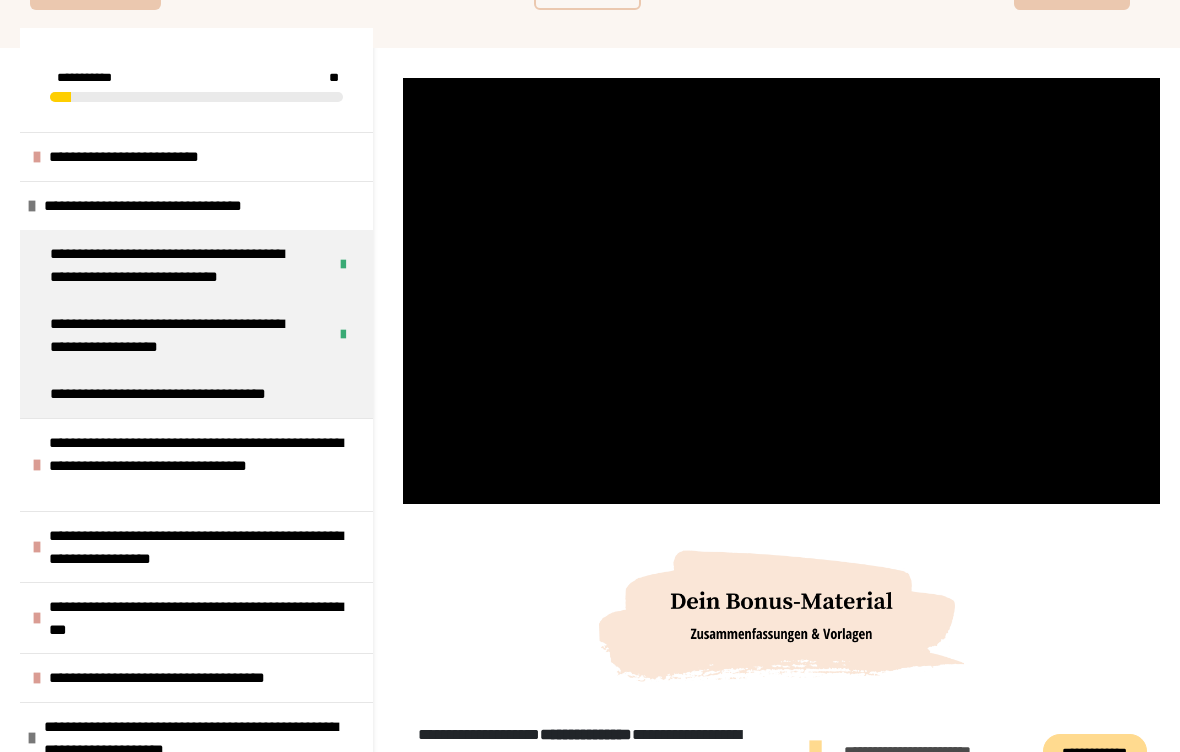 click at bounding box center [781, 291] 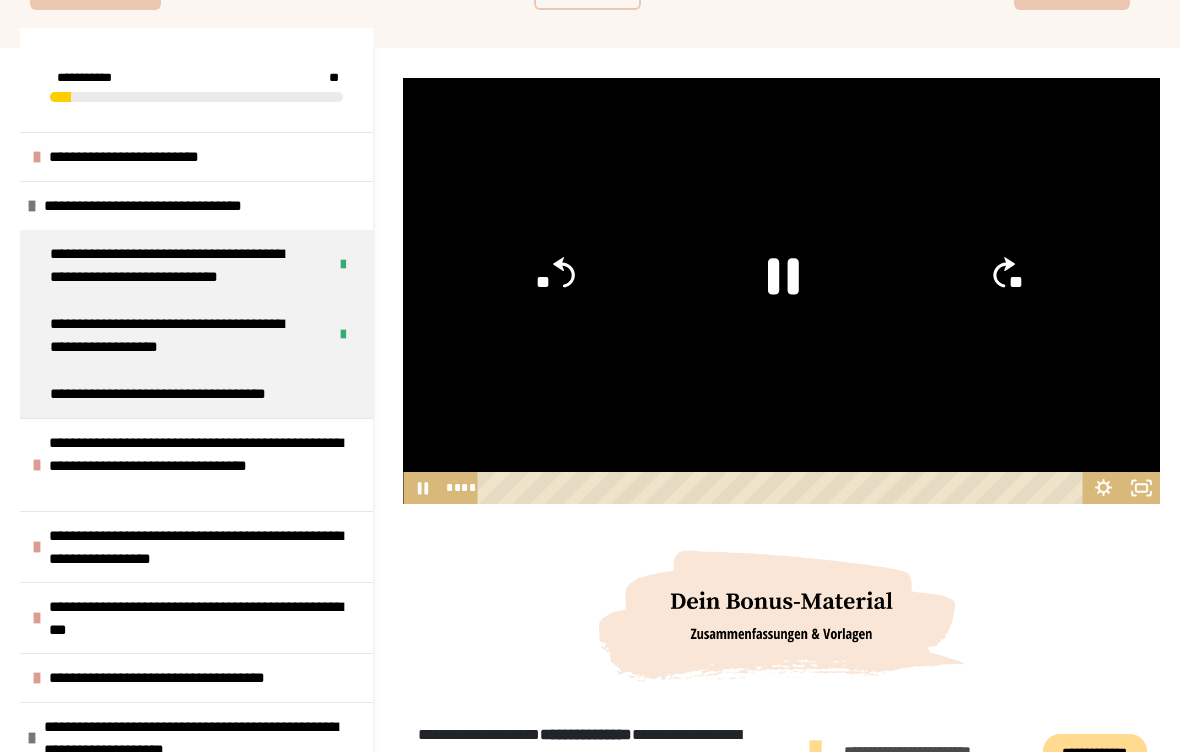click 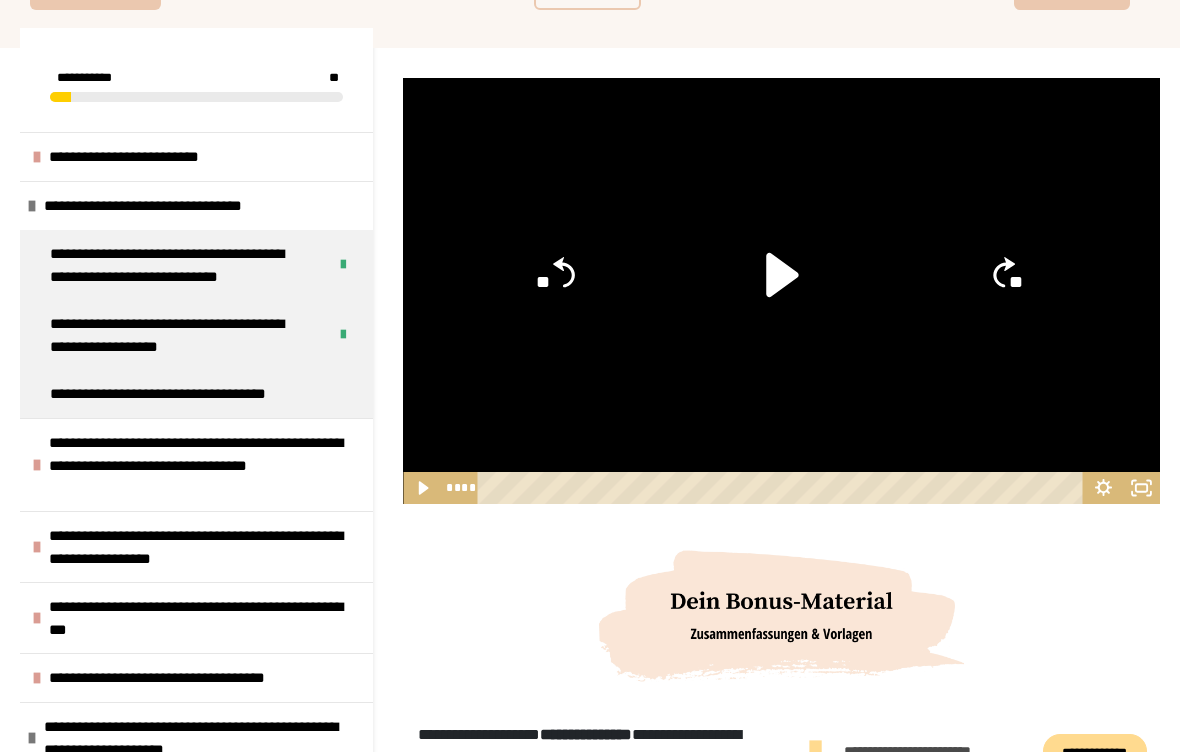 click 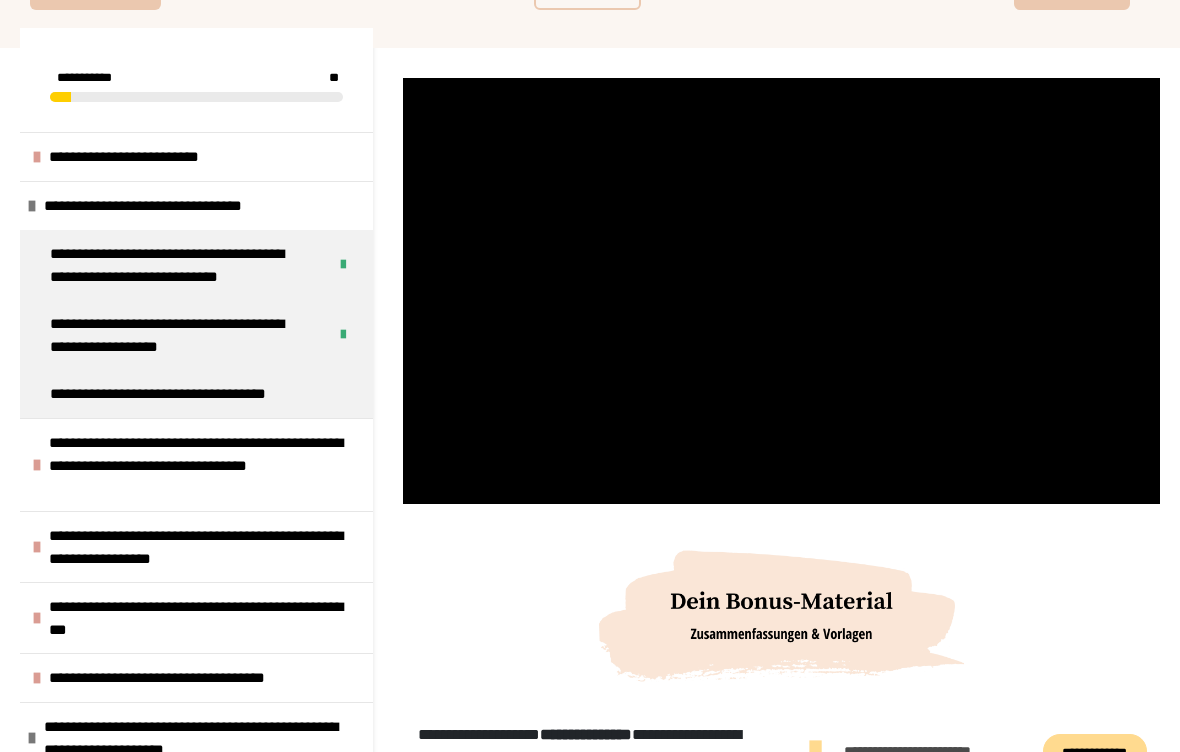 click at bounding box center [781, 291] 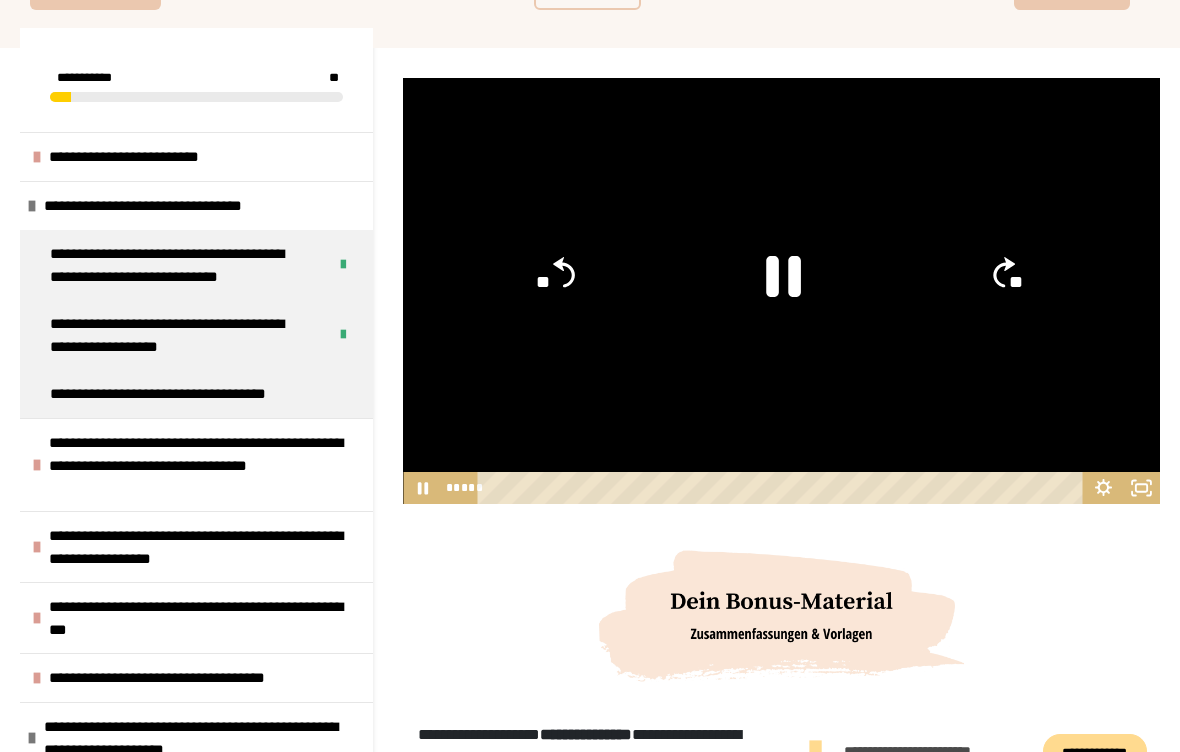 click 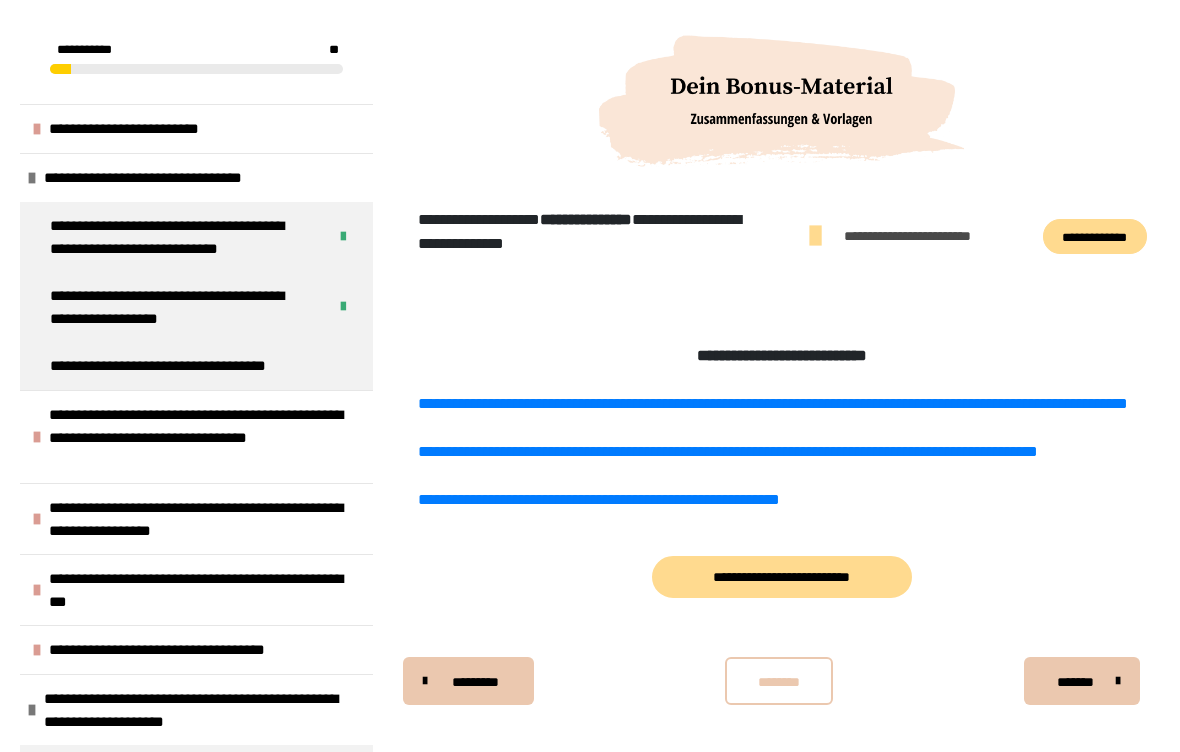scroll, scrollTop: 880, scrollLeft: 0, axis: vertical 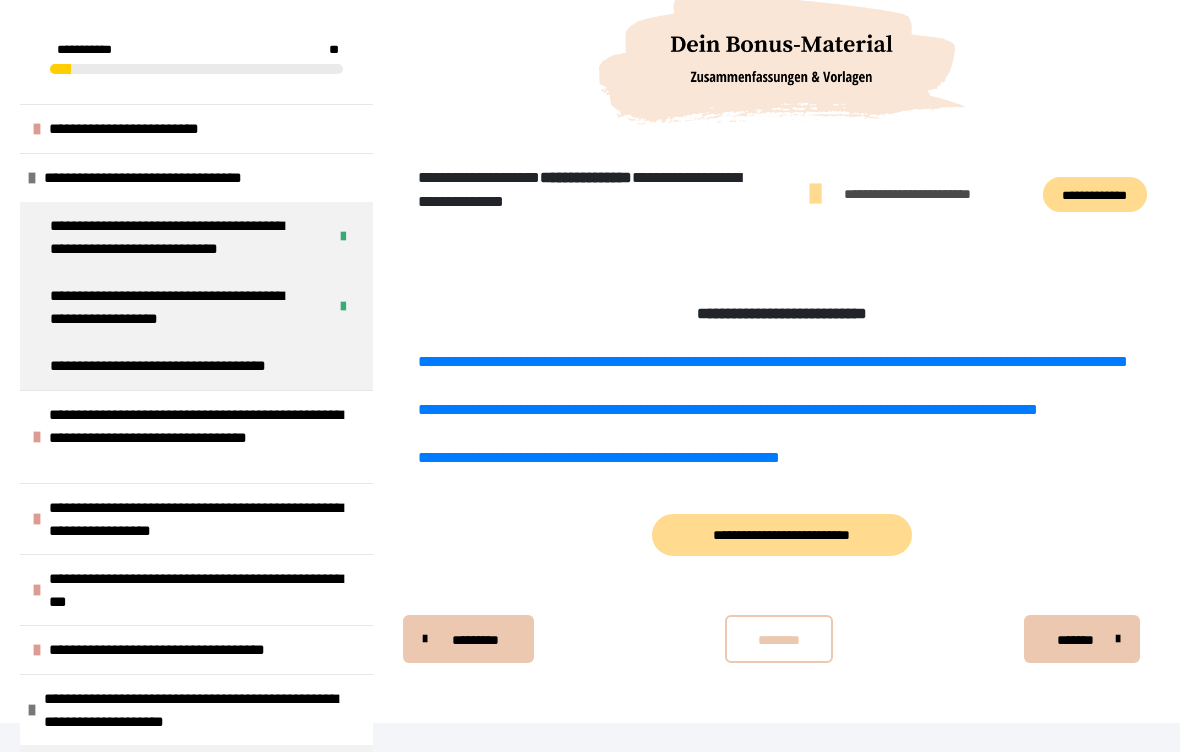 click on "*******" at bounding box center (1075, 640) 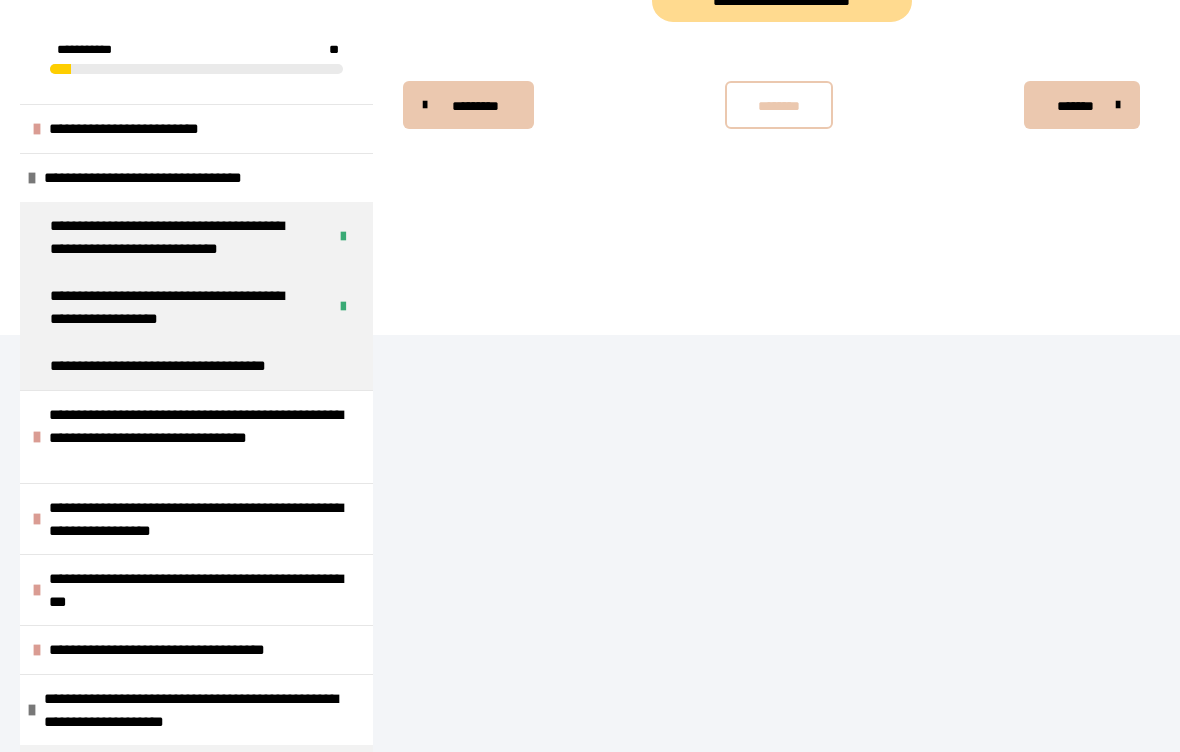 scroll, scrollTop: 438, scrollLeft: 0, axis: vertical 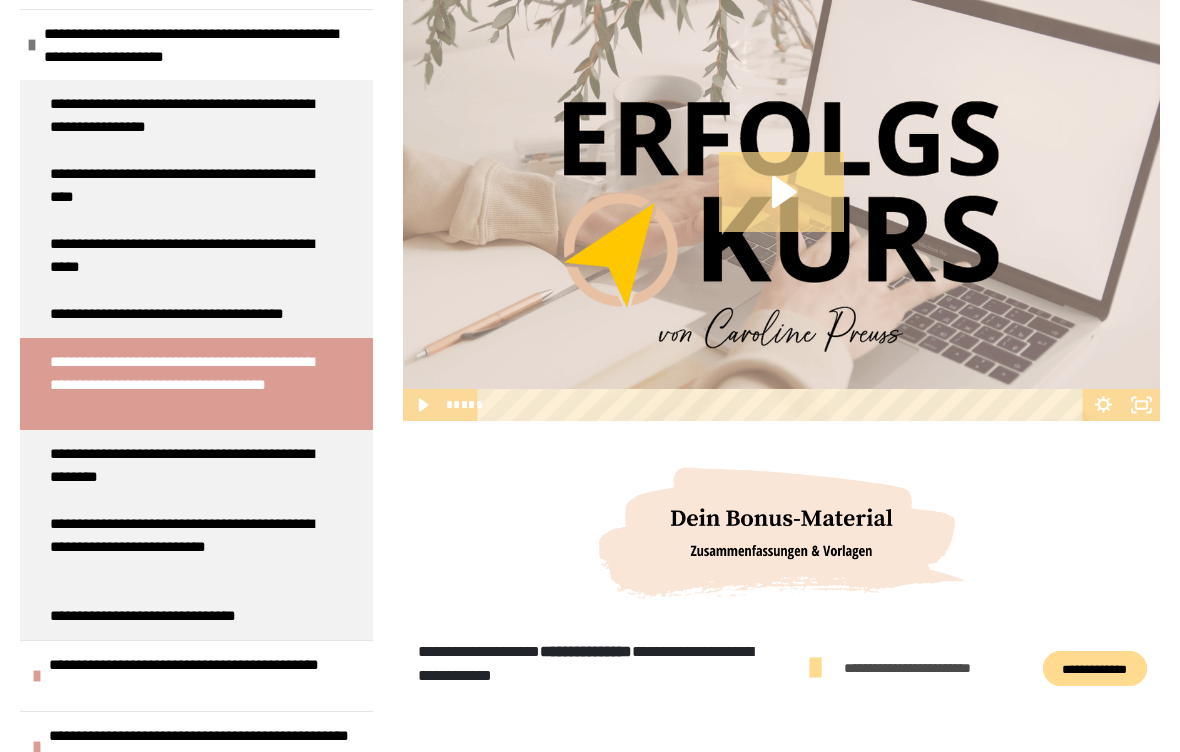 click 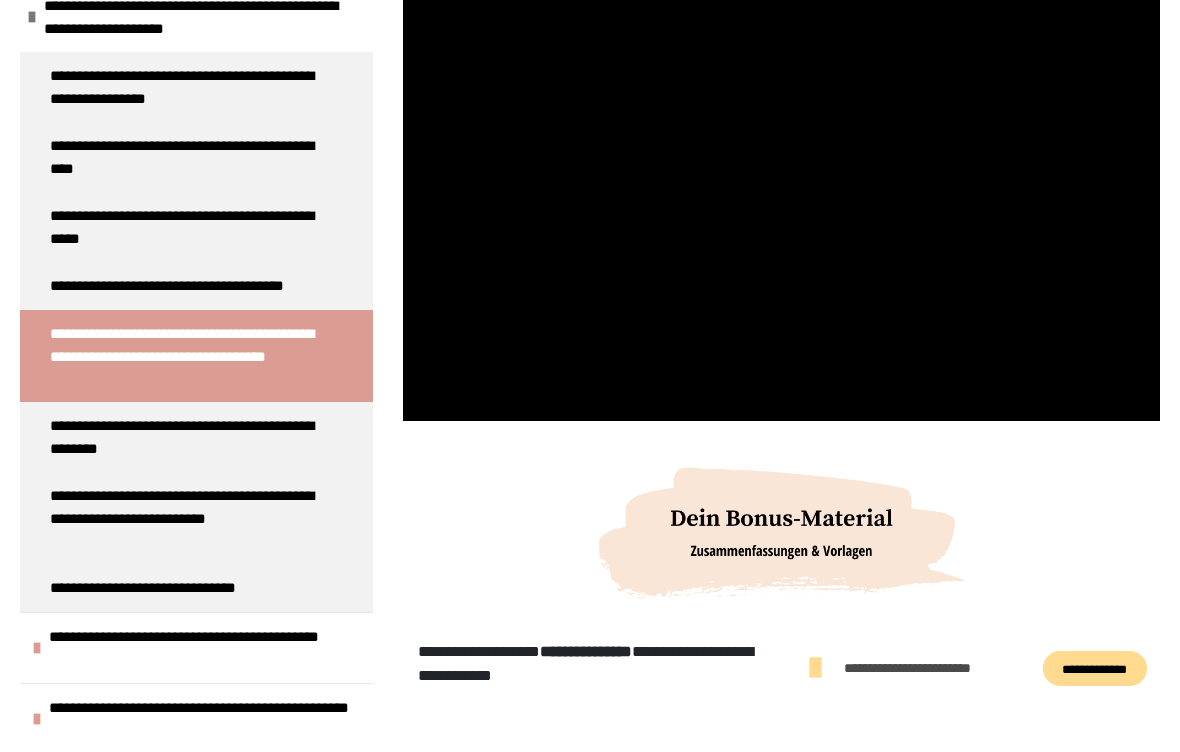 scroll, scrollTop: 705, scrollLeft: 0, axis: vertical 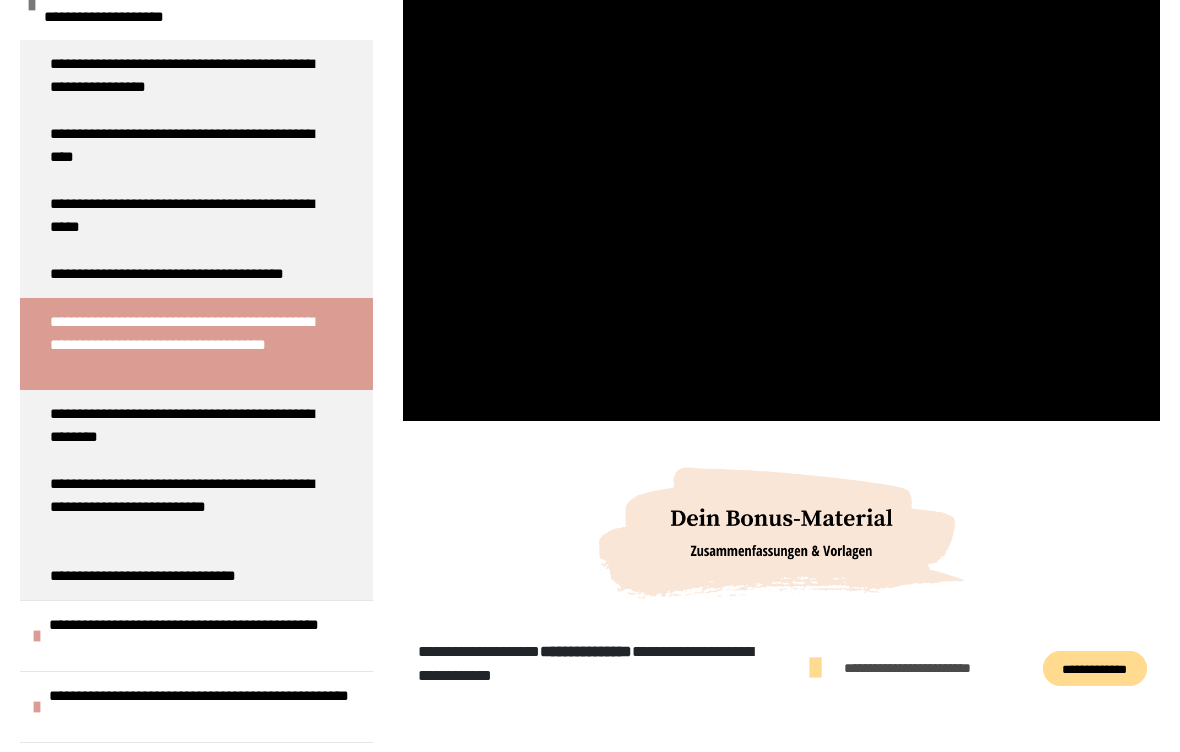 click at bounding box center [781, 208] 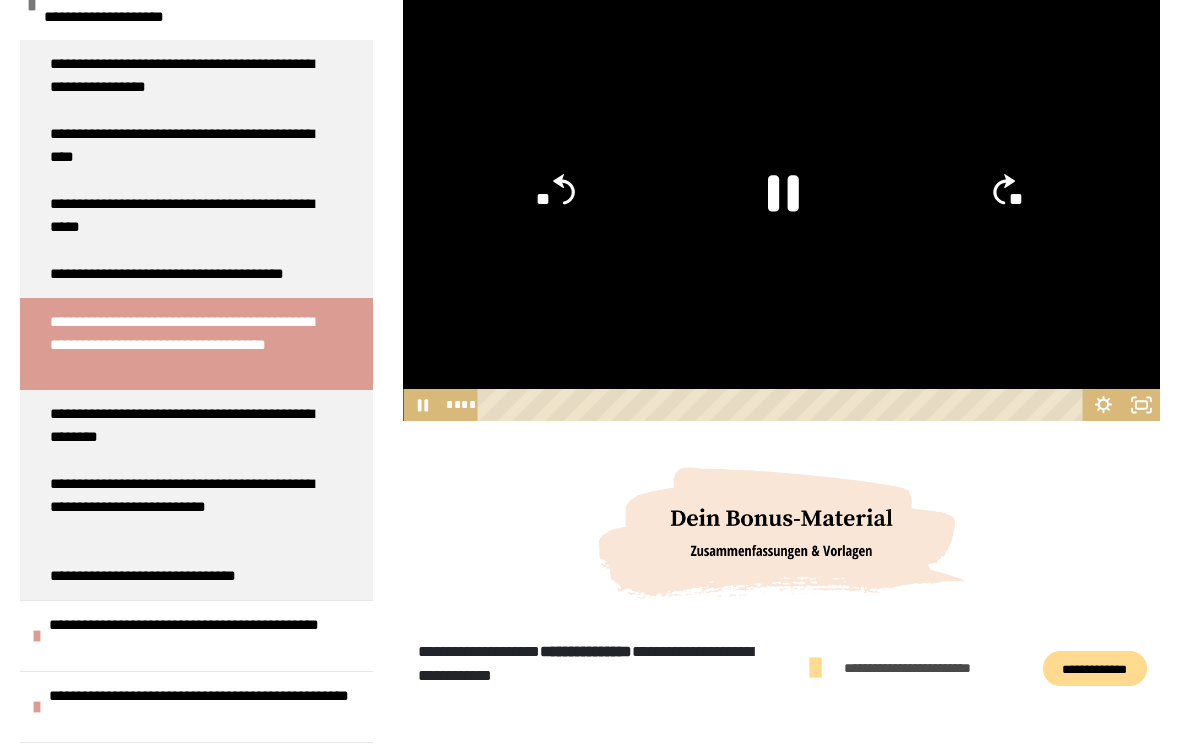 click 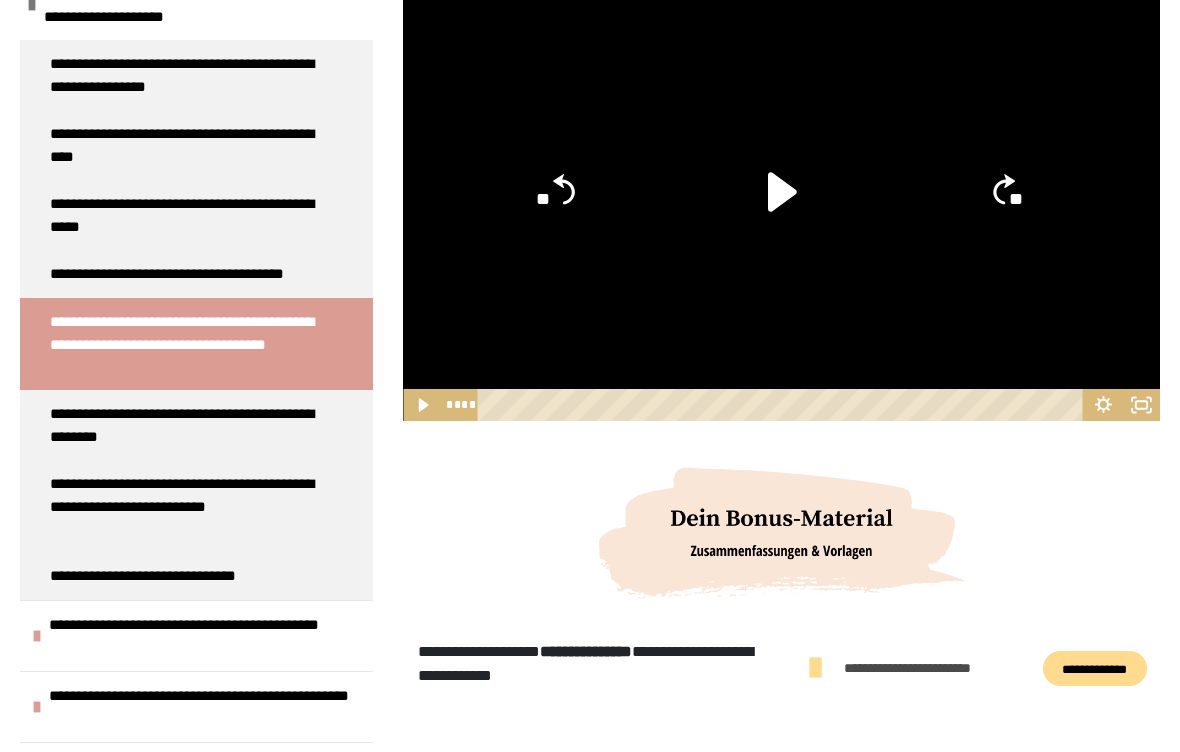 click 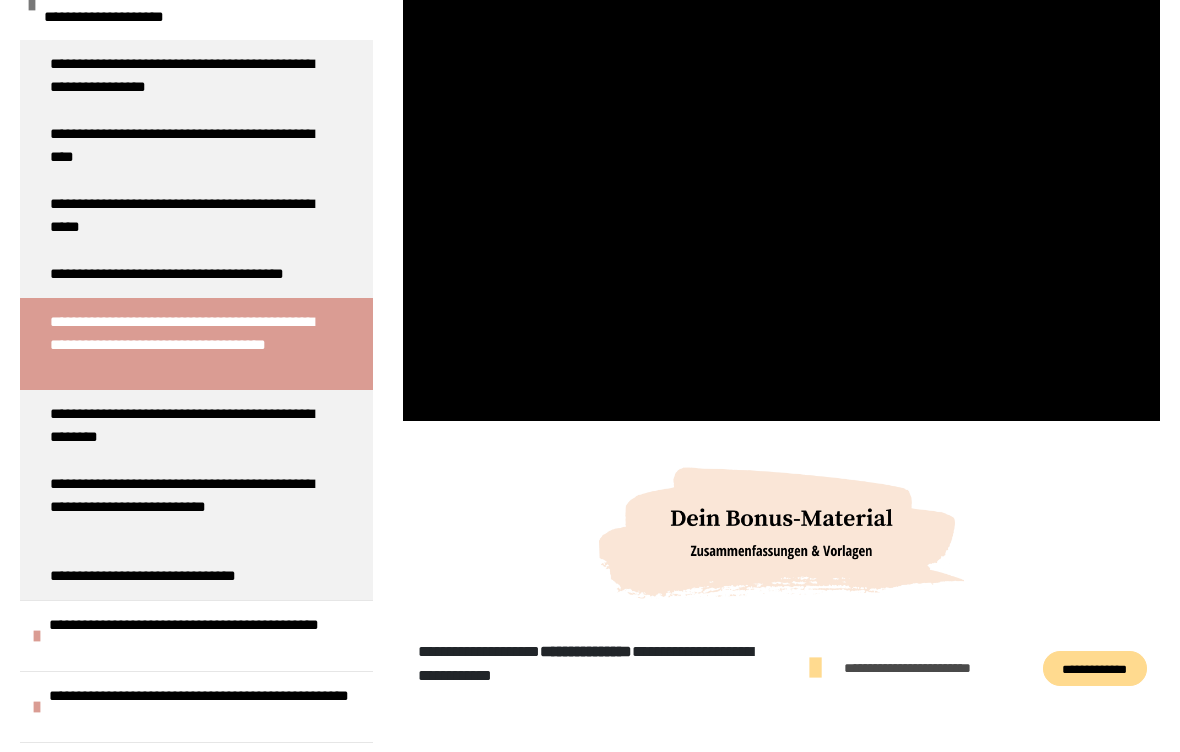 click at bounding box center [781, 208] 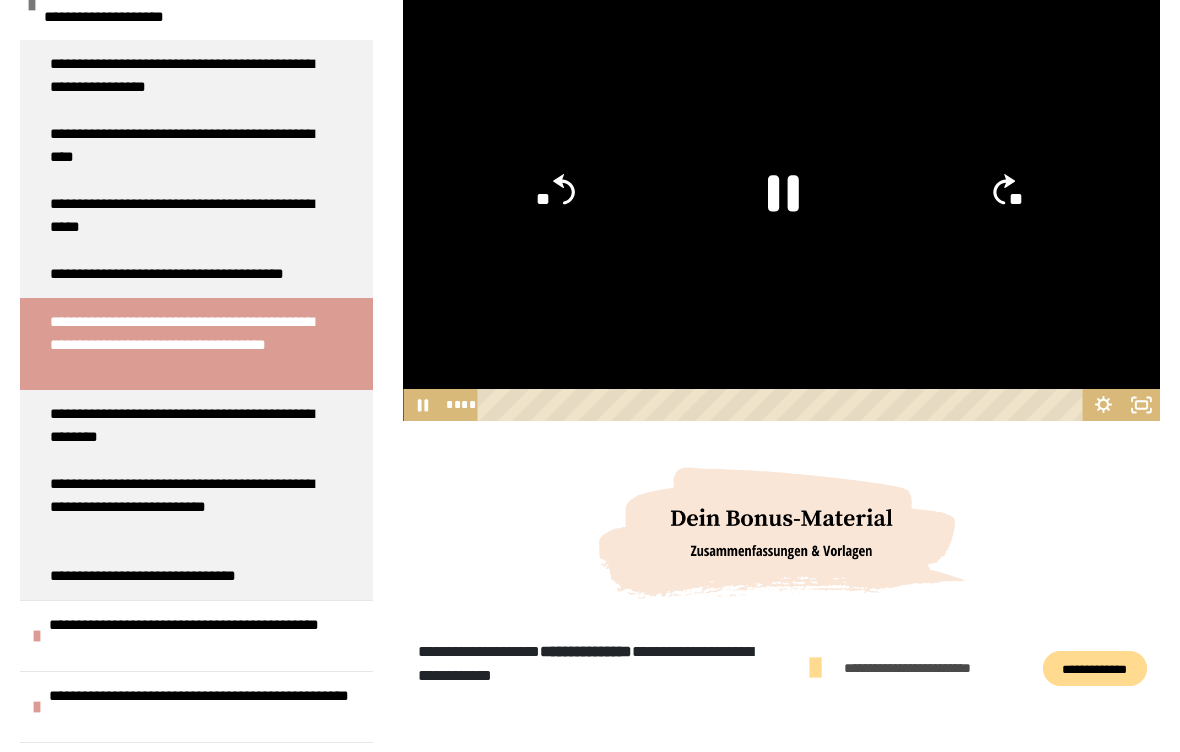 click 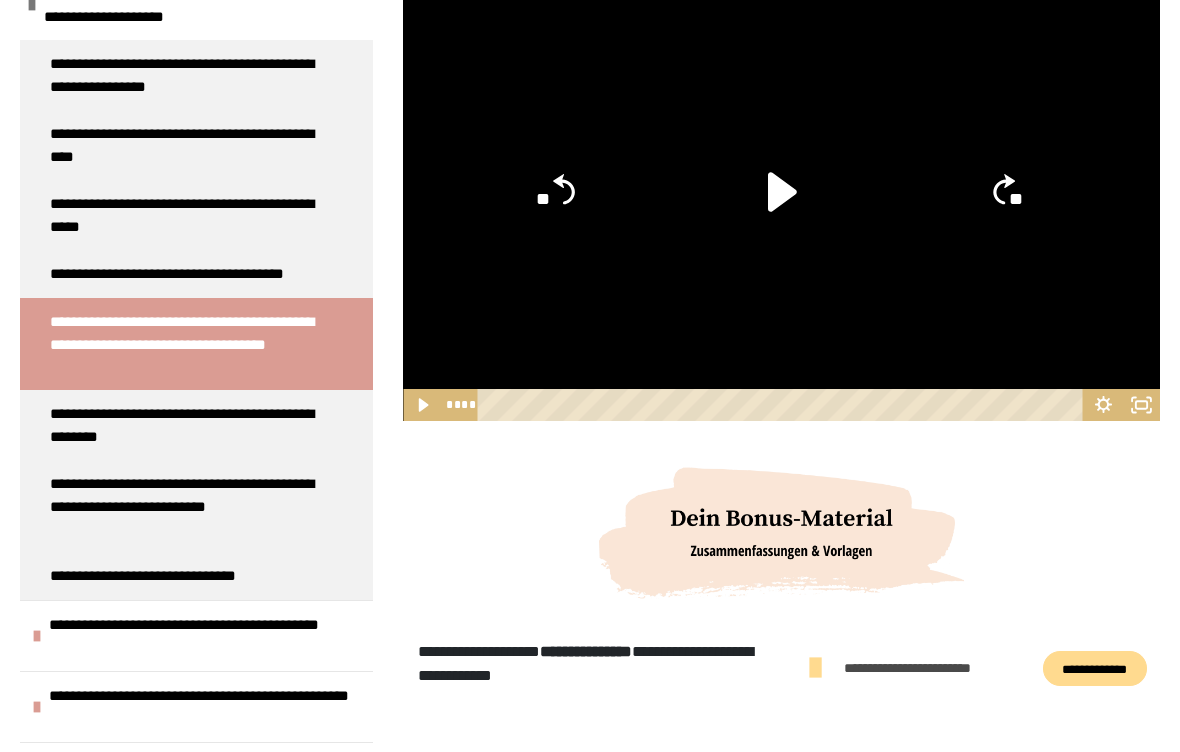 click 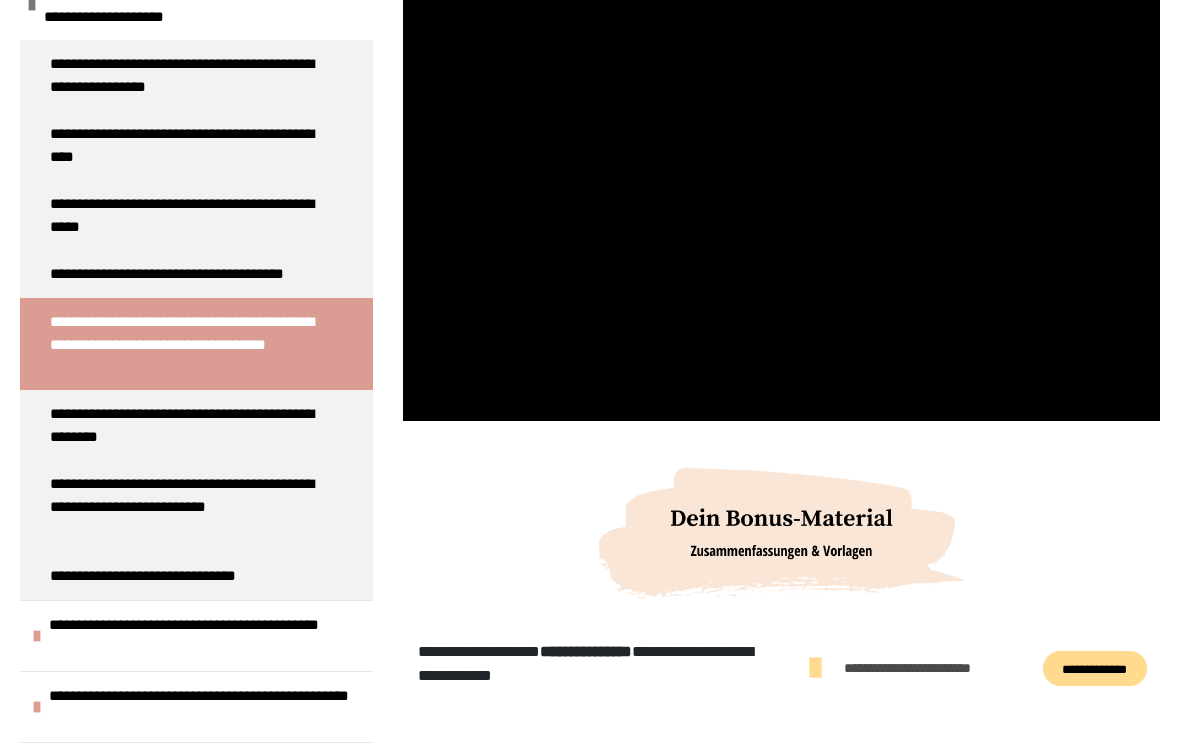 click at bounding box center (781, 208) 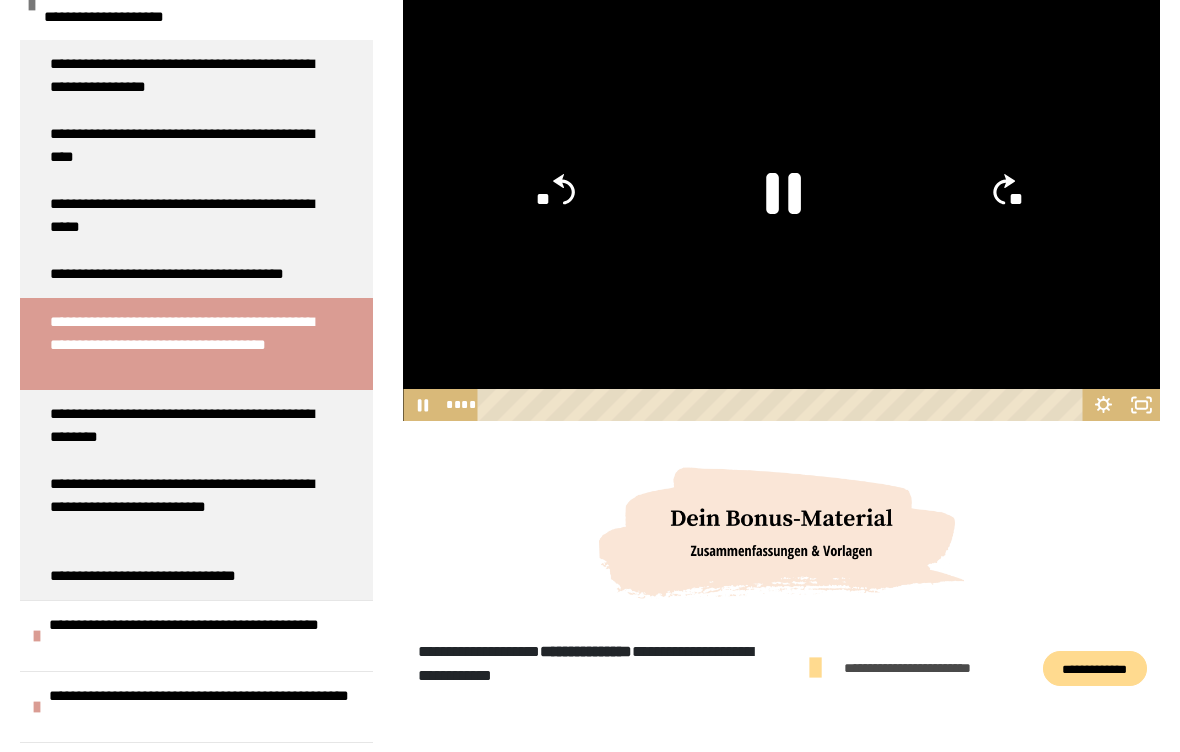 click 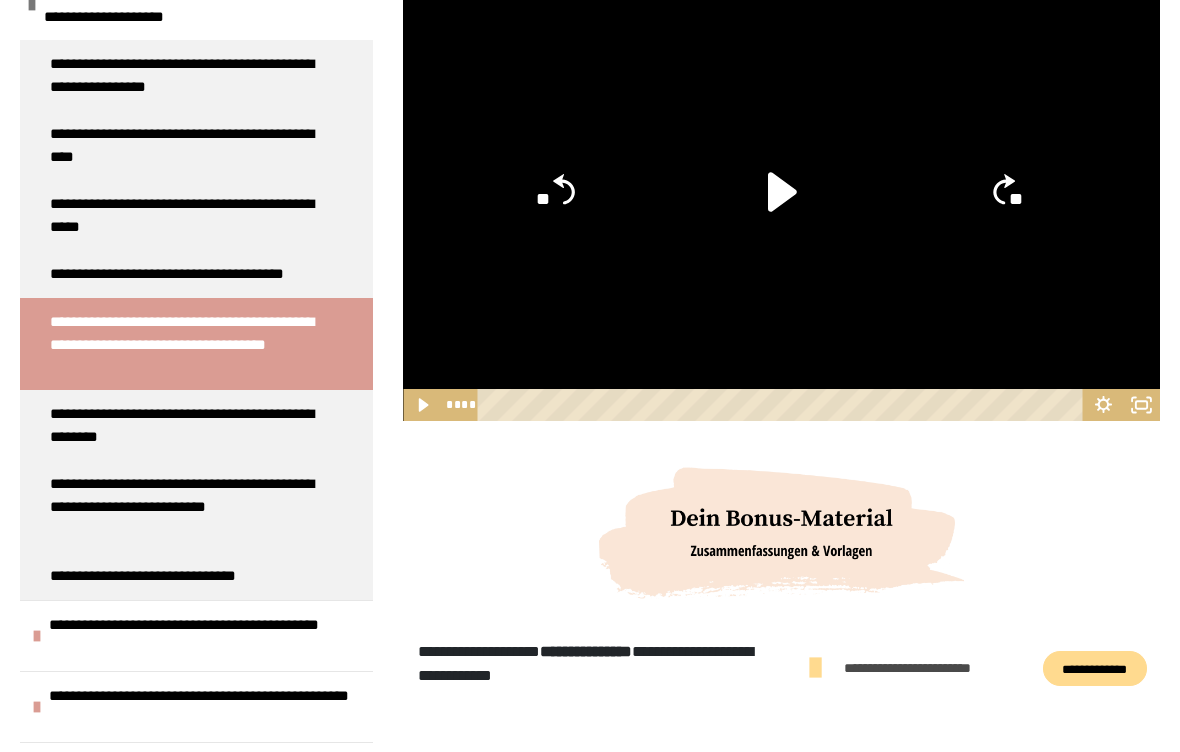 click 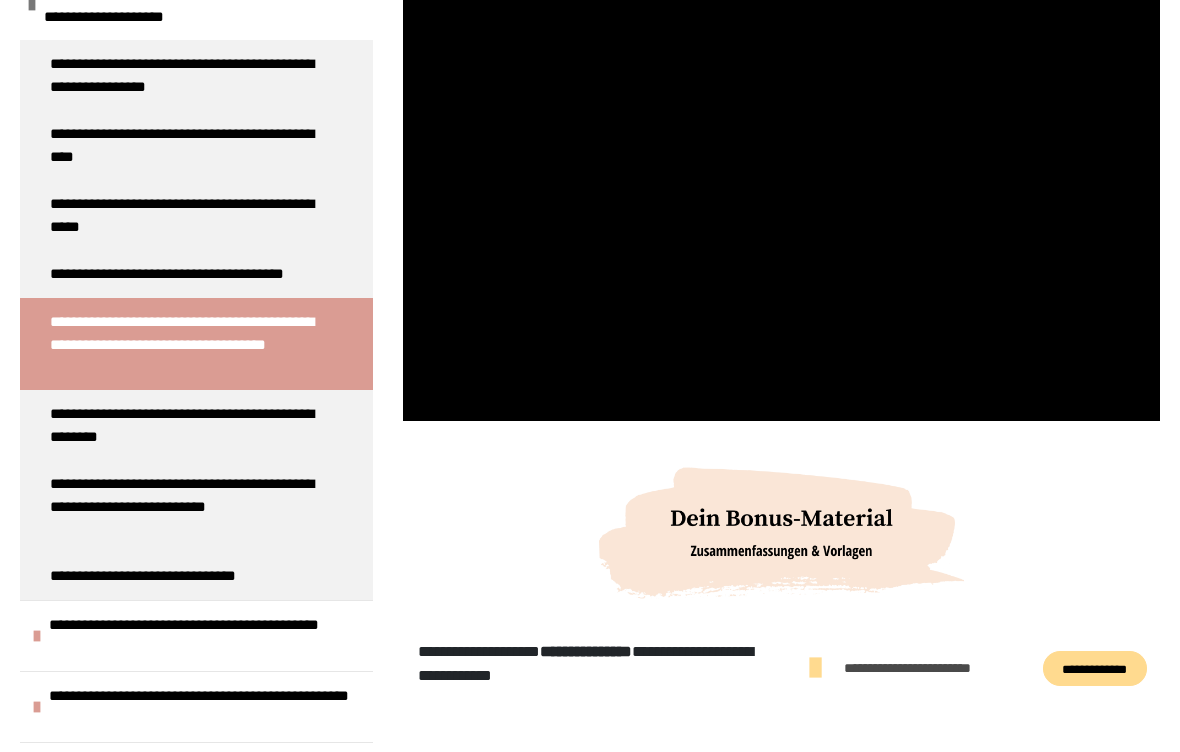 click at bounding box center (781, 208) 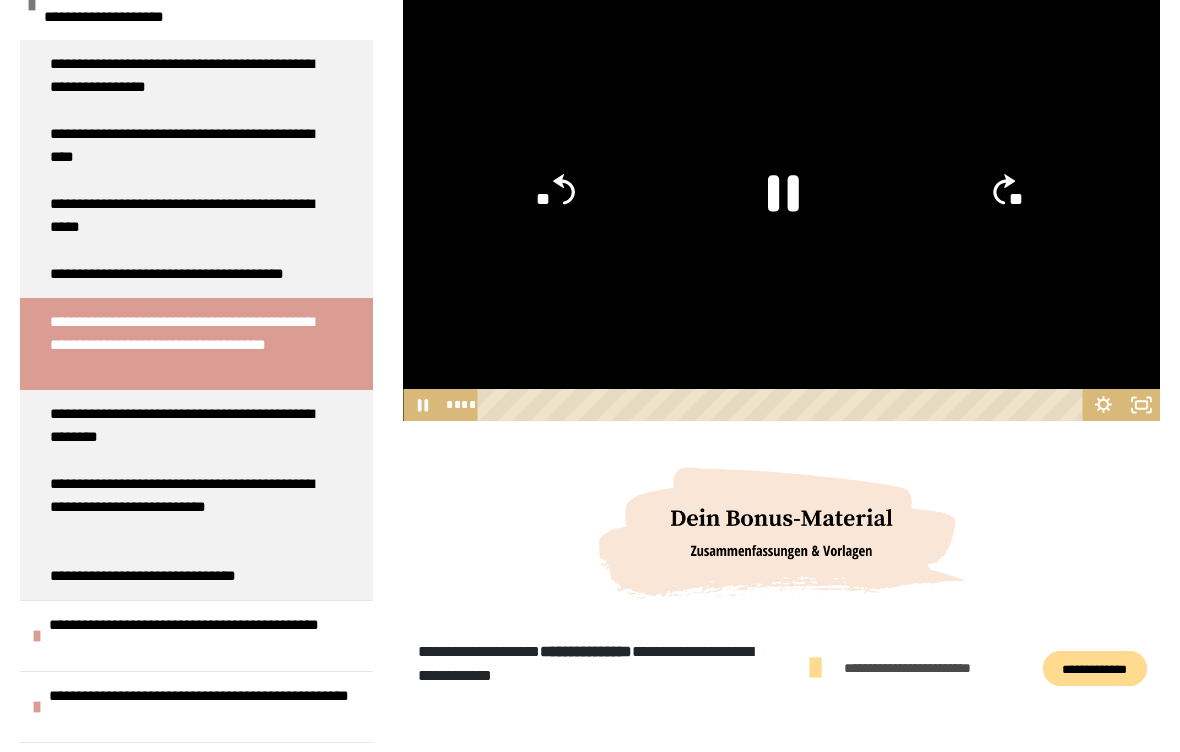click 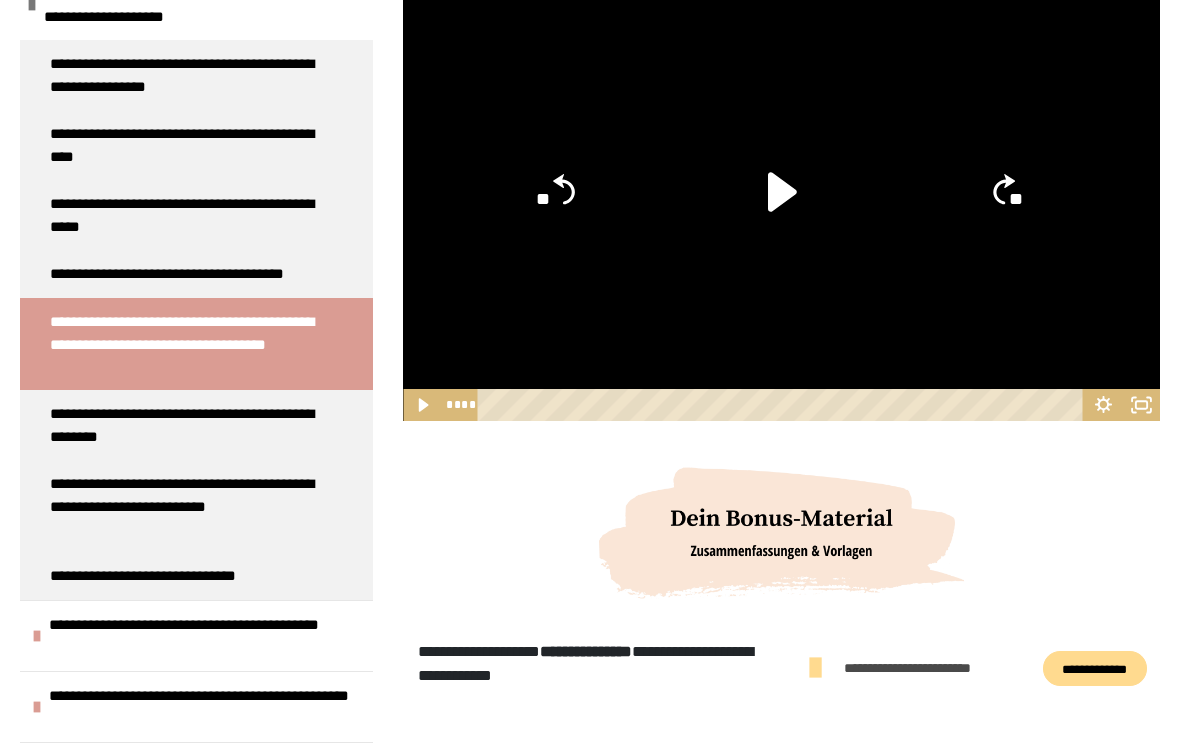 click 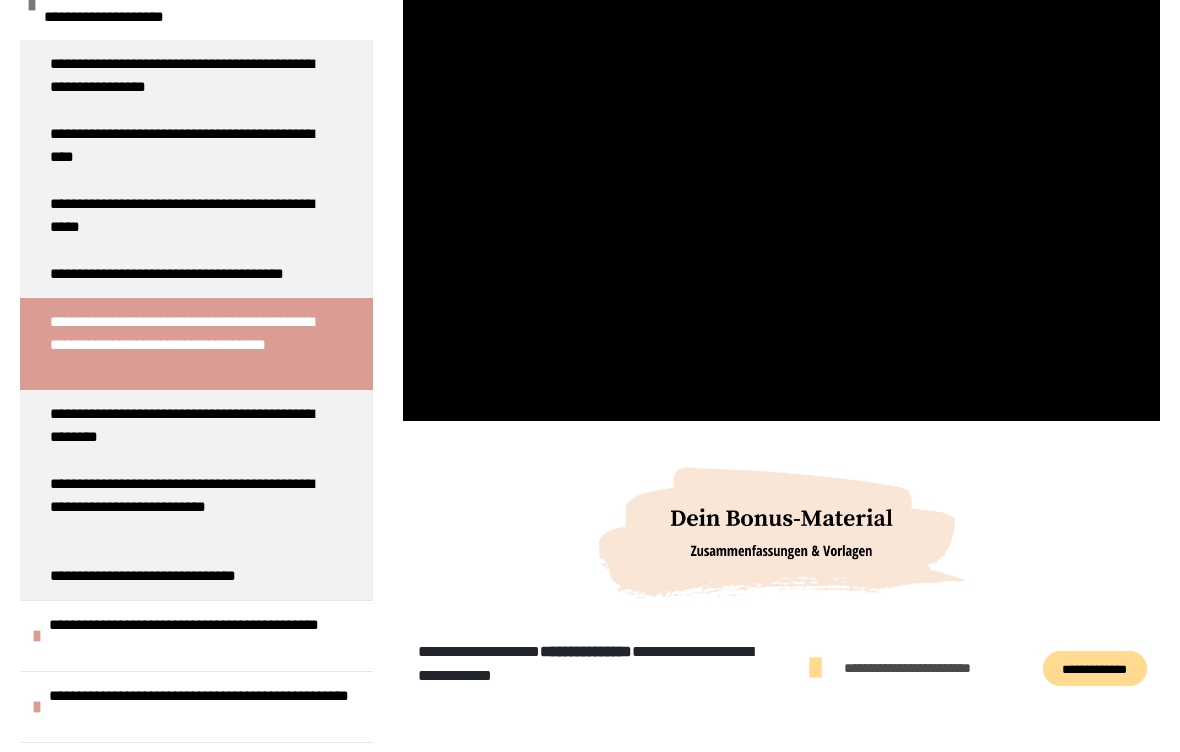 click at bounding box center (781, 208) 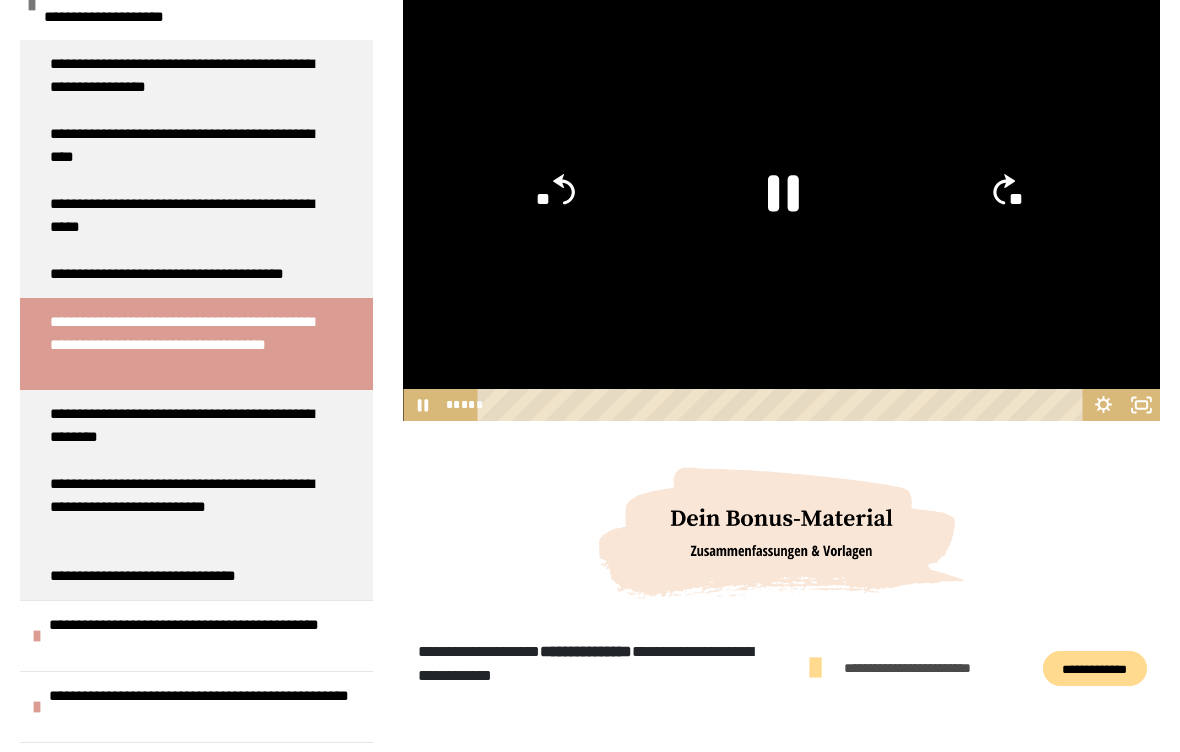 click on "**" 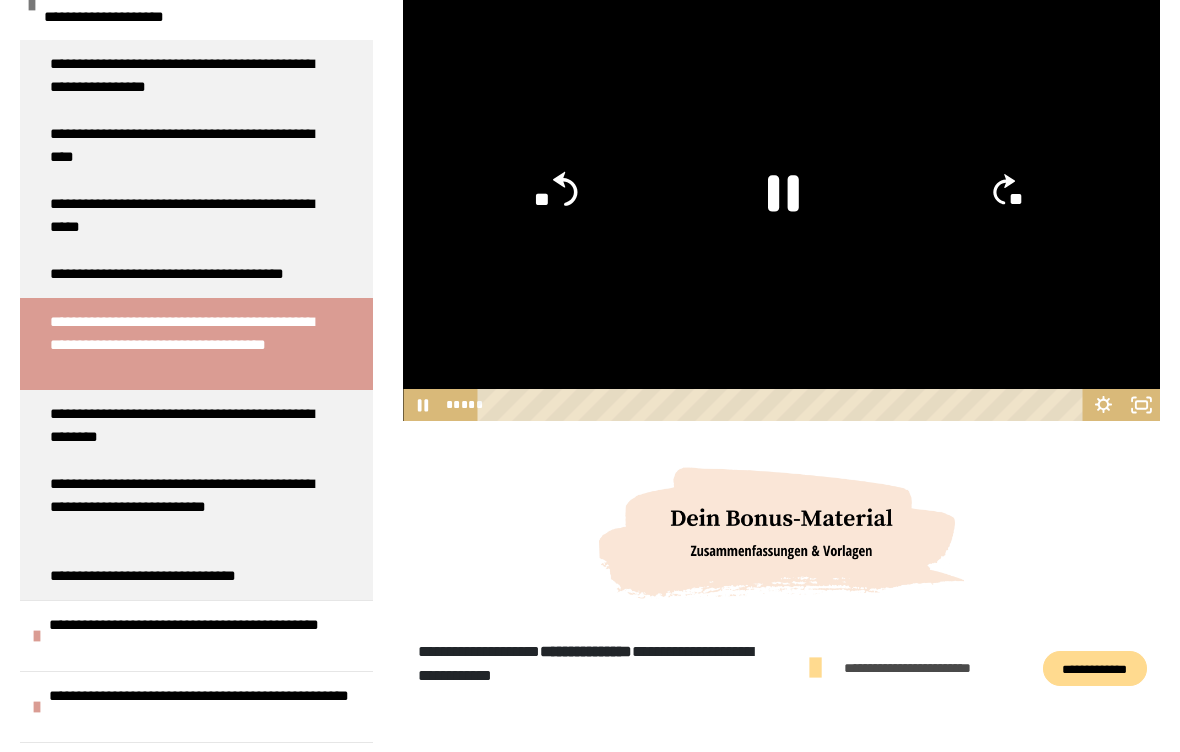 click on "**" 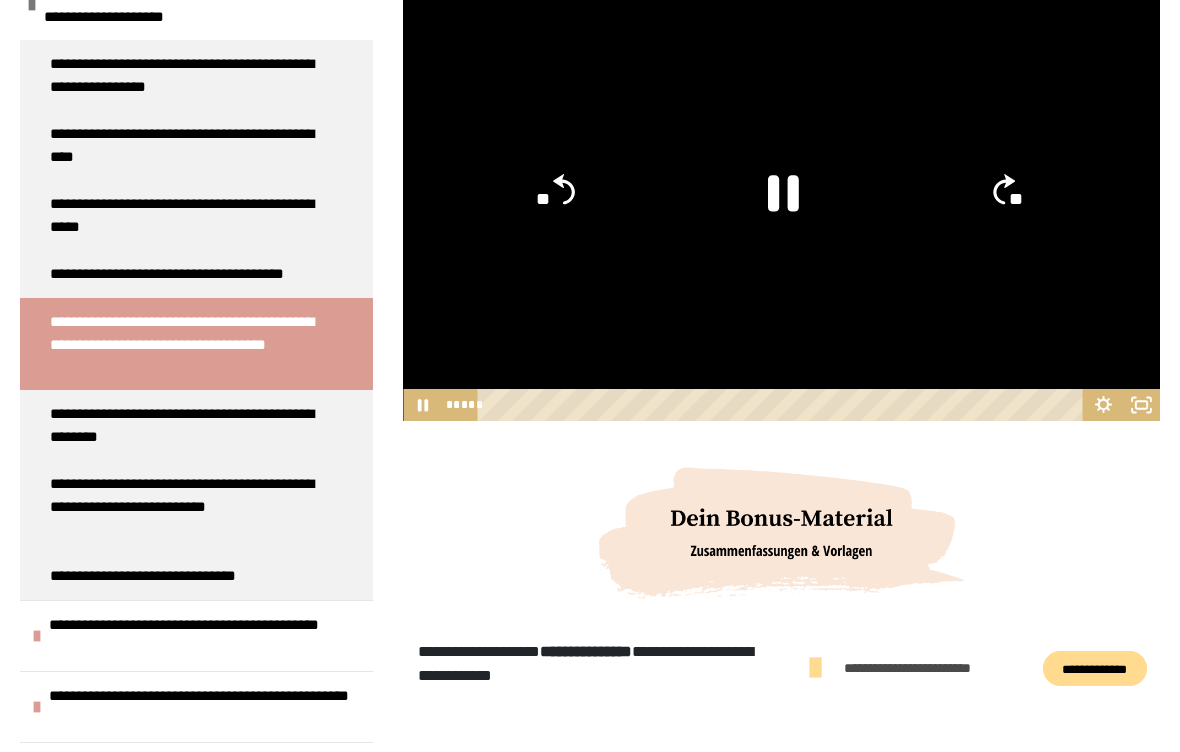click 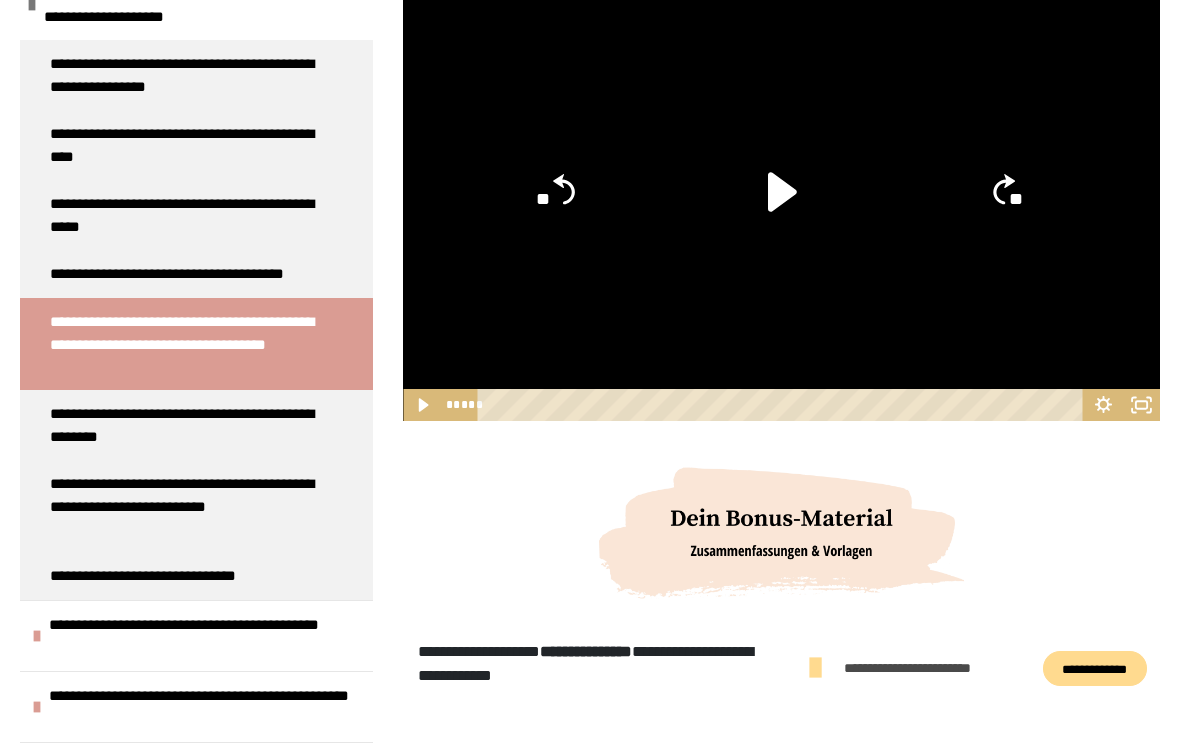 click on "**" 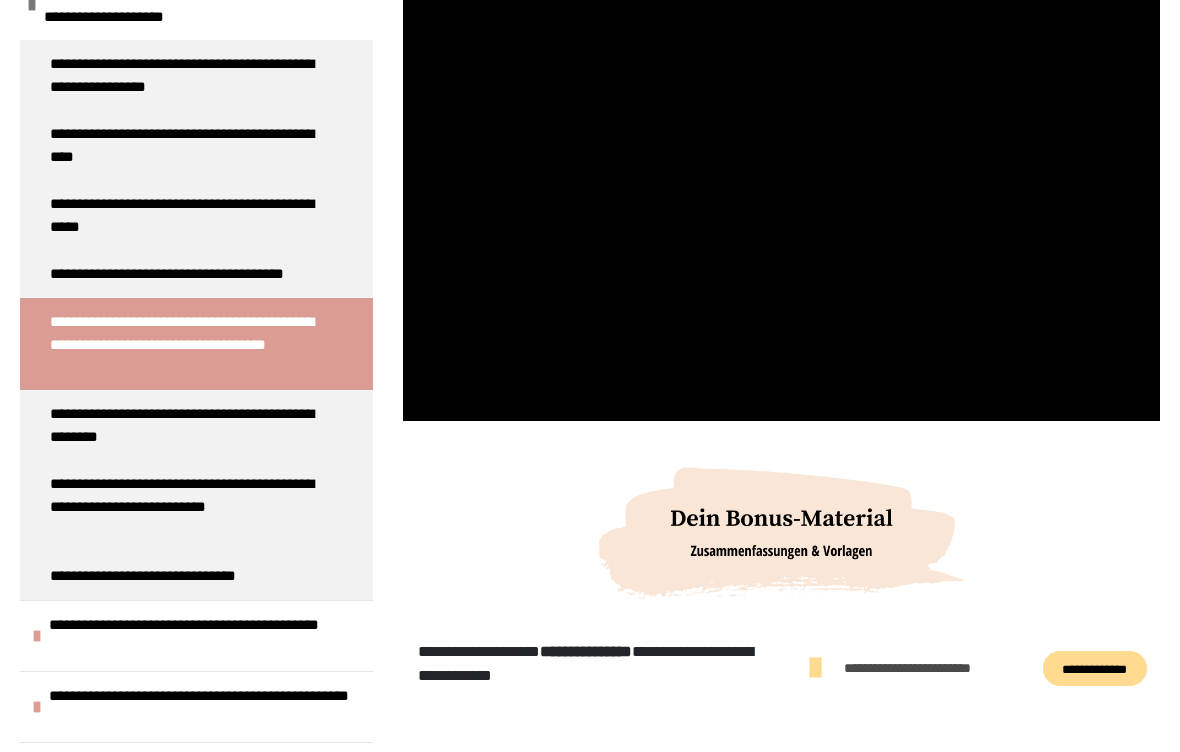 click at bounding box center [781, 208] 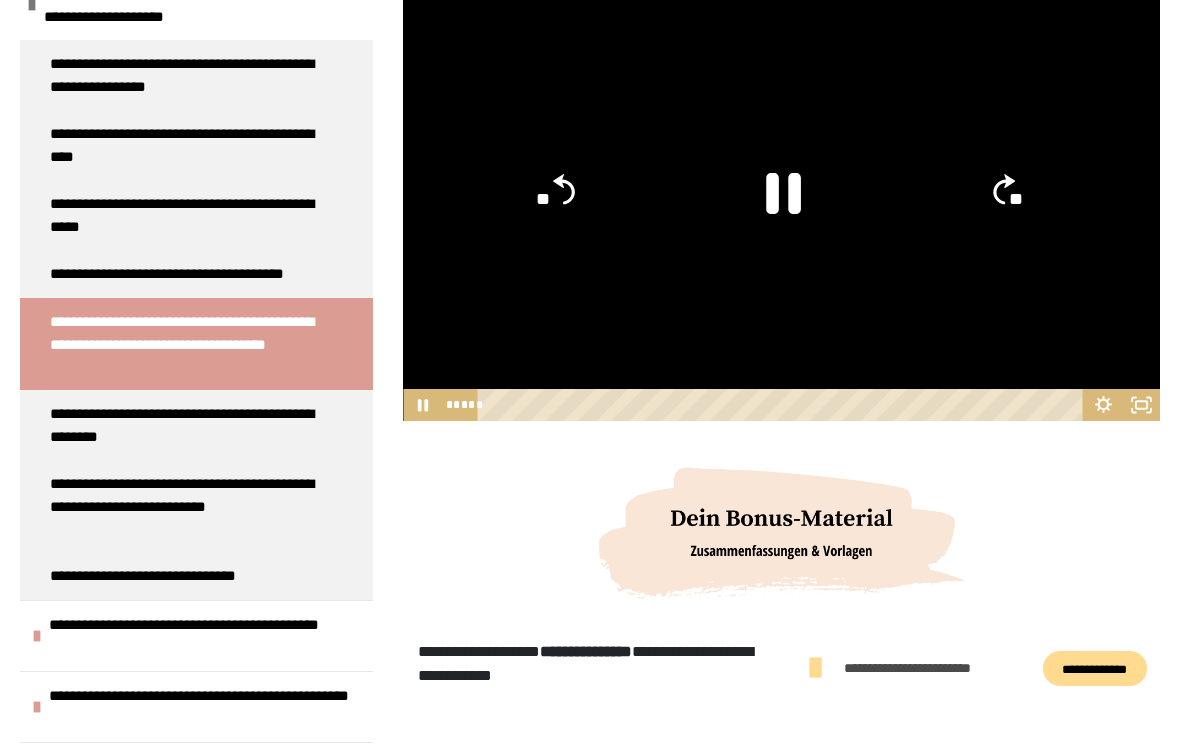click 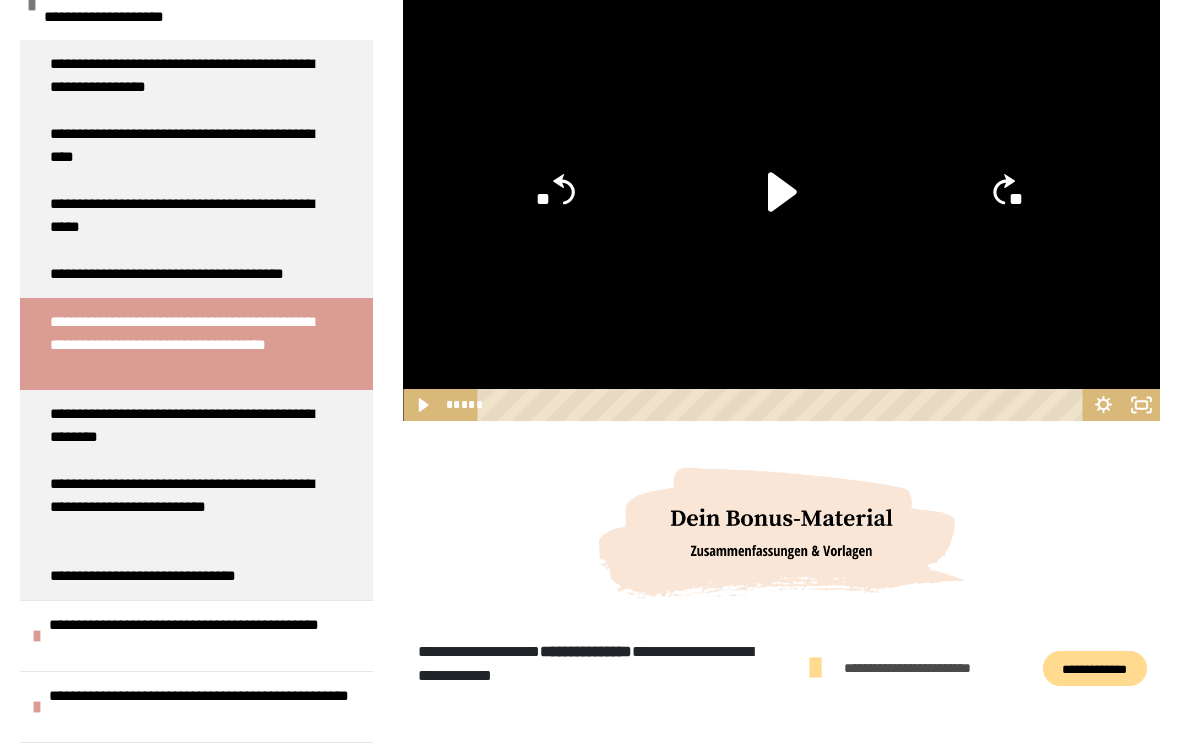 click 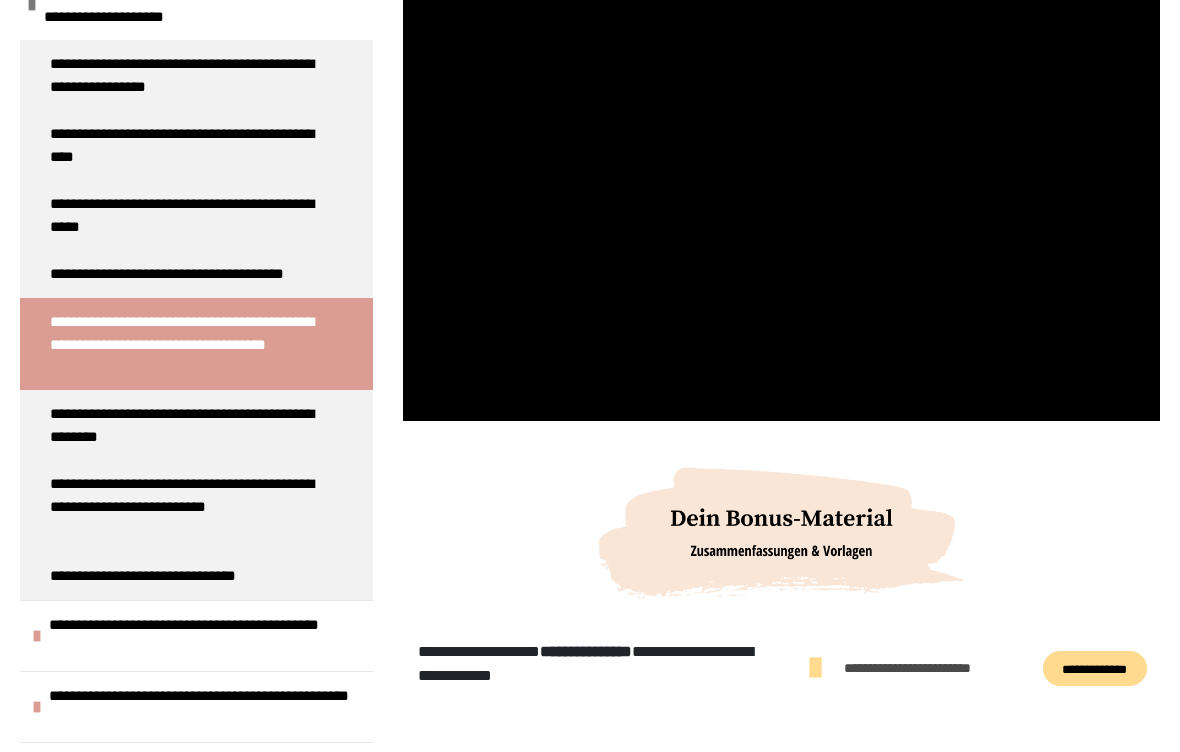 click at bounding box center (781, 208) 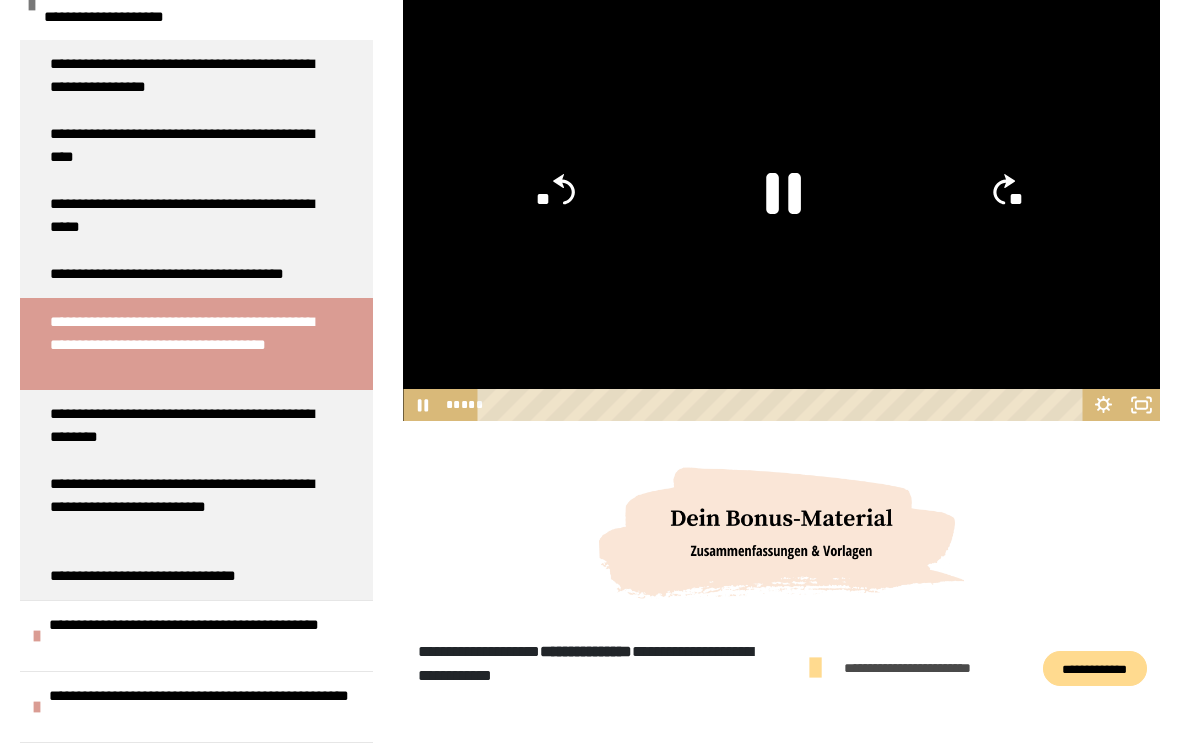 click 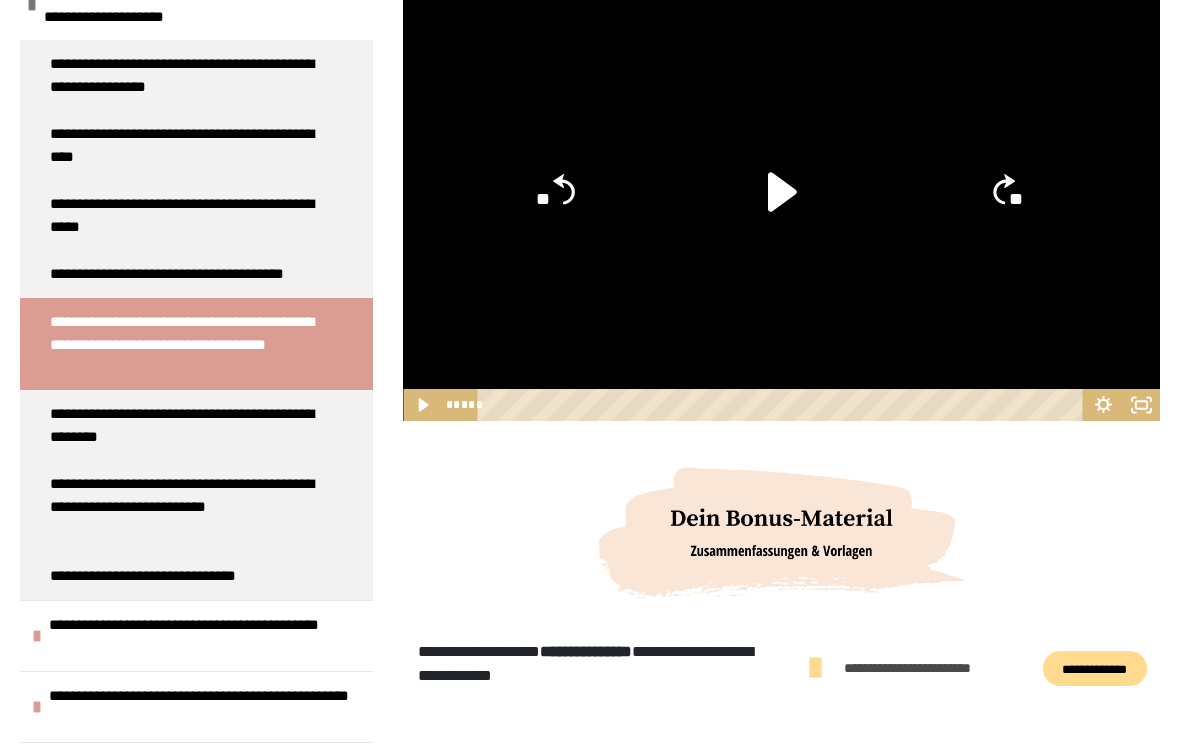 click 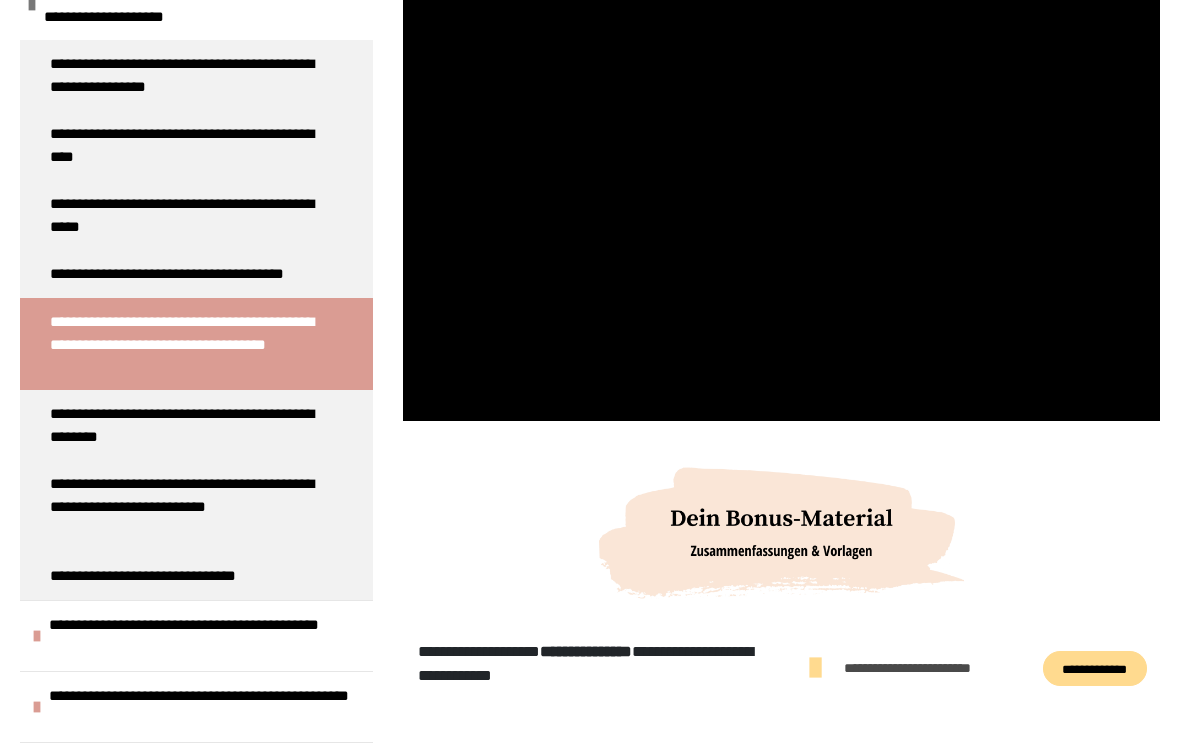click at bounding box center (781, 208) 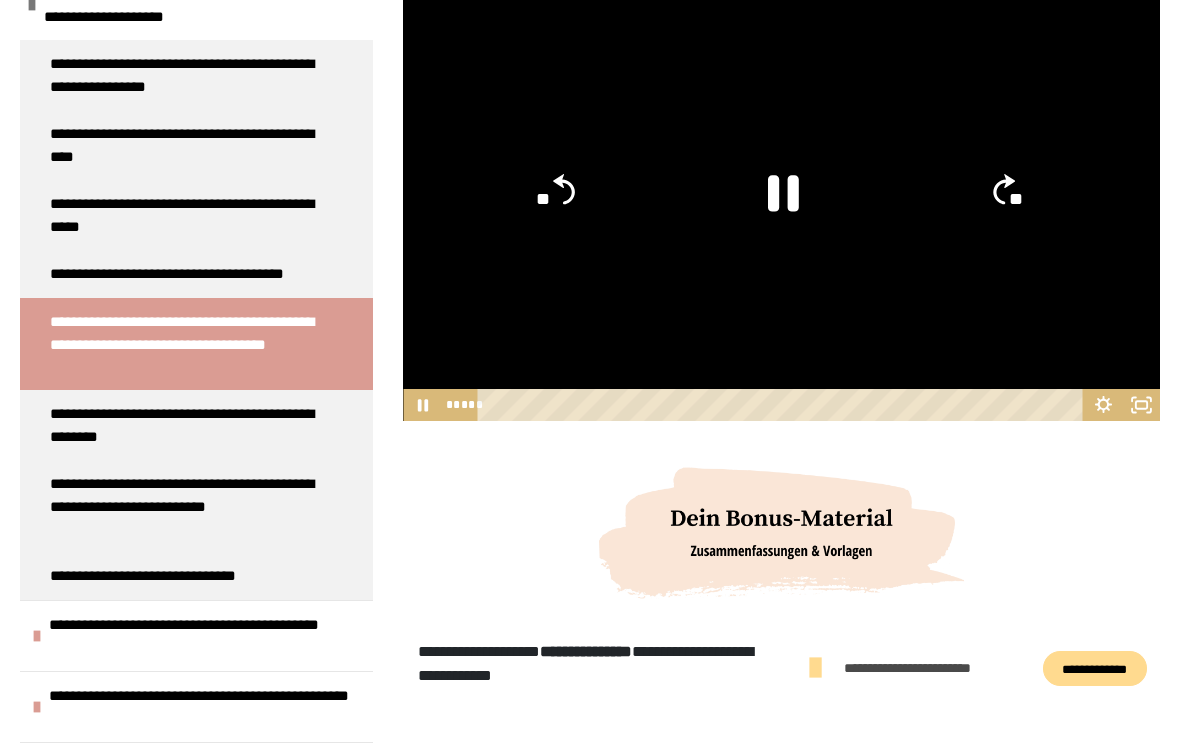 click 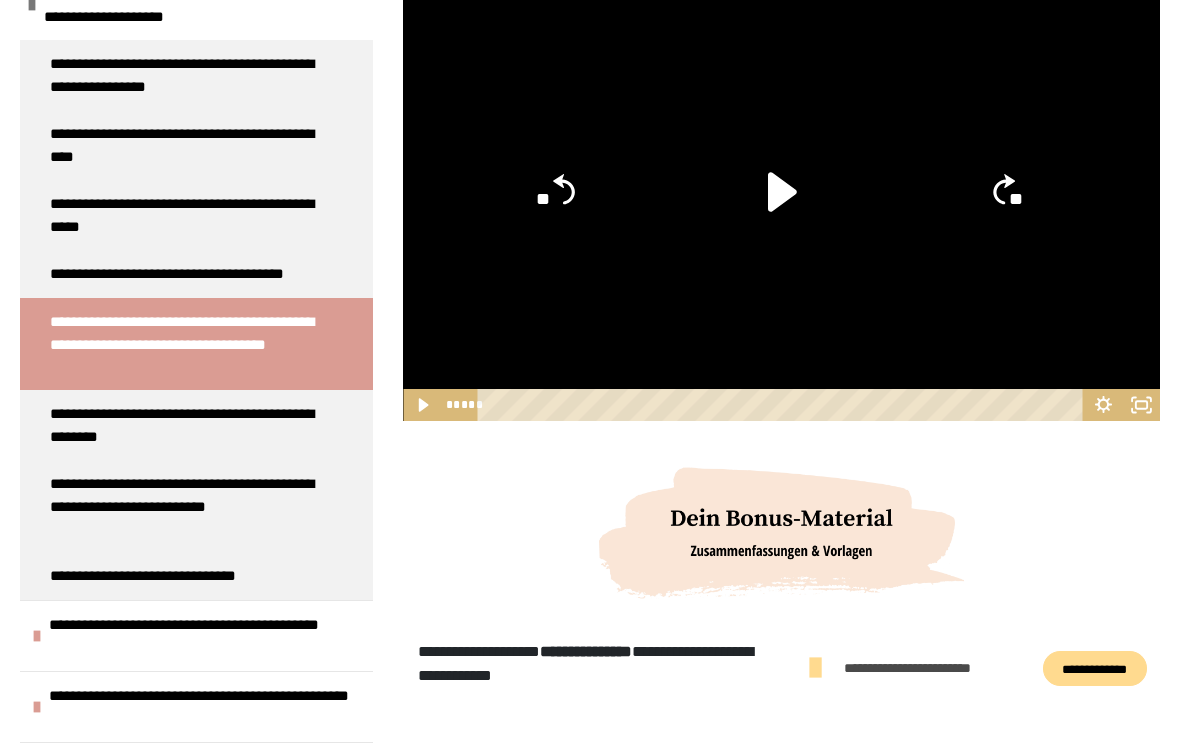 click 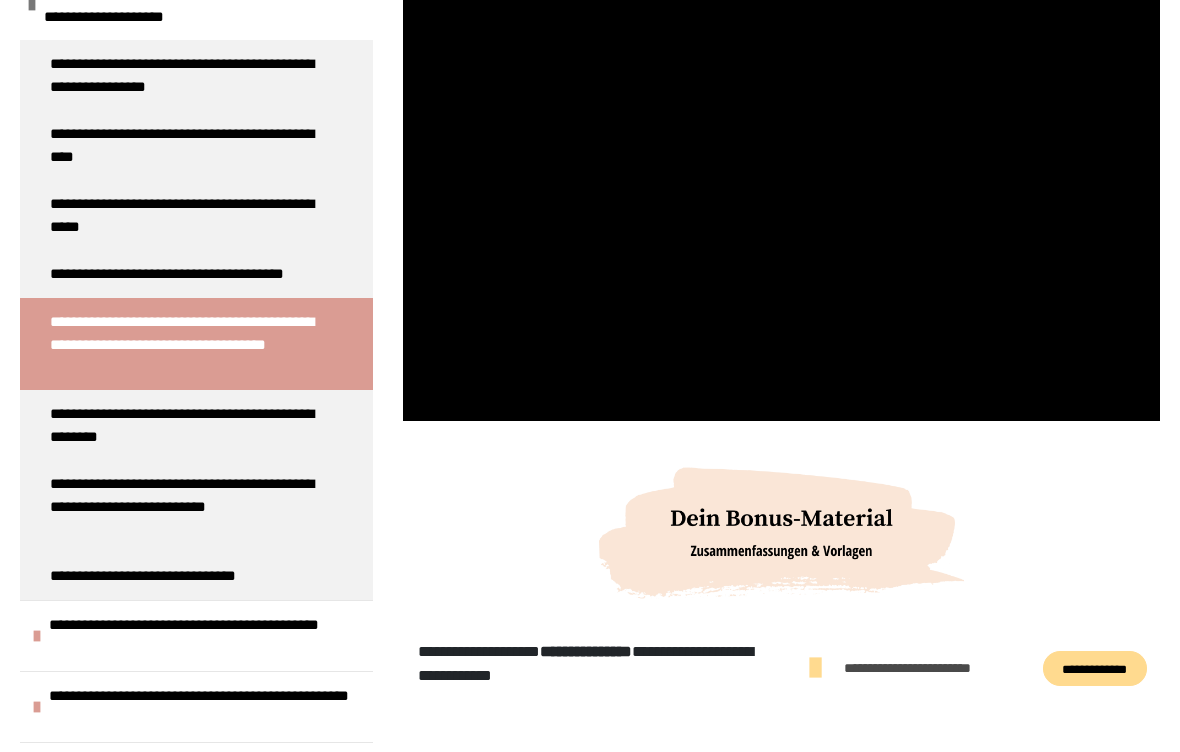 click at bounding box center (781, 208) 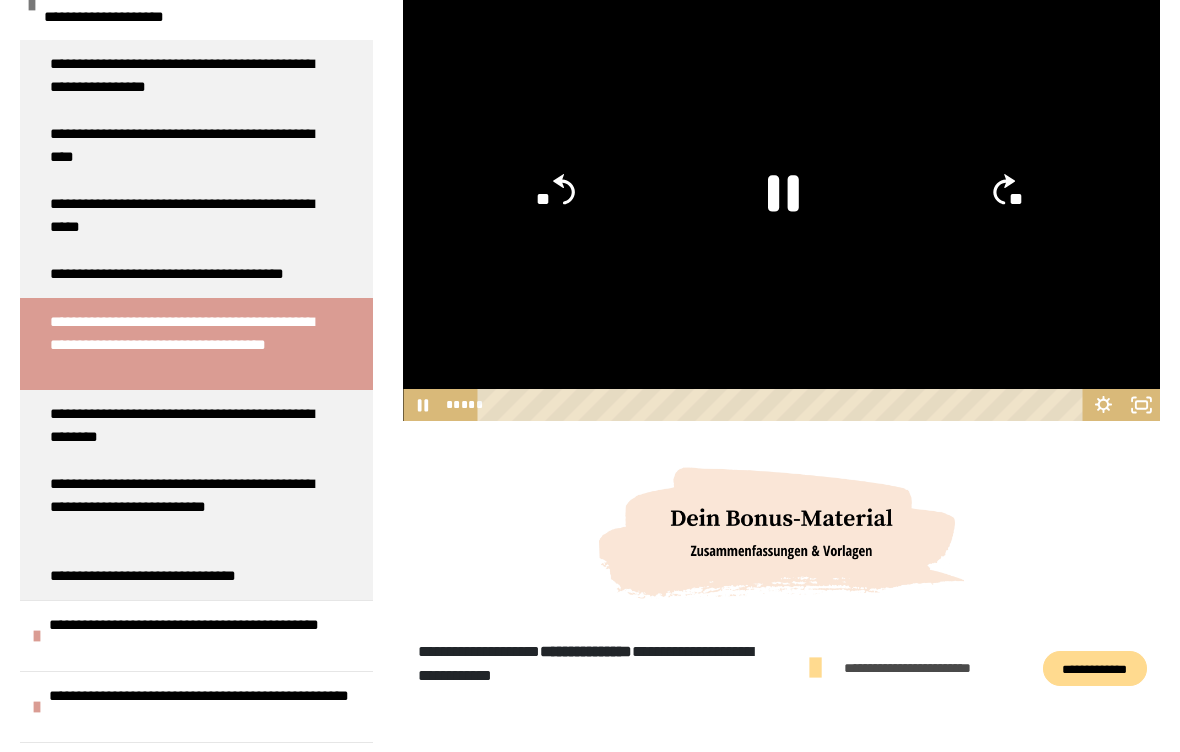 click 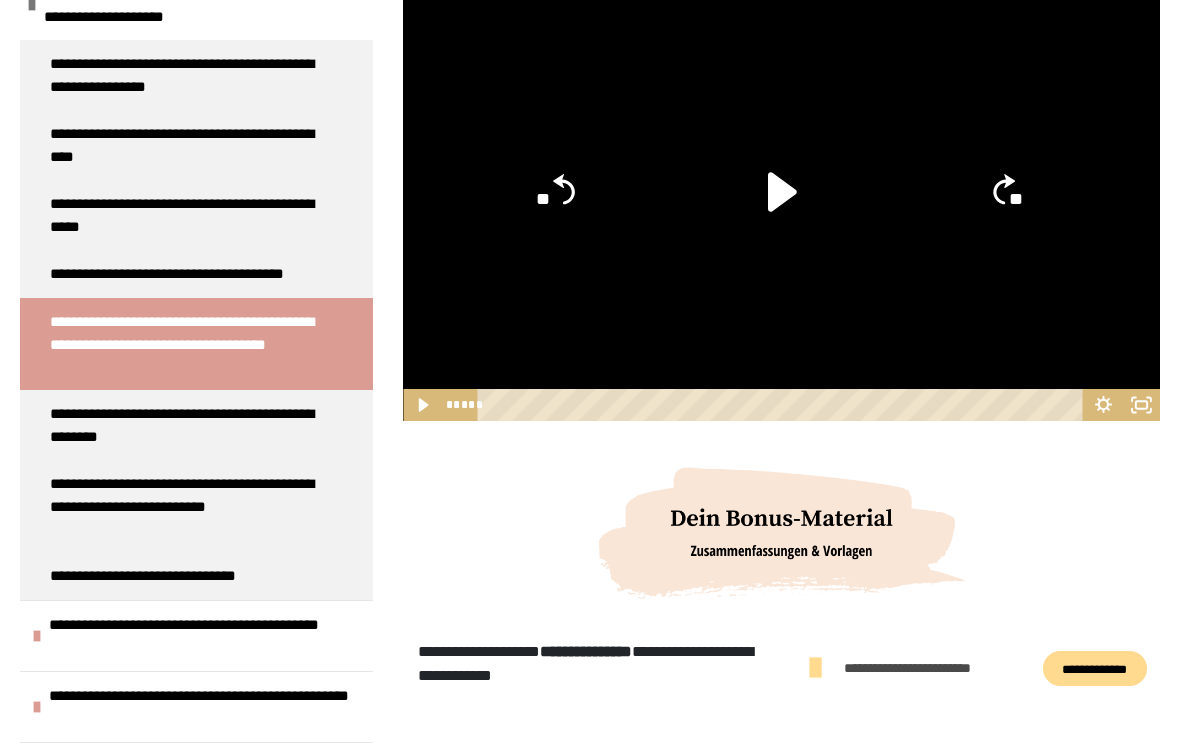 click 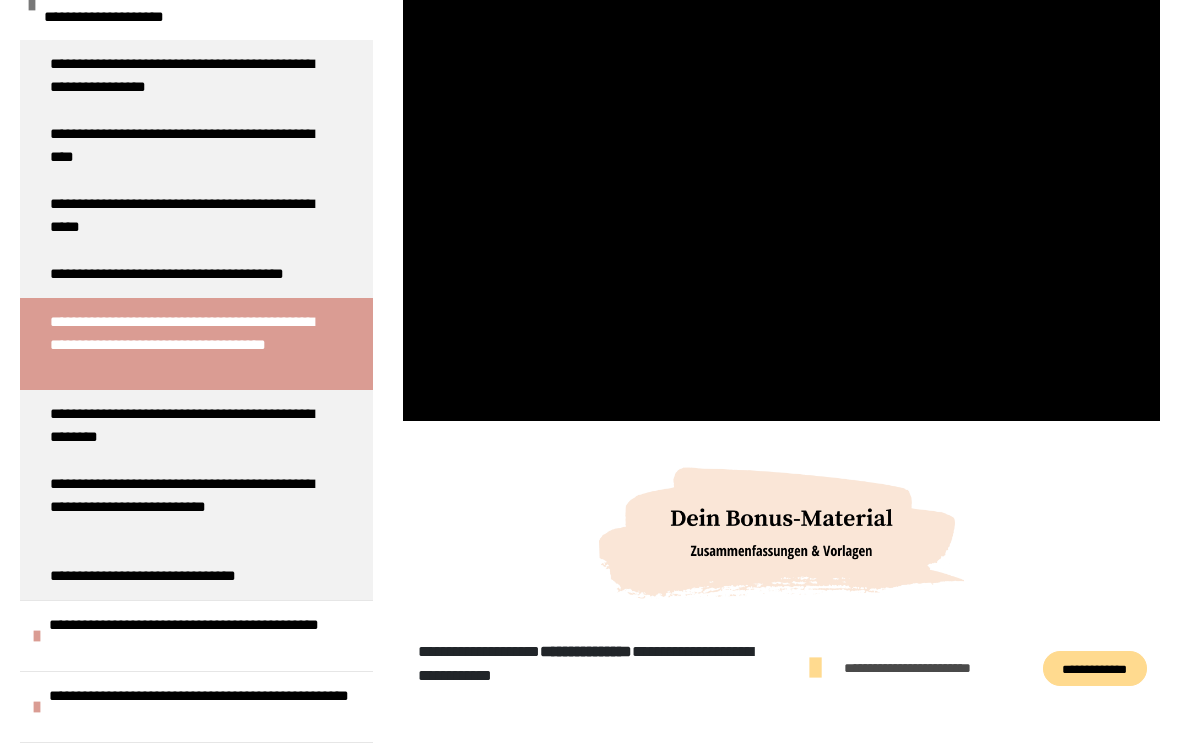 click at bounding box center (781, 208) 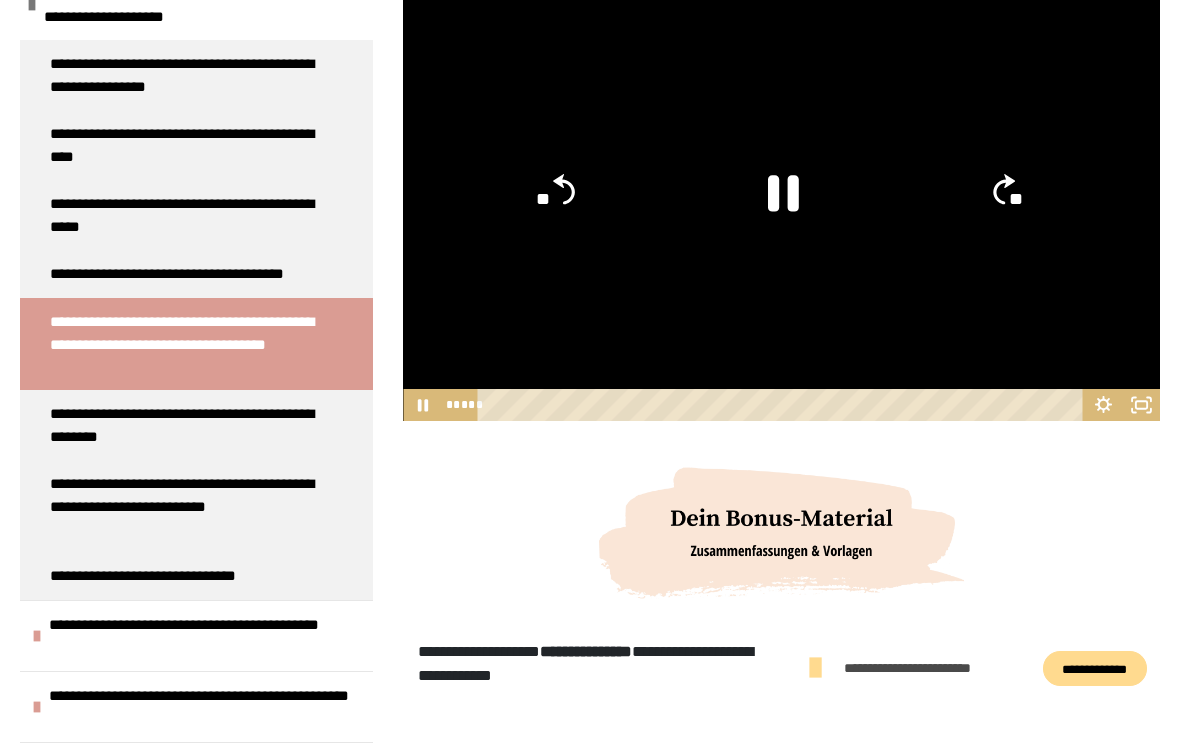 click 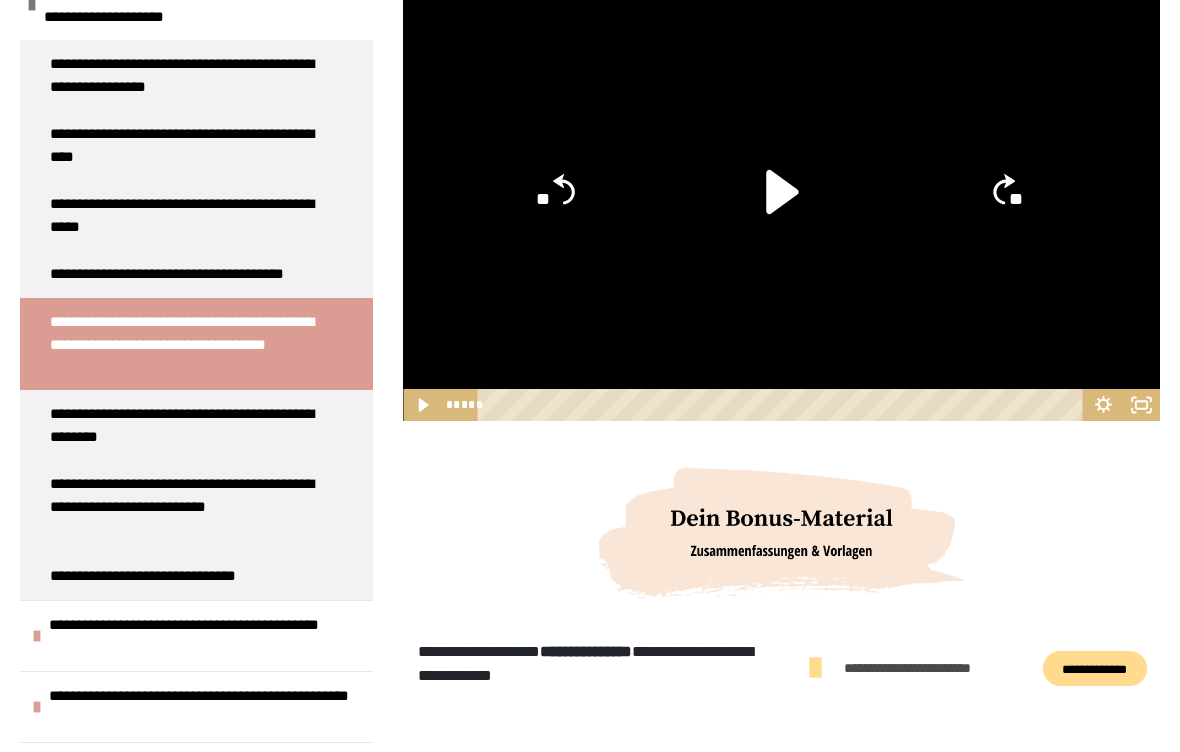 click 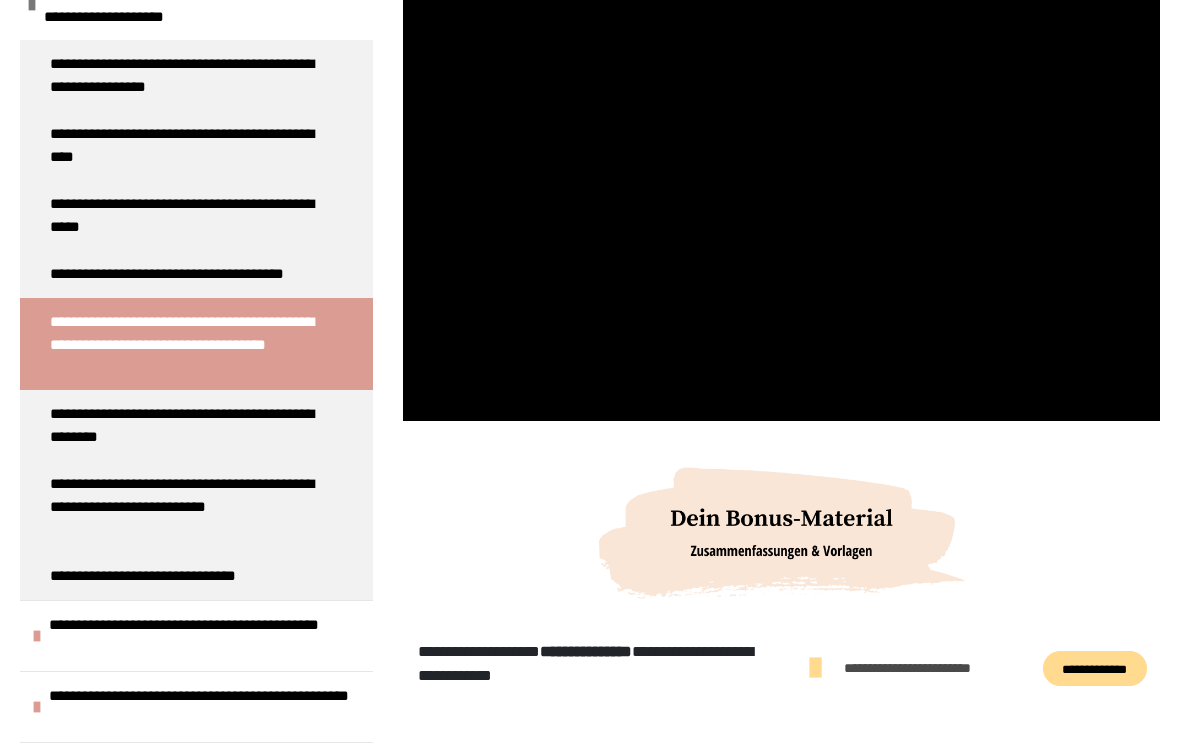 click at bounding box center [781, 208] 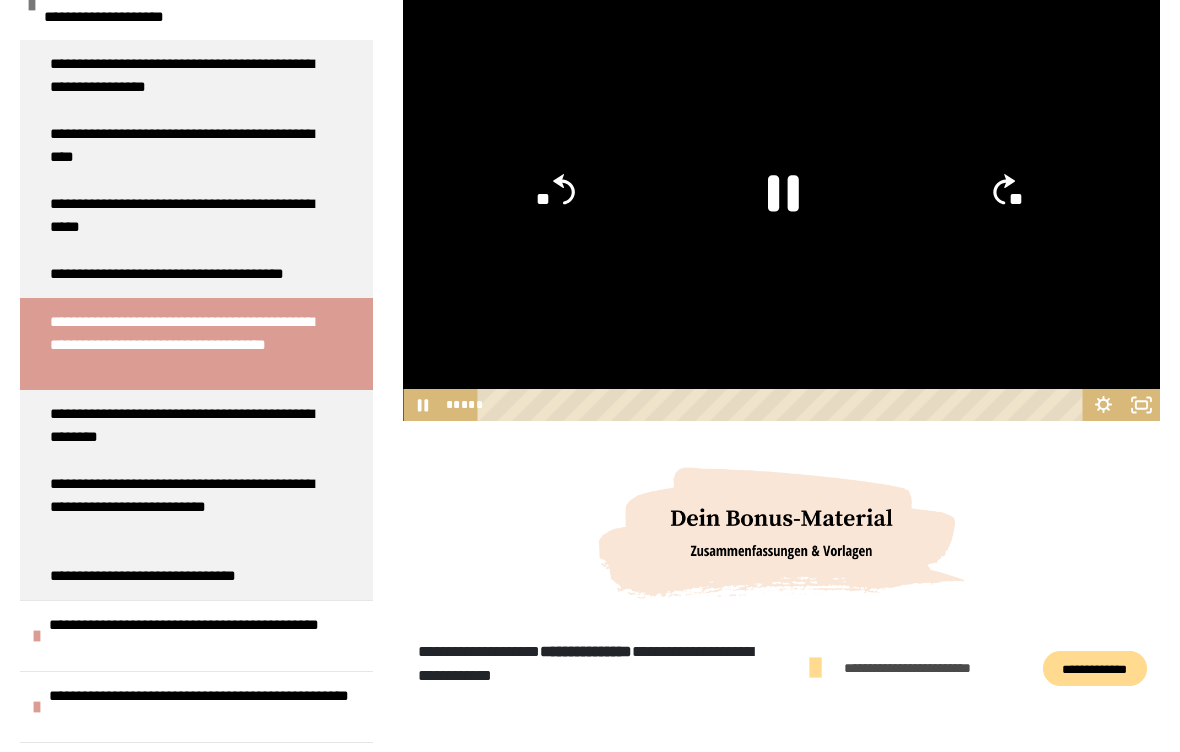 click 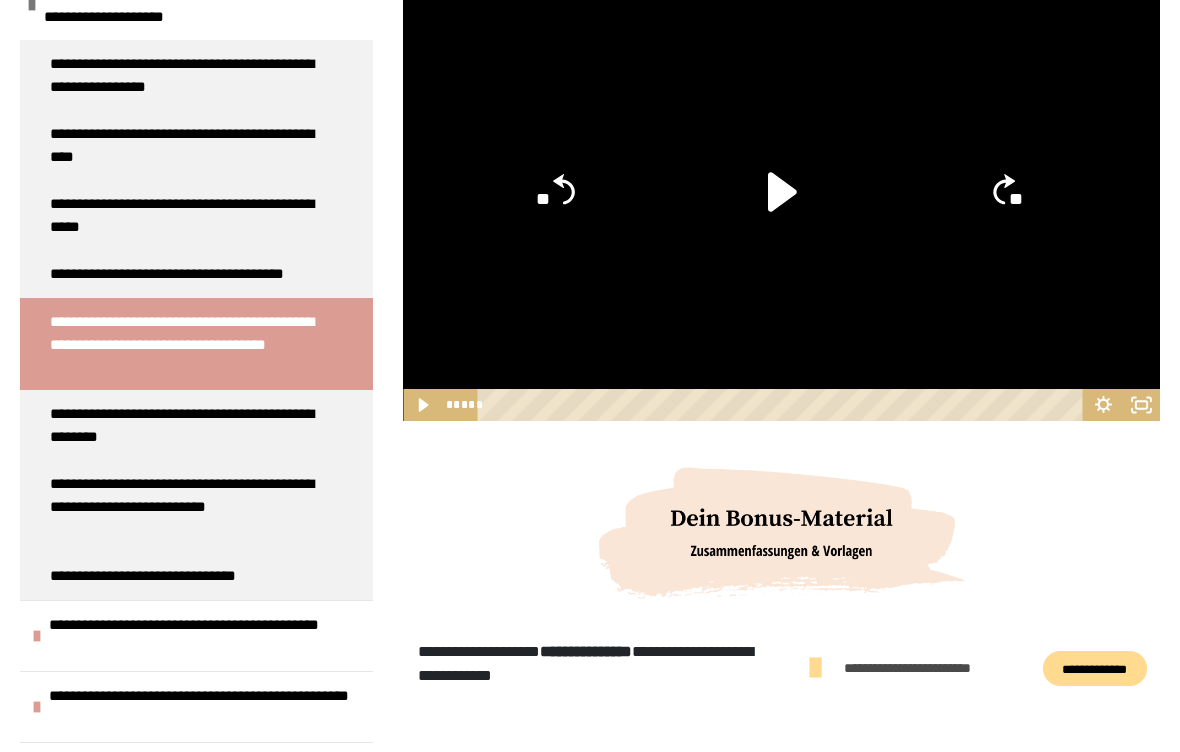 click on "**" 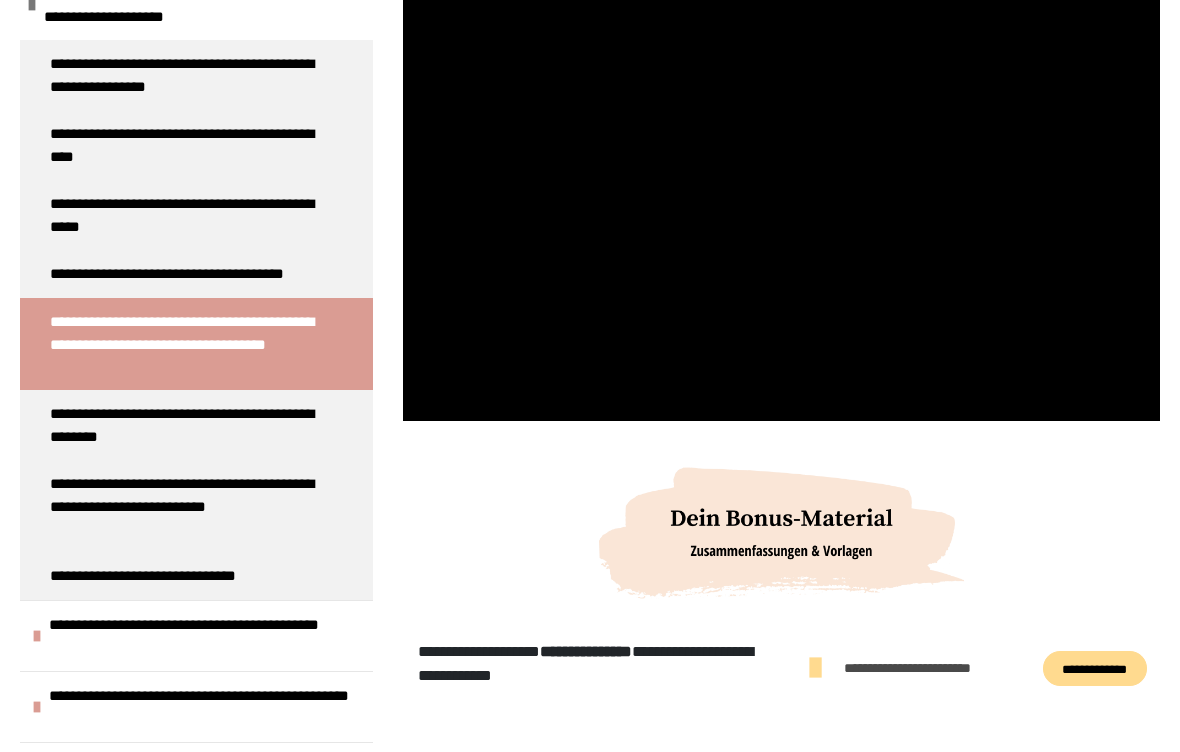 click at bounding box center [781, 208] 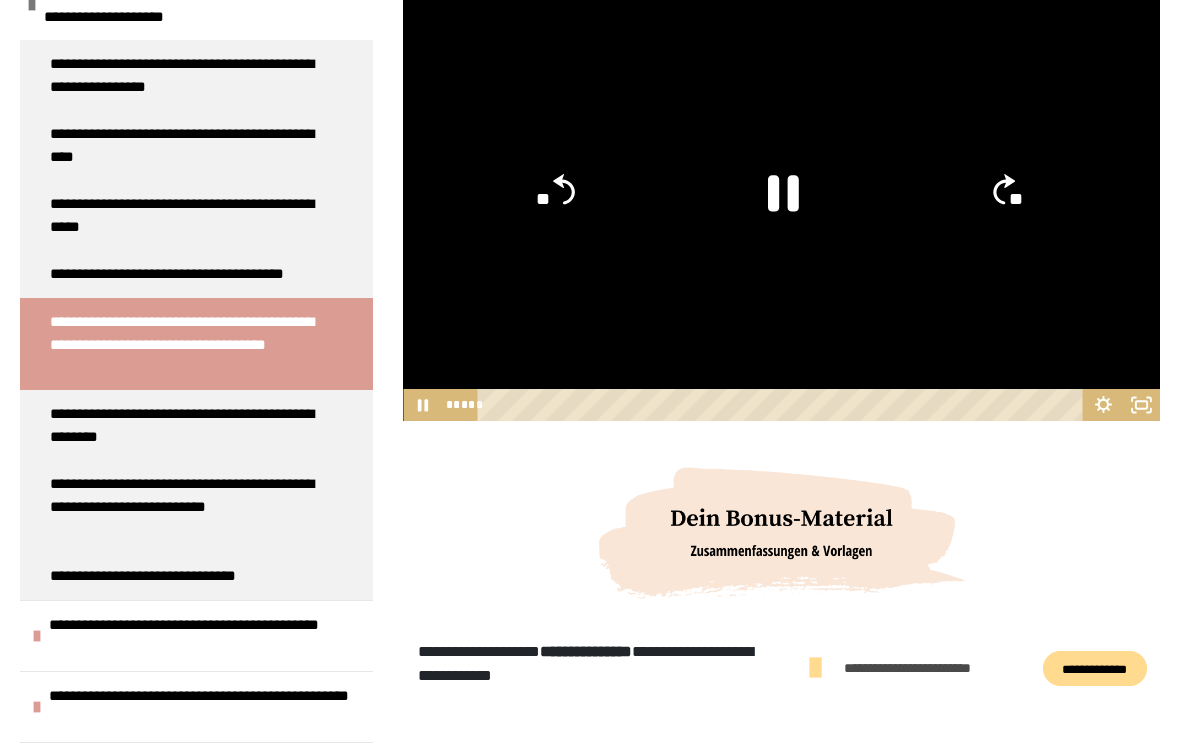 click 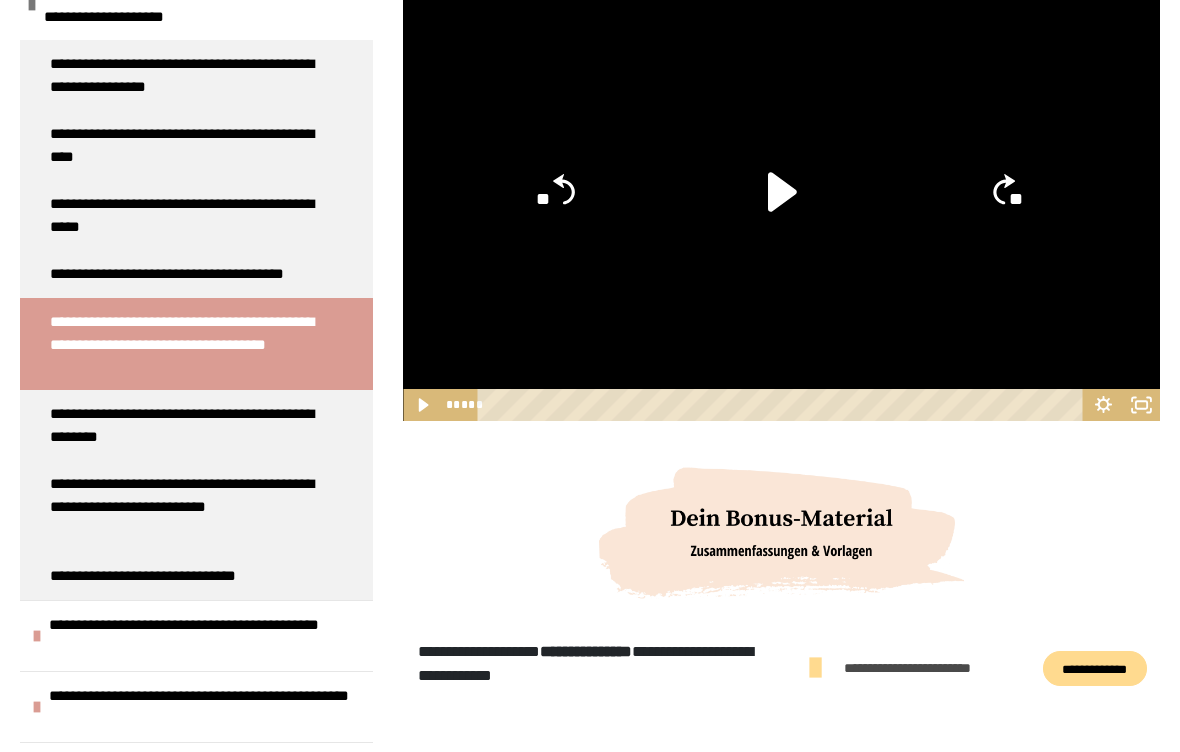 click 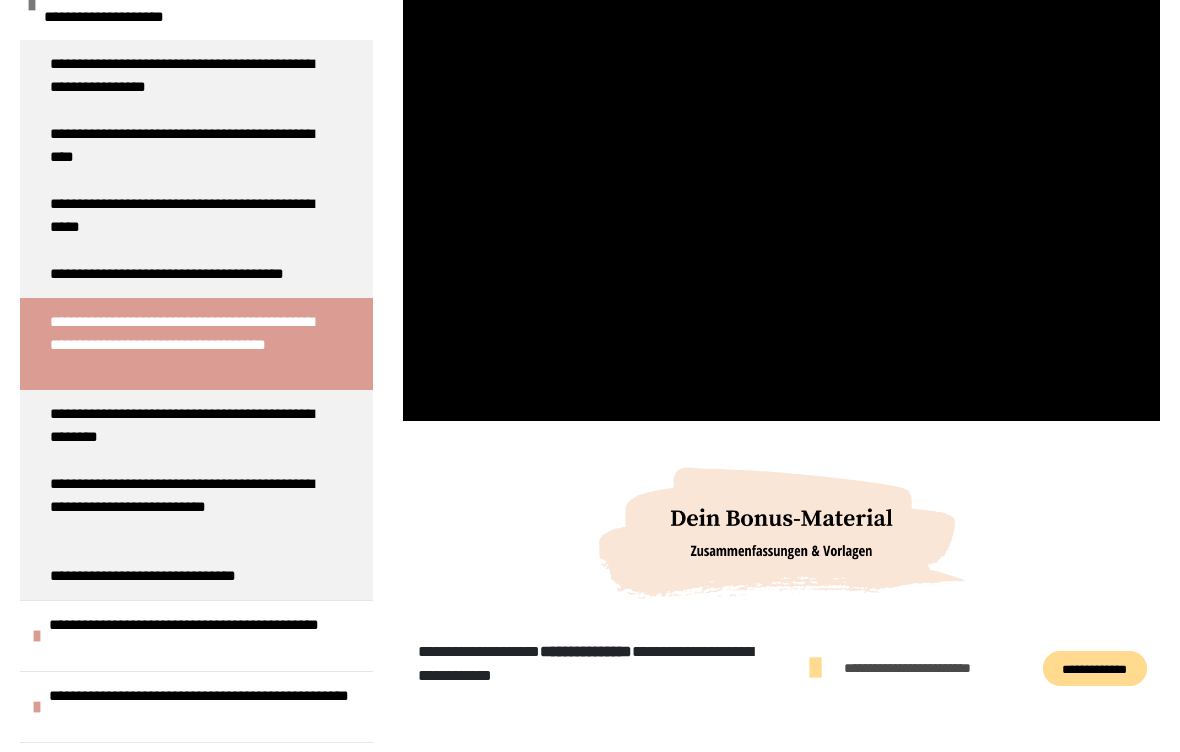 click at bounding box center (781, 208) 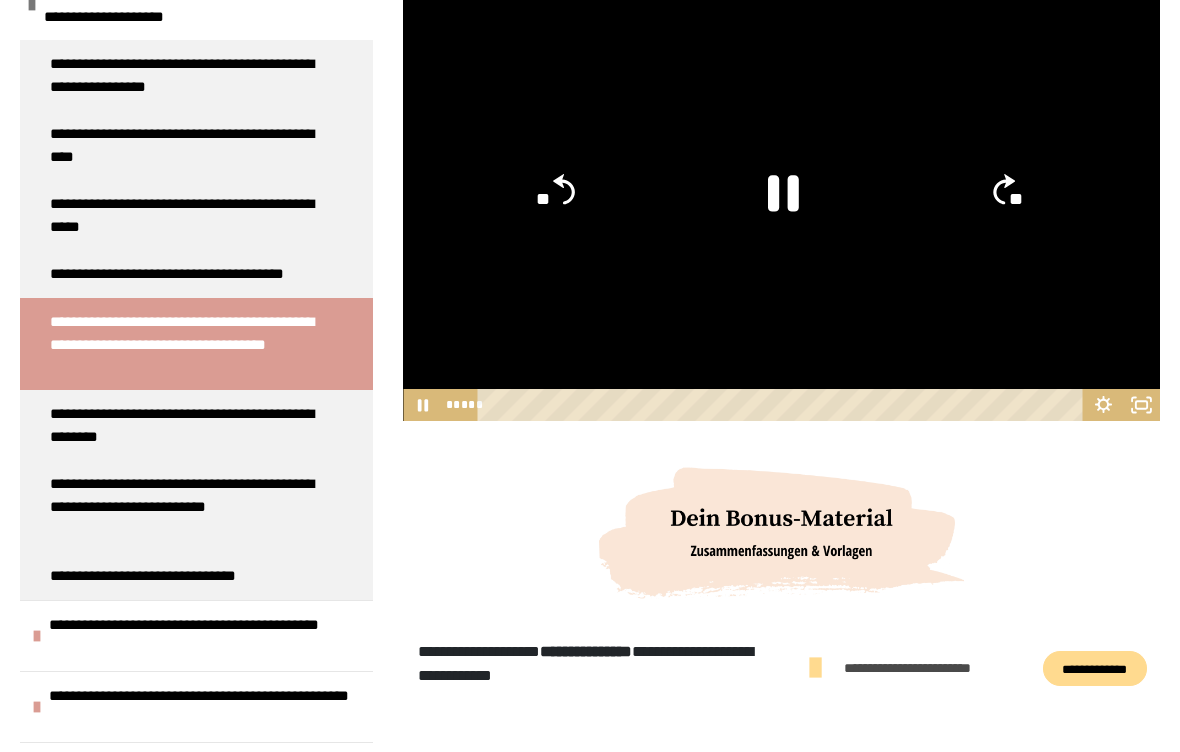click 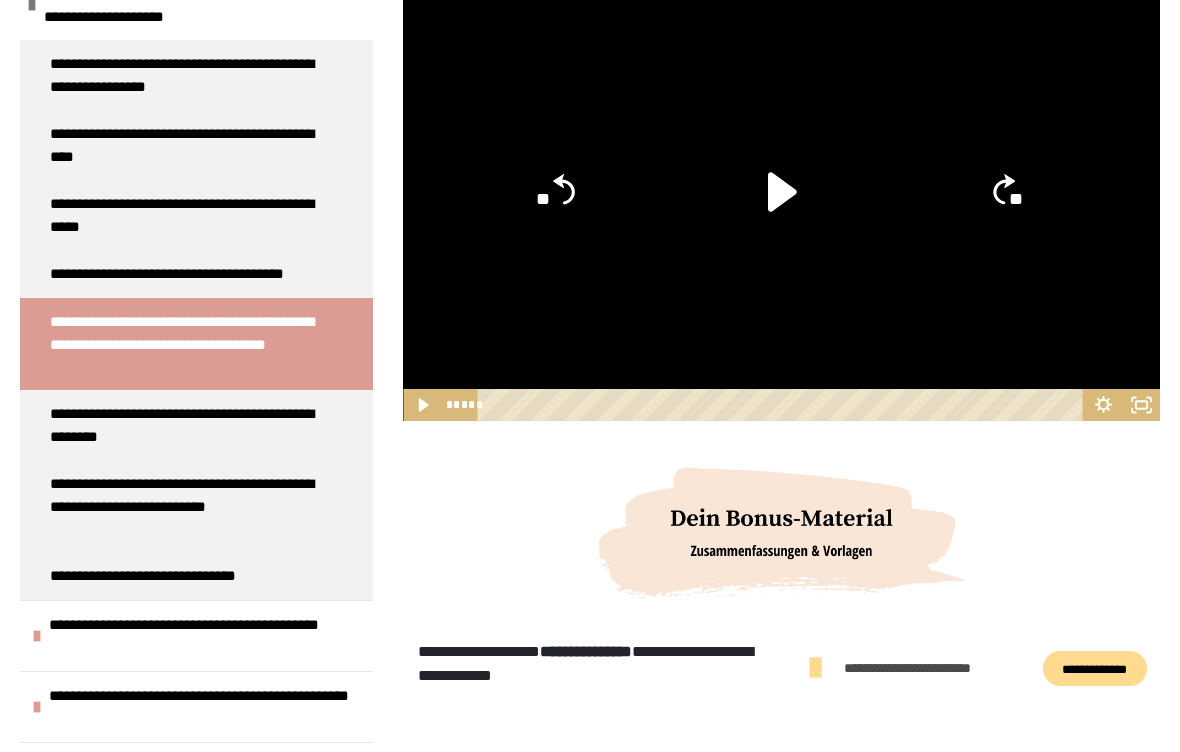 click 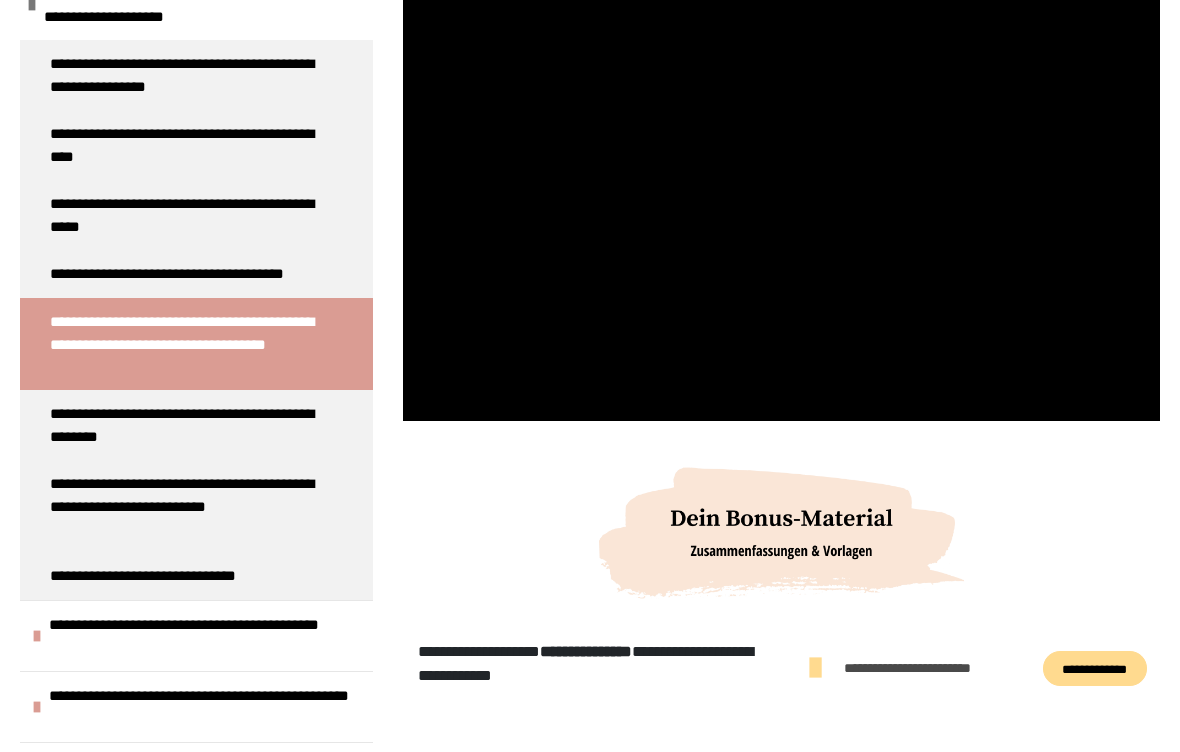 click at bounding box center (781, 208) 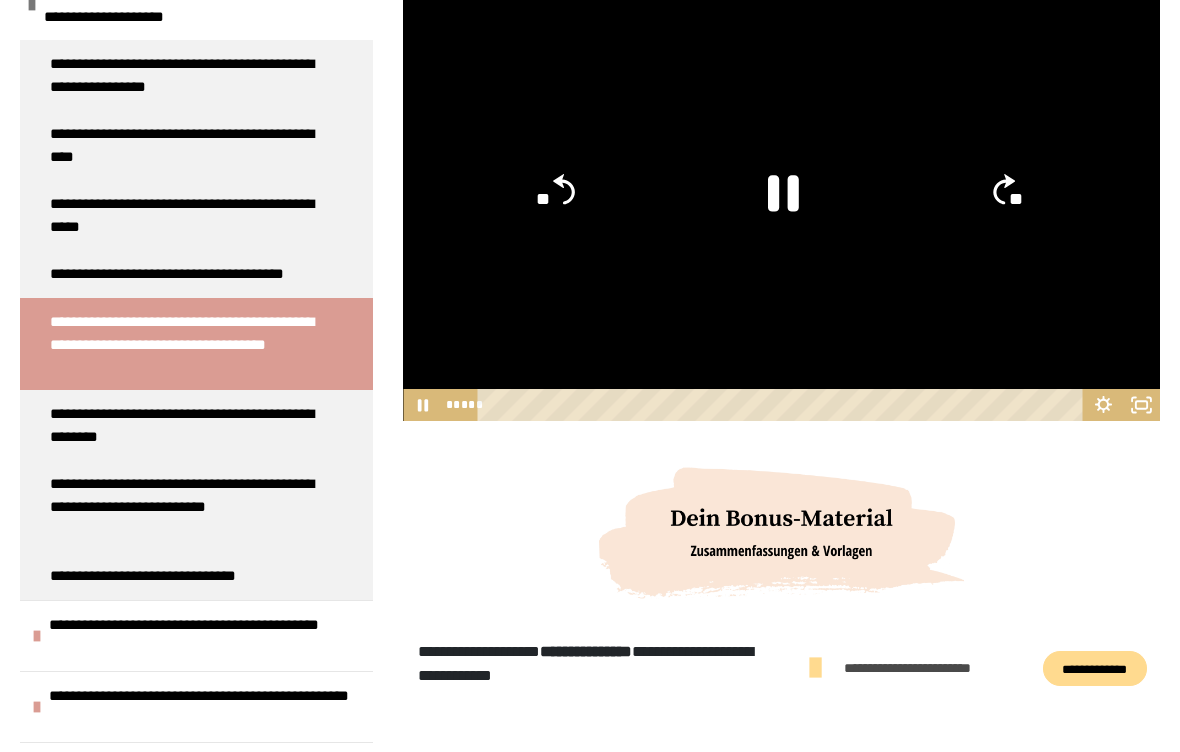 click 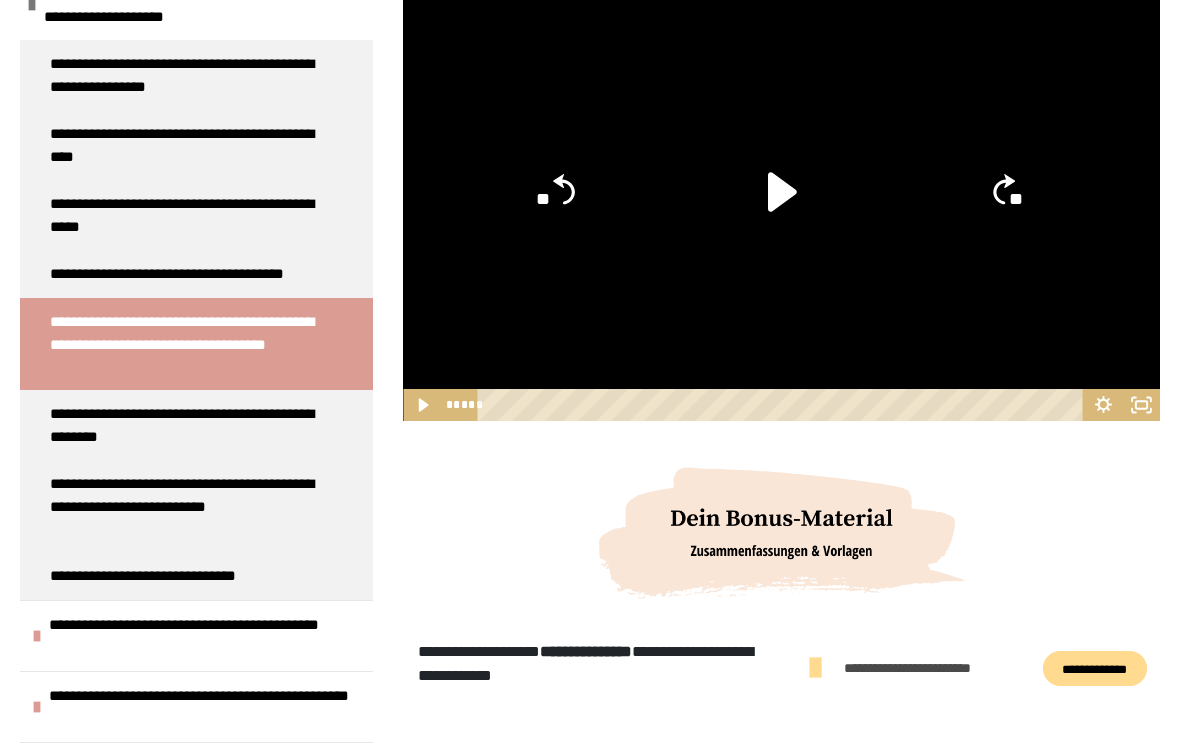 click 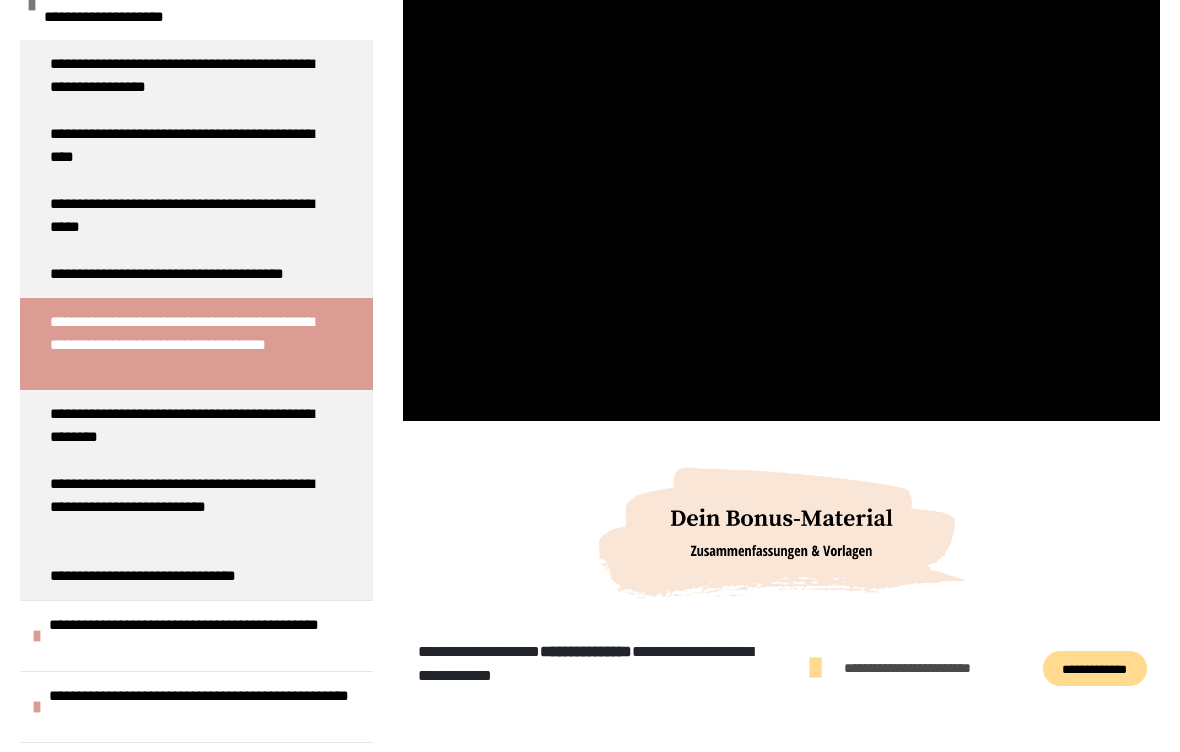 click at bounding box center (781, 208) 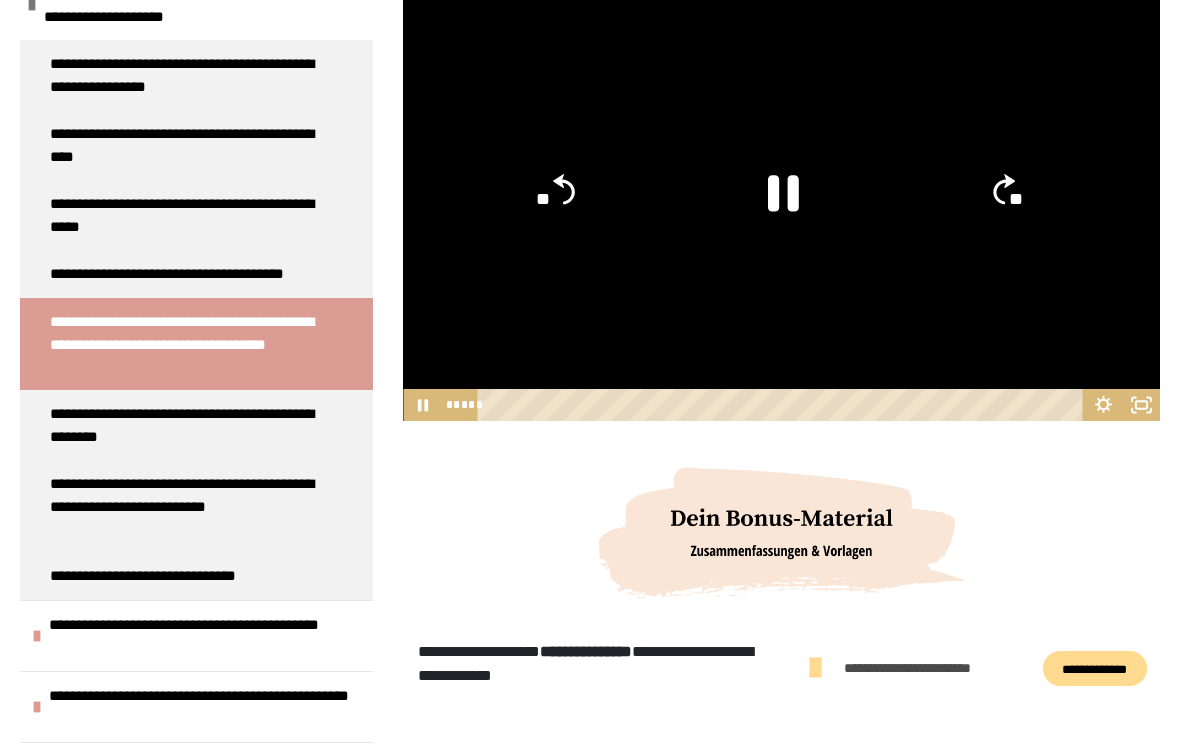 click 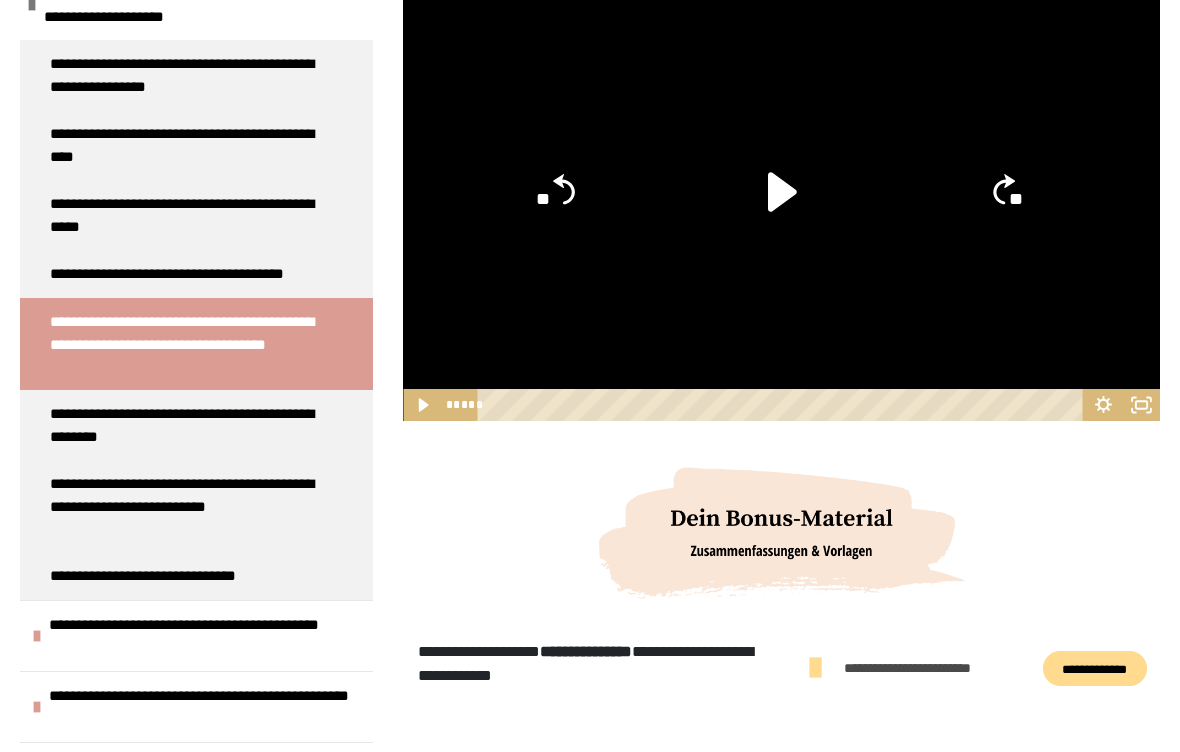 click 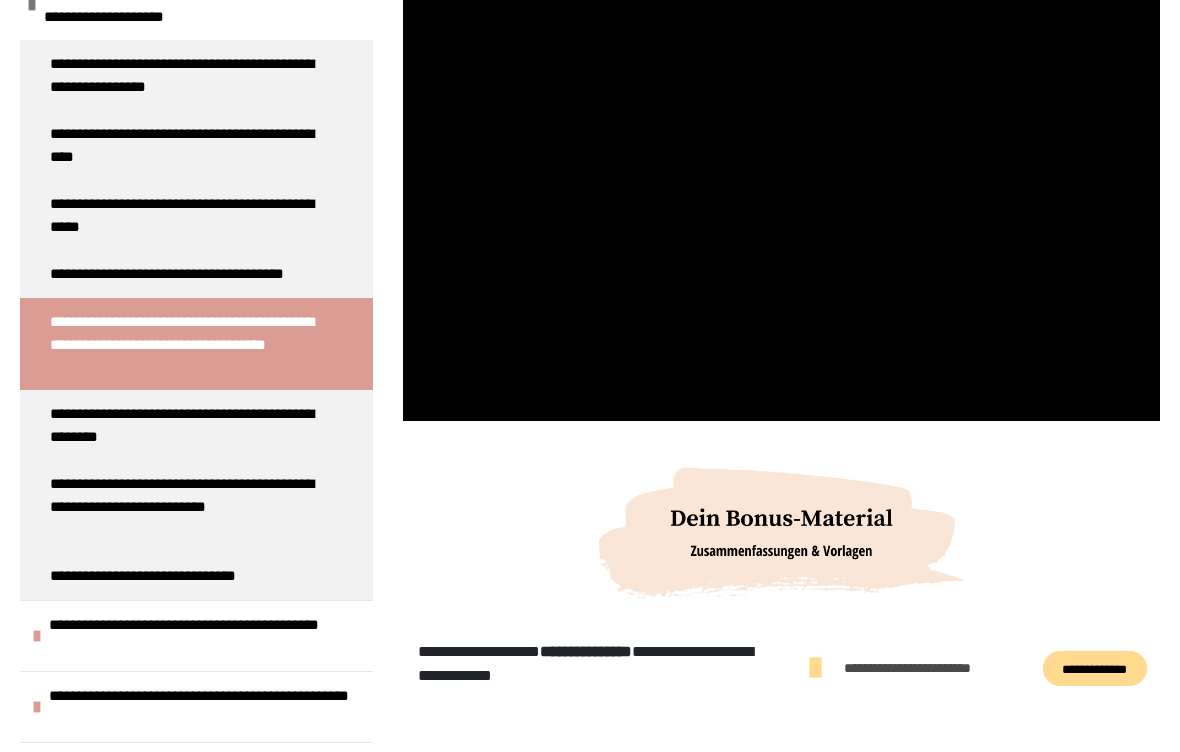 click at bounding box center [781, 208] 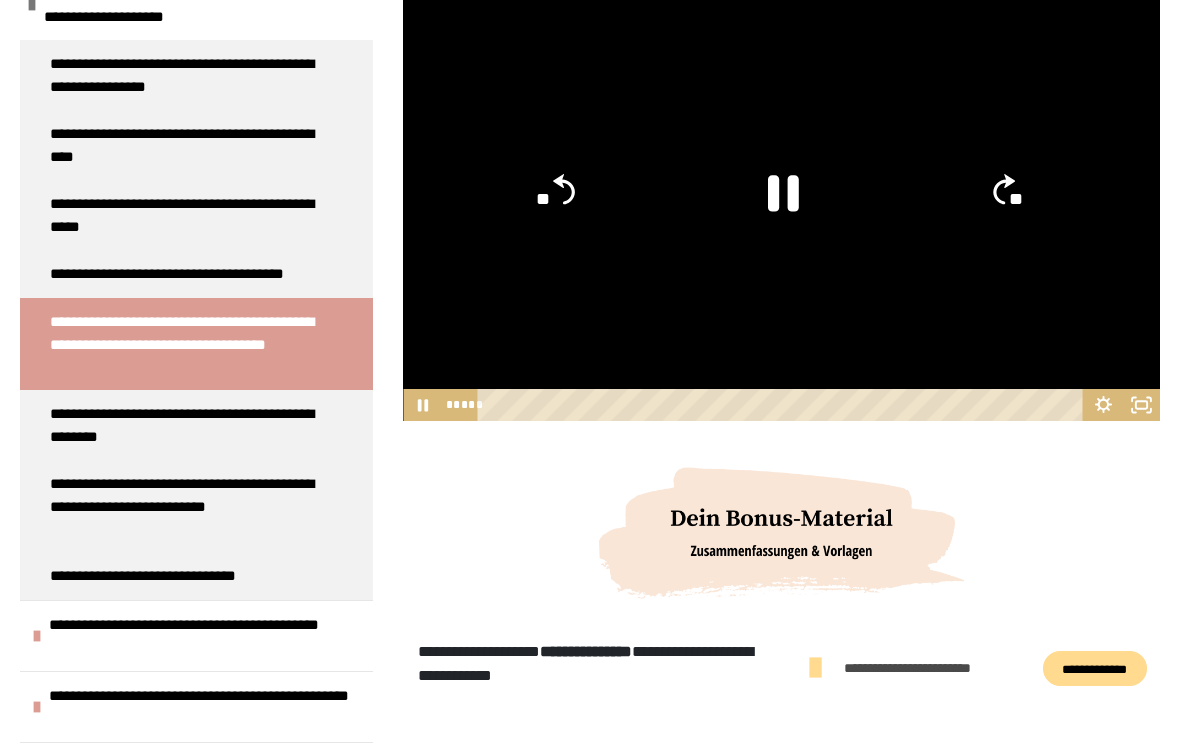 click 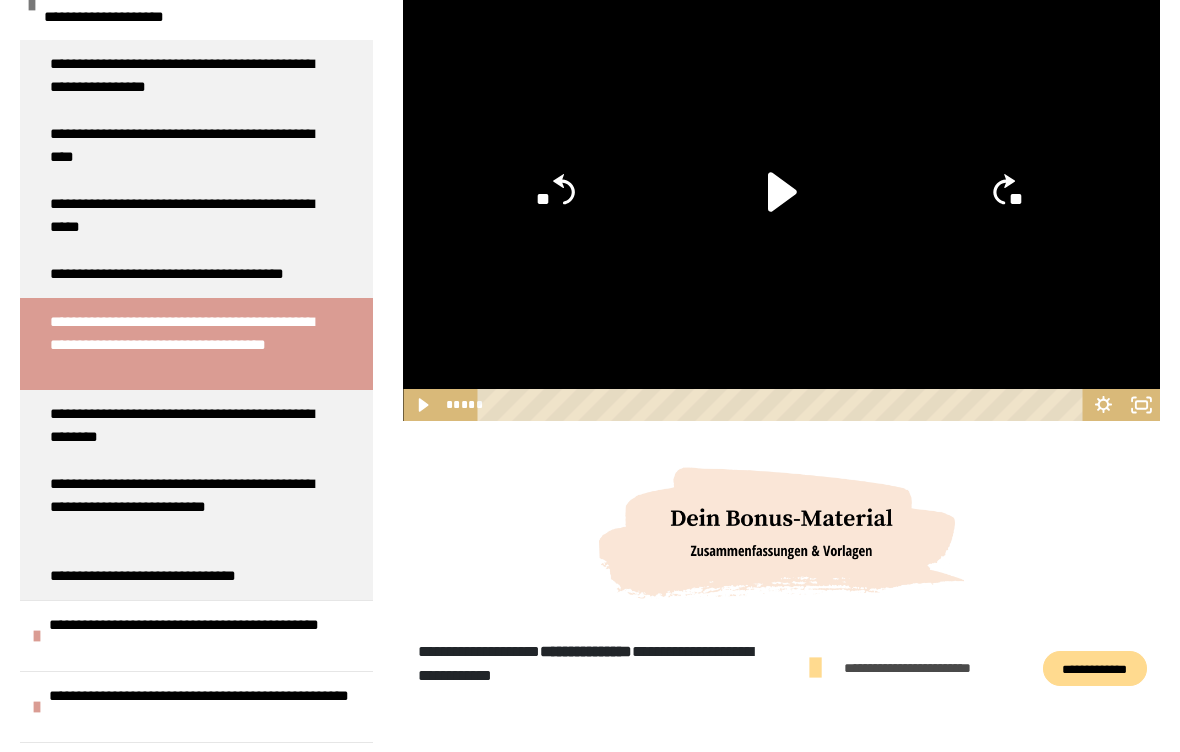 click 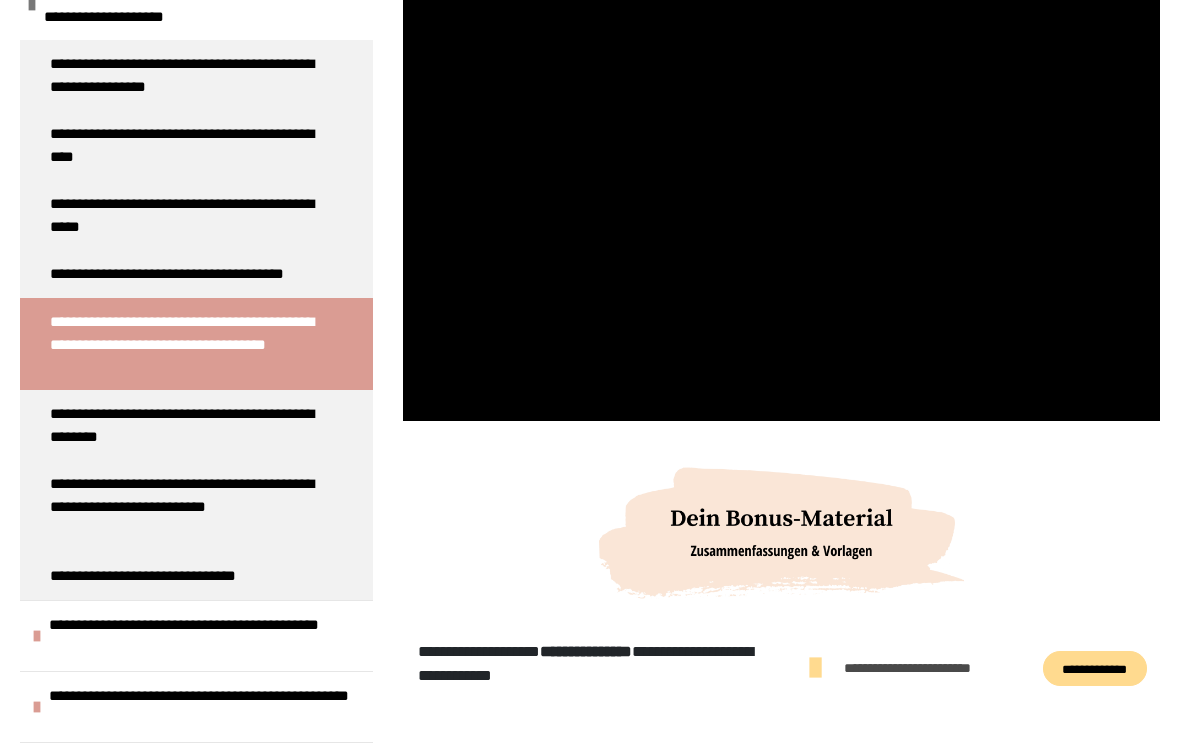click at bounding box center [781, 208] 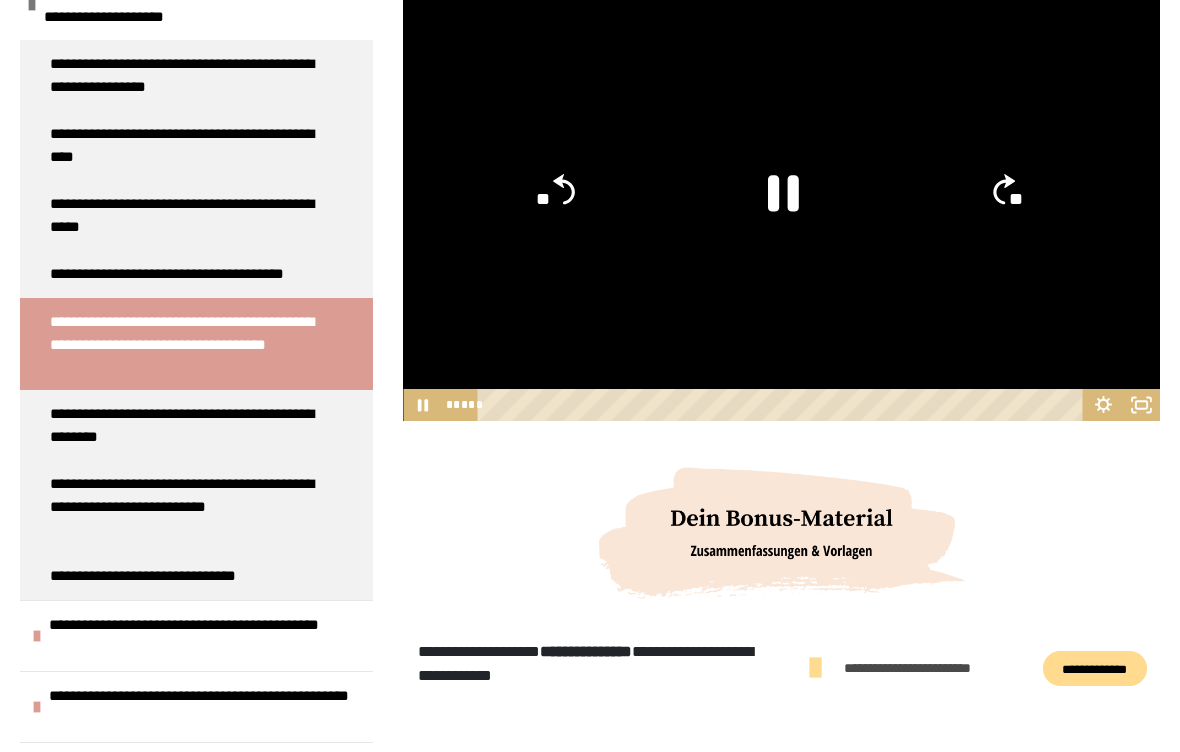 click 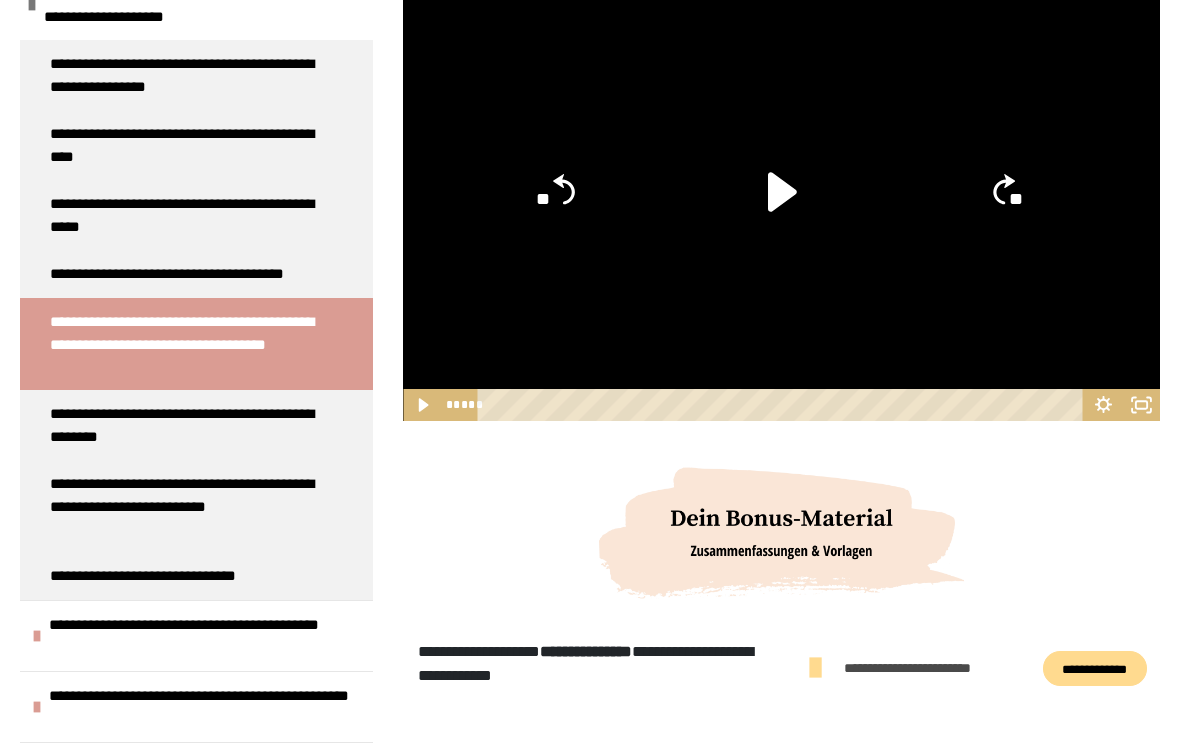 click 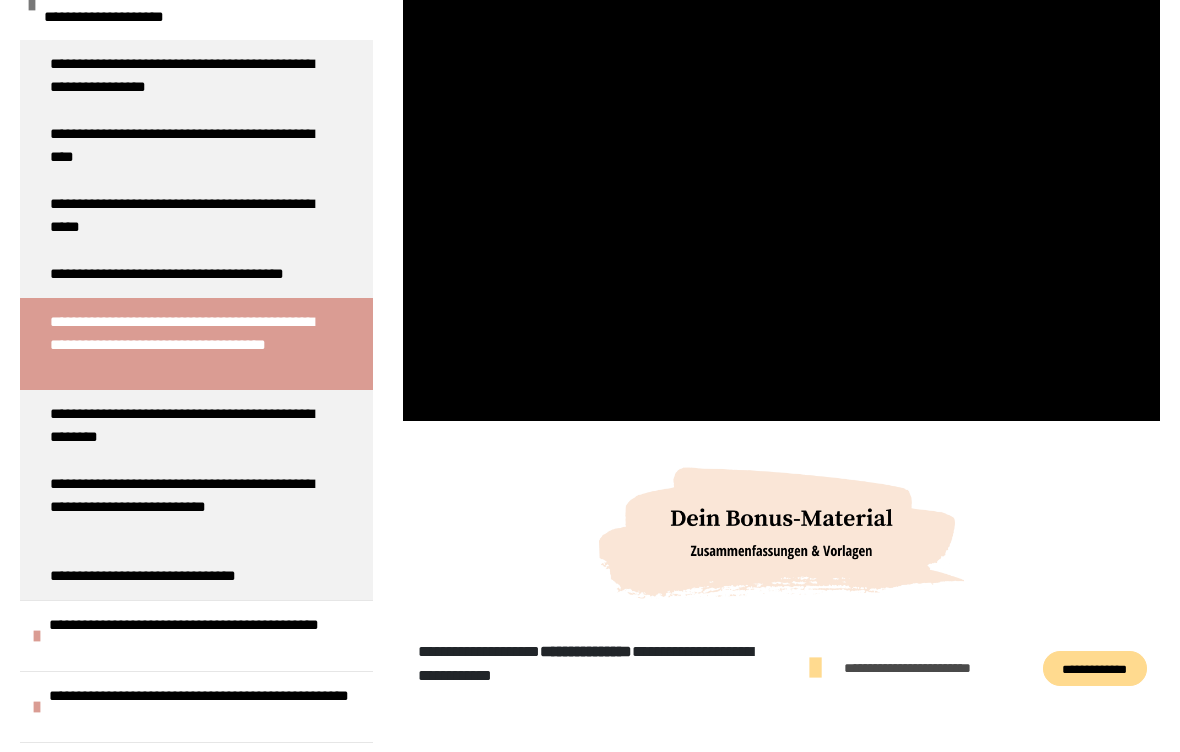 click at bounding box center (781, 208) 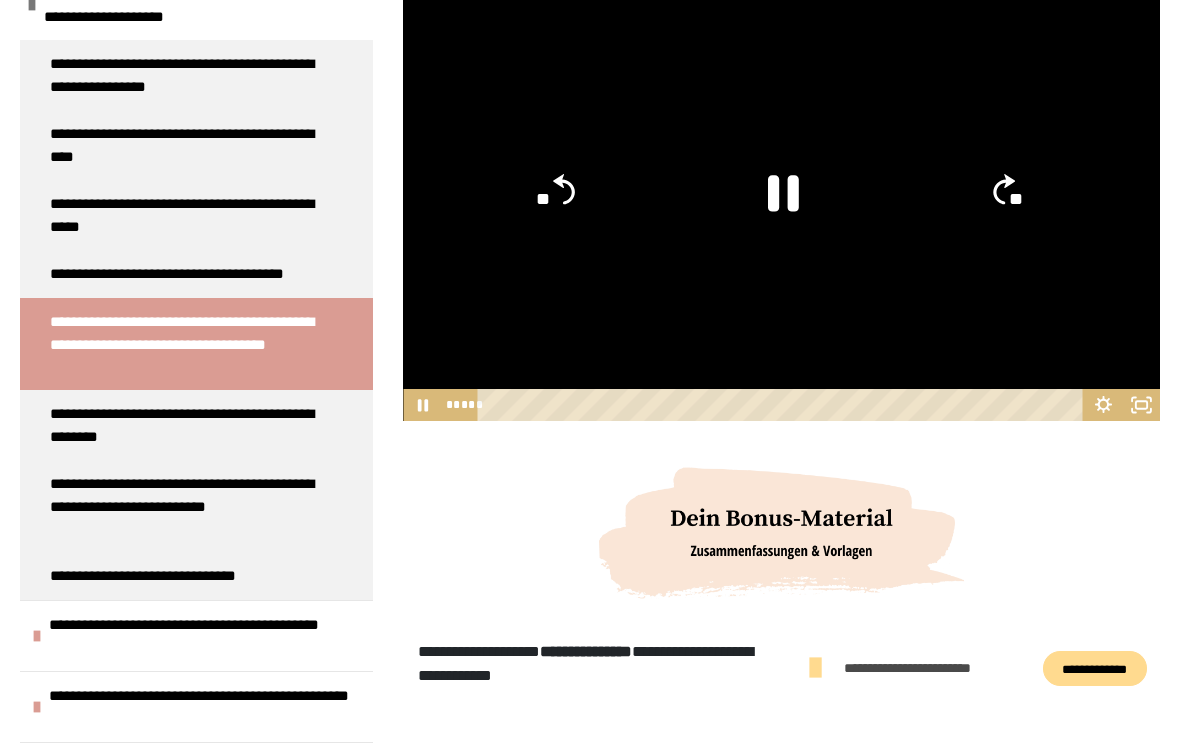 click 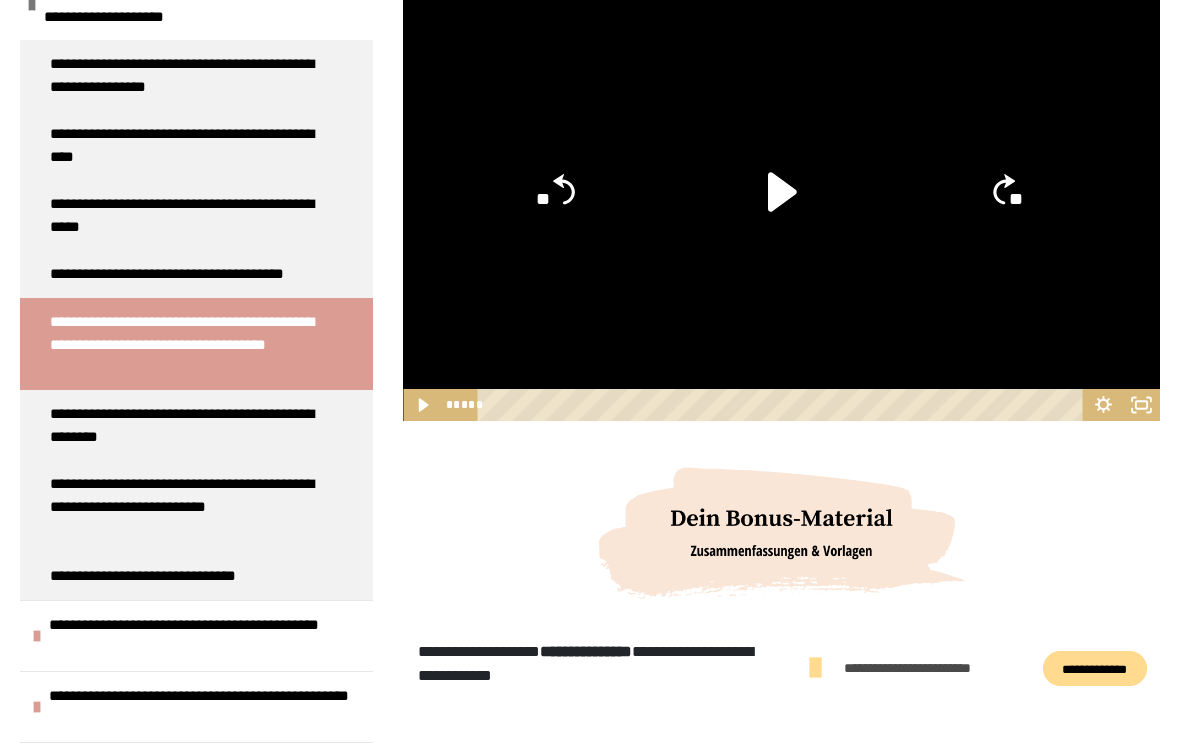 click 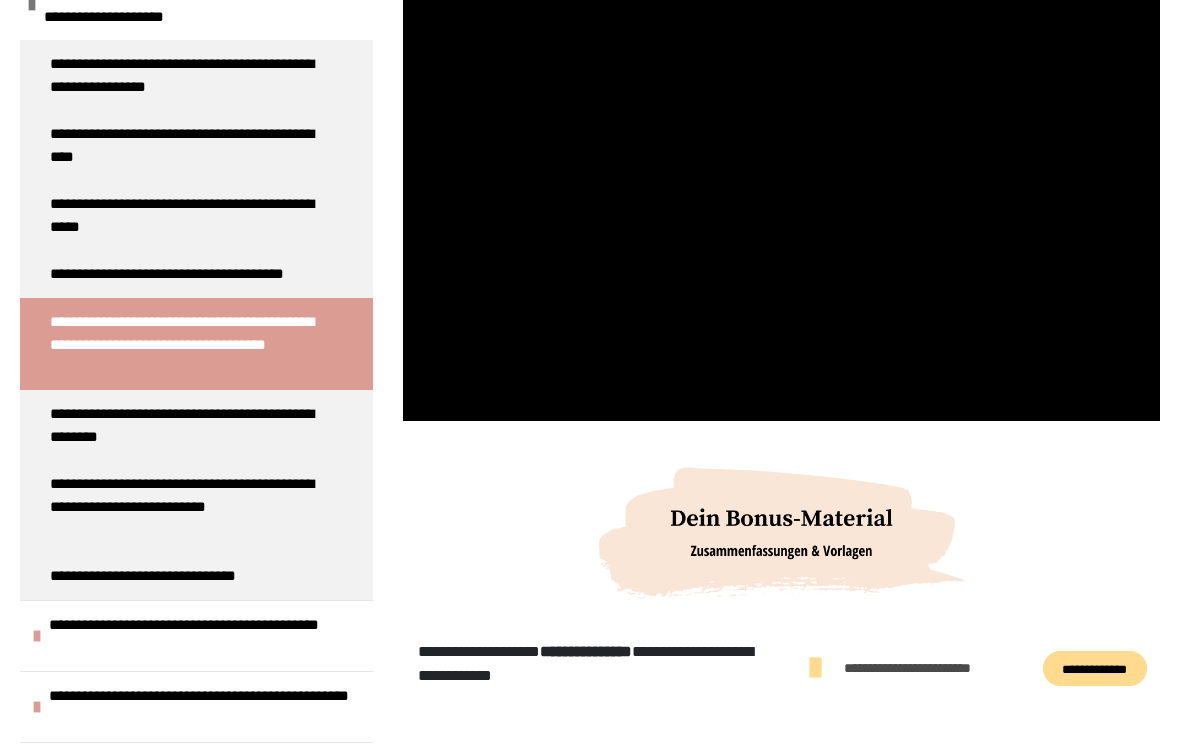 click at bounding box center (781, 208) 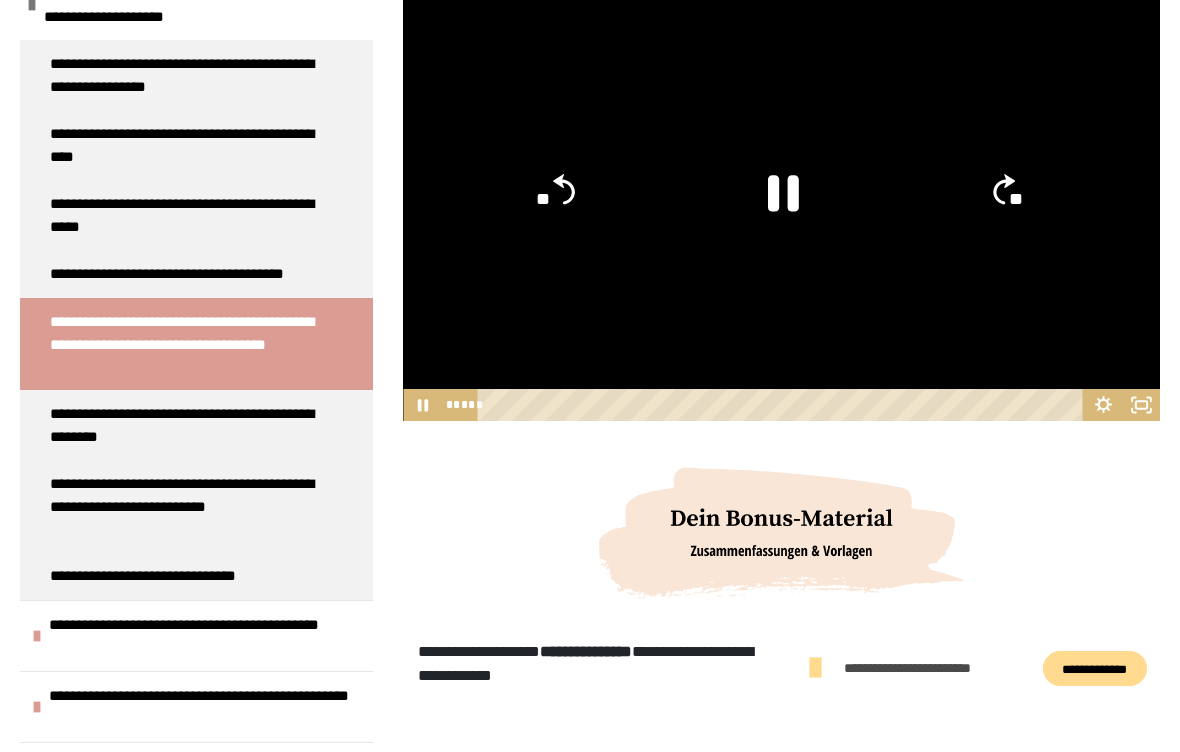 click 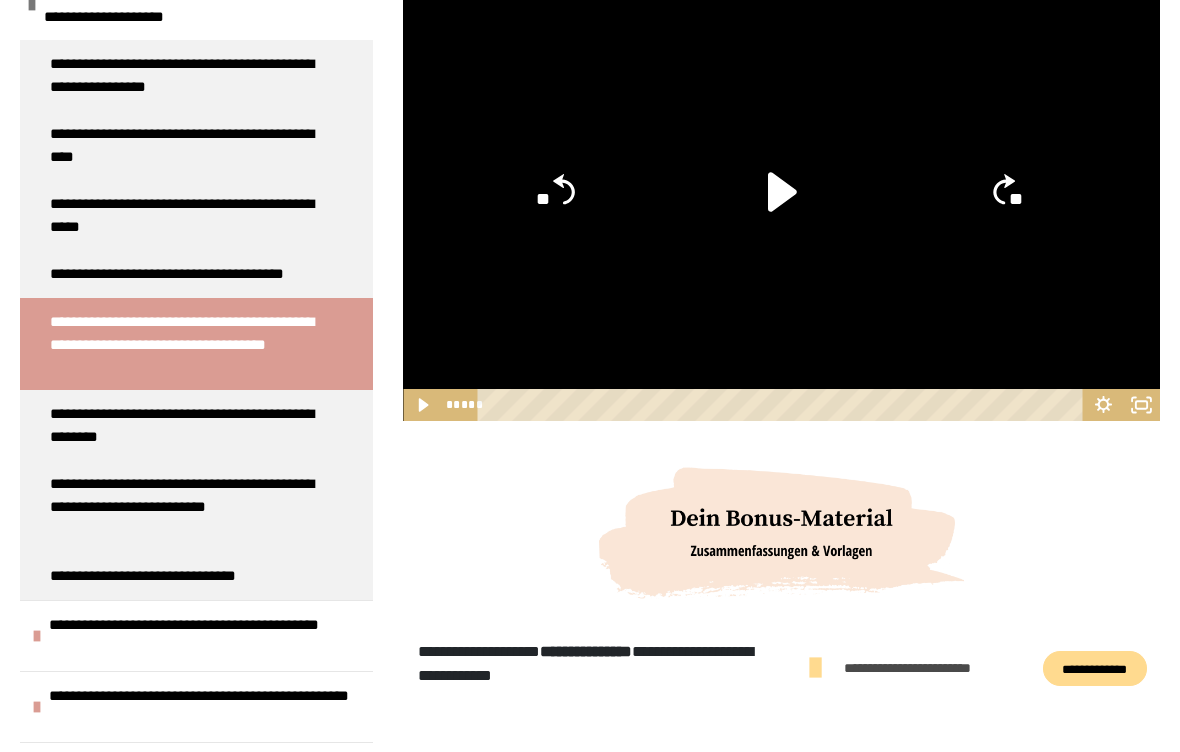 click 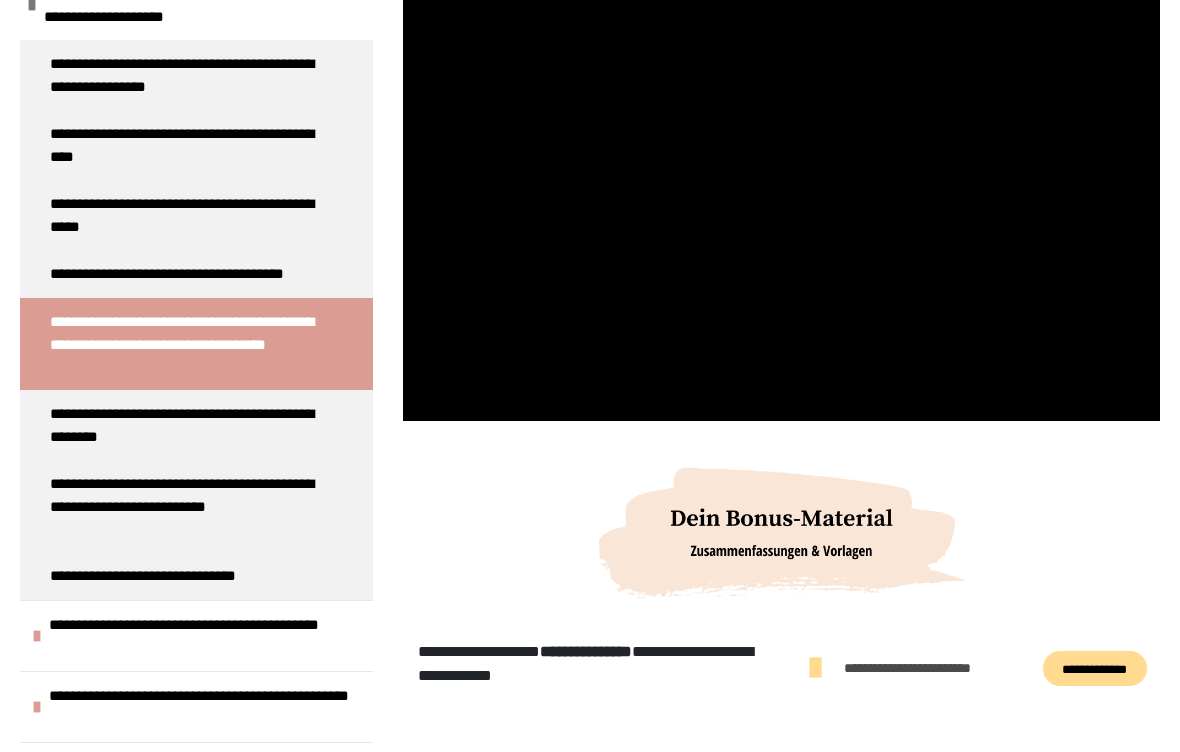 click at bounding box center [781, 208] 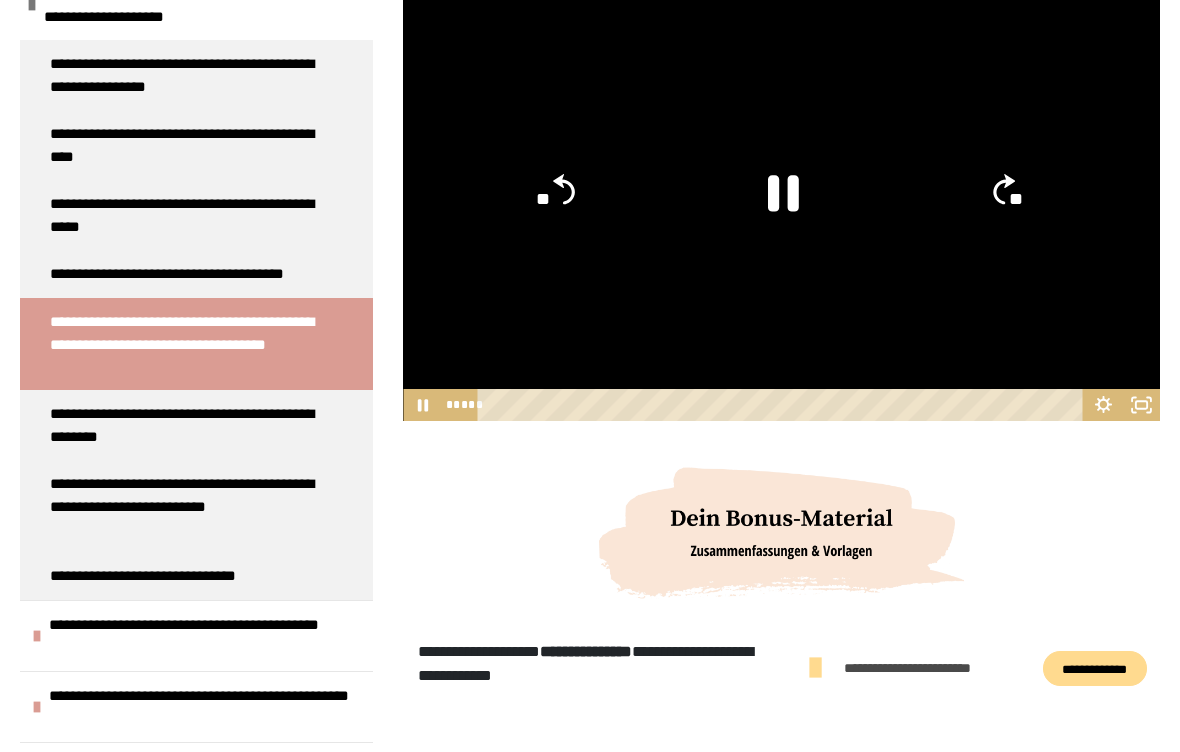 click 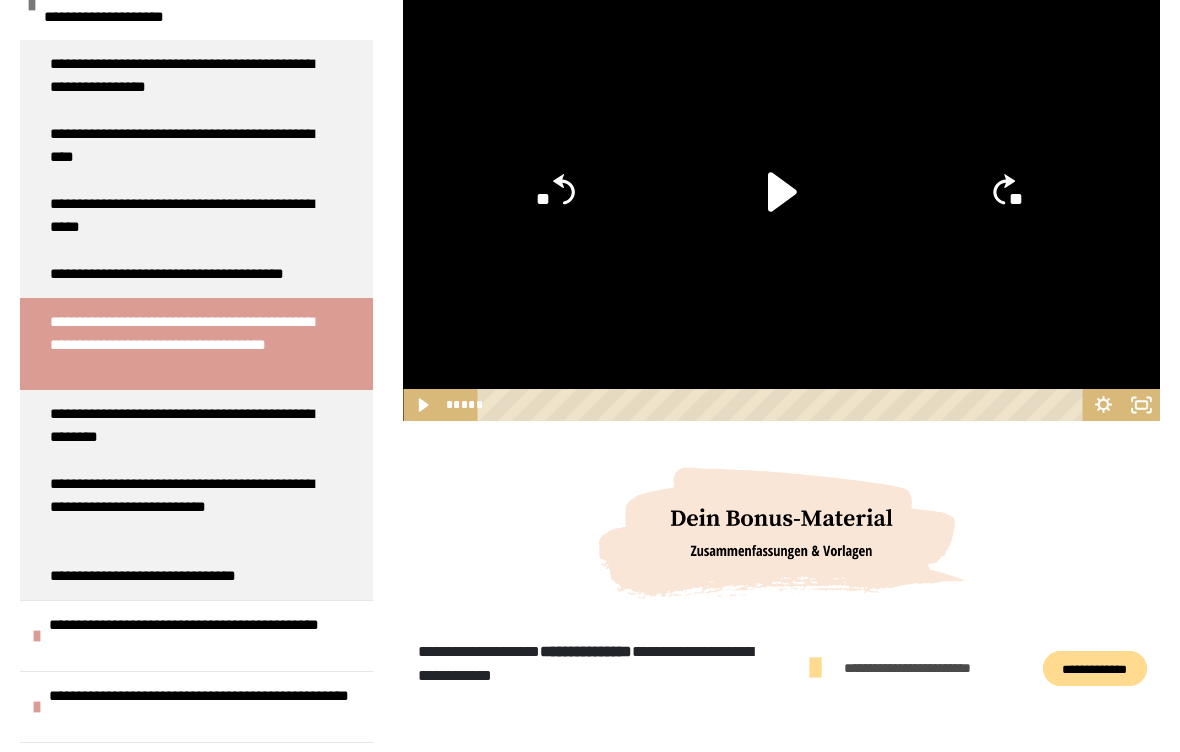 click 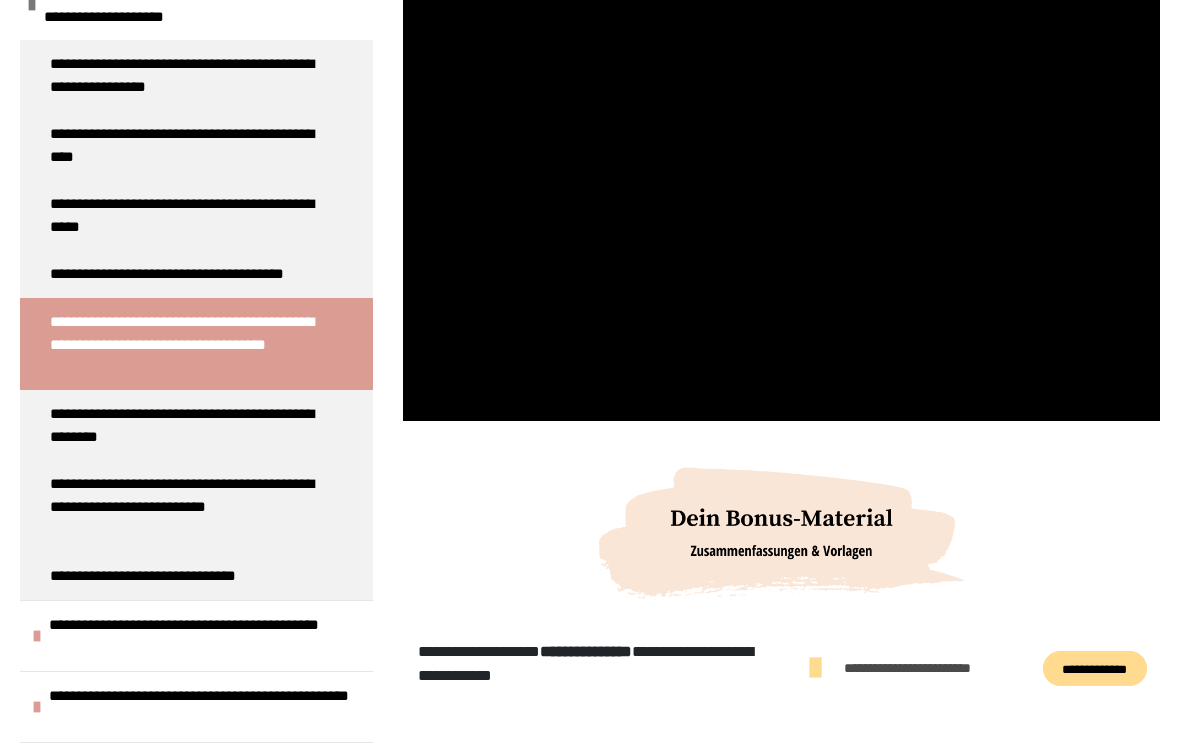 click at bounding box center [781, 208] 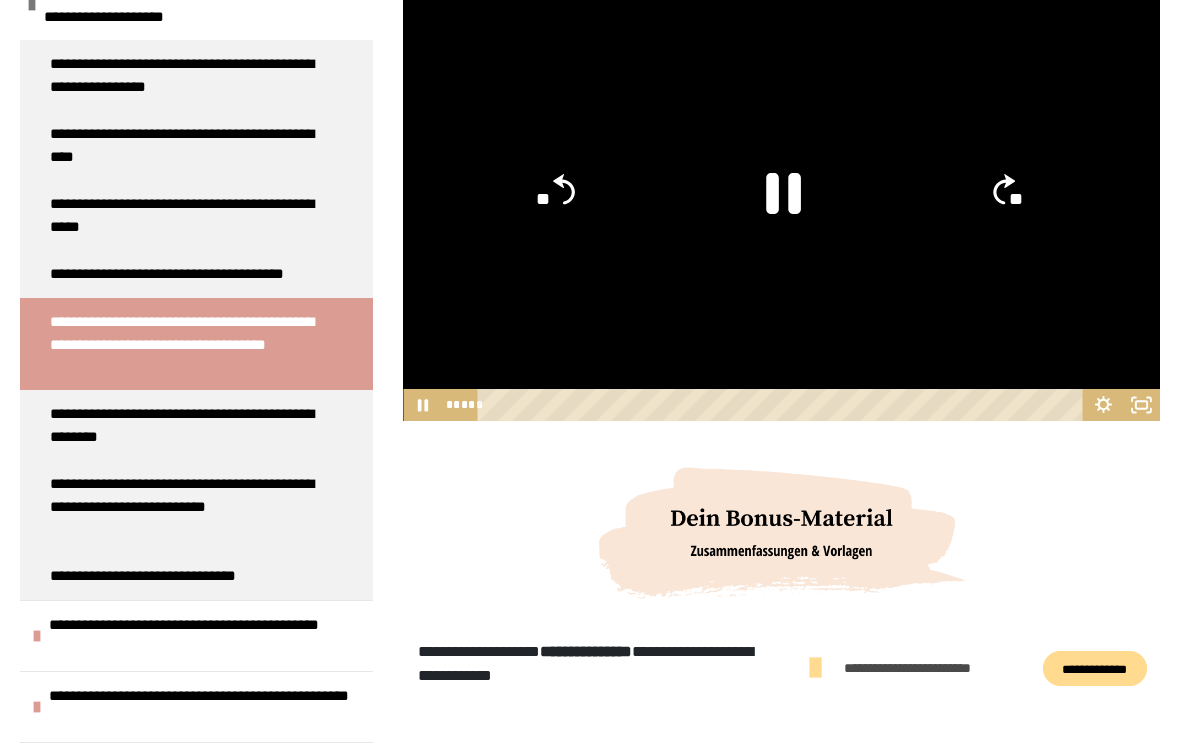click 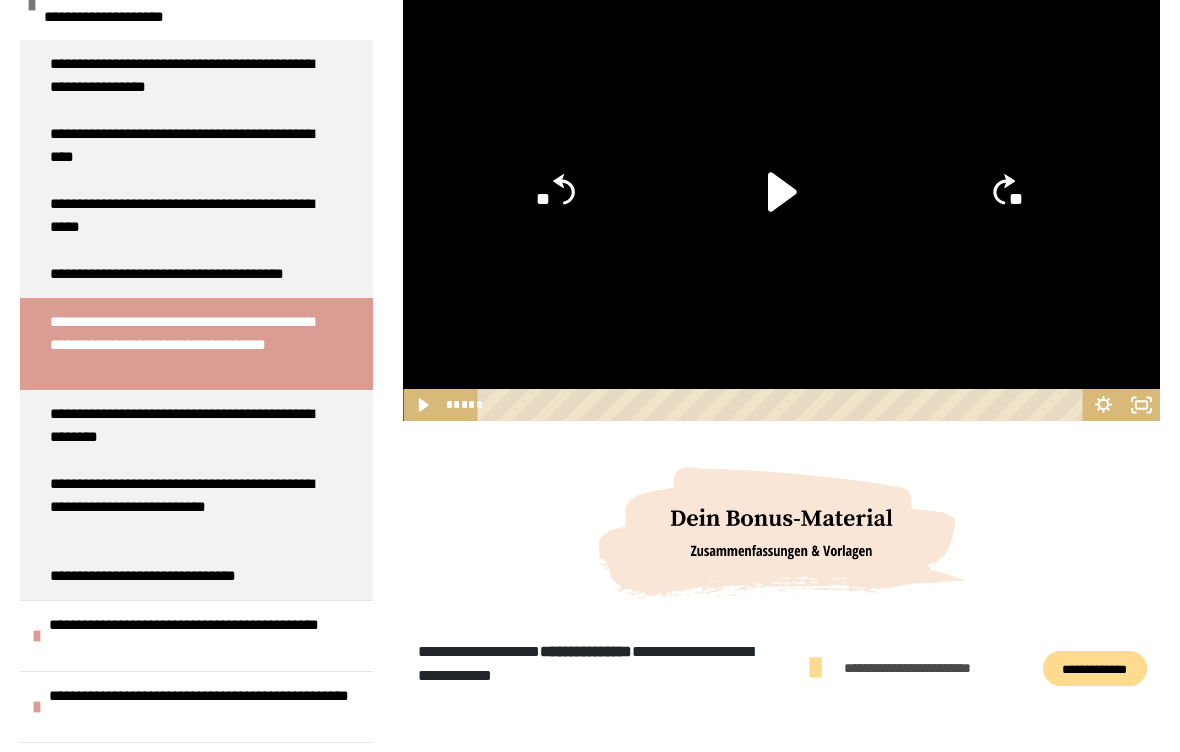 click 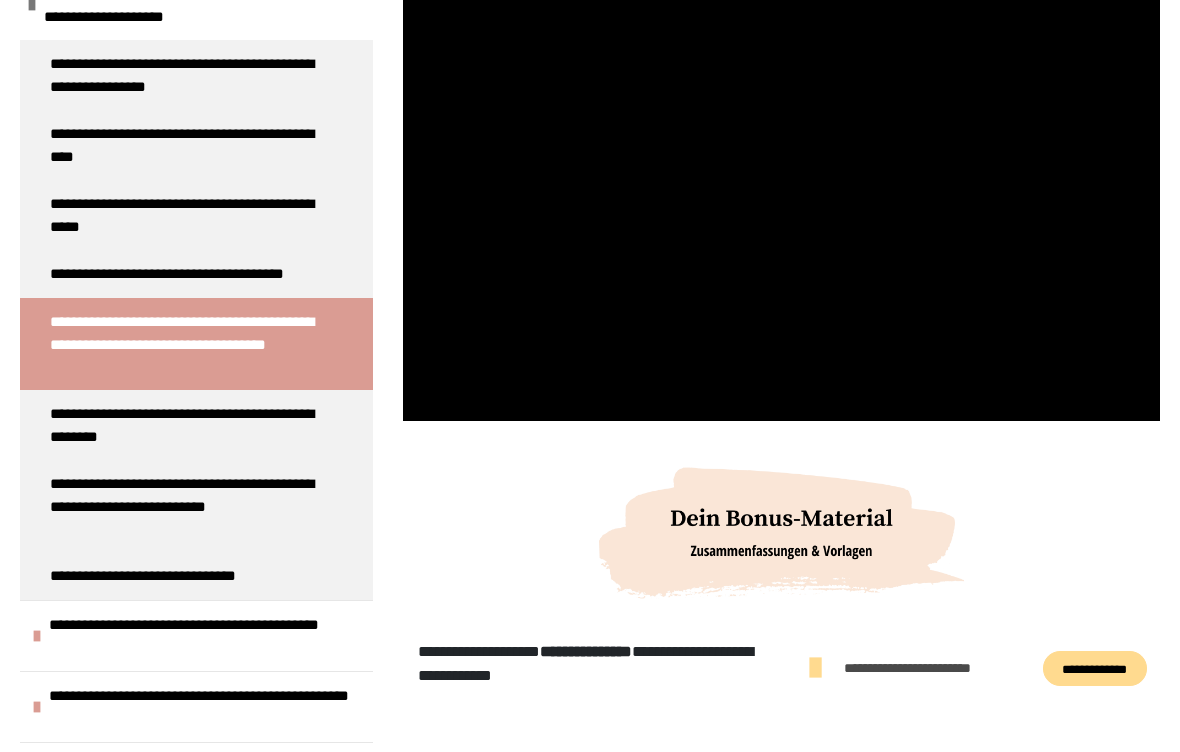 click at bounding box center [781, 208] 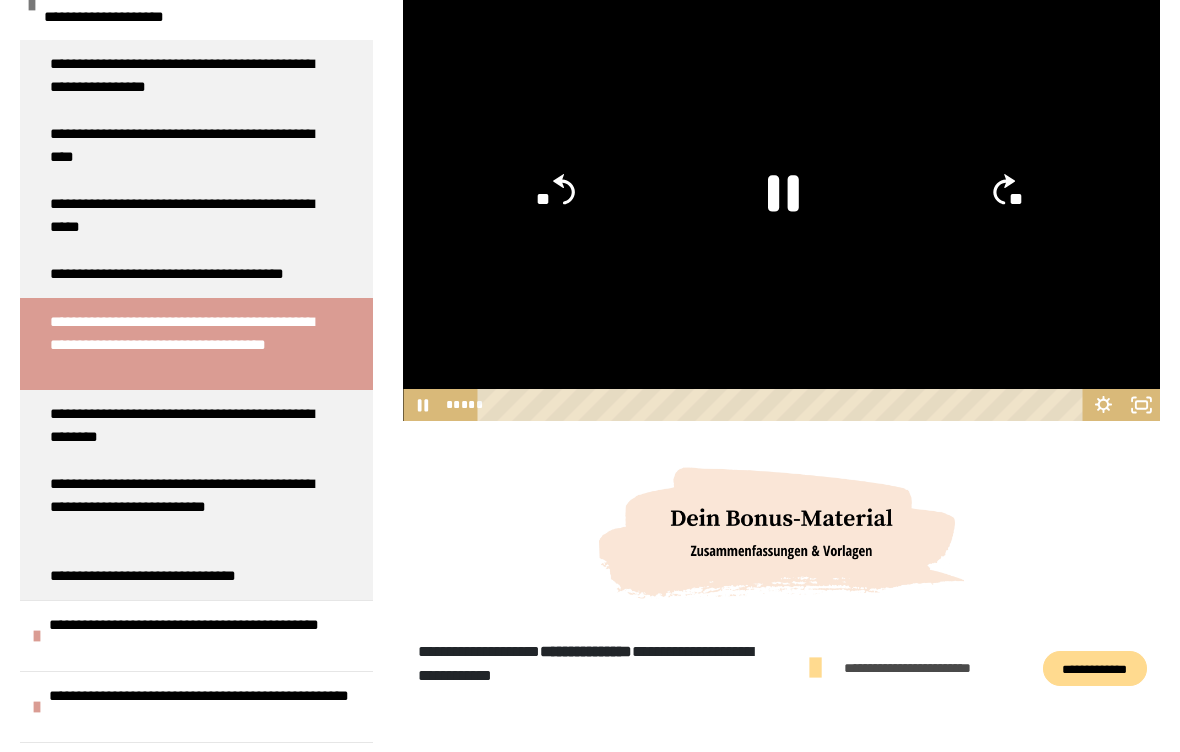 click 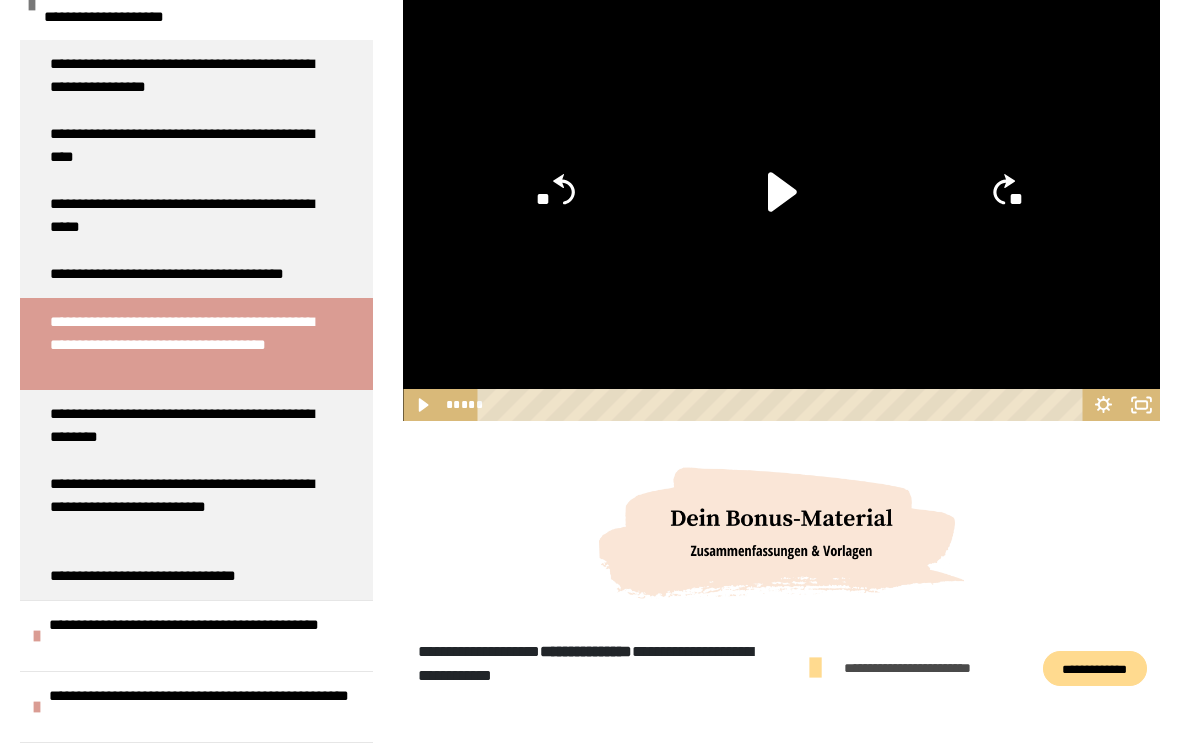 click 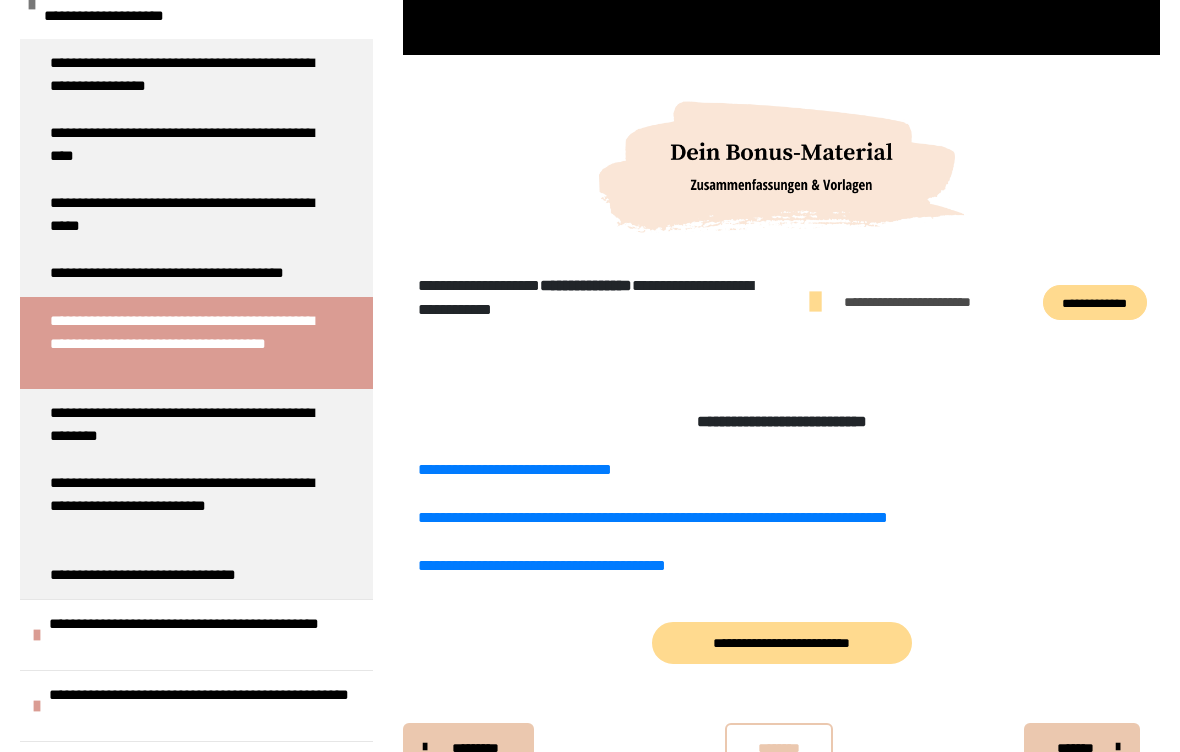 scroll, scrollTop: 862, scrollLeft: 0, axis: vertical 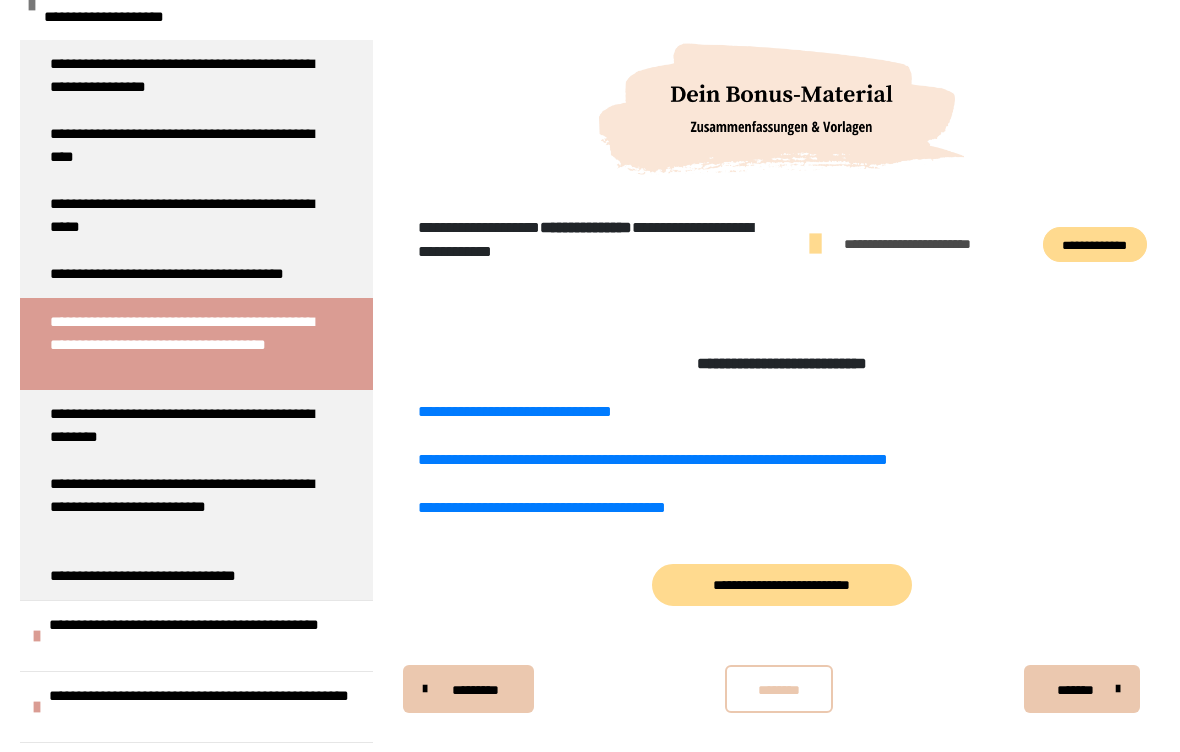 click on "*******" at bounding box center (1075, 690) 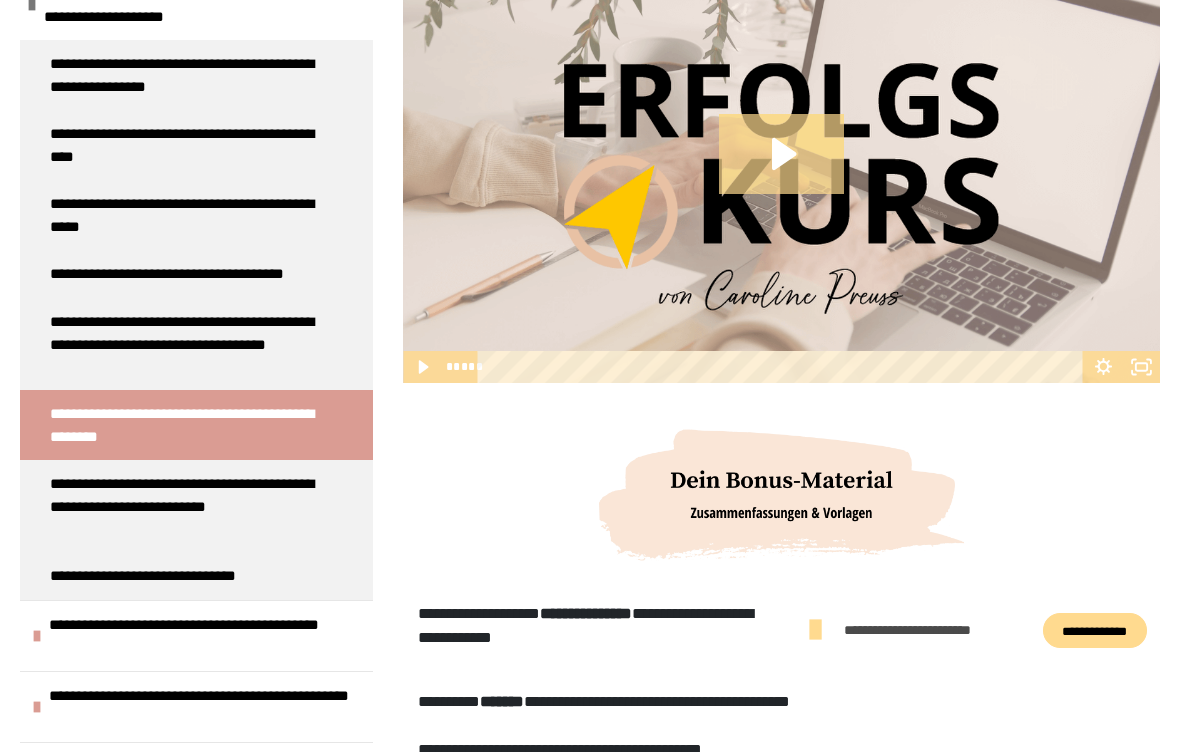 scroll, scrollTop: 469, scrollLeft: 0, axis: vertical 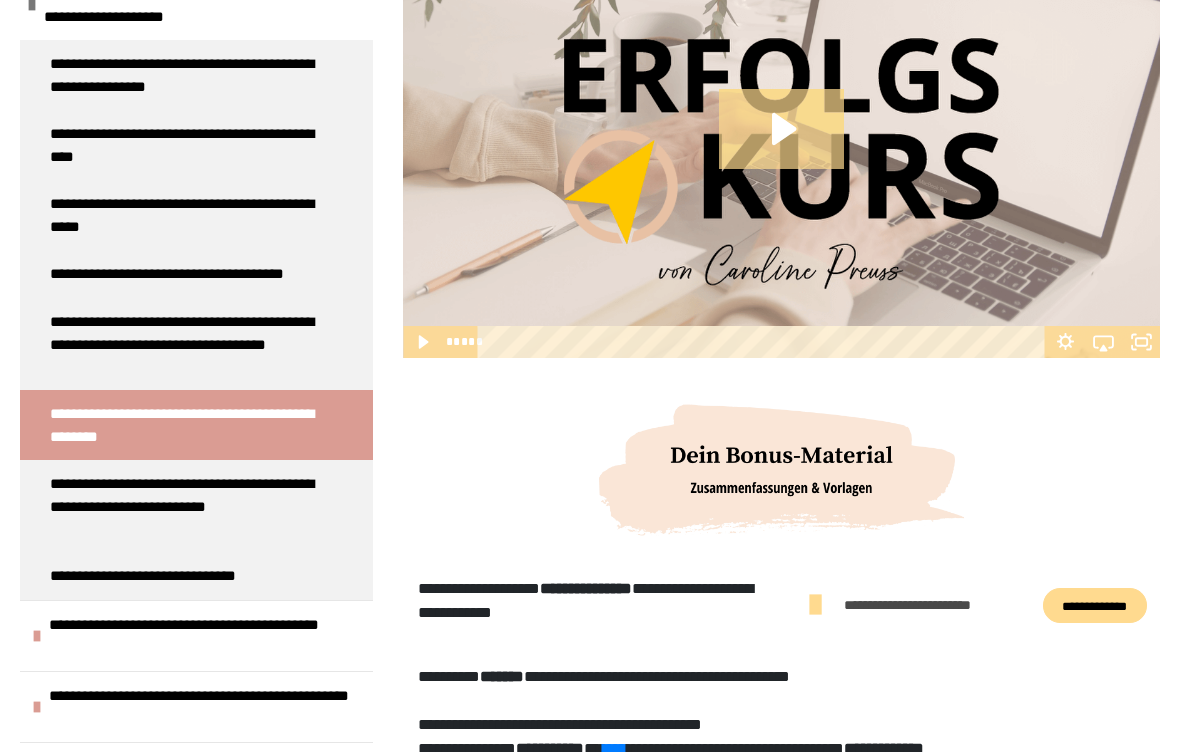 click 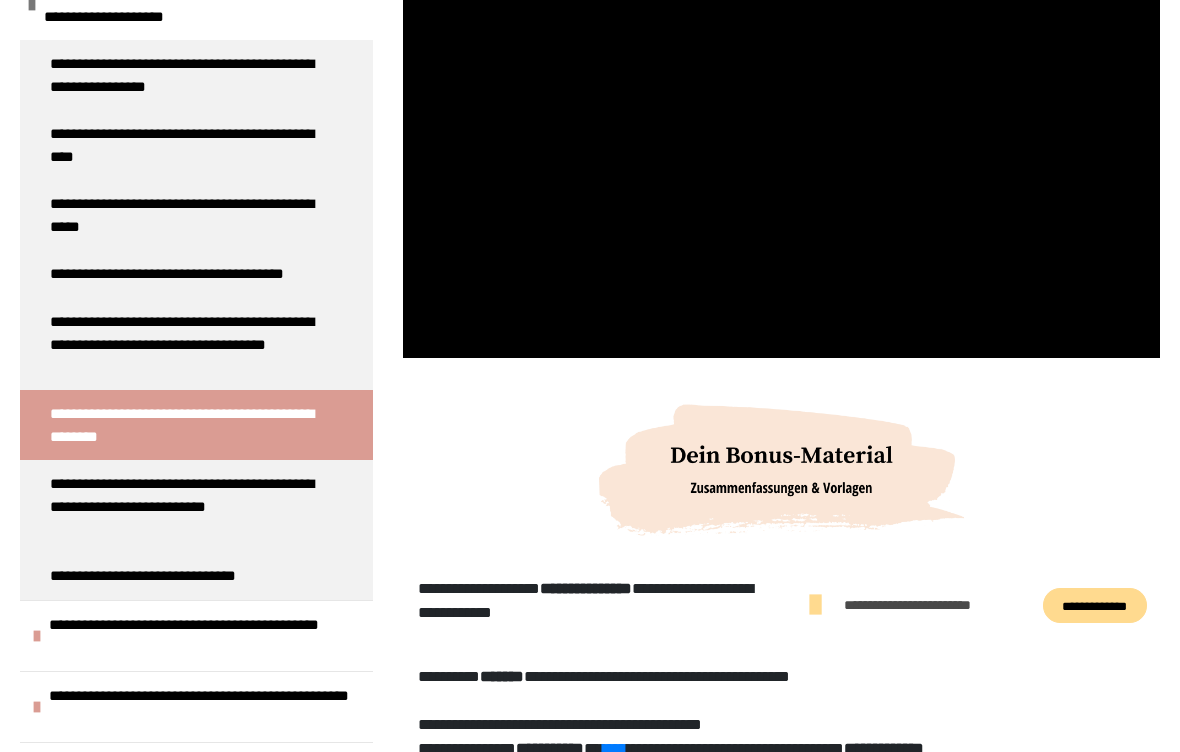 click at bounding box center [781, 145] 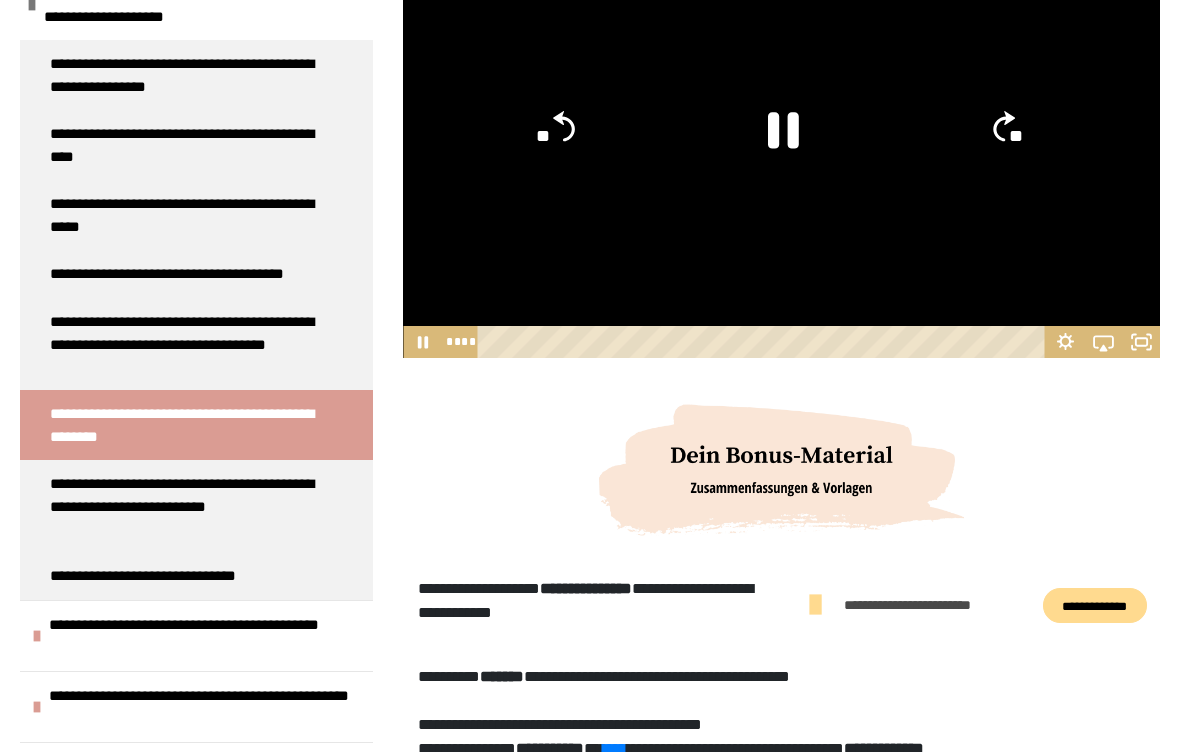 click 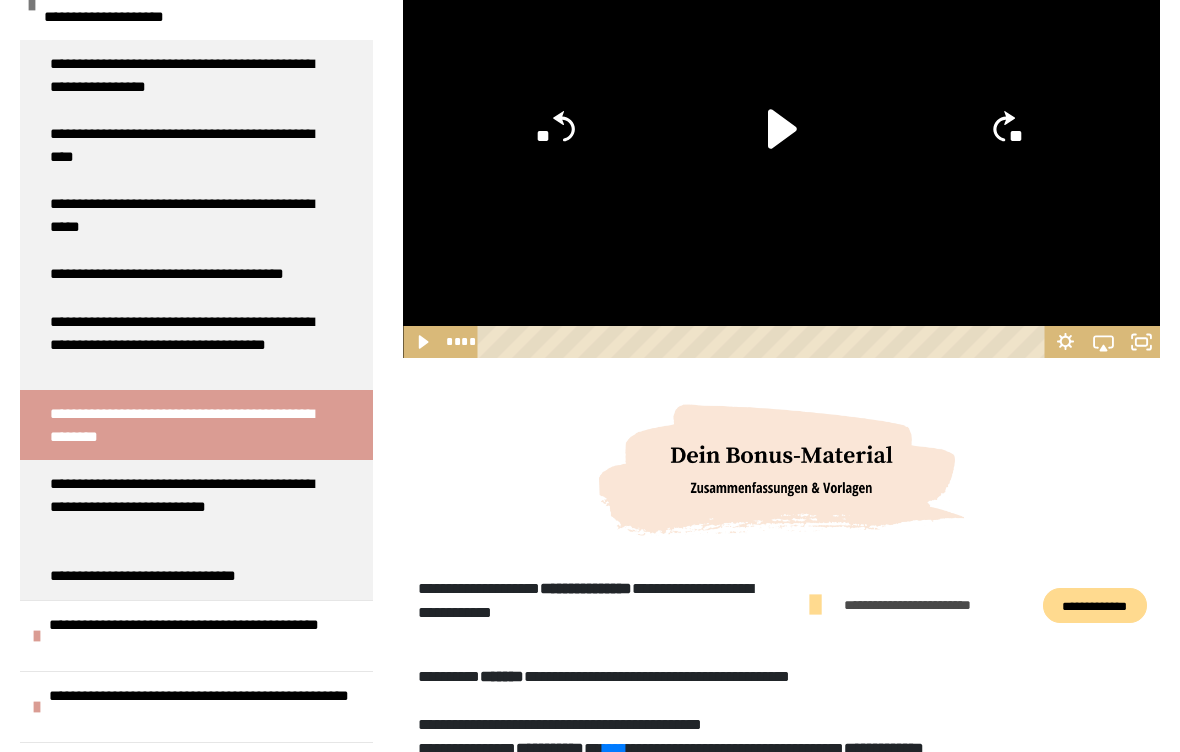 click on "**********" at bounding box center [188, 506] 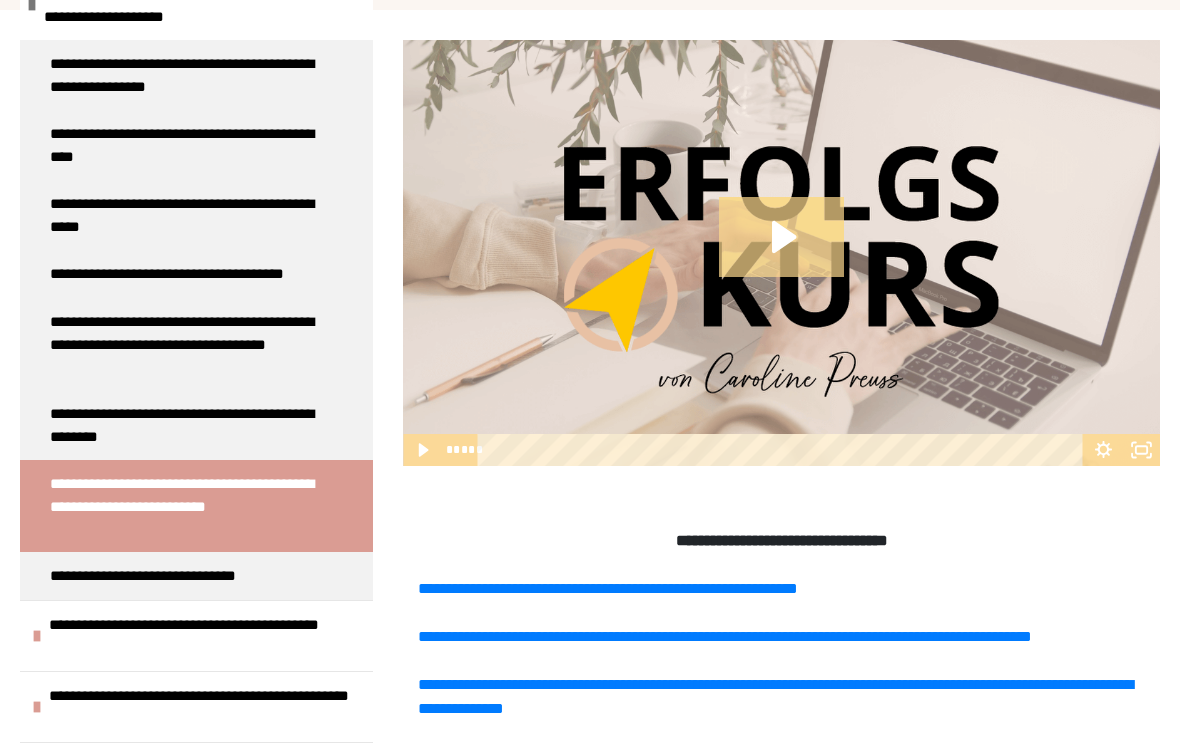 click 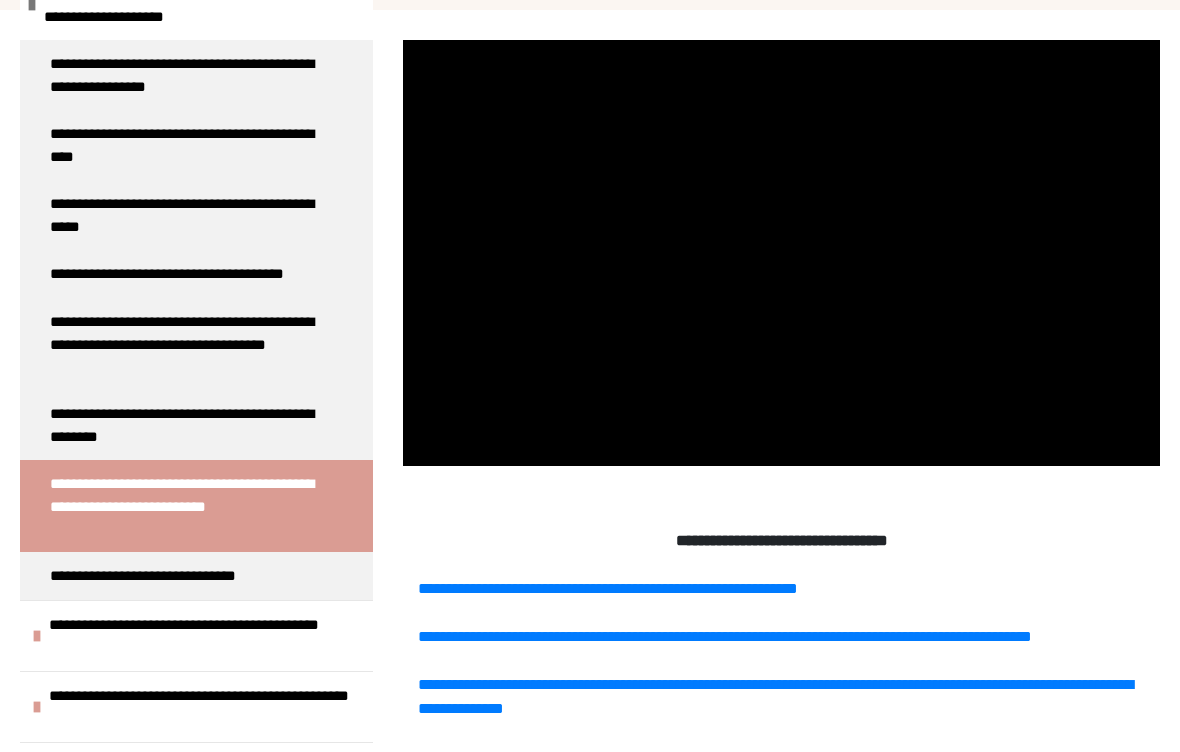 click at bounding box center (781, 253) 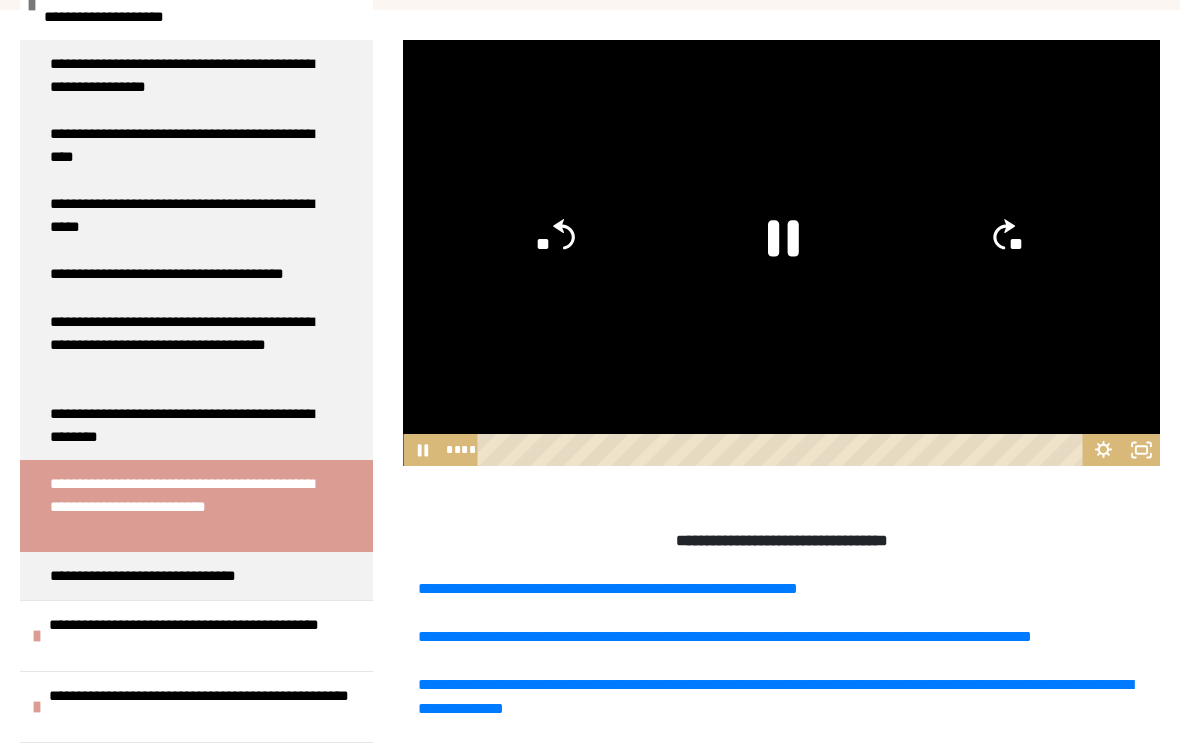 click 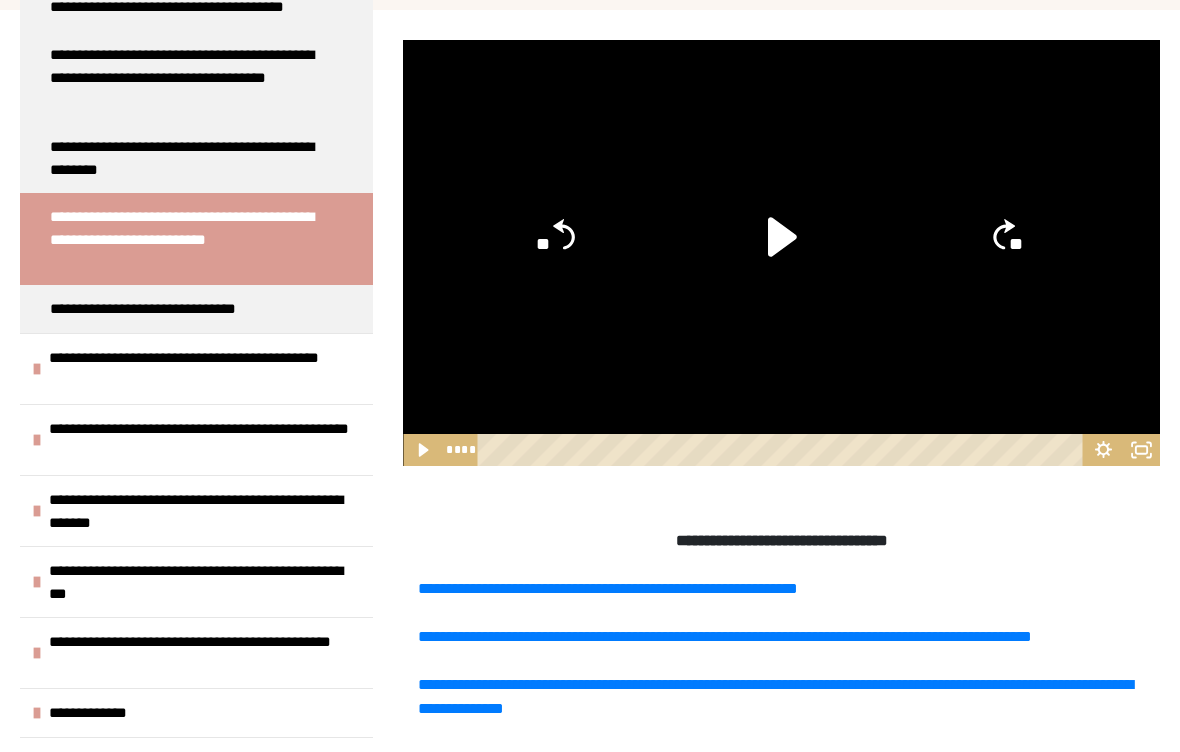 scroll, scrollTop: 972, scrollLeft: 0, axis: vertical 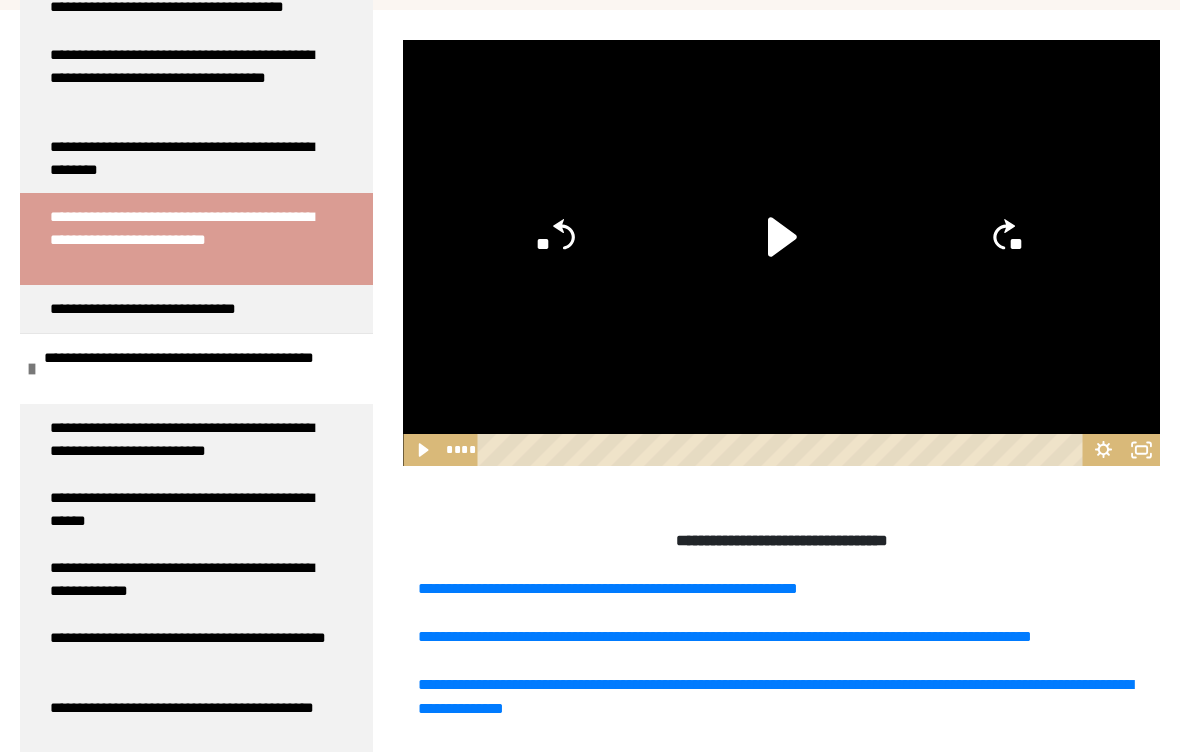 click on "**********" at bounding box center (201, 369) 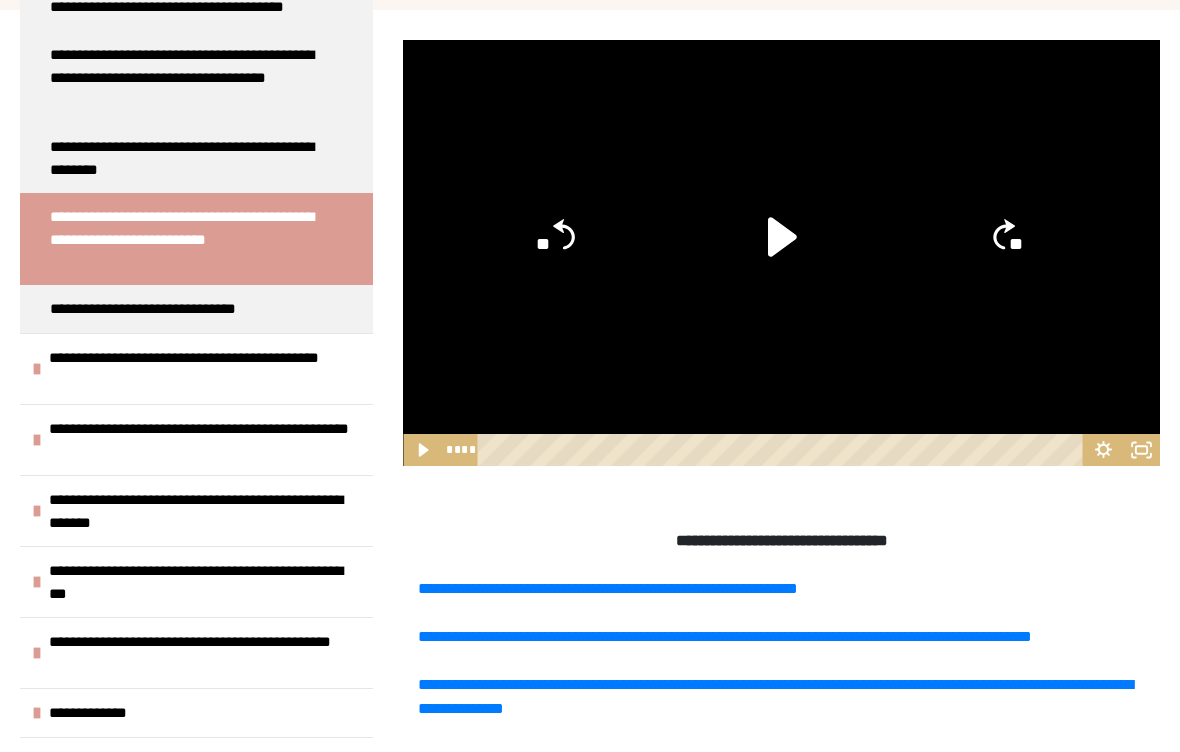 click on "**********" at bounding box center [206, 369] 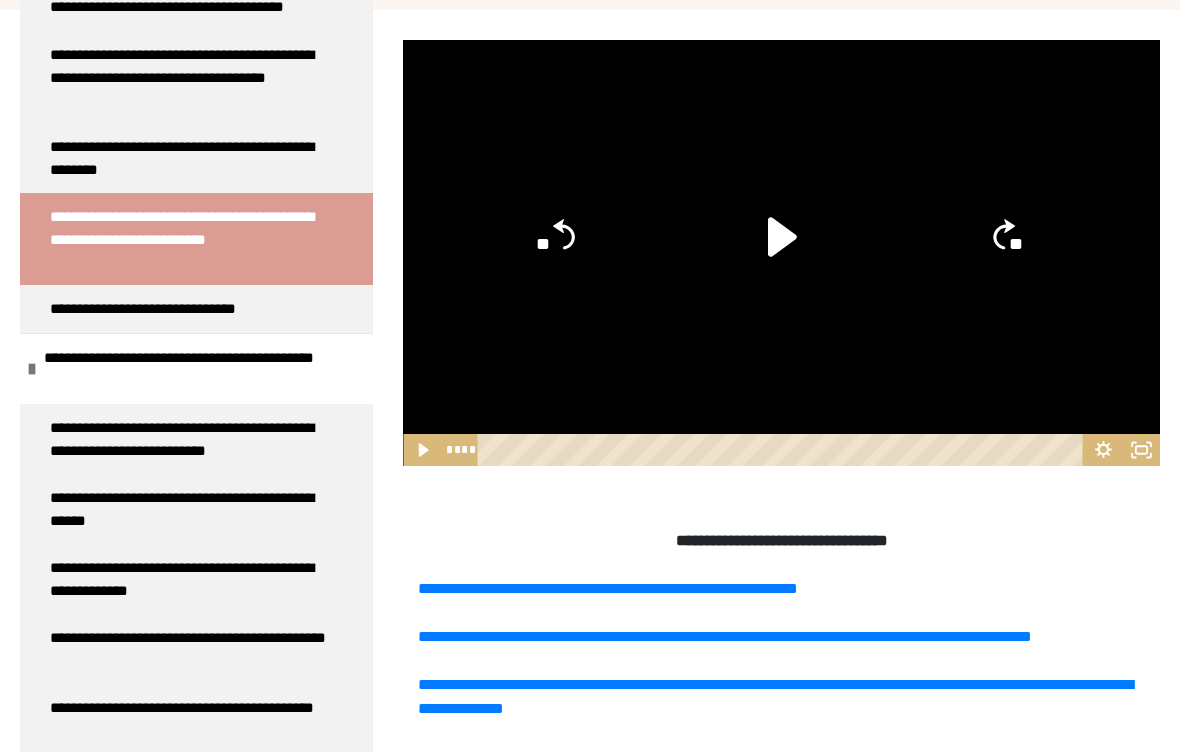 click on "**********" at bounding box center [188, 439] 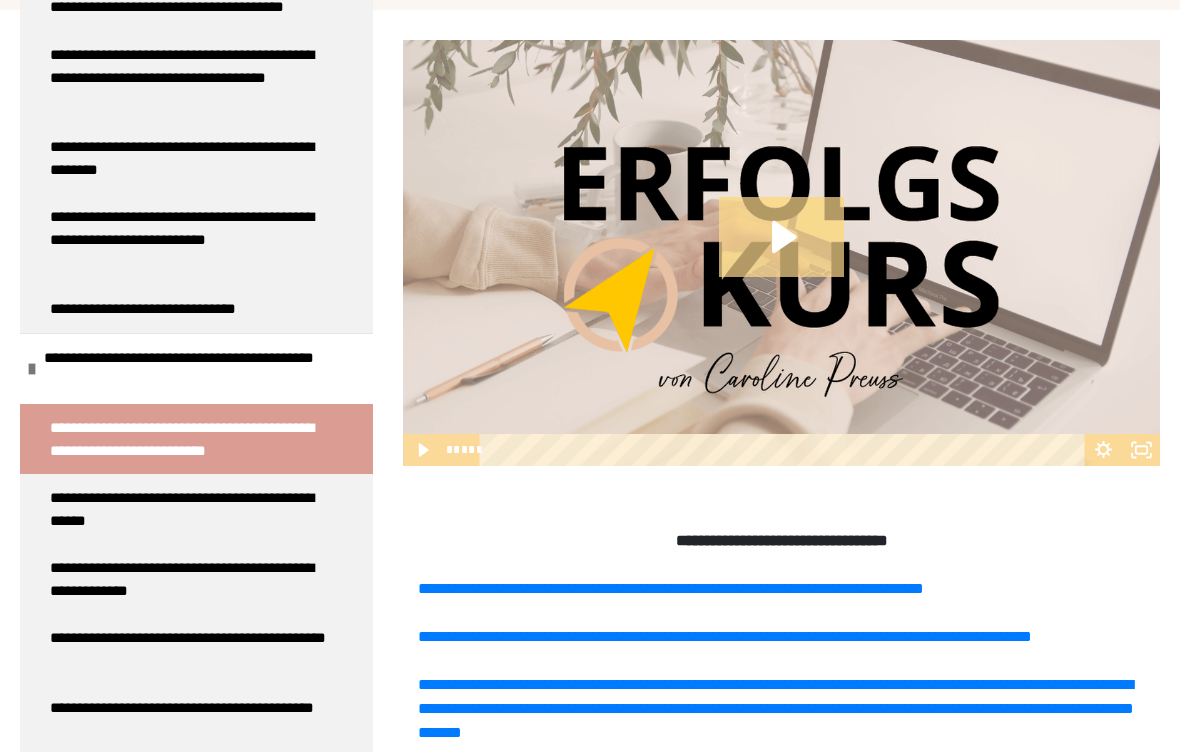 click 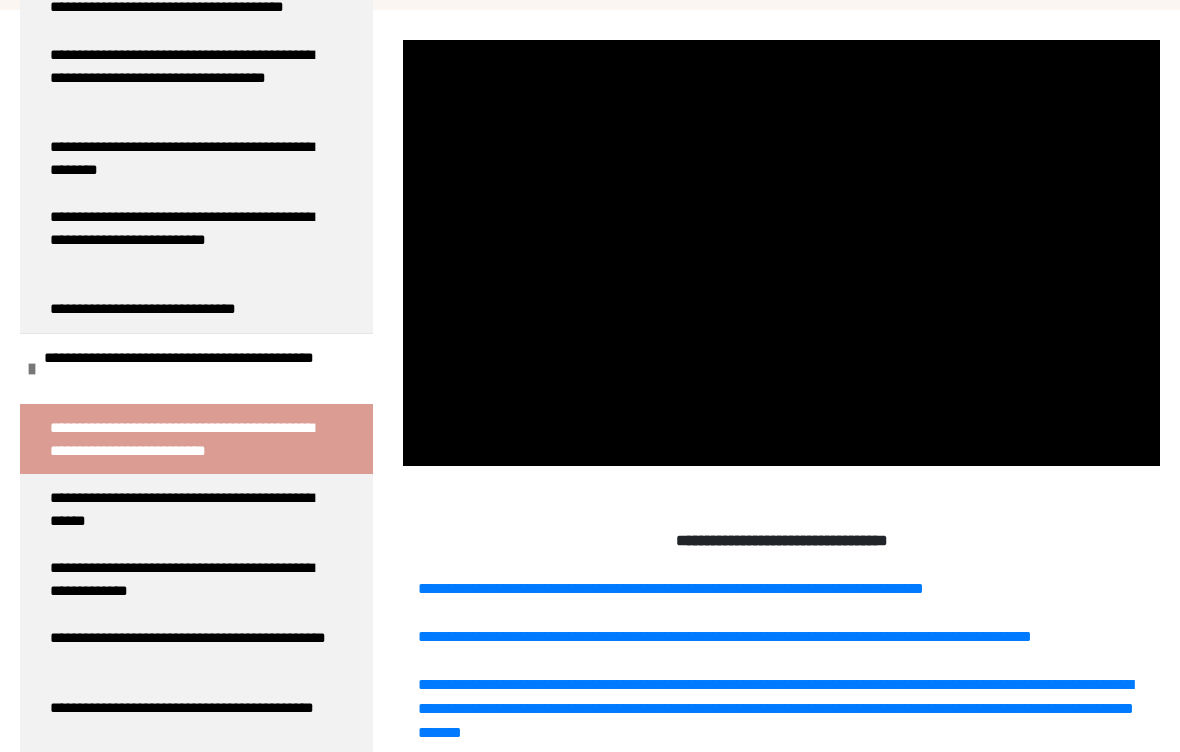 click at bounding box center [781, 253] 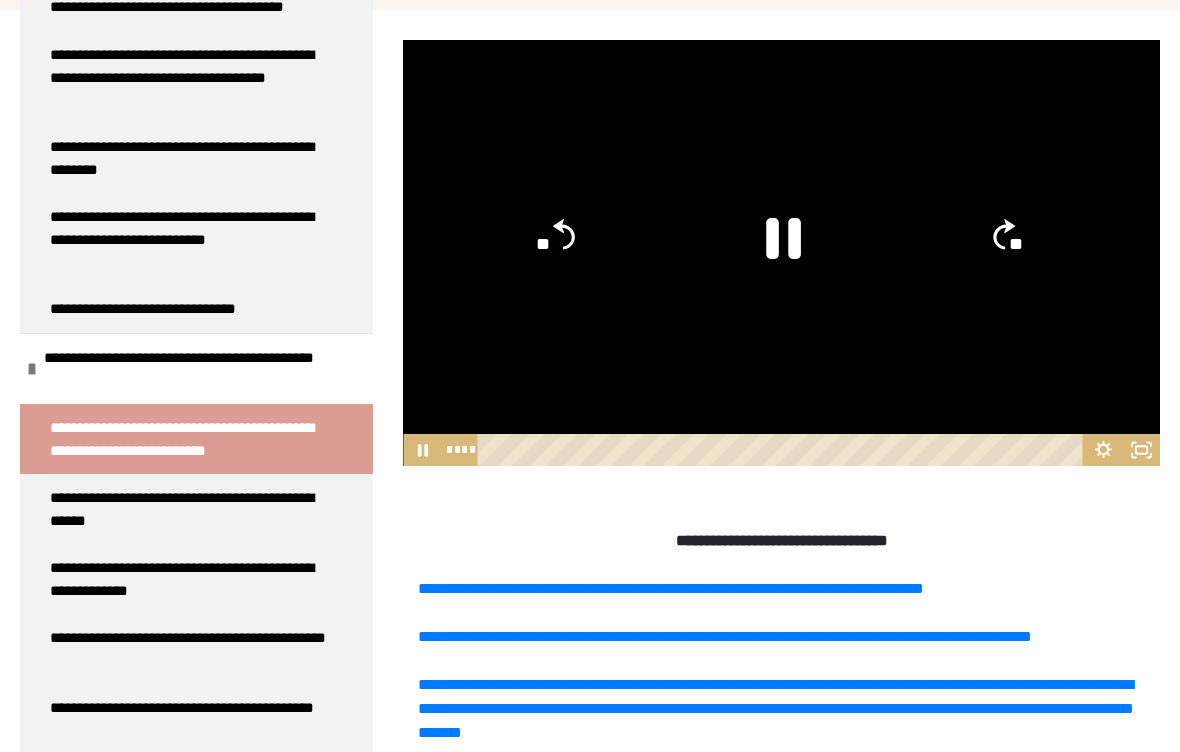 click 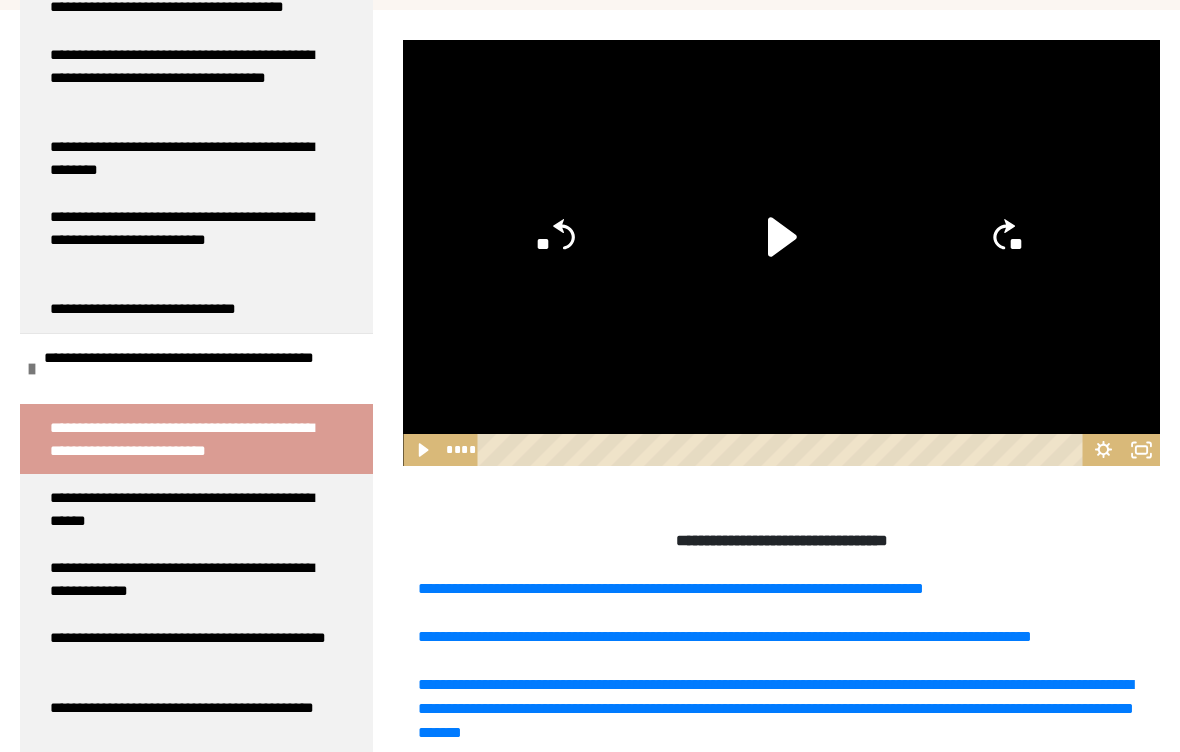 click 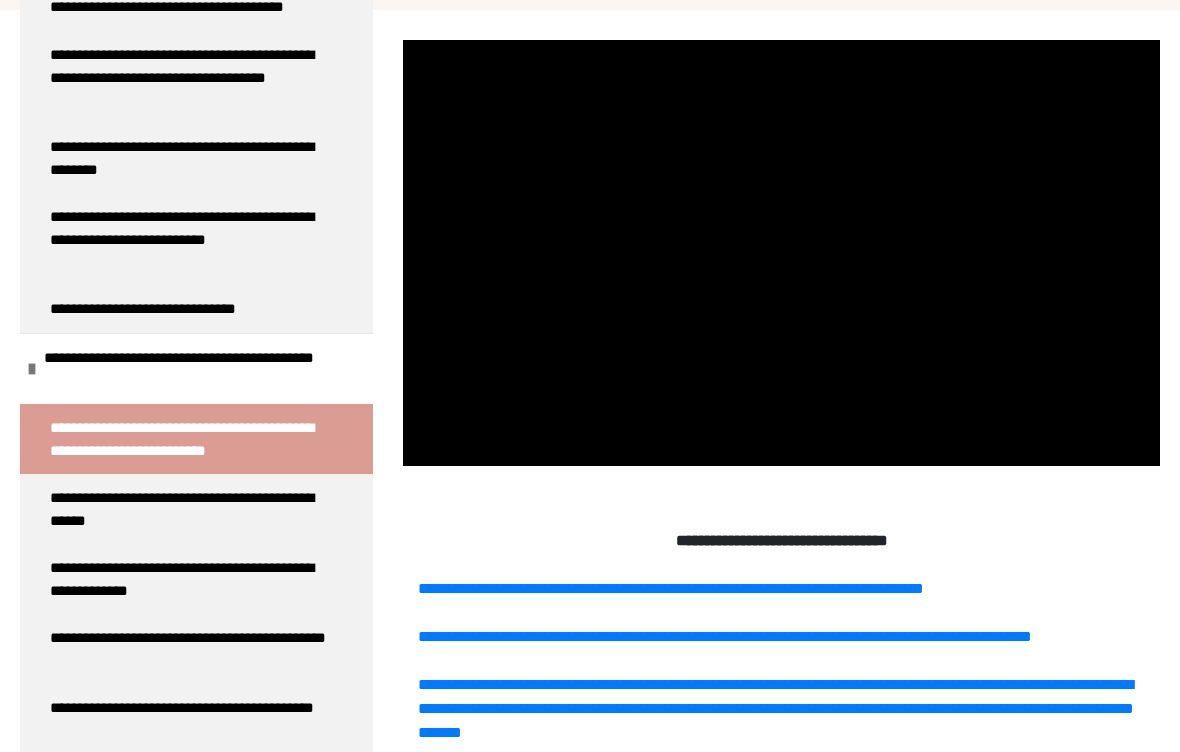 click at bounding box center [781, 253] 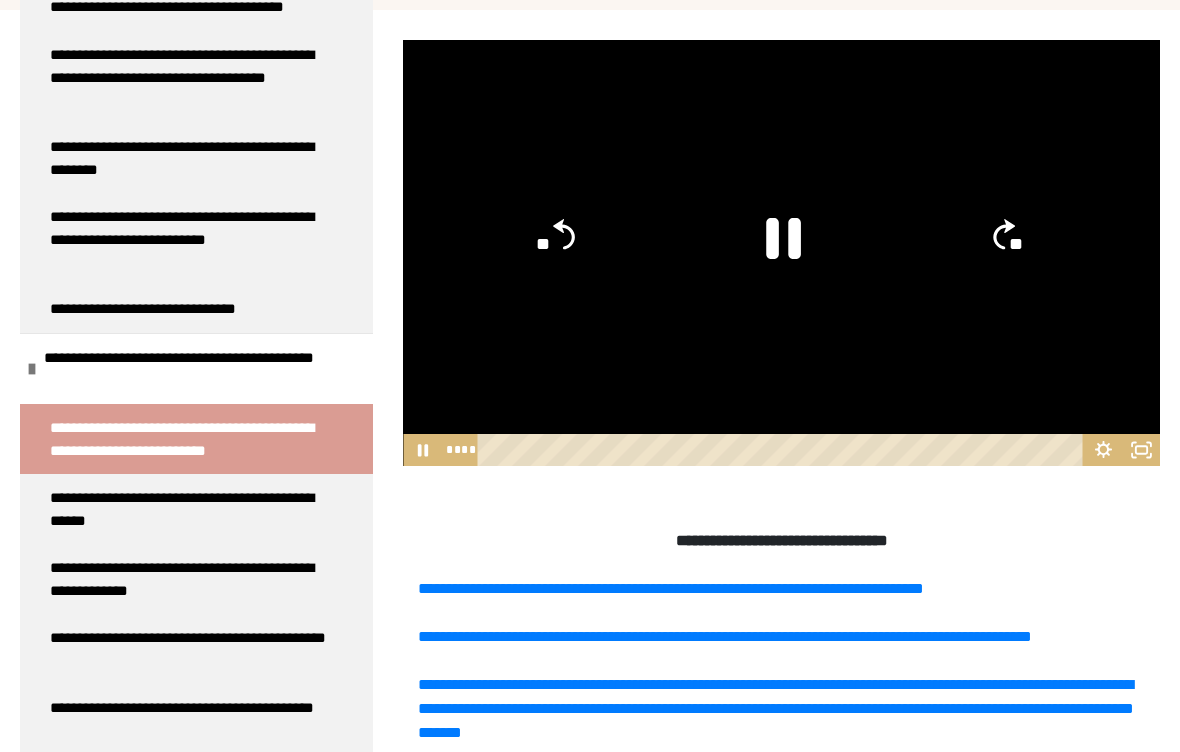 click 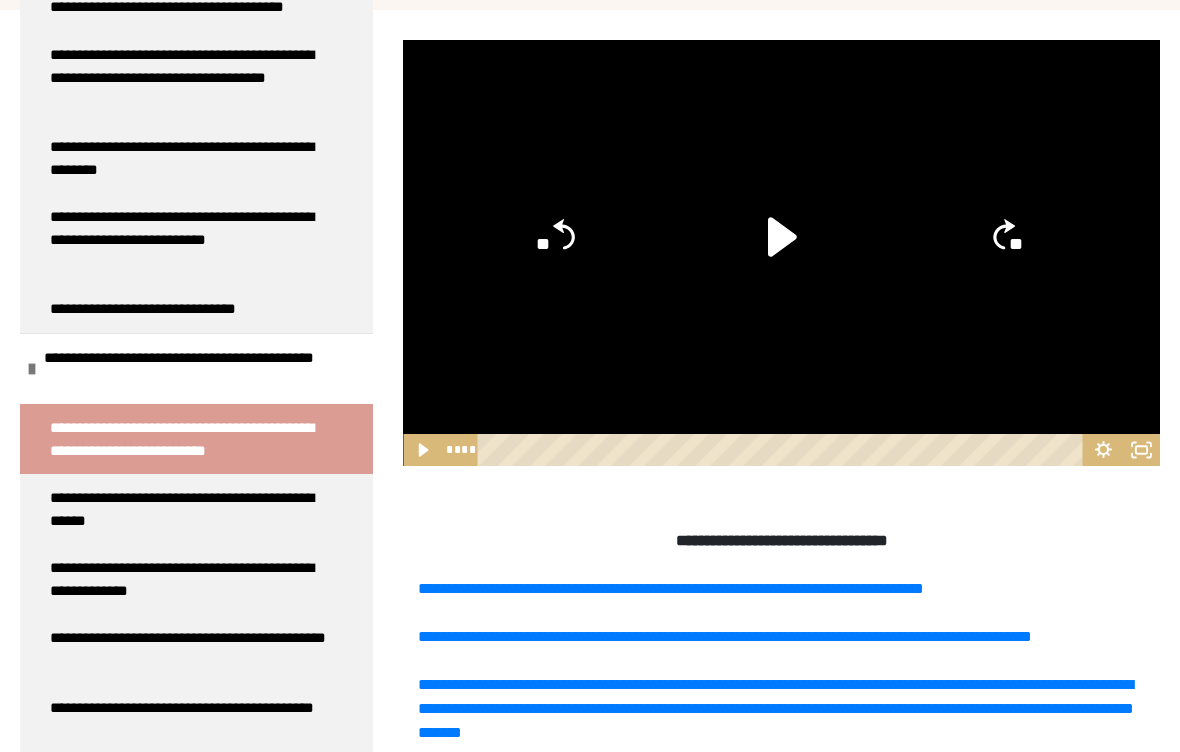 click 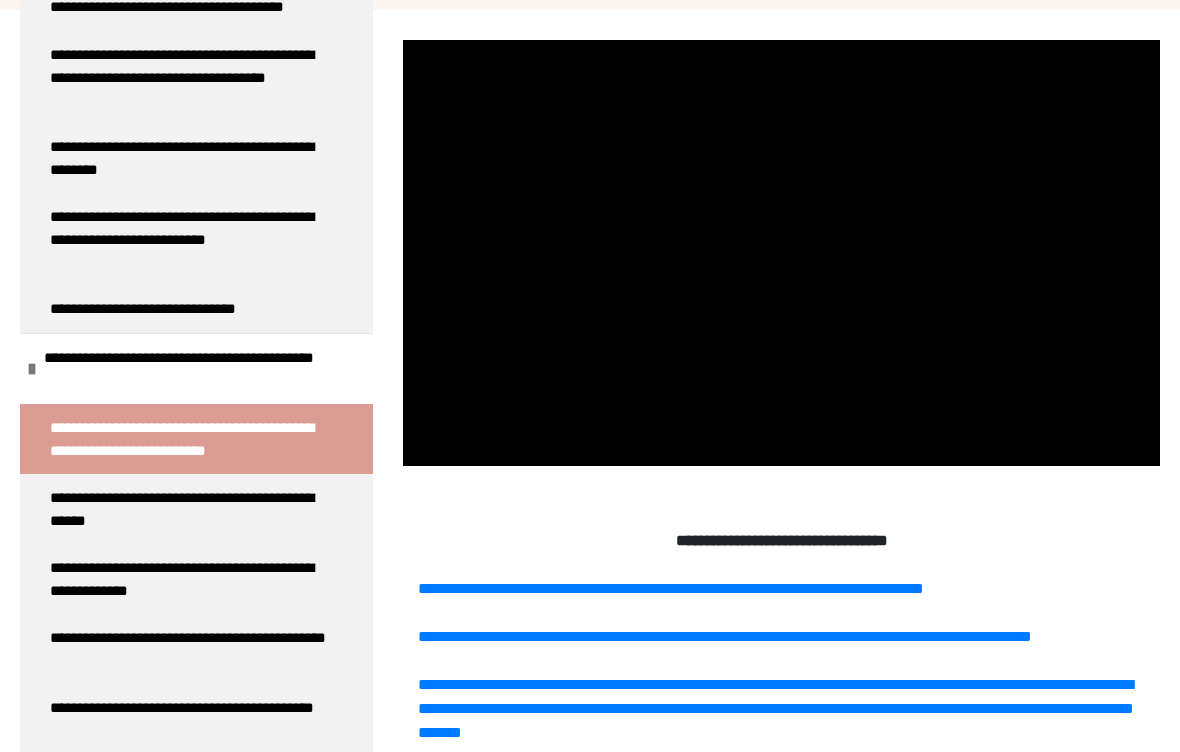 click at bounding box center (781, 253) 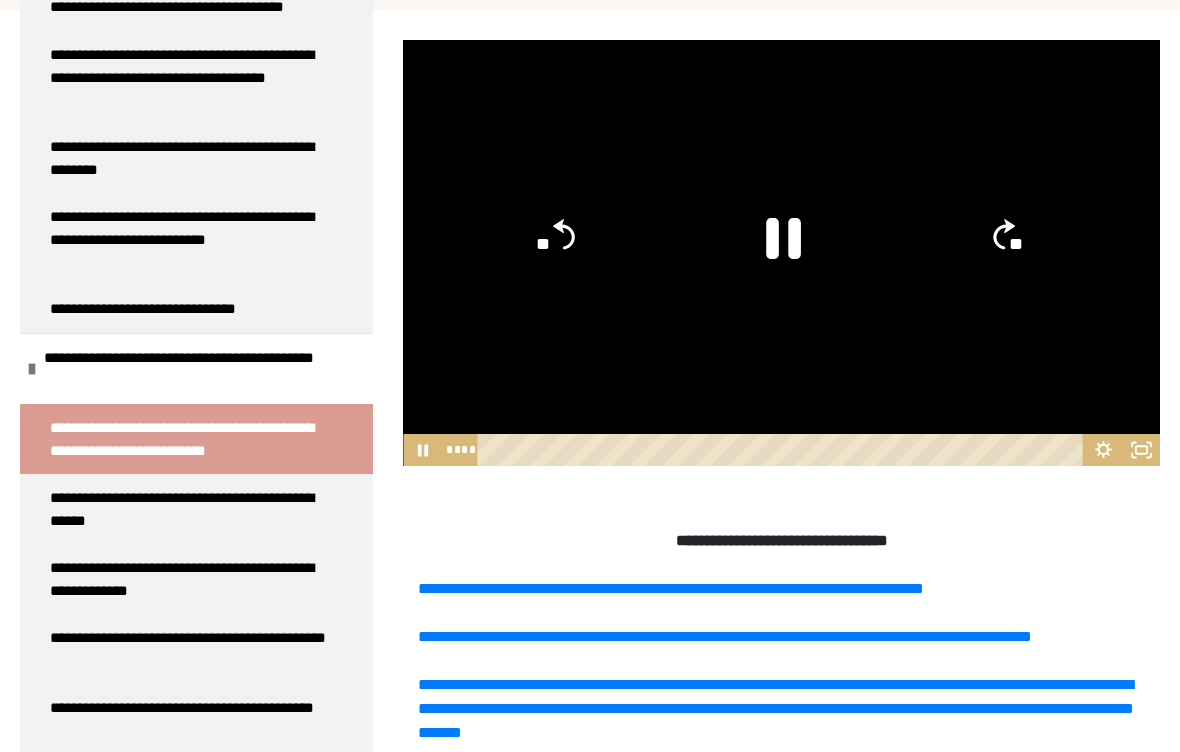 click 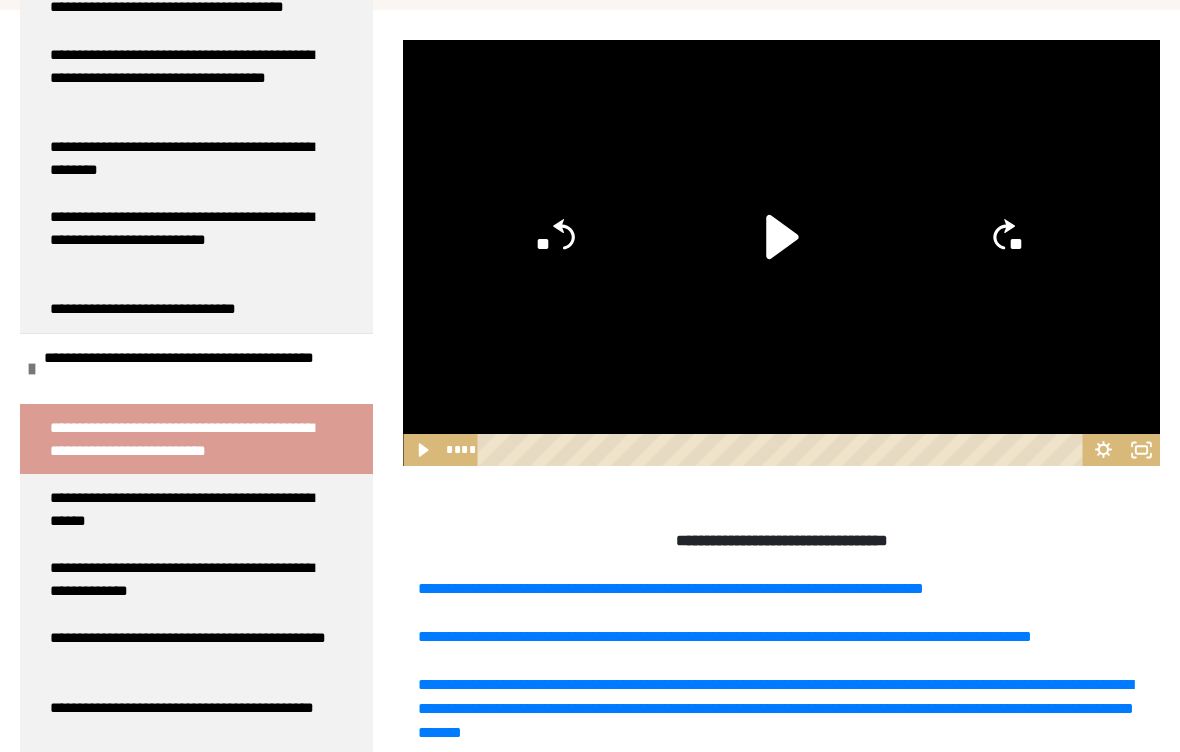 click 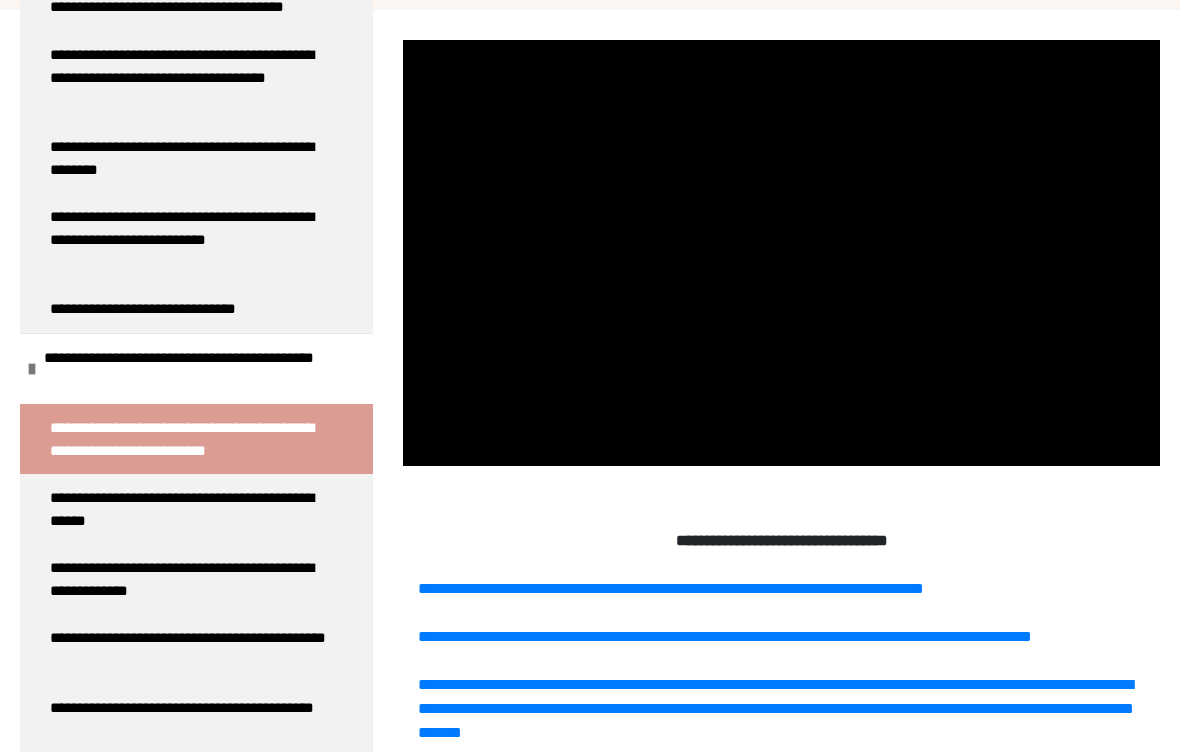 click at bounding box center (781, 253) 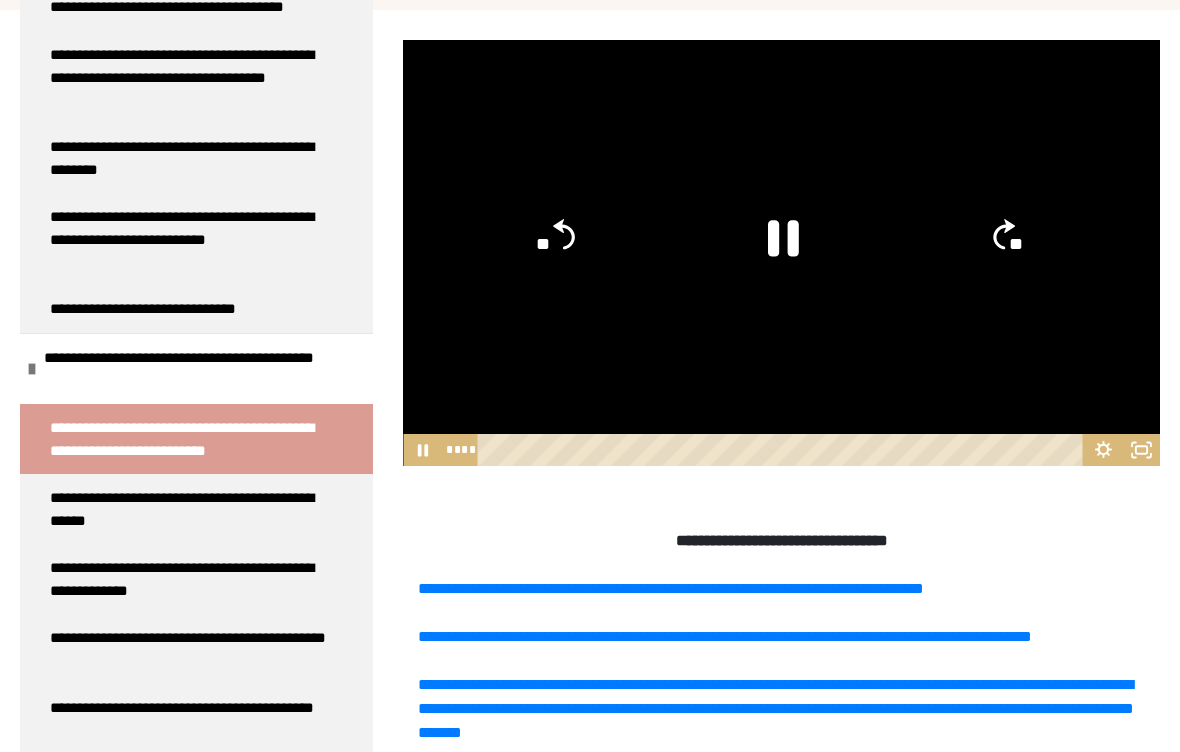 click 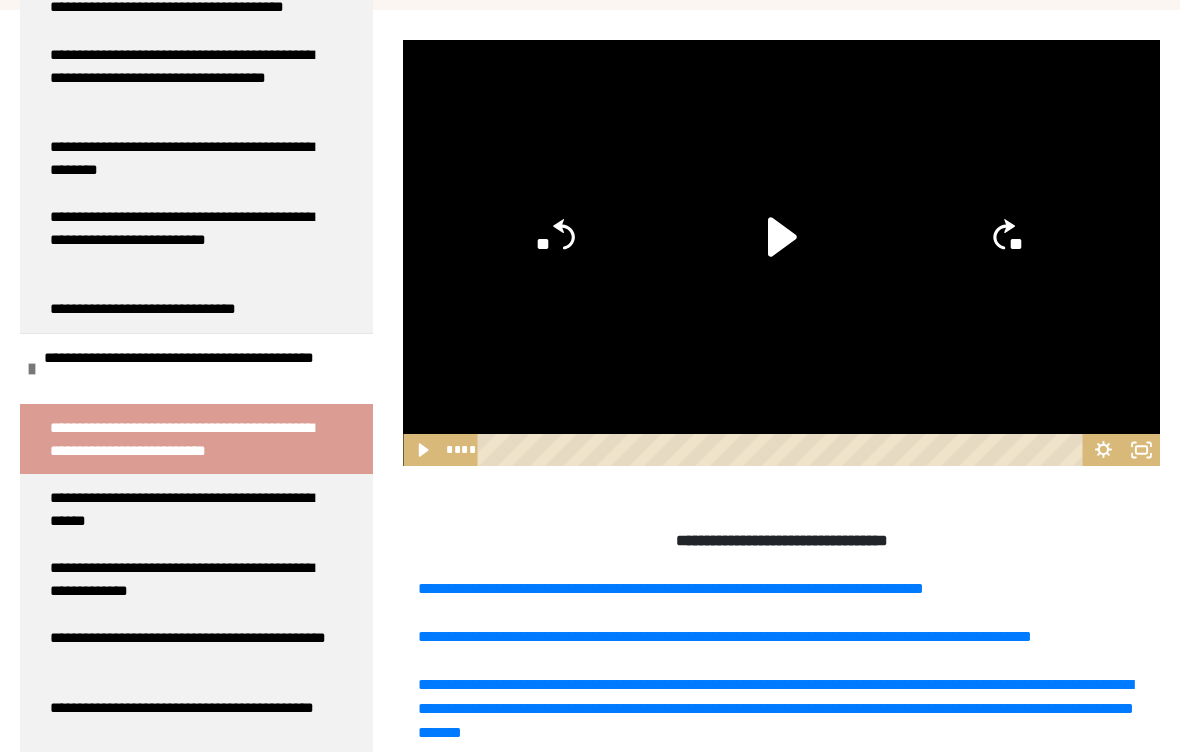 click 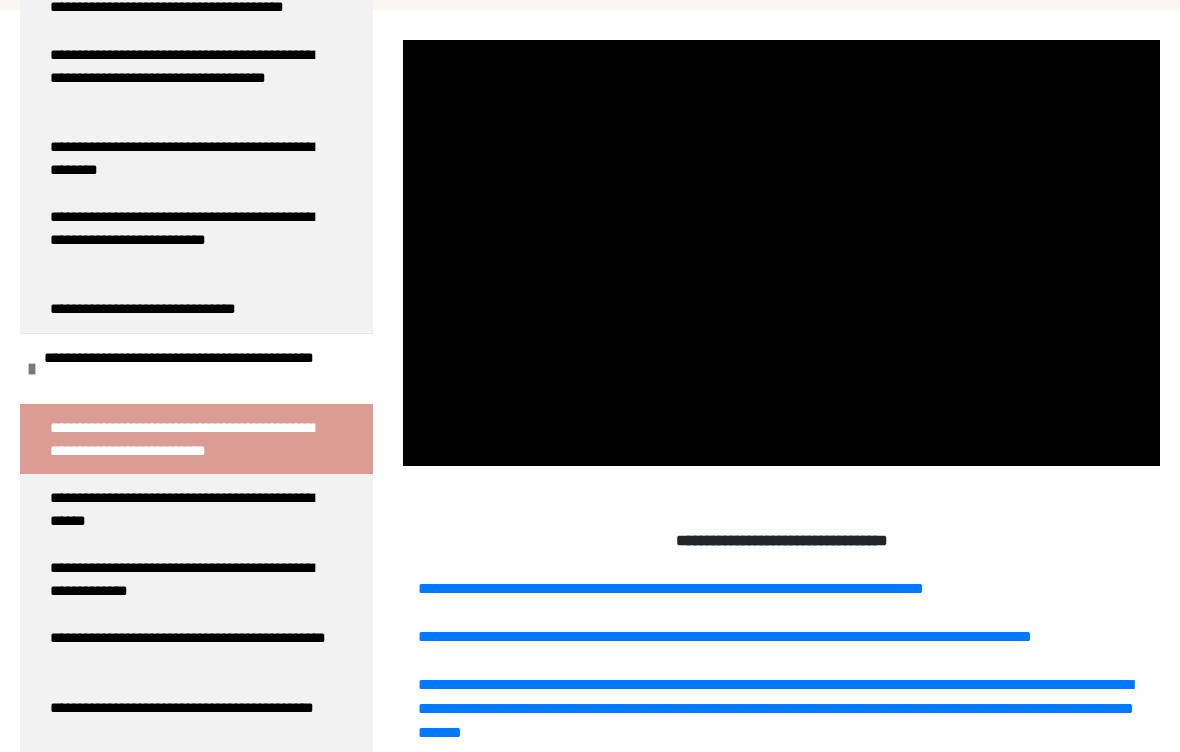 click at bounding box center (781, 253) 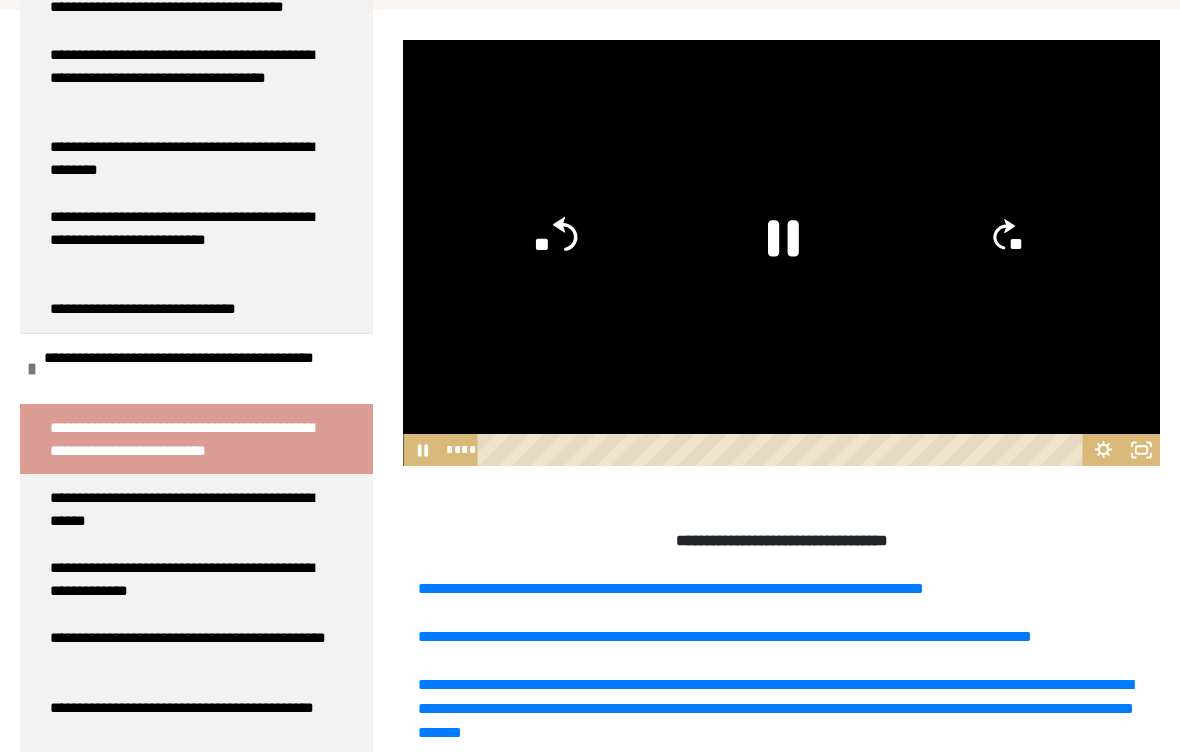 click on "**" 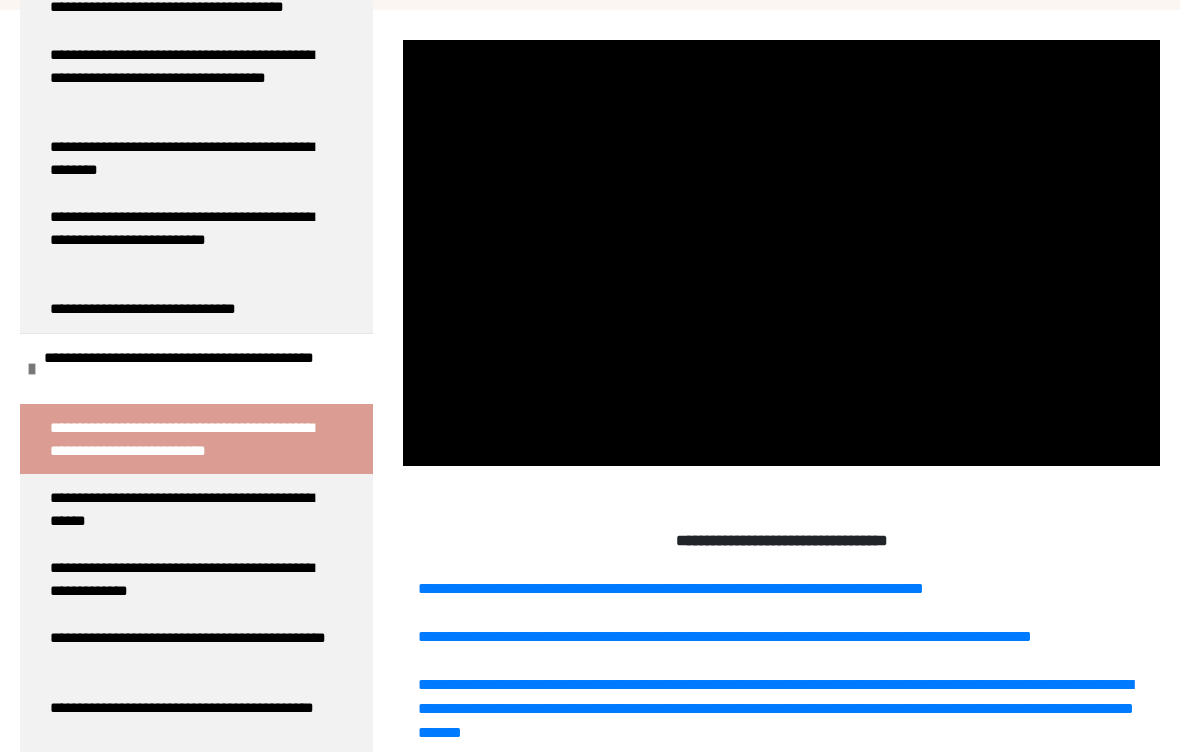 click at bounding box center (781, 253) 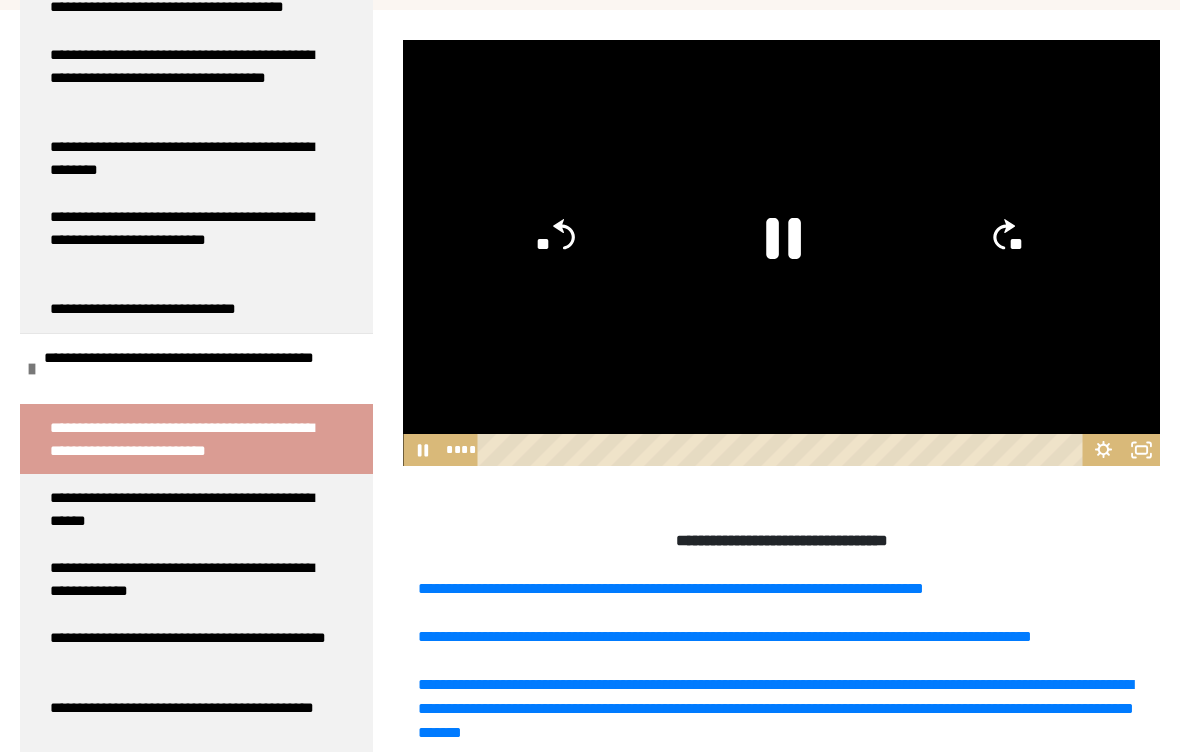 click 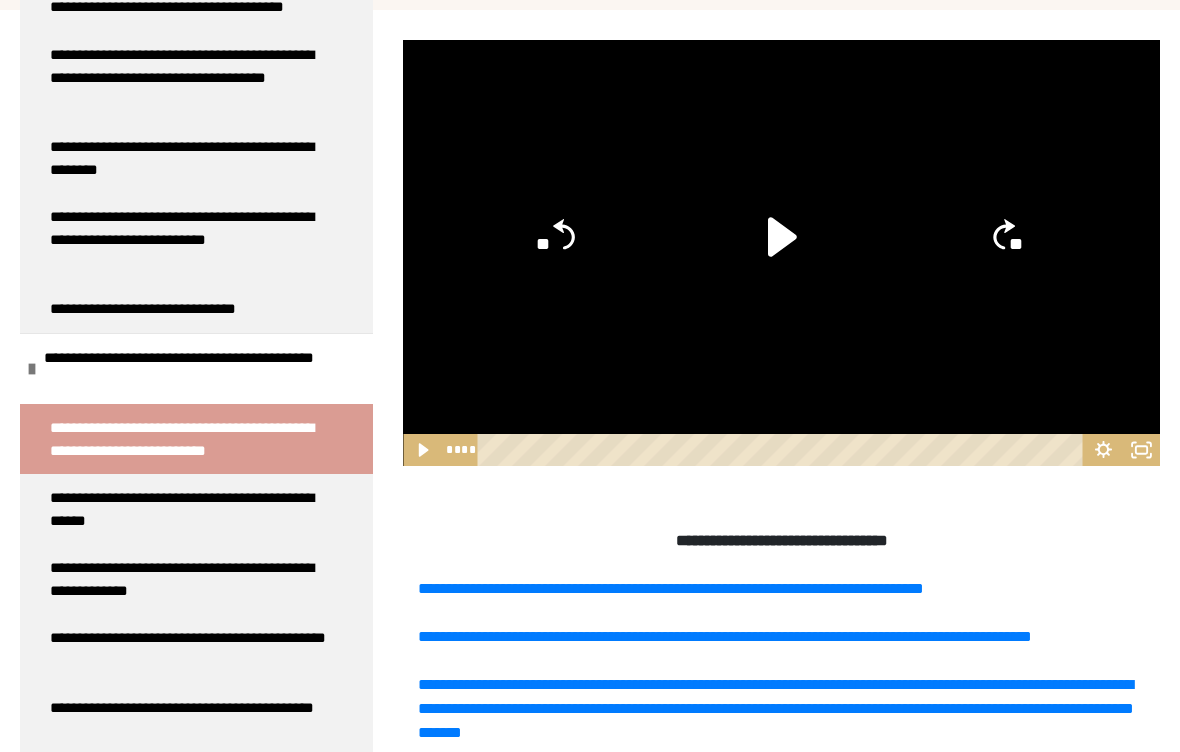 click 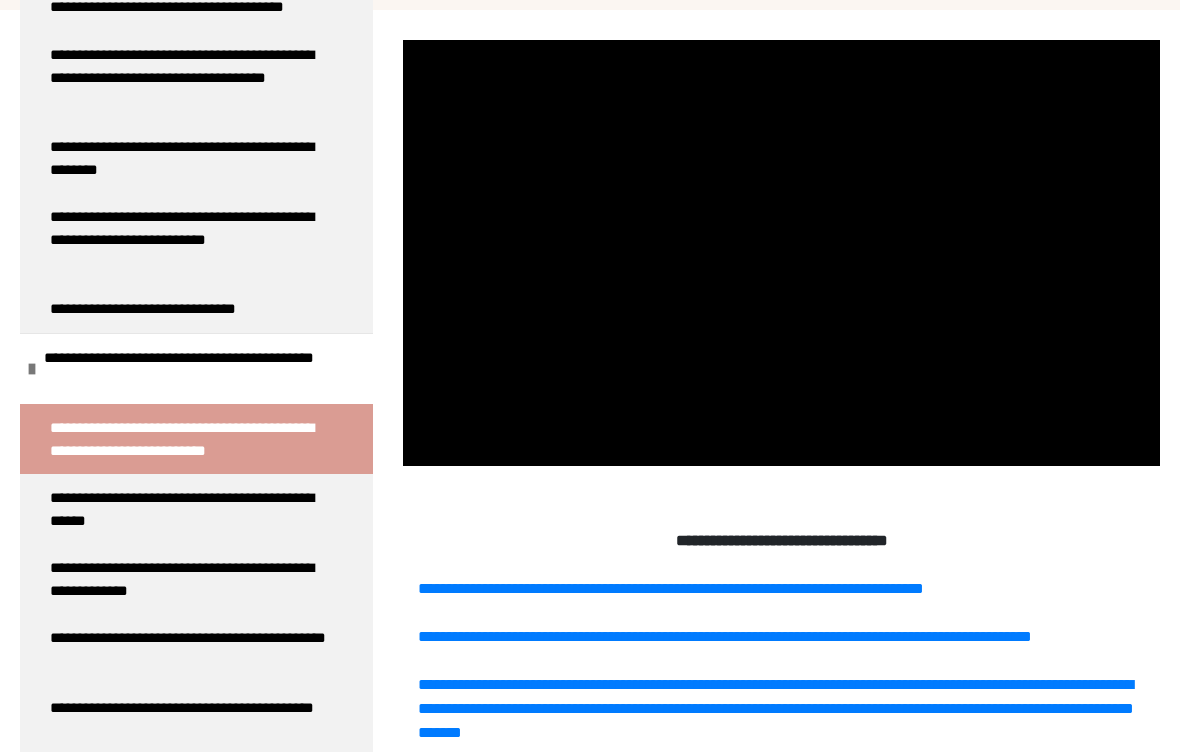 click at bounding box center (781, 253) 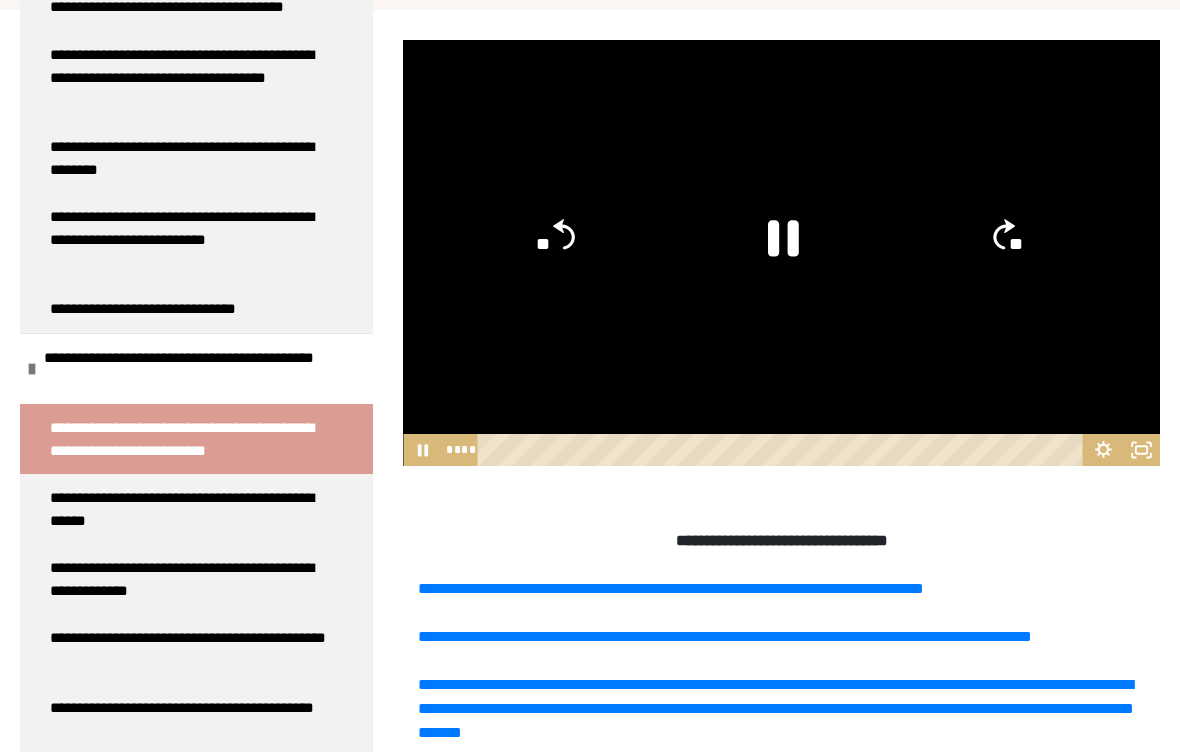 click 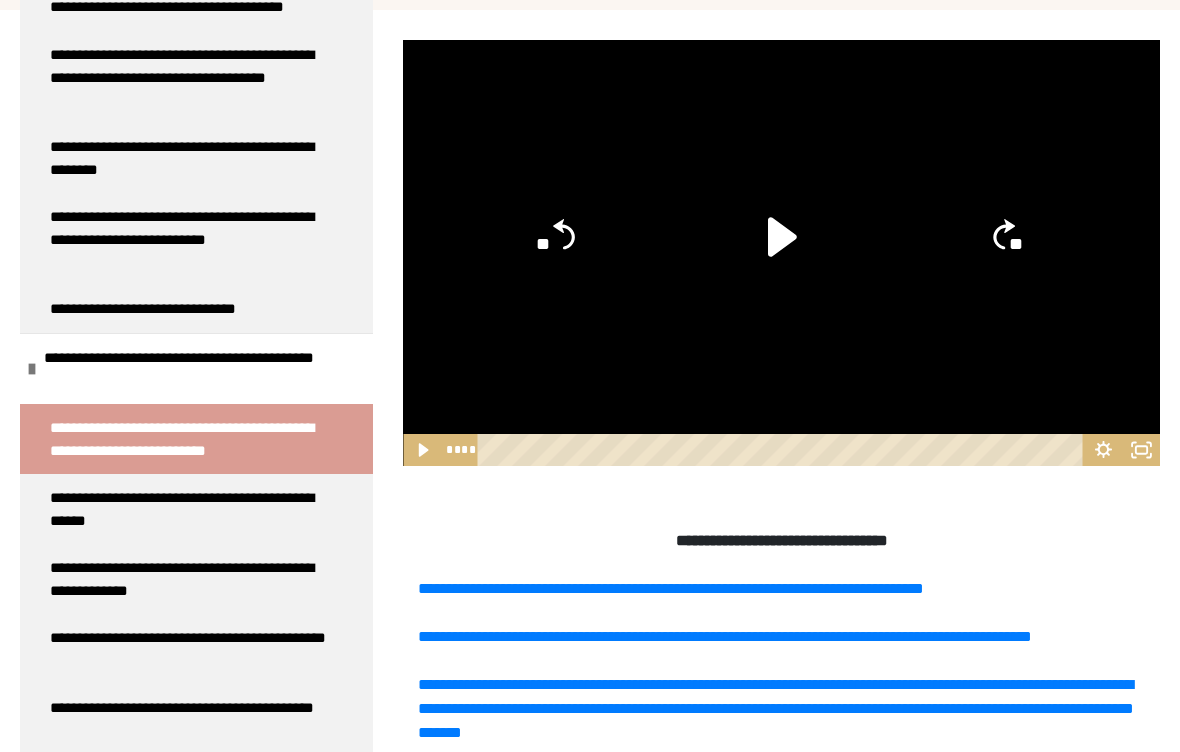 click 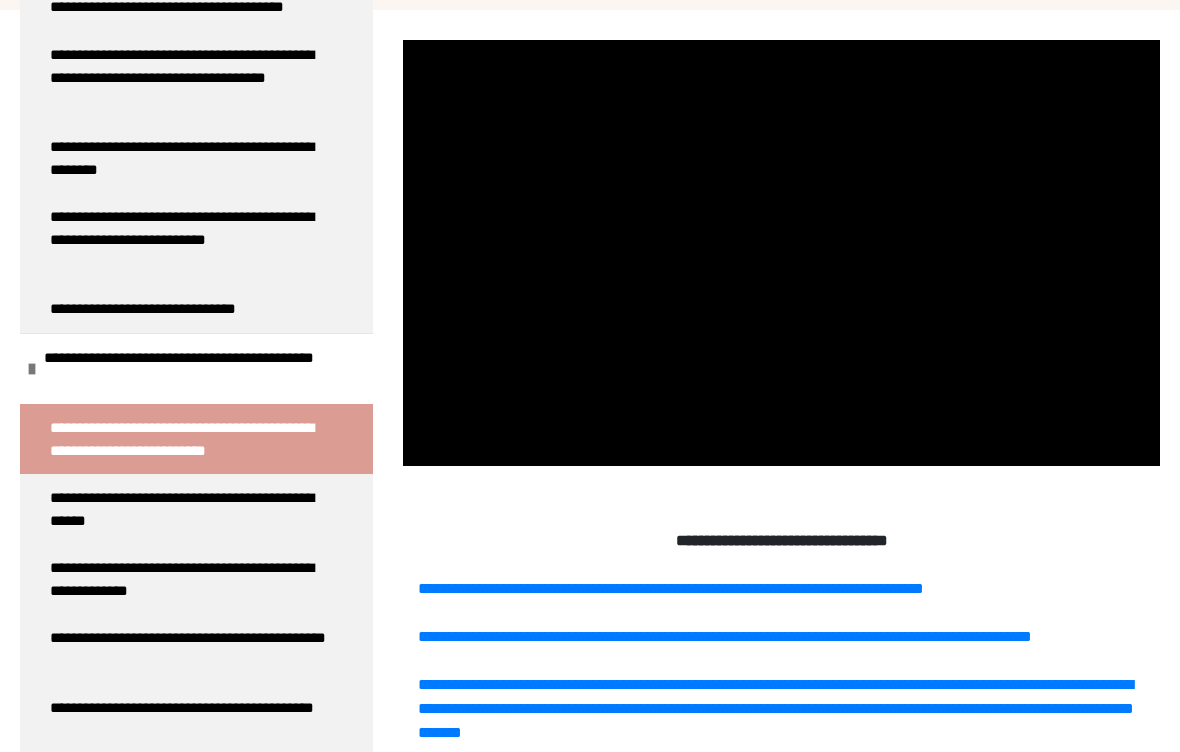 click at bounding box center [781, 253] 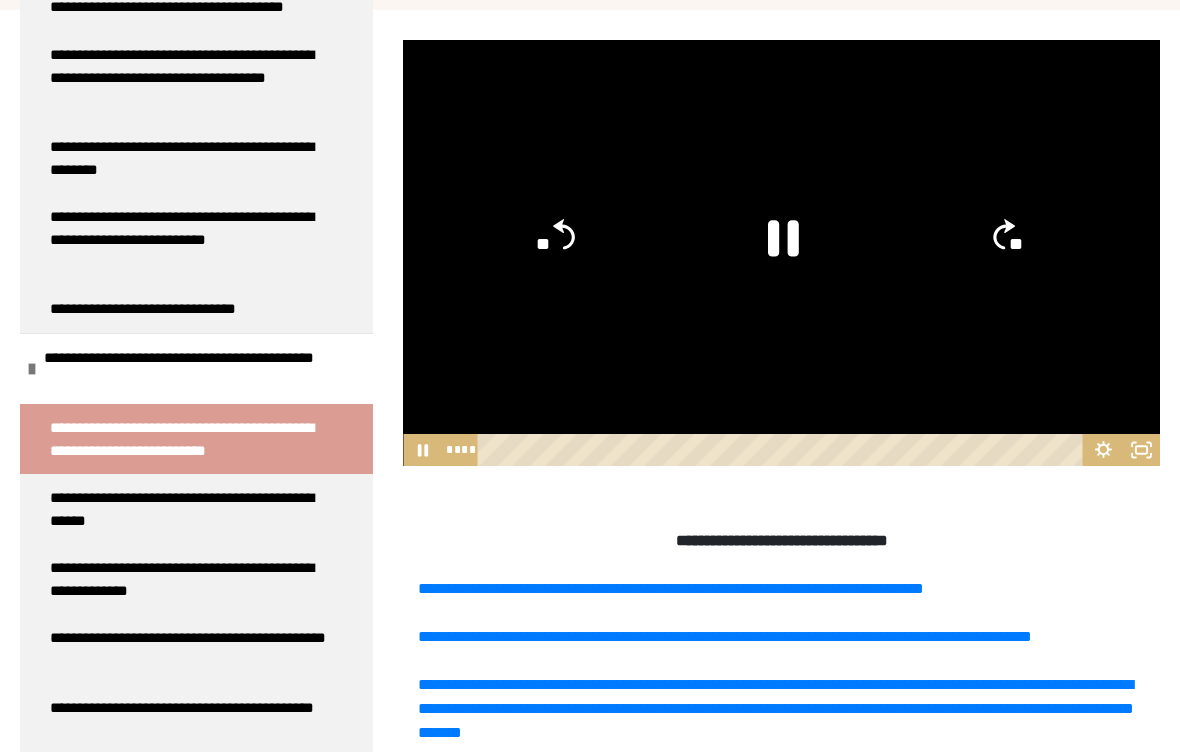 click 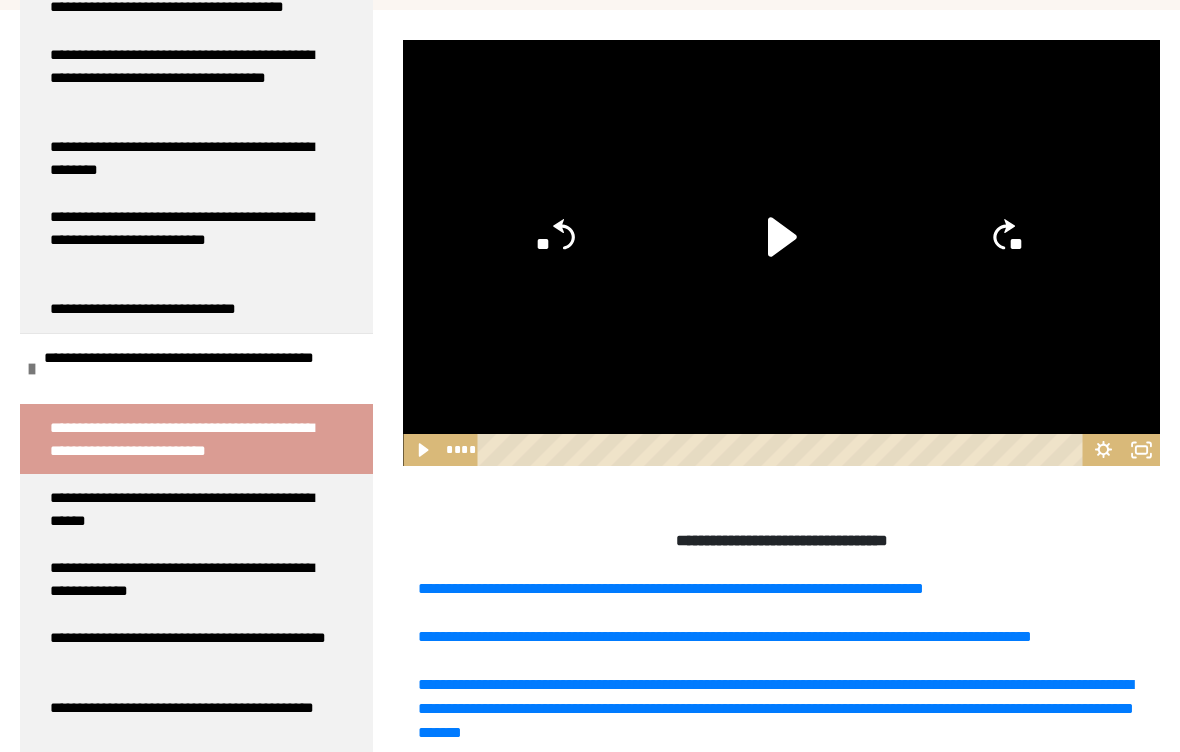 click 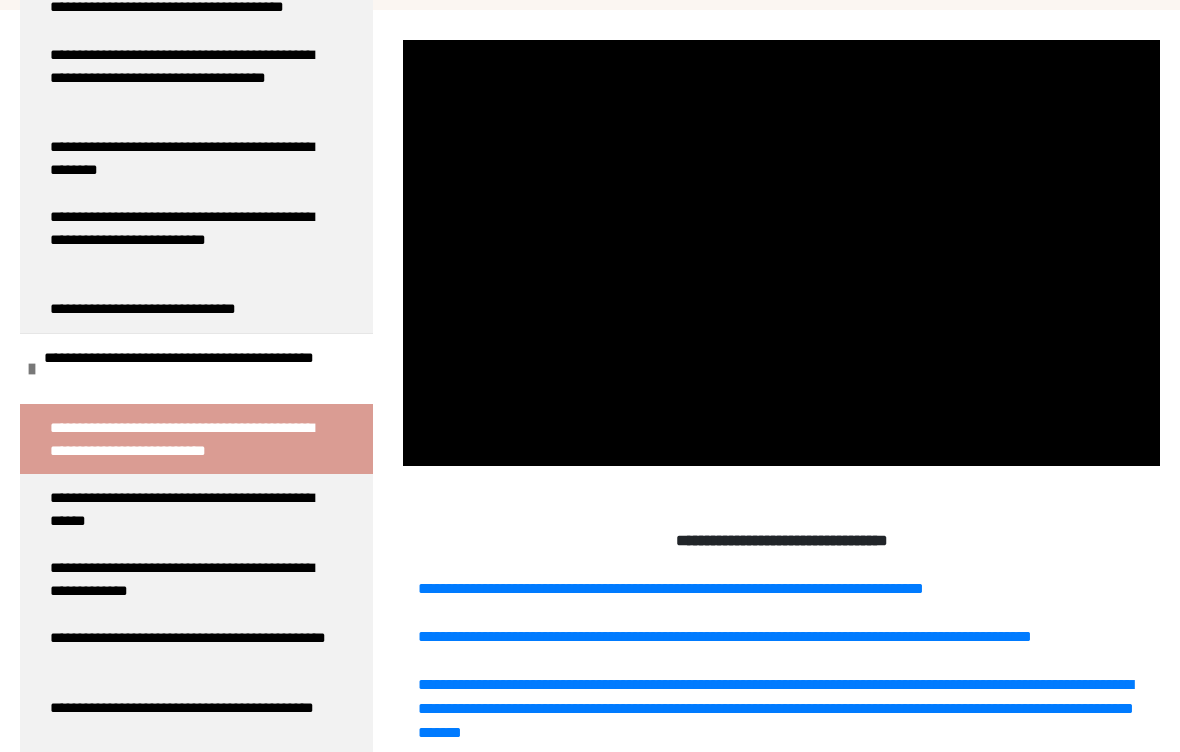 click at bounding box center [781, 253] 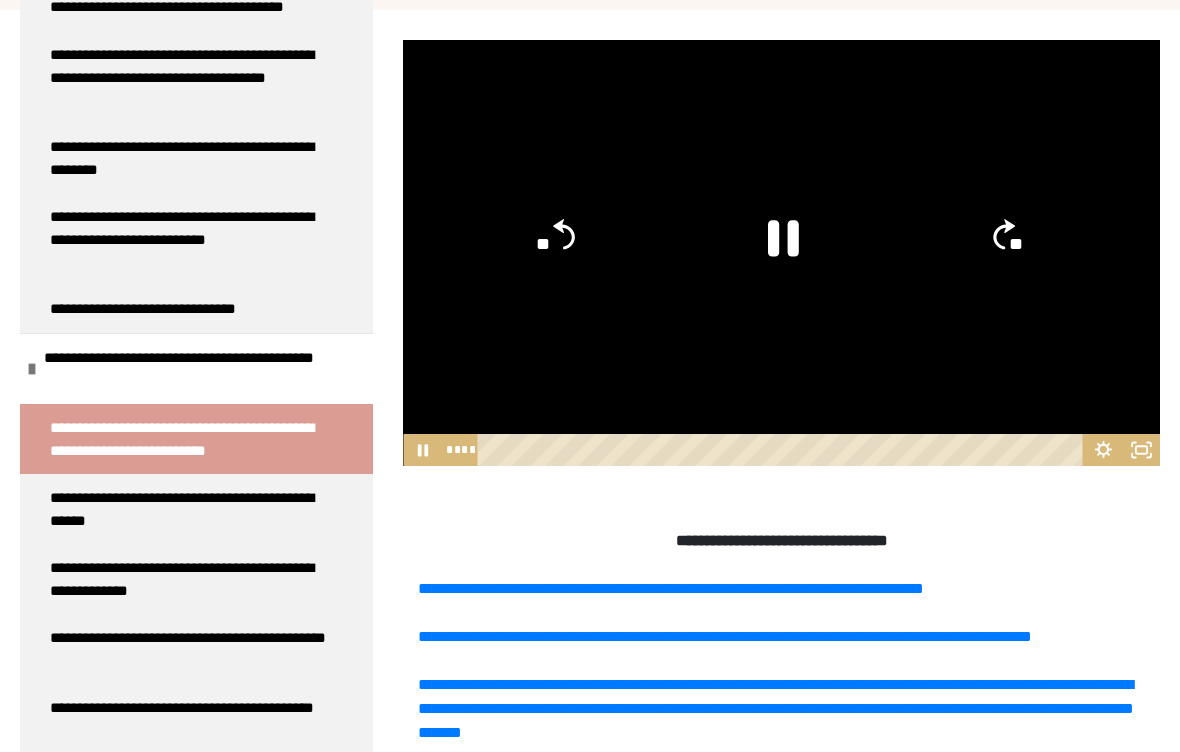 click 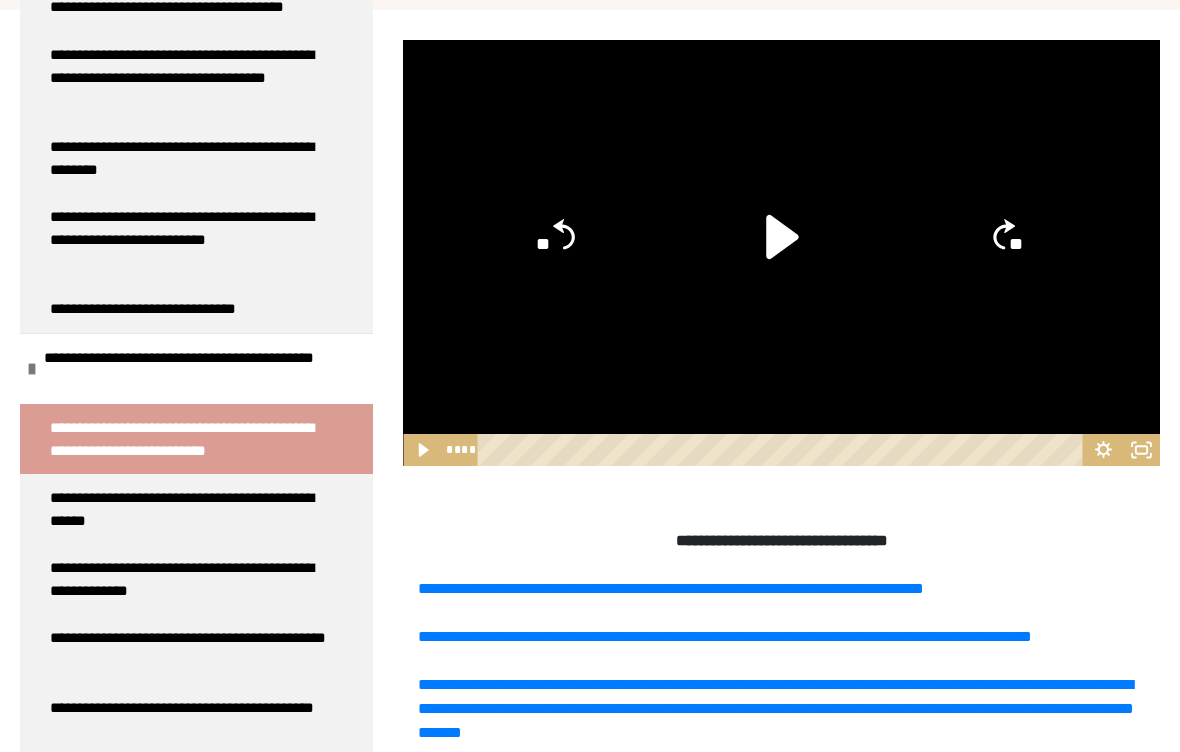click 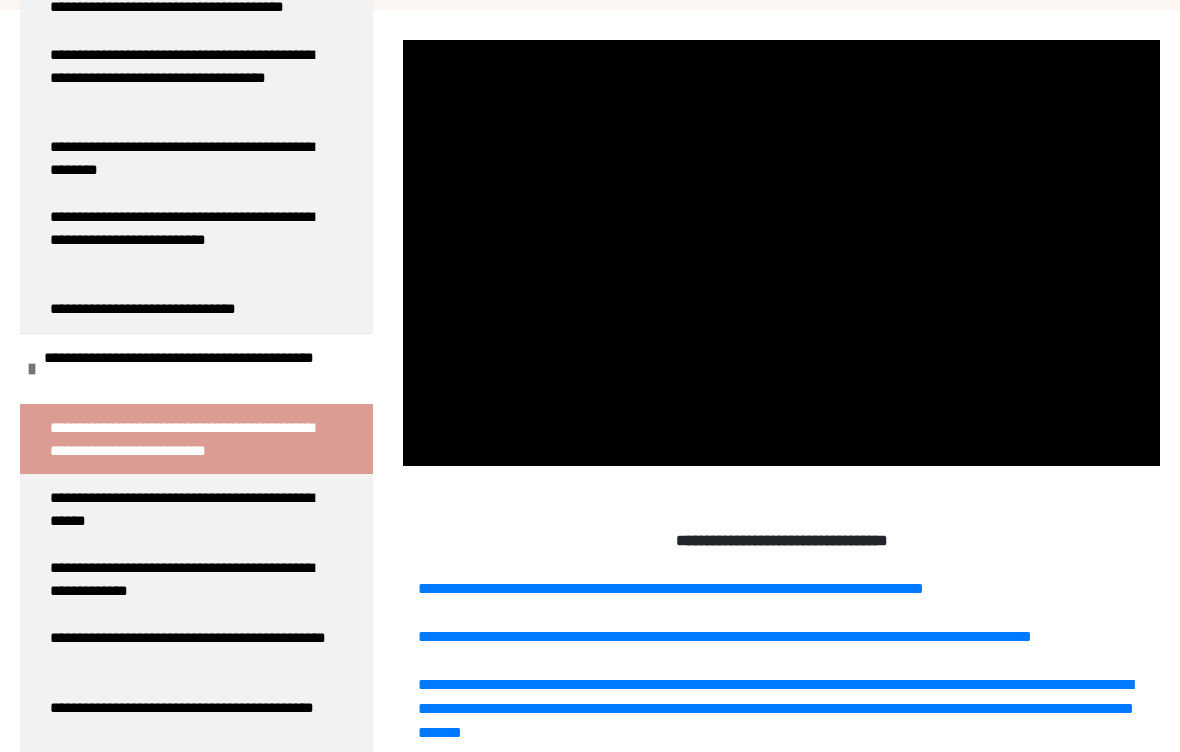 click at bounding box center (781, 253) 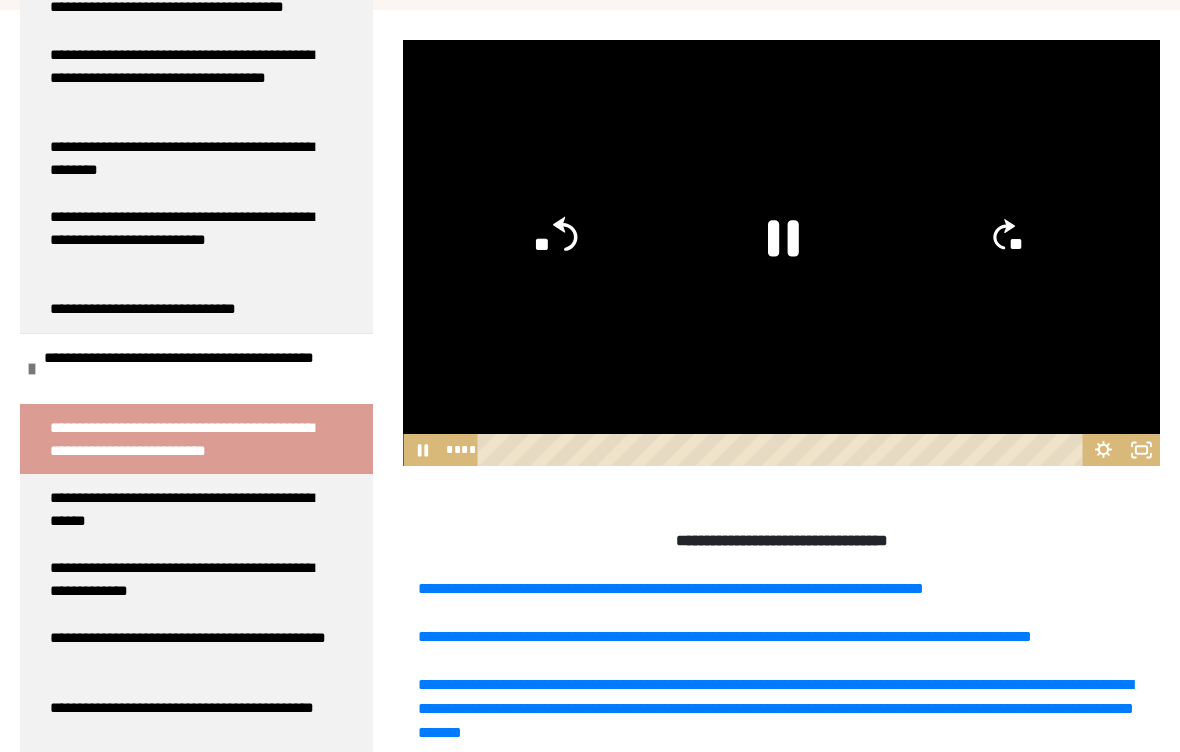 click on "**" 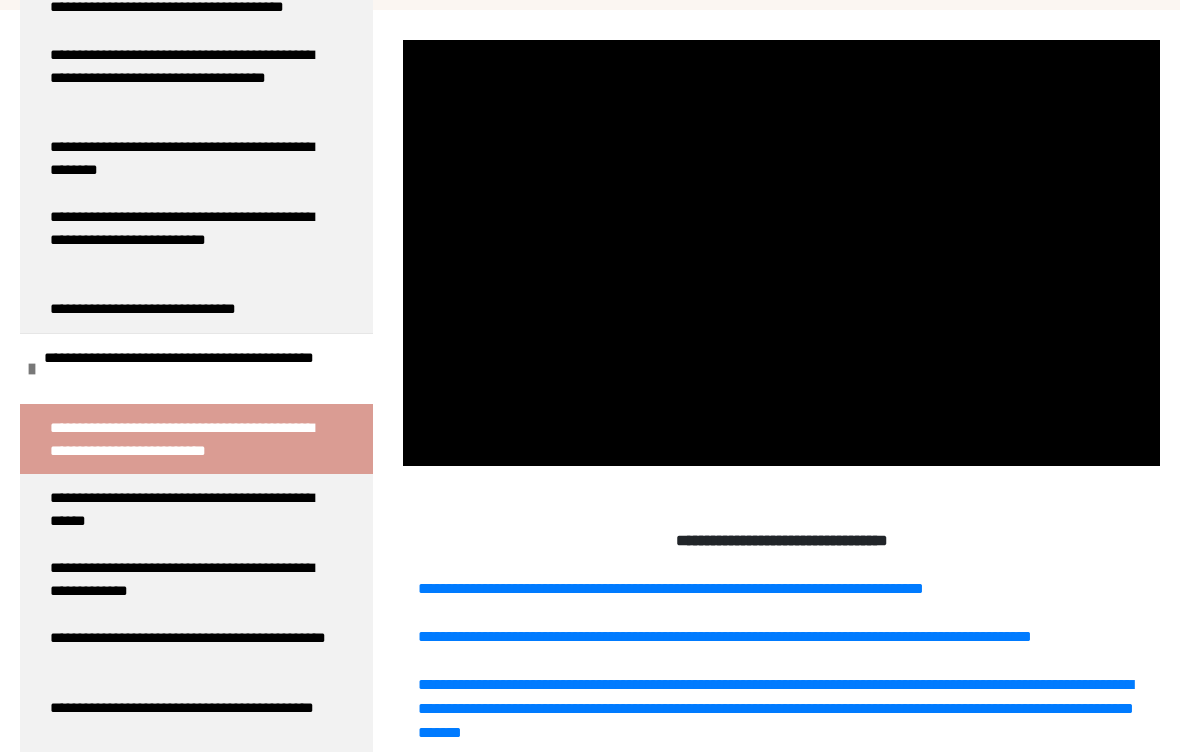 click at bounding box center [781, 253] 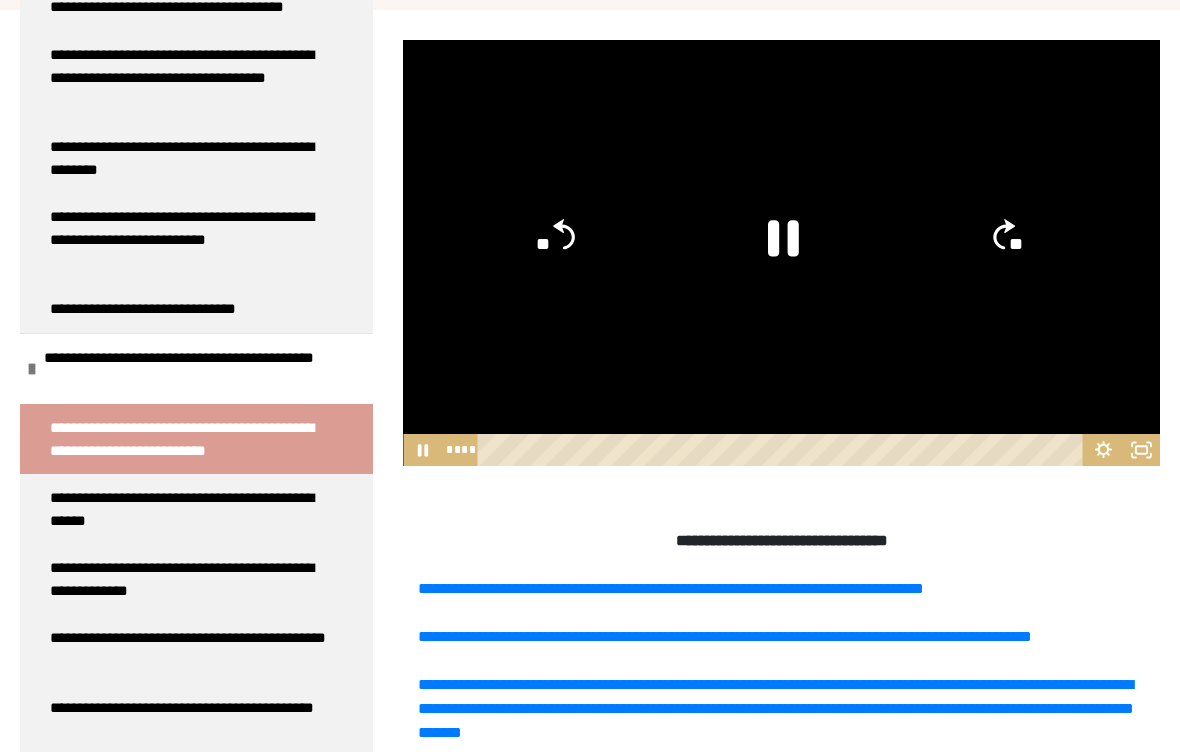 click 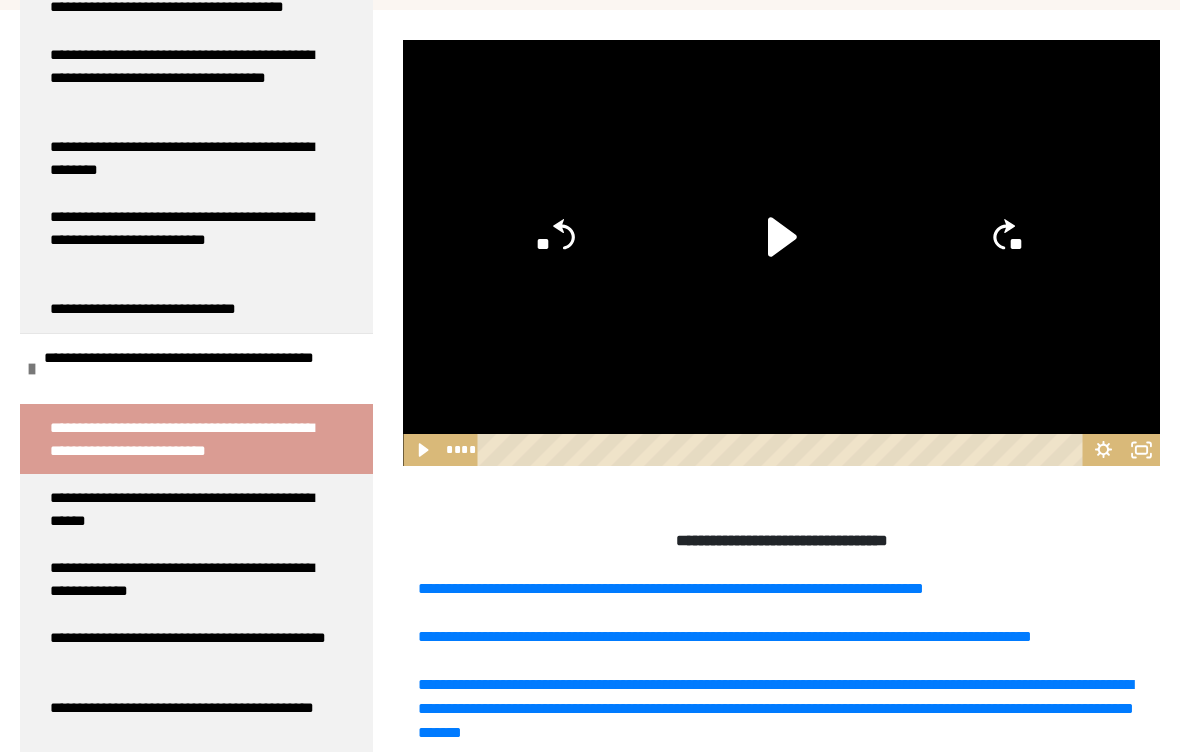 click 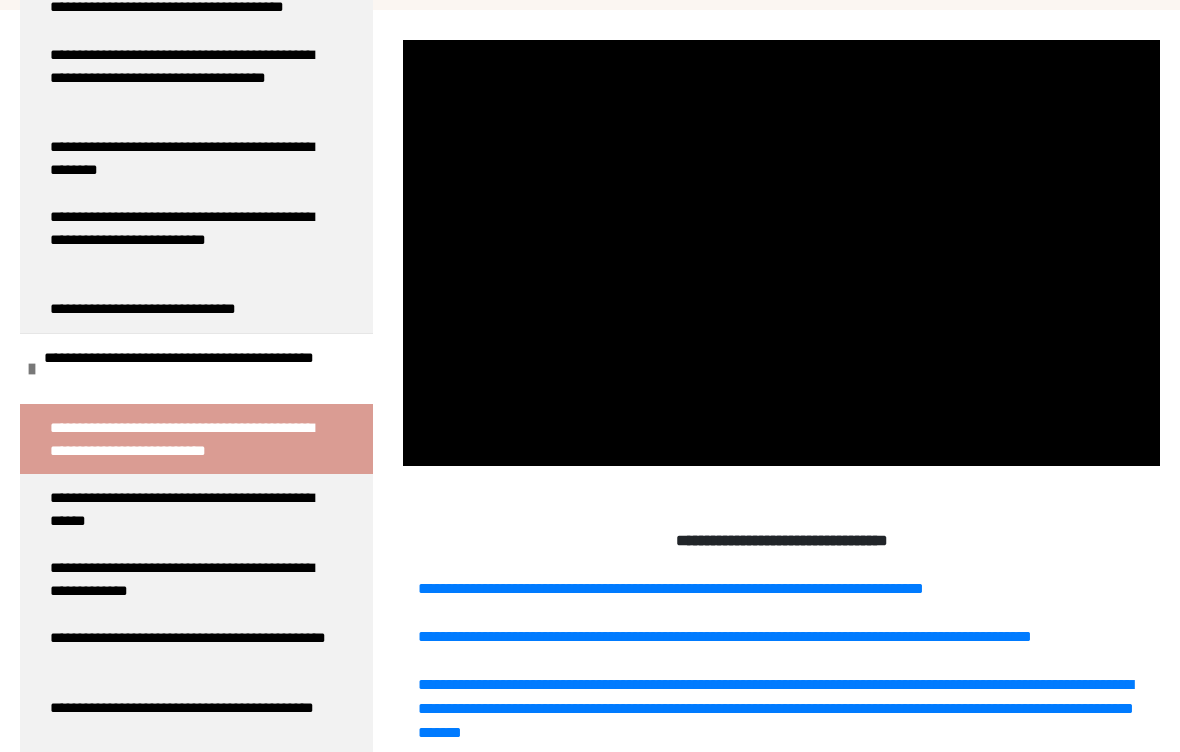 click at bounding box center [781, 253] 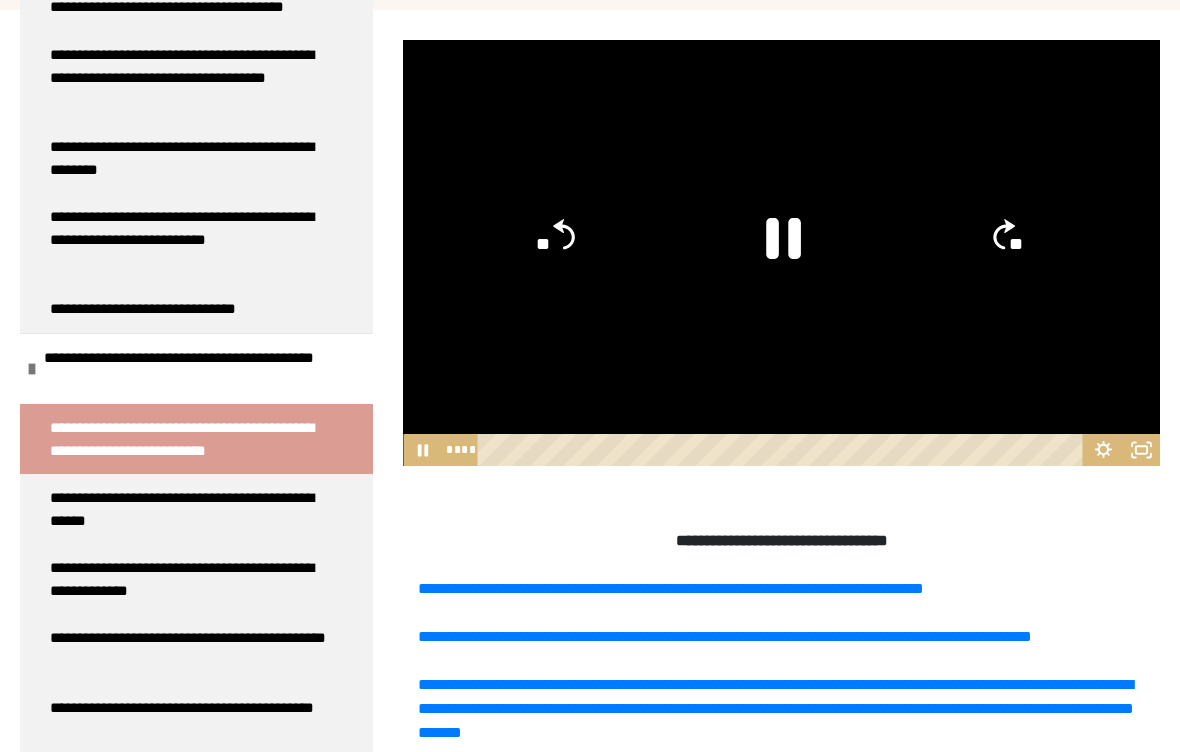 click 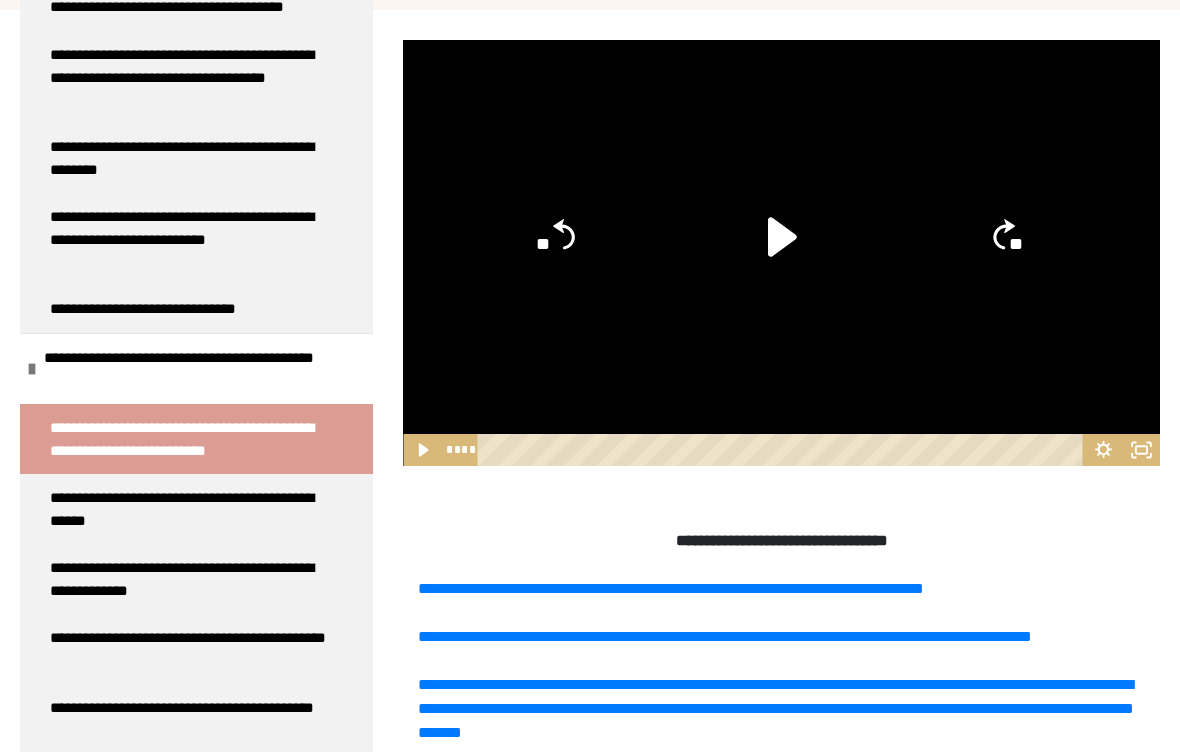 click 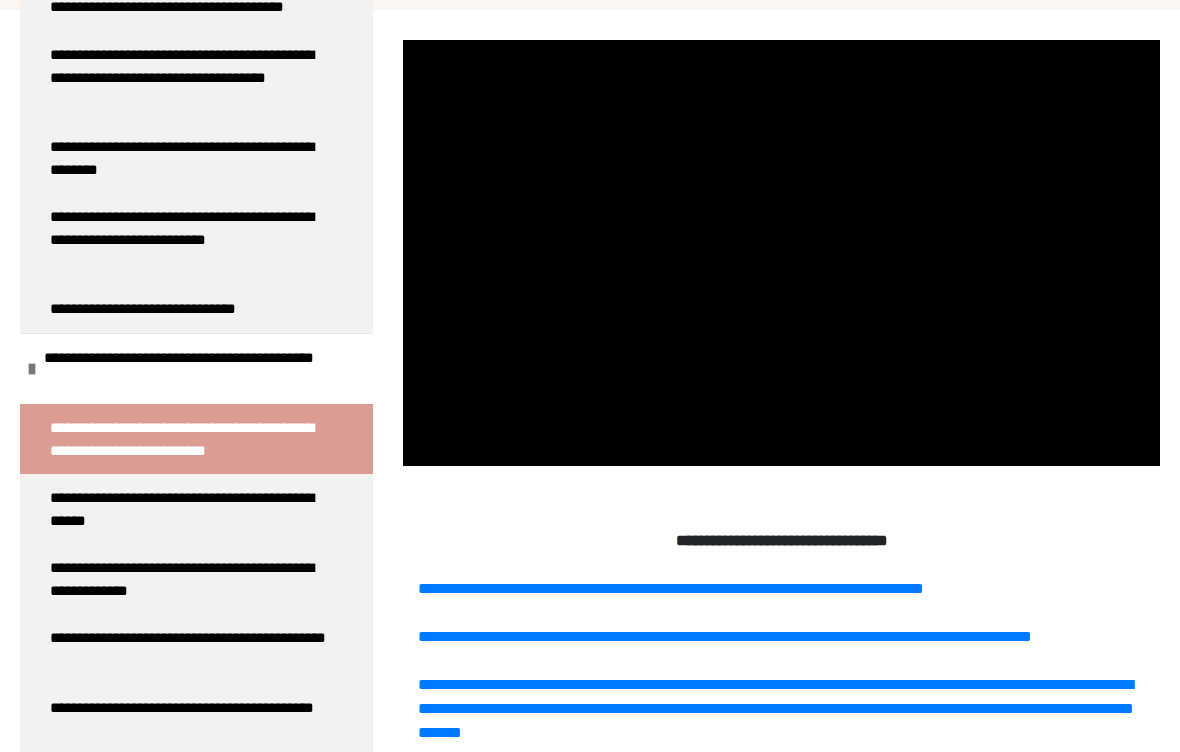 click at bounding box center (781, 253) 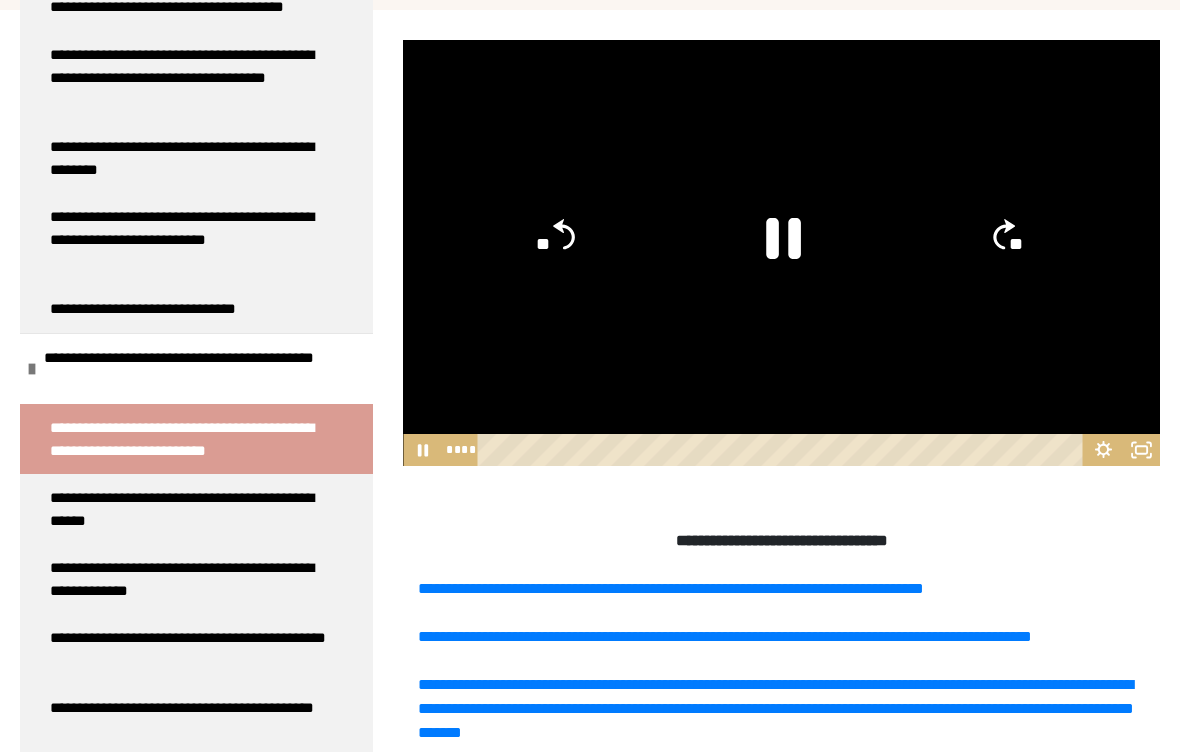 click 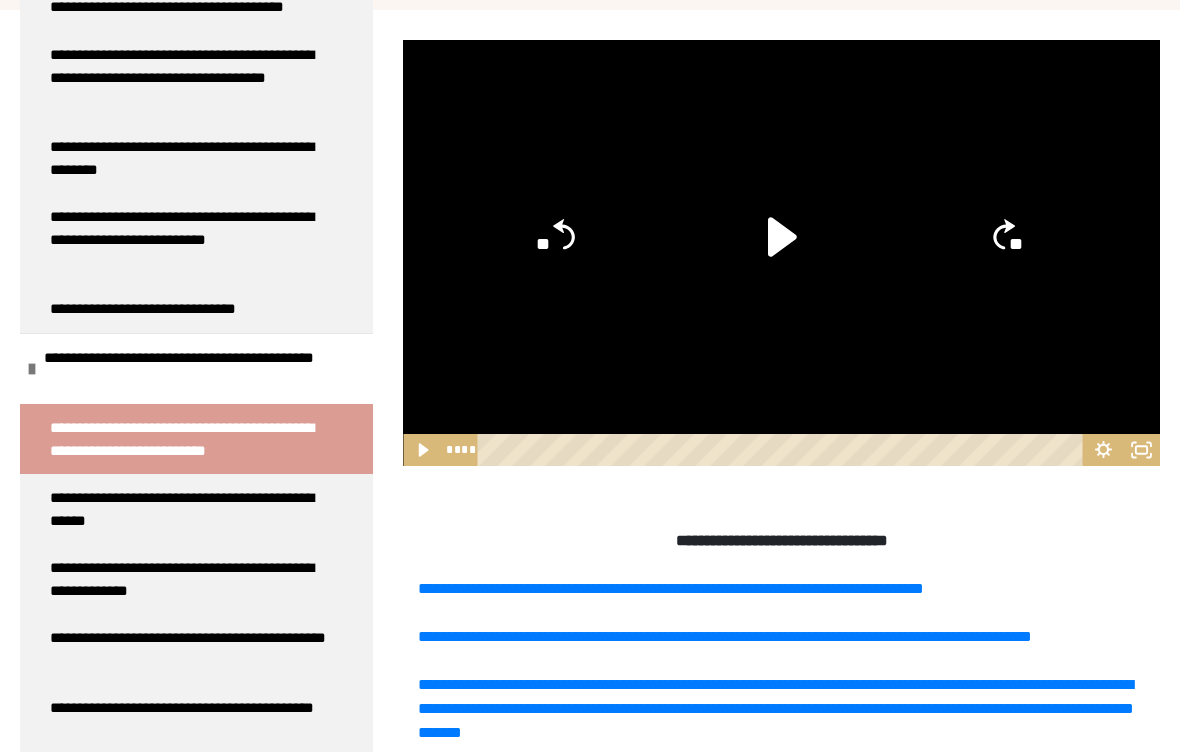 click 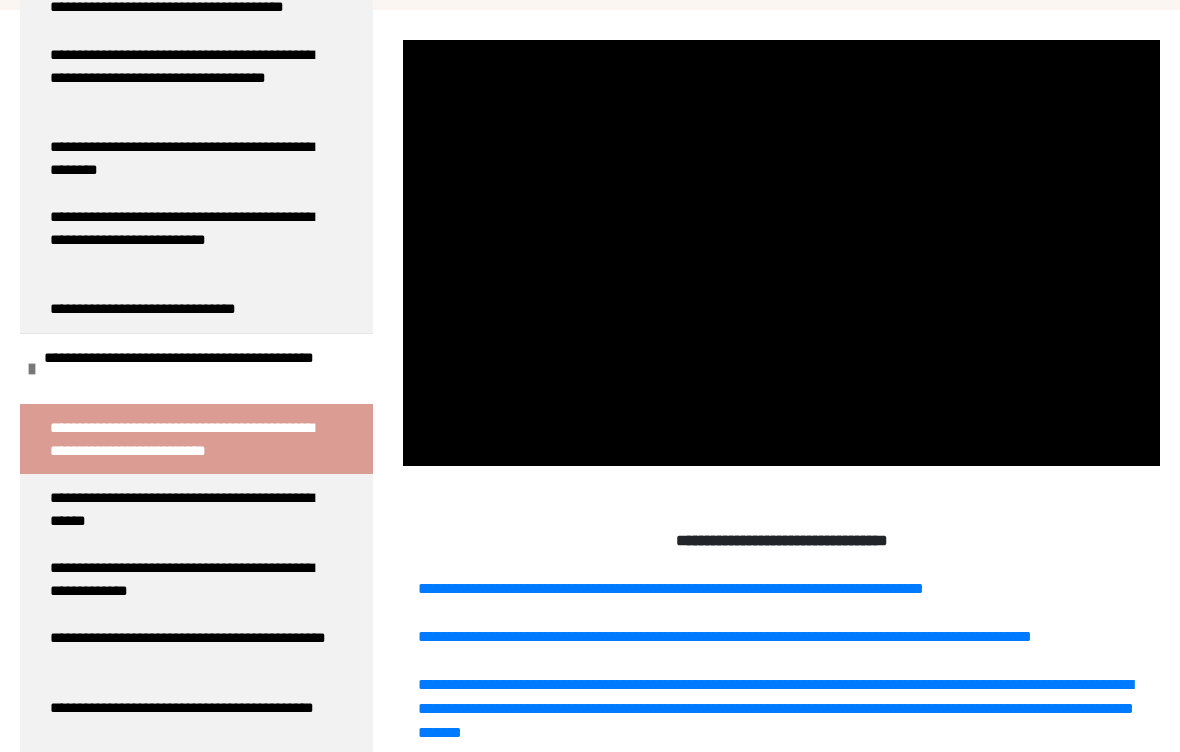 click at bounding box center [781, 253] 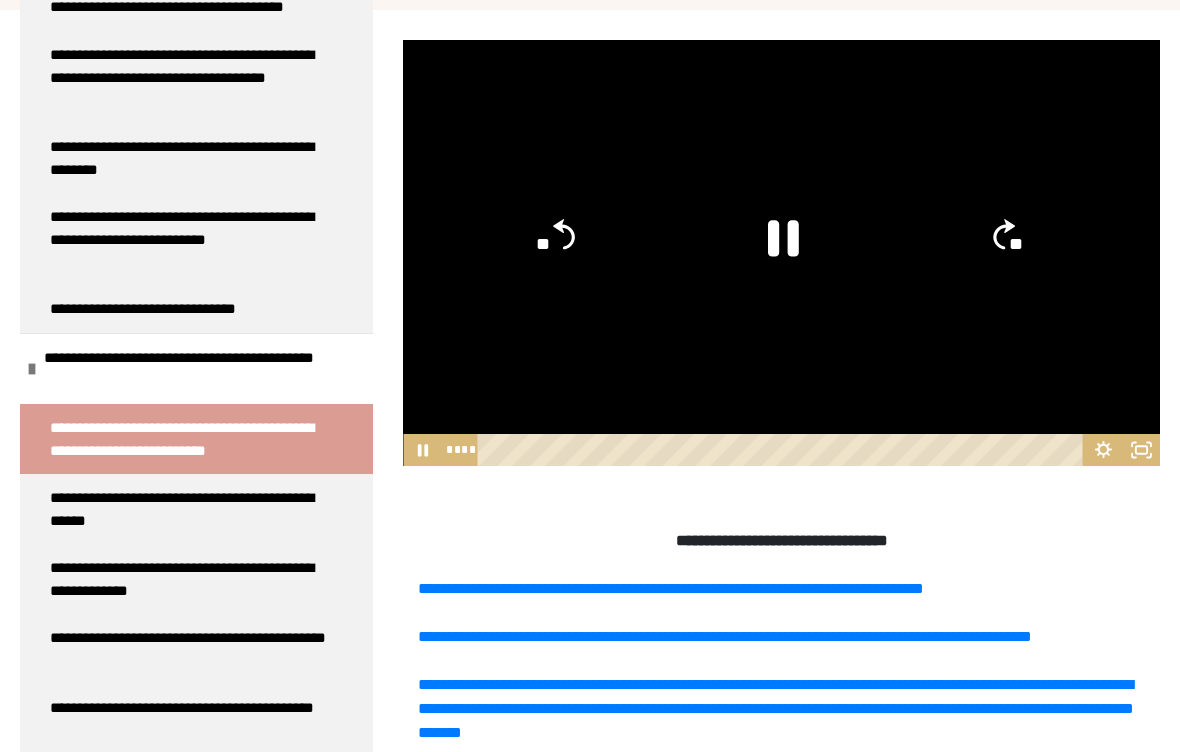 click 